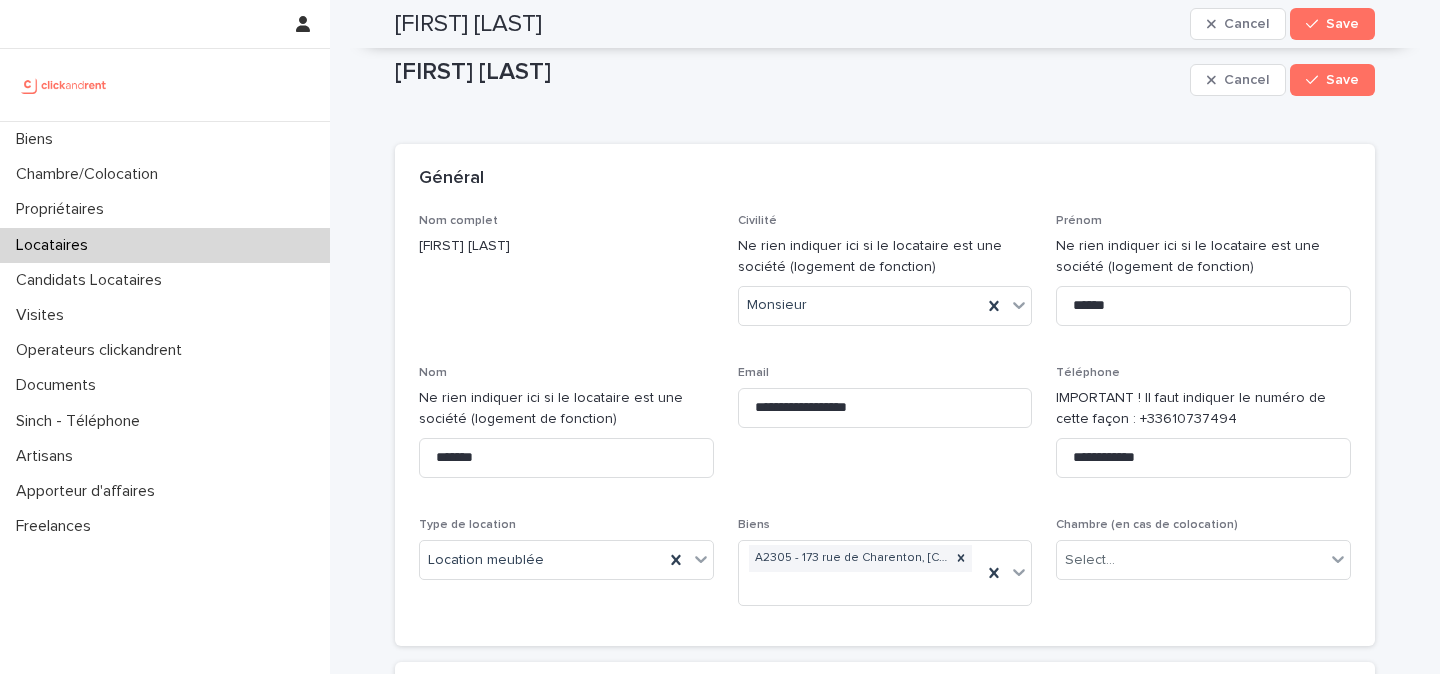 scroll, scrollTop: 0, scrollLeft: 0, axis: both 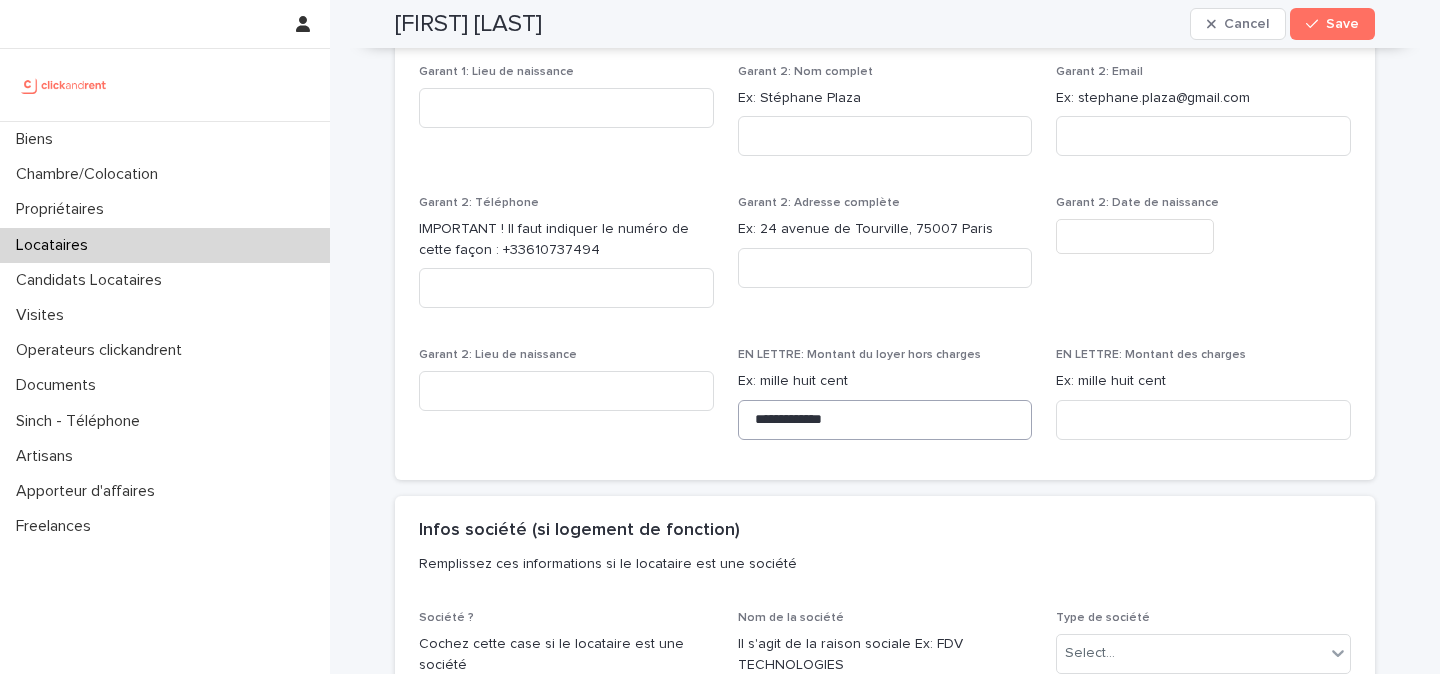 click on "**********" at bounding box center (885, 420) 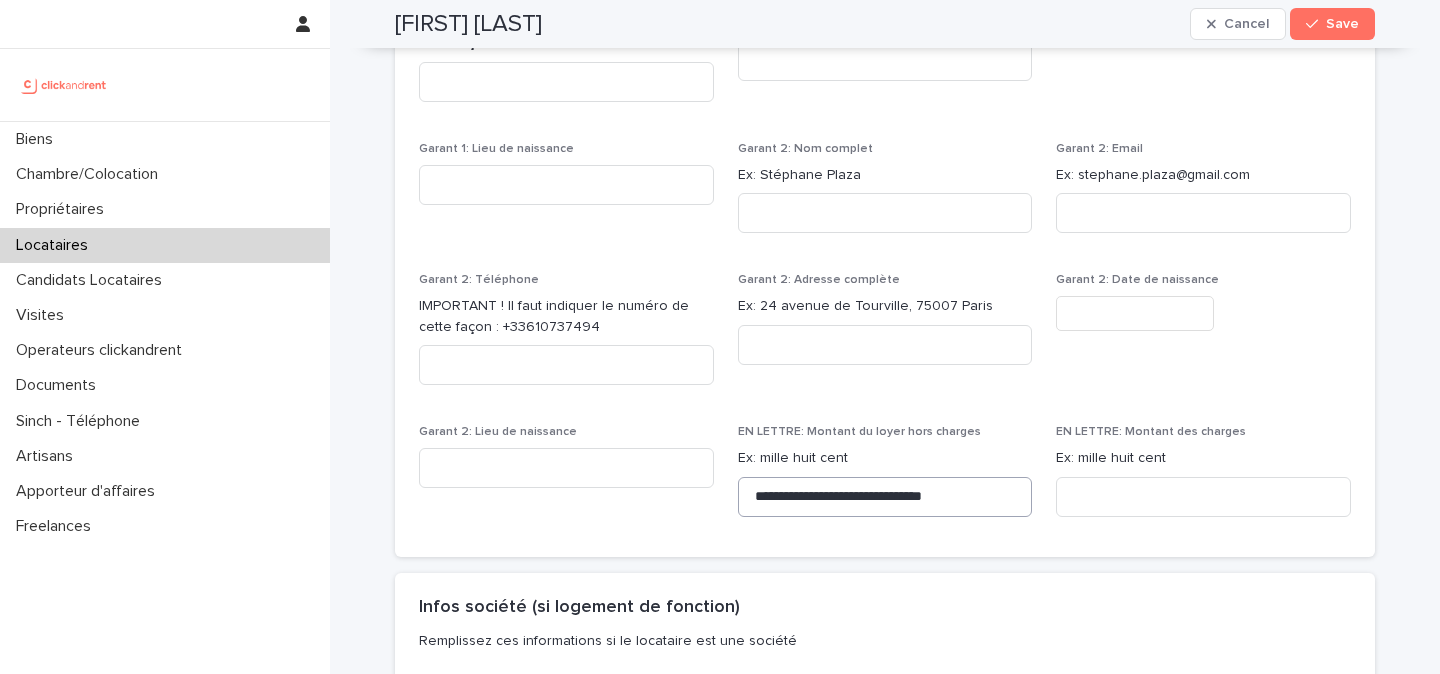 scroll, scrollTop: 2301, scrollLeft: 0, axis: vertical 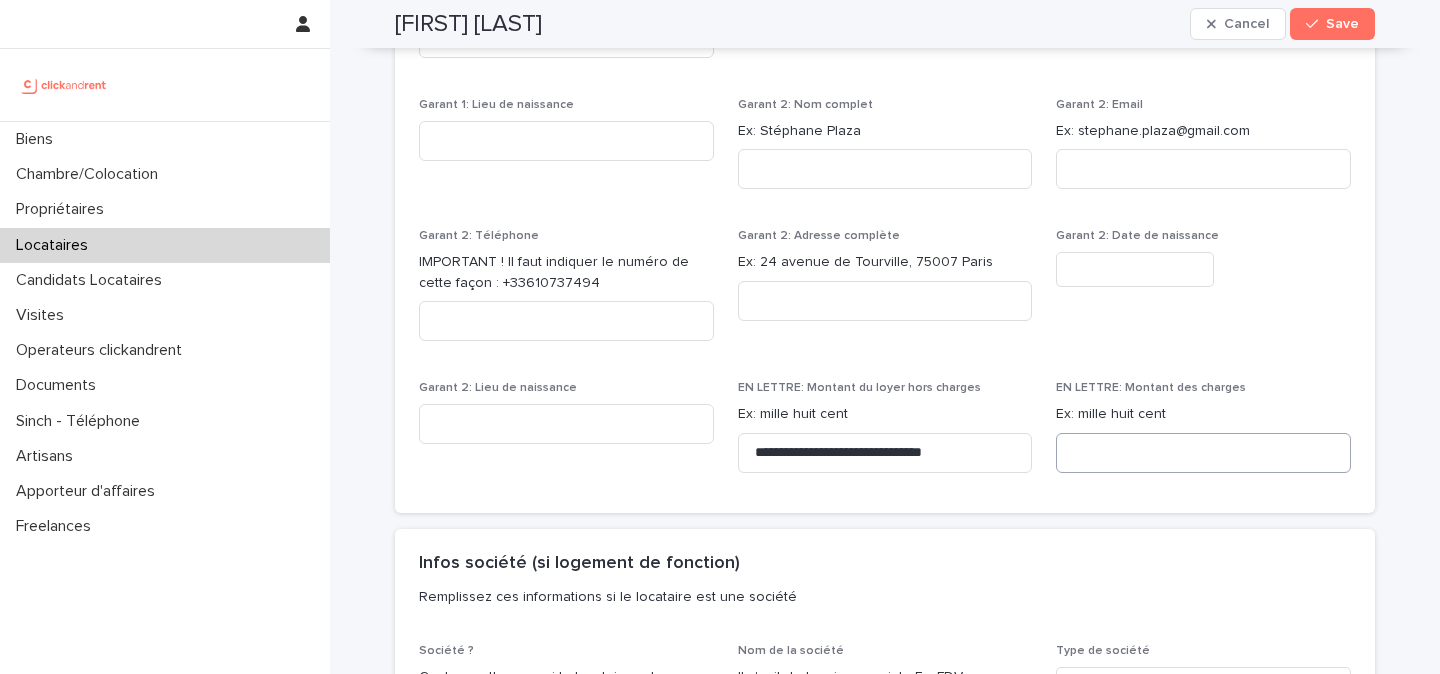 type on "**********" 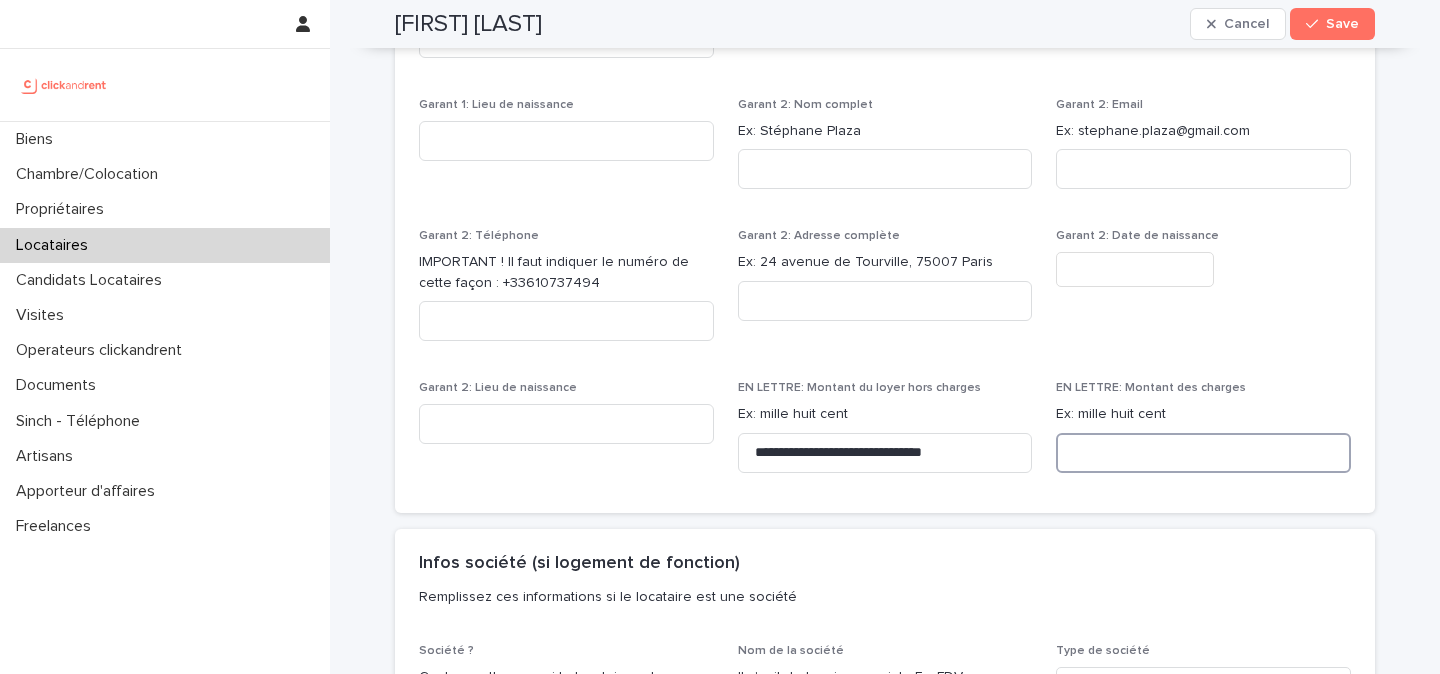 click at bounding box center (1203, 453) 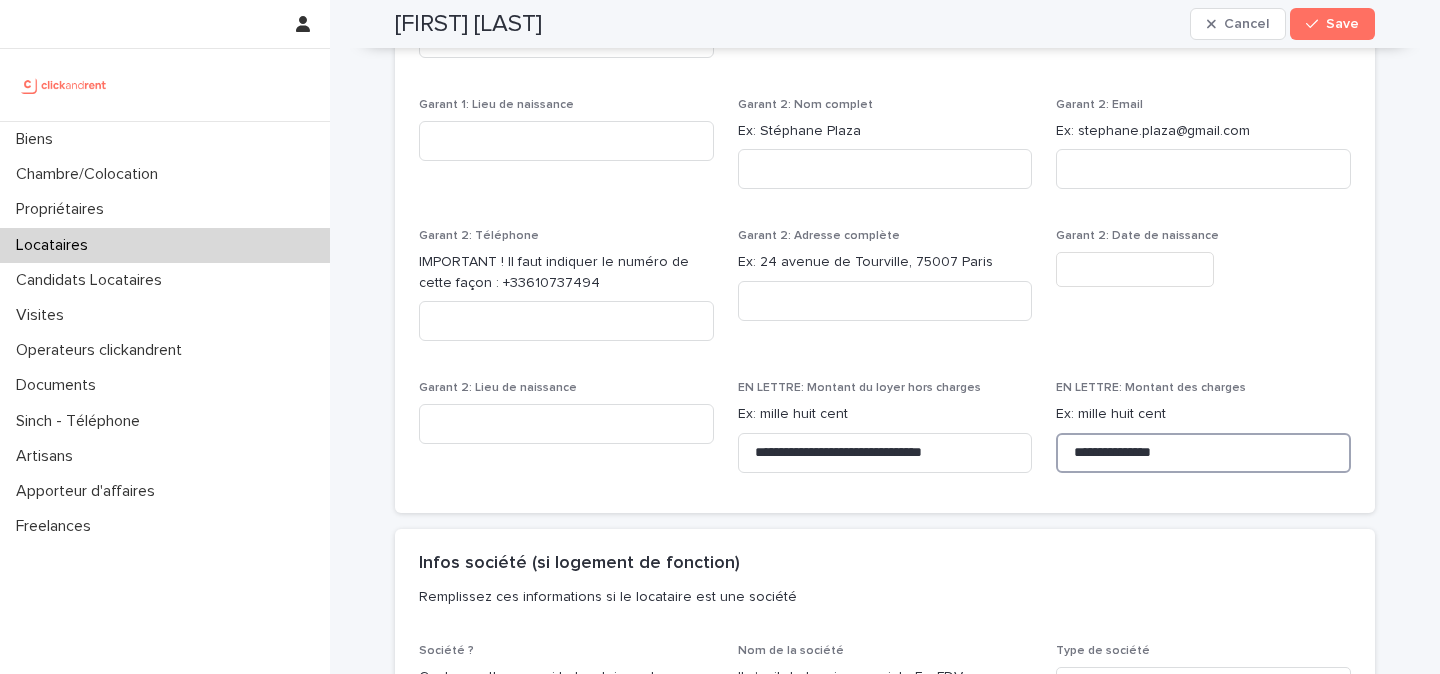 type on "**********" 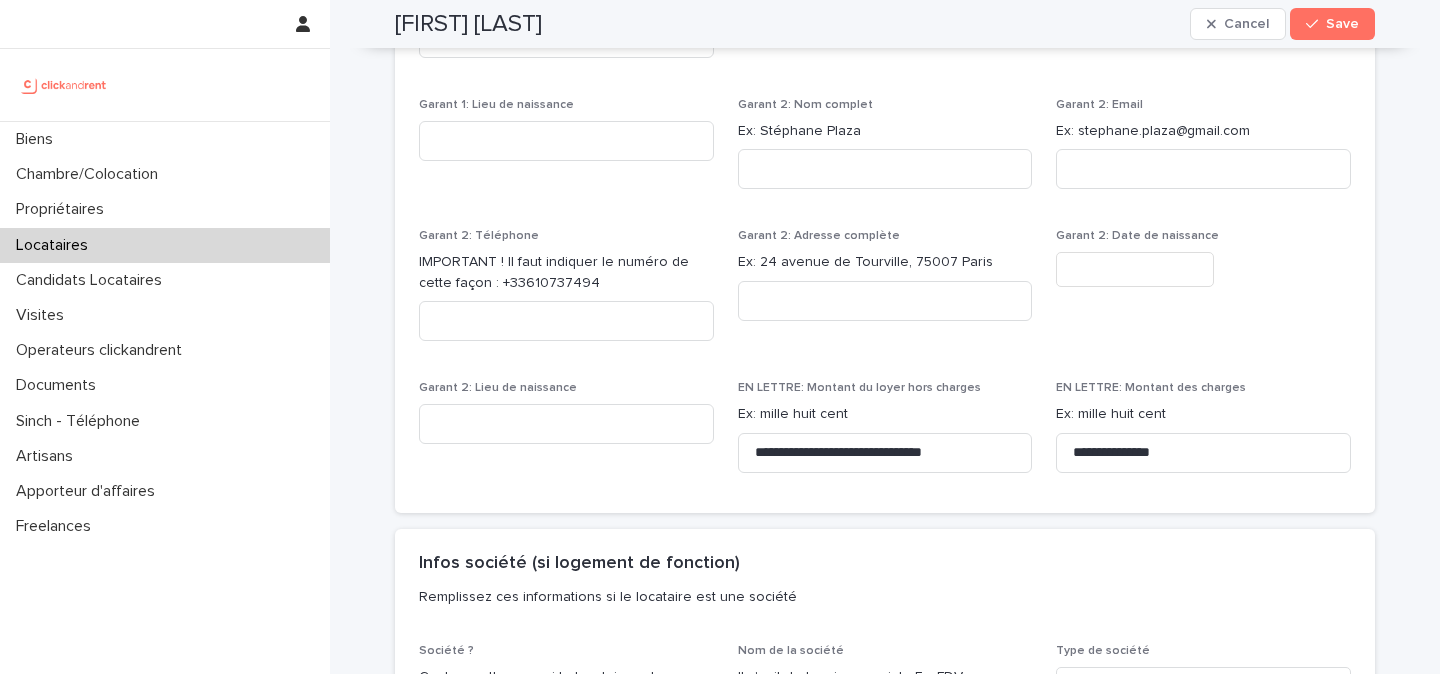 click on "[FIRST] [LAST]" at bounding box center (468, 24) 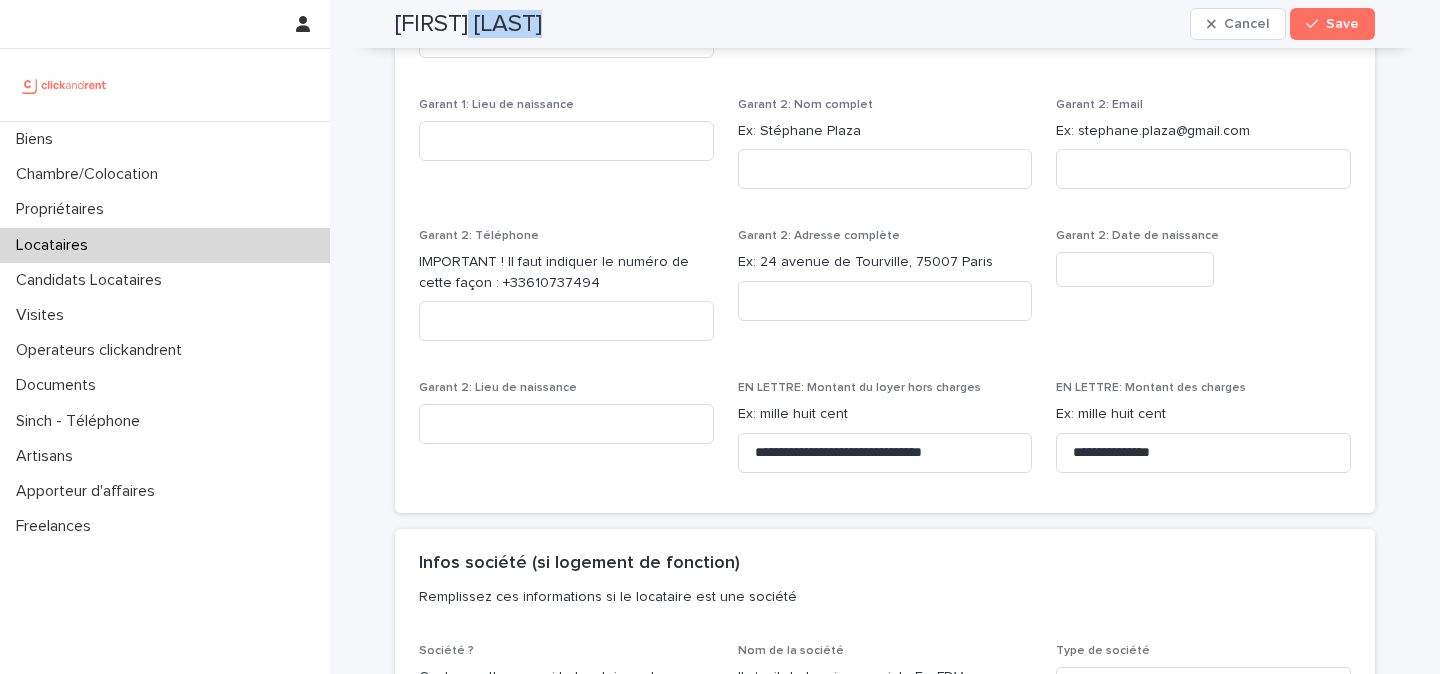 click on "[FIRST] [LAST]" at bounding box center [468, 24] 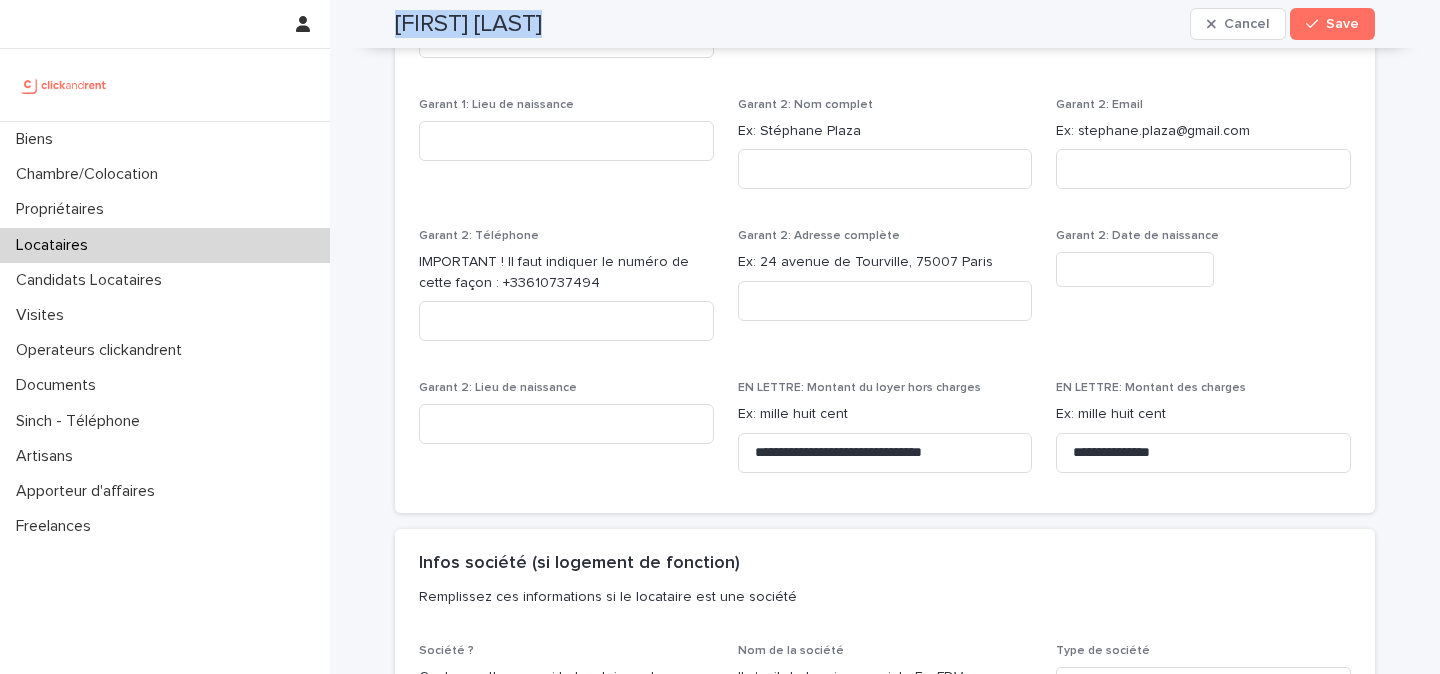 click on "[FIRST] [LAST]" at bounding box center [468, 24] 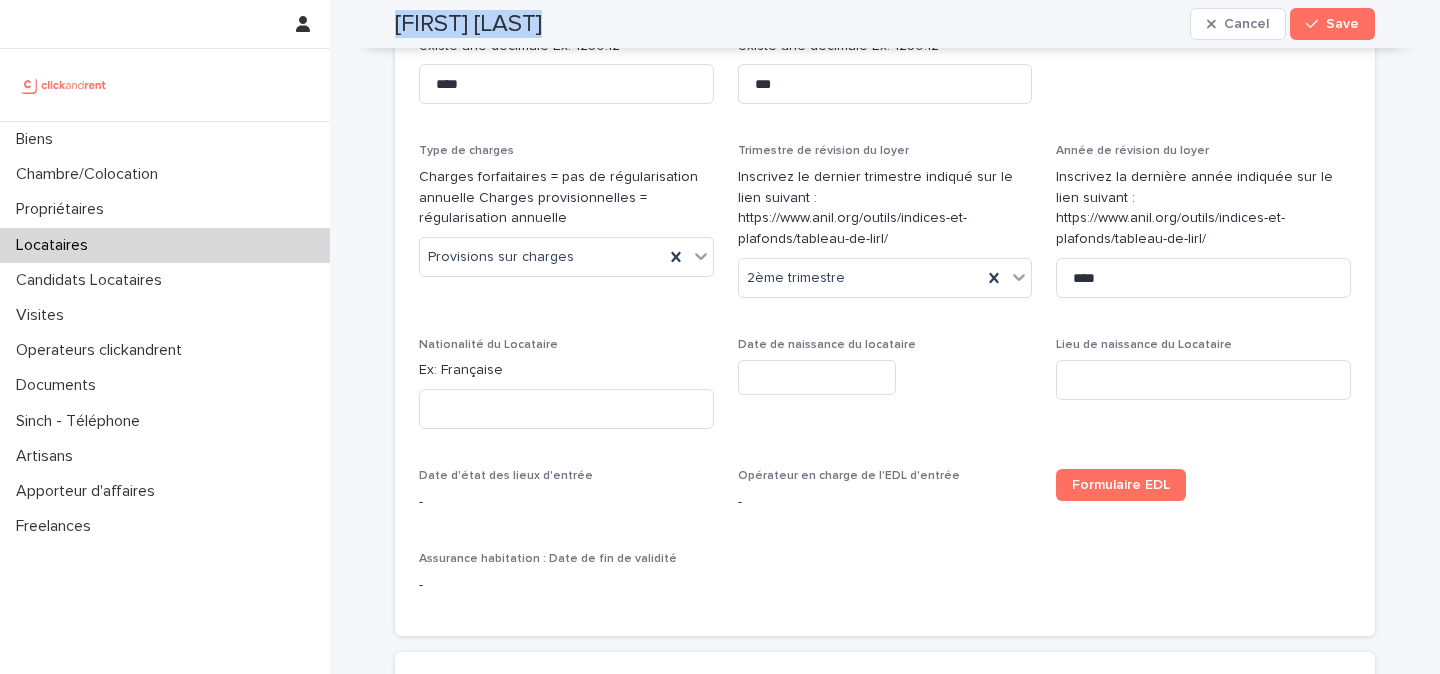 scroll, scrollTop: 1110, scrollLeft: 0, axis: vertical 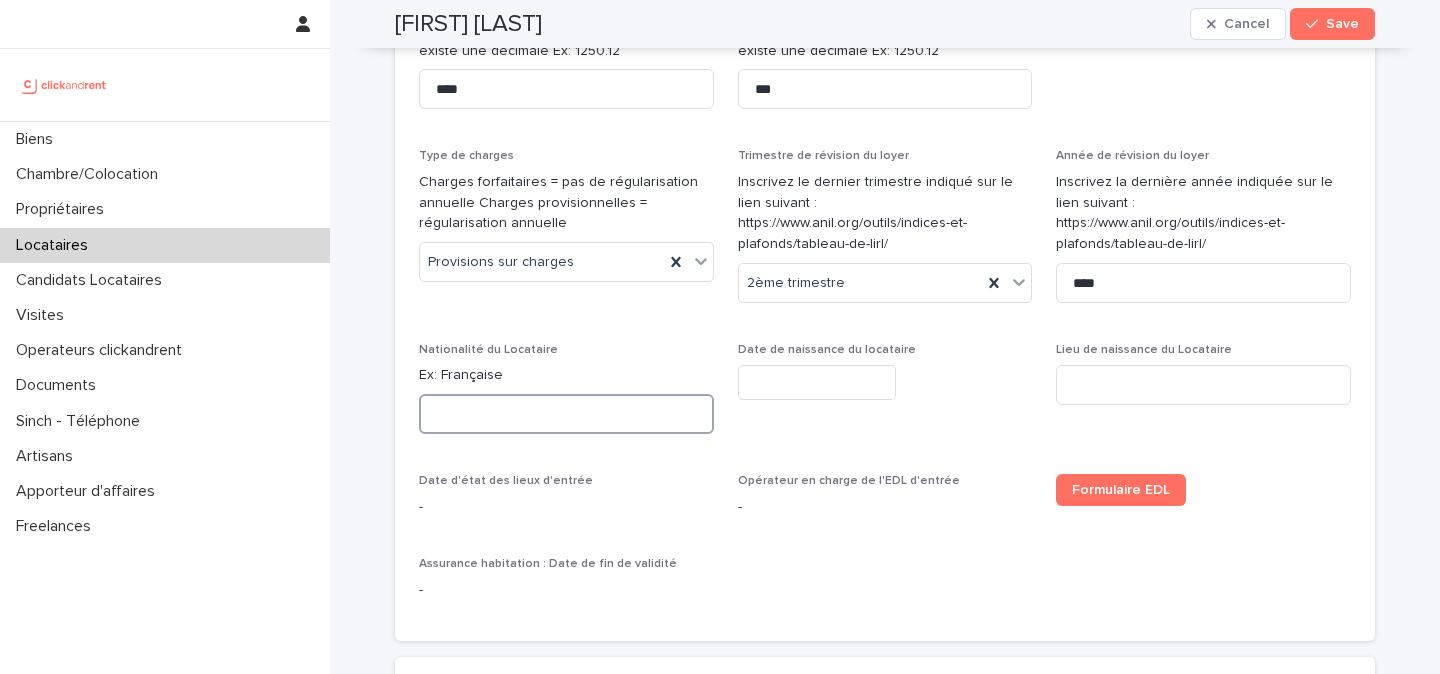click at bounding box center [566, 414] 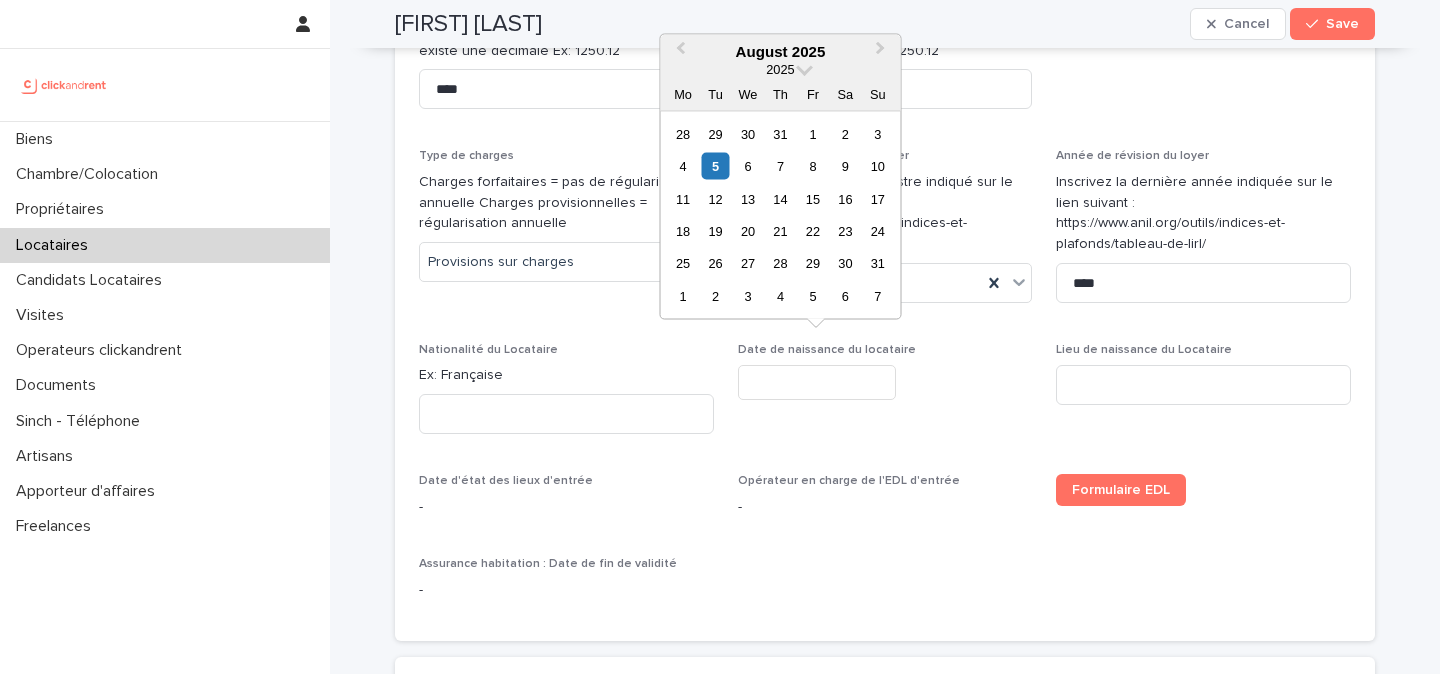 click at bounding box center (817, 382) 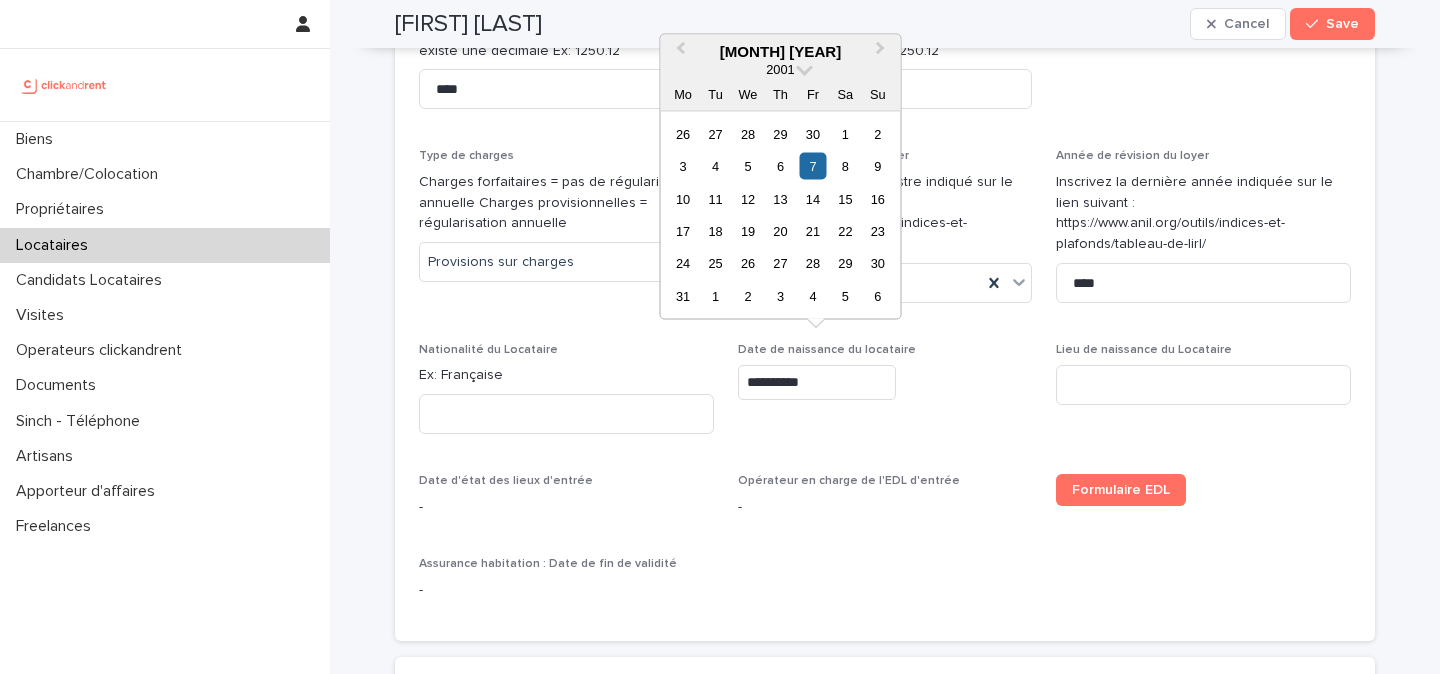 type on "*********" 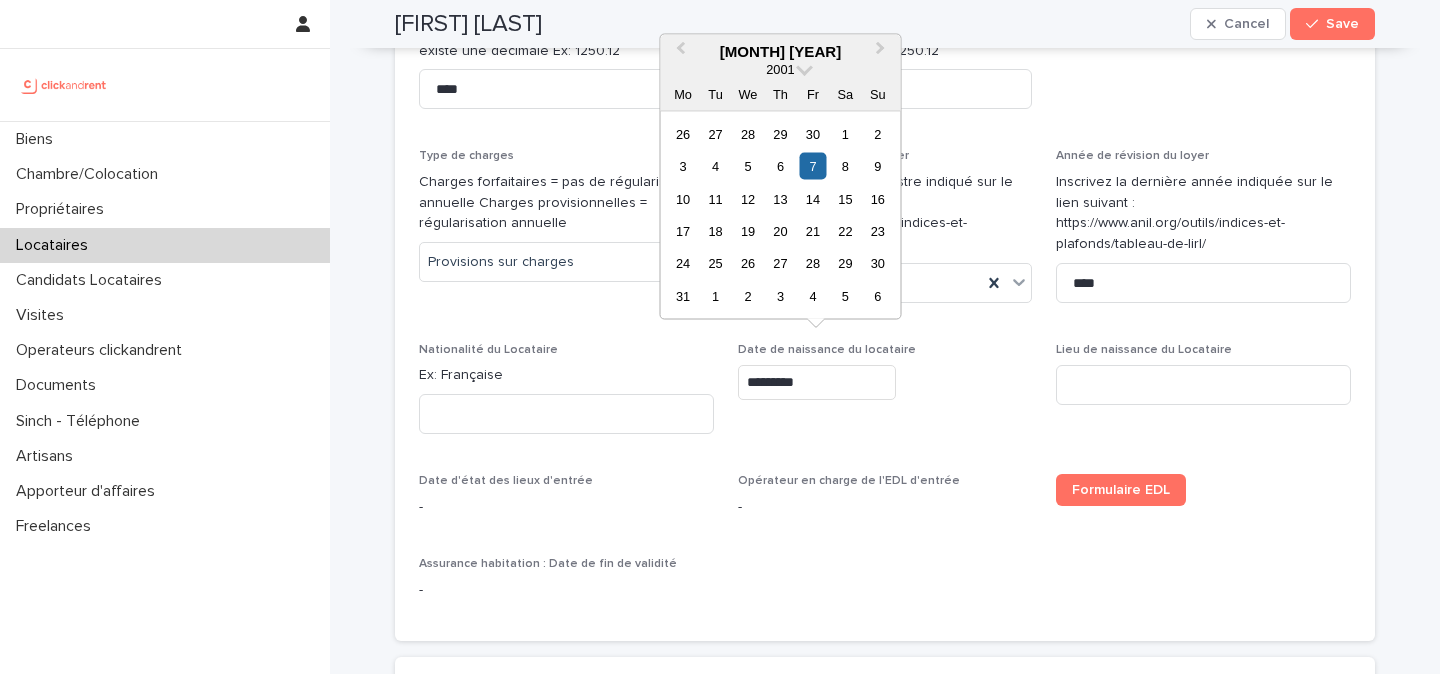 click on "Date de naissance du locataire *********" at bounding box center (885, 396) 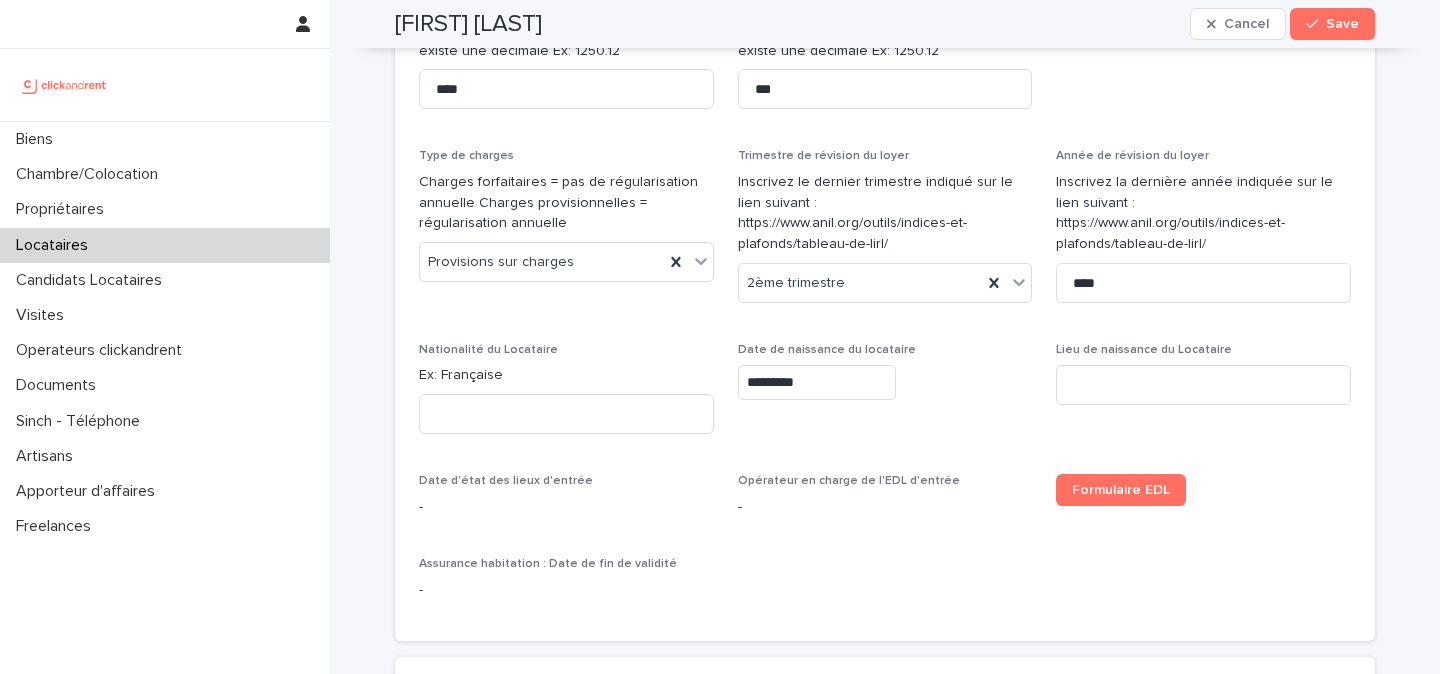 click on "Ex: Française" at bounding box center (566, 375) 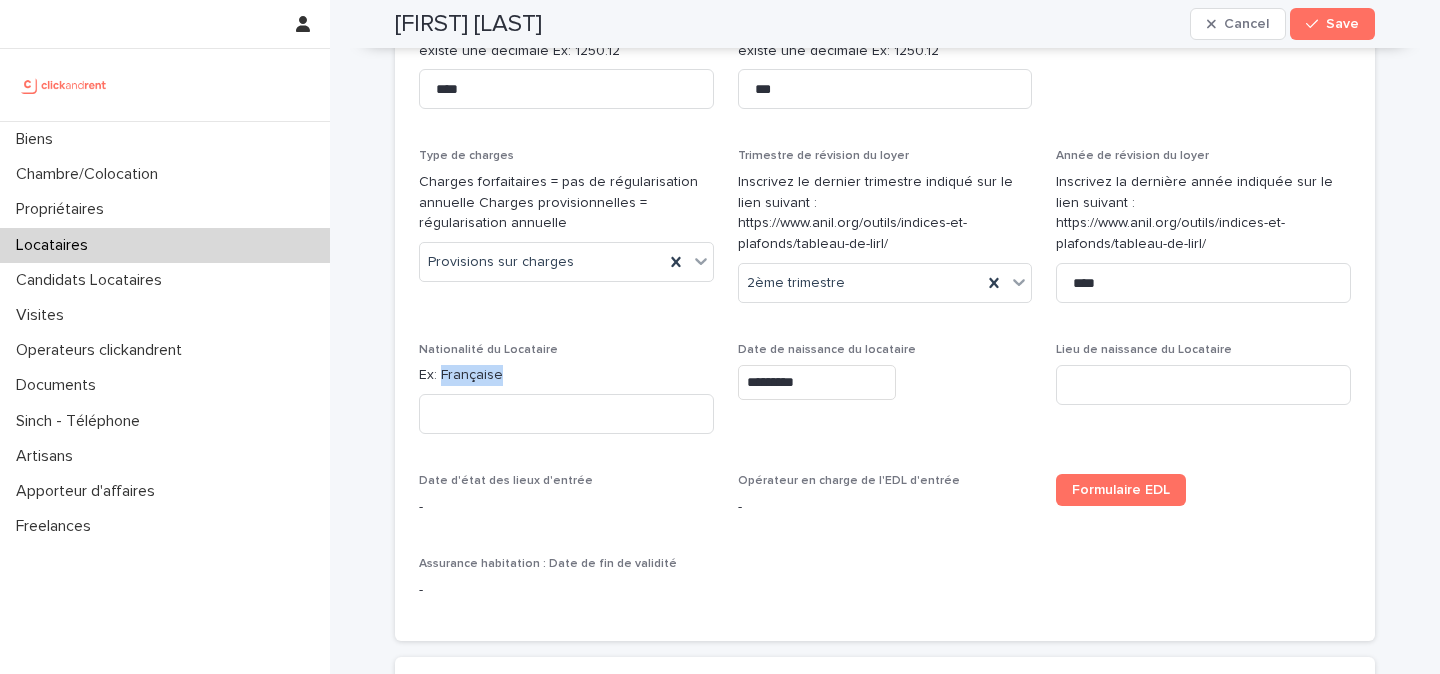 click on "Ex: Française" at bounding box center [566, 375] 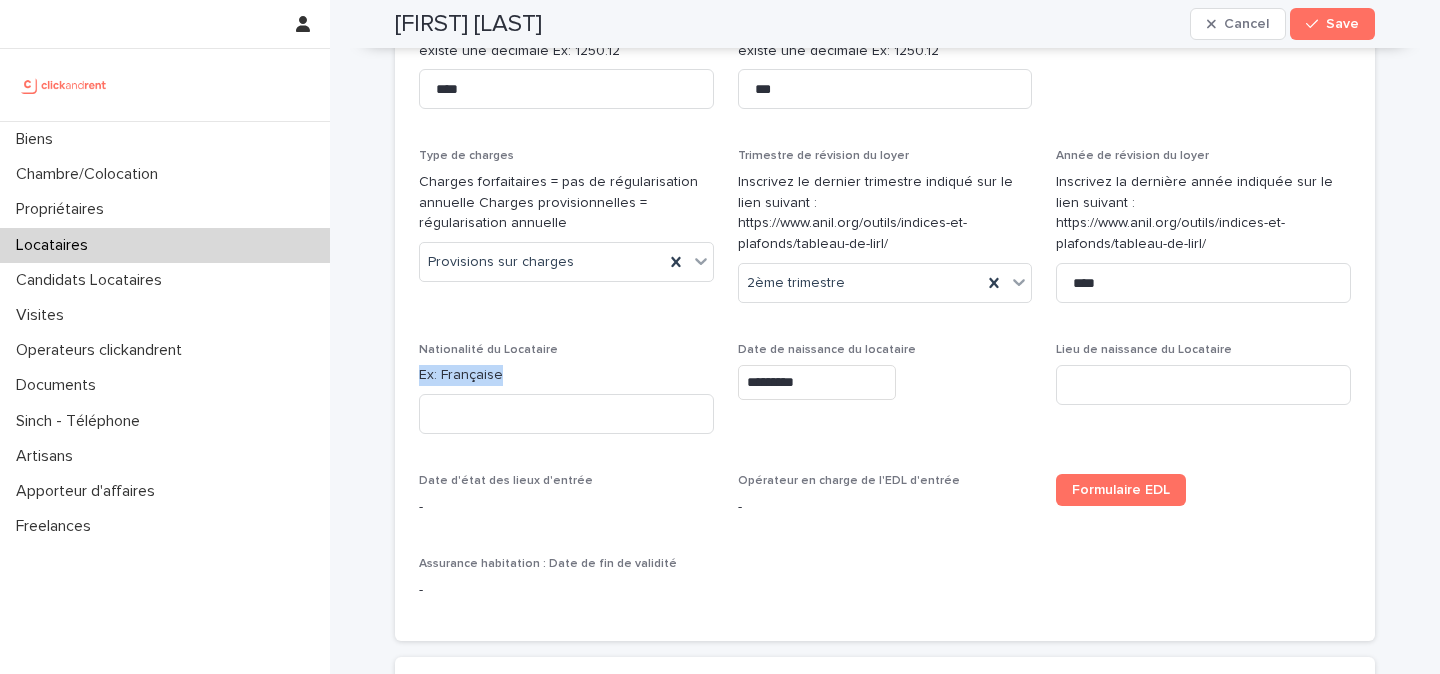 click on "Ex: Française" at bounding box center (566, 375) 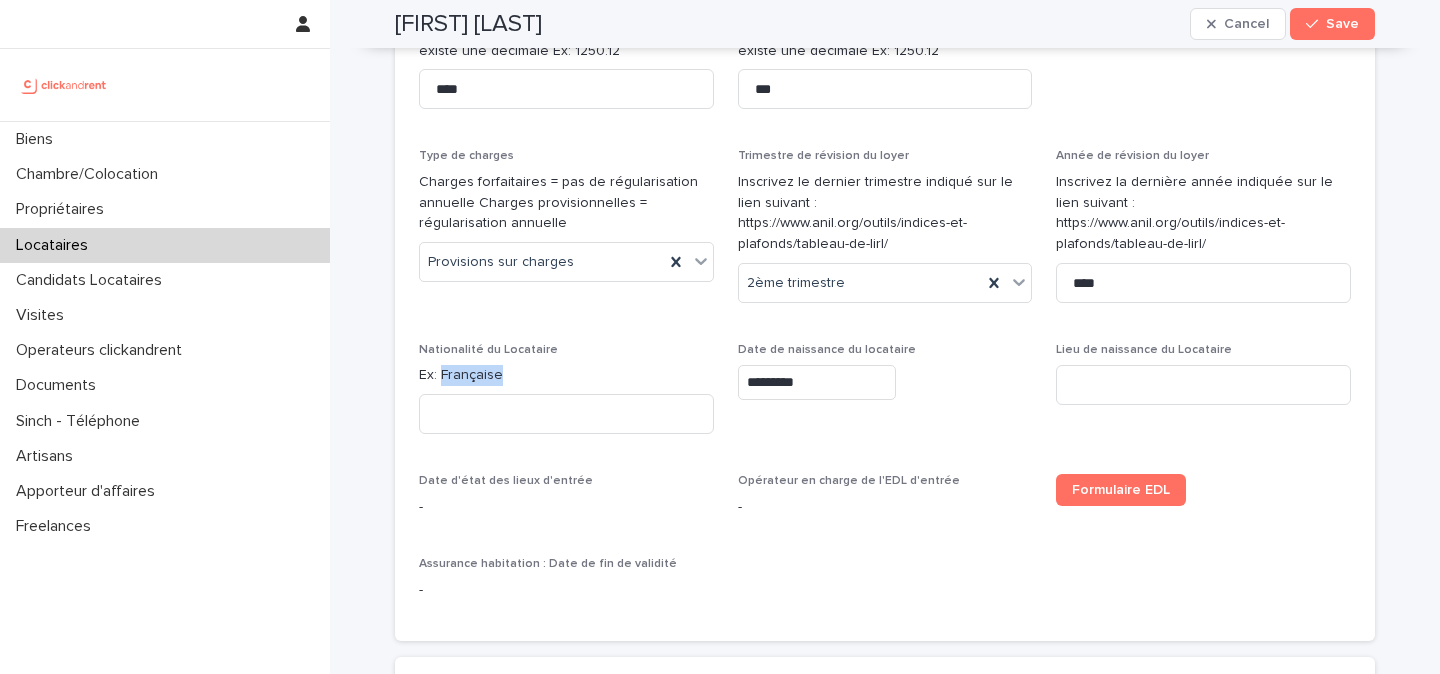click on "Ex: Française" at bounding box center [566, 375] 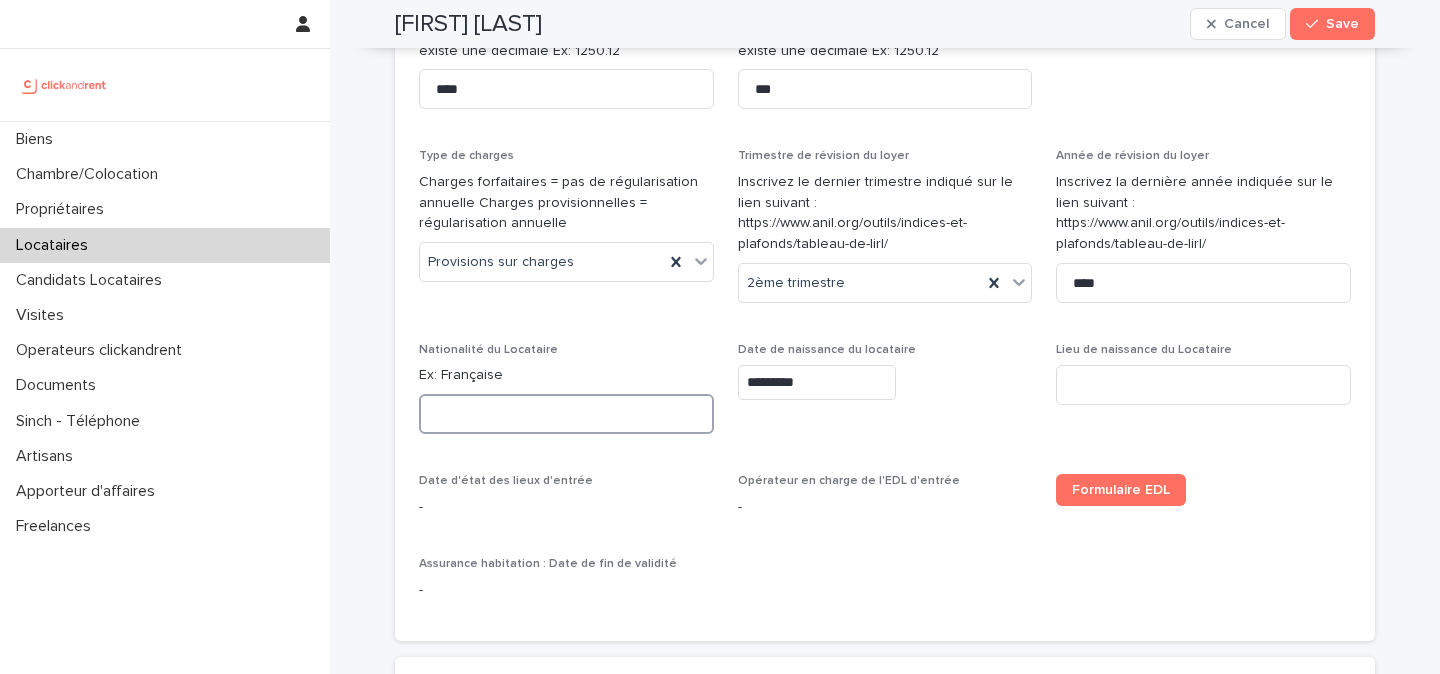 click at bounding box center [566, 414] 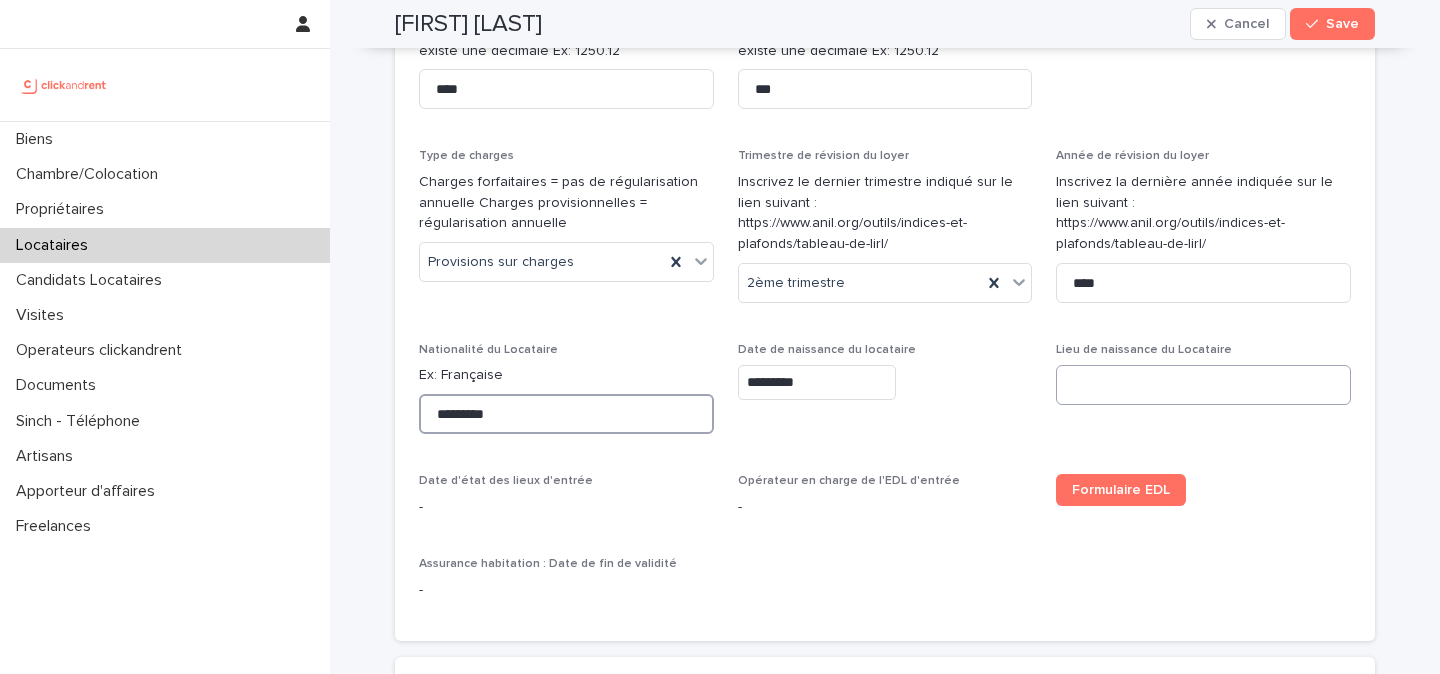 type on "*********" 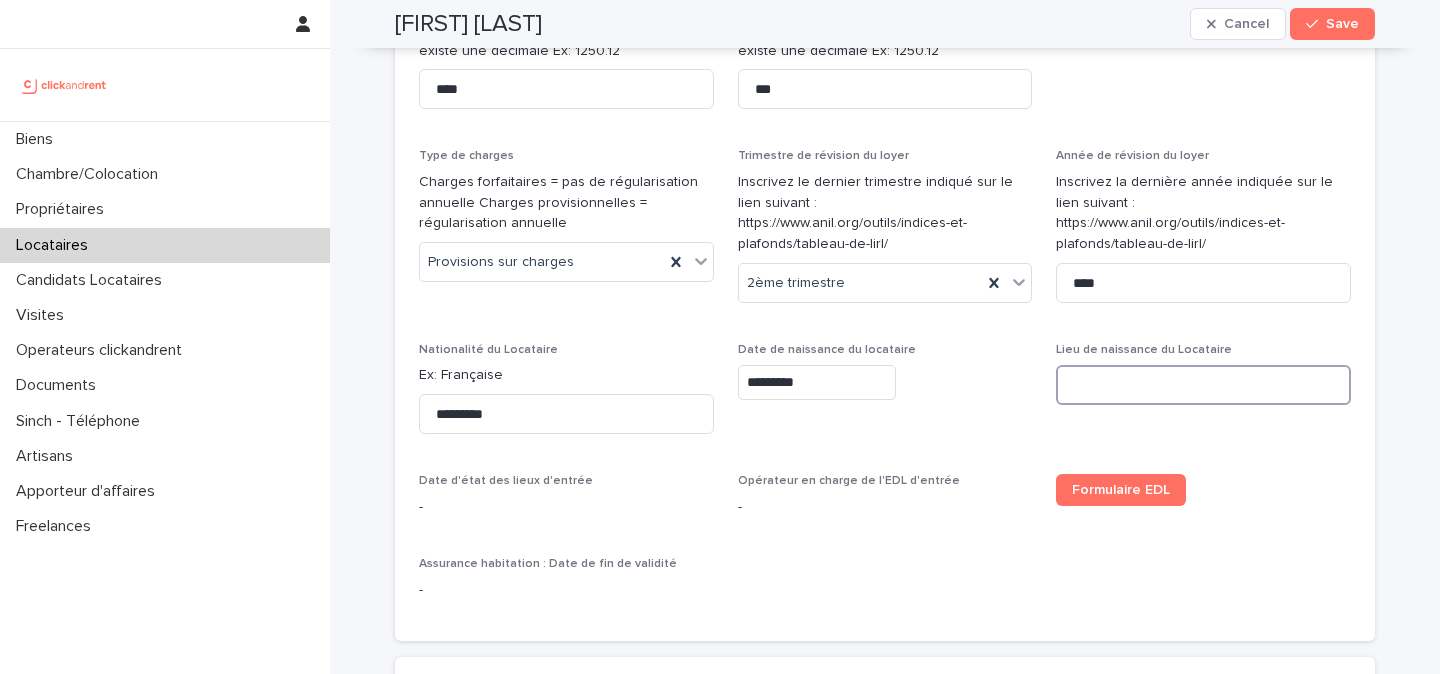click at bounding box center [1203, 385] 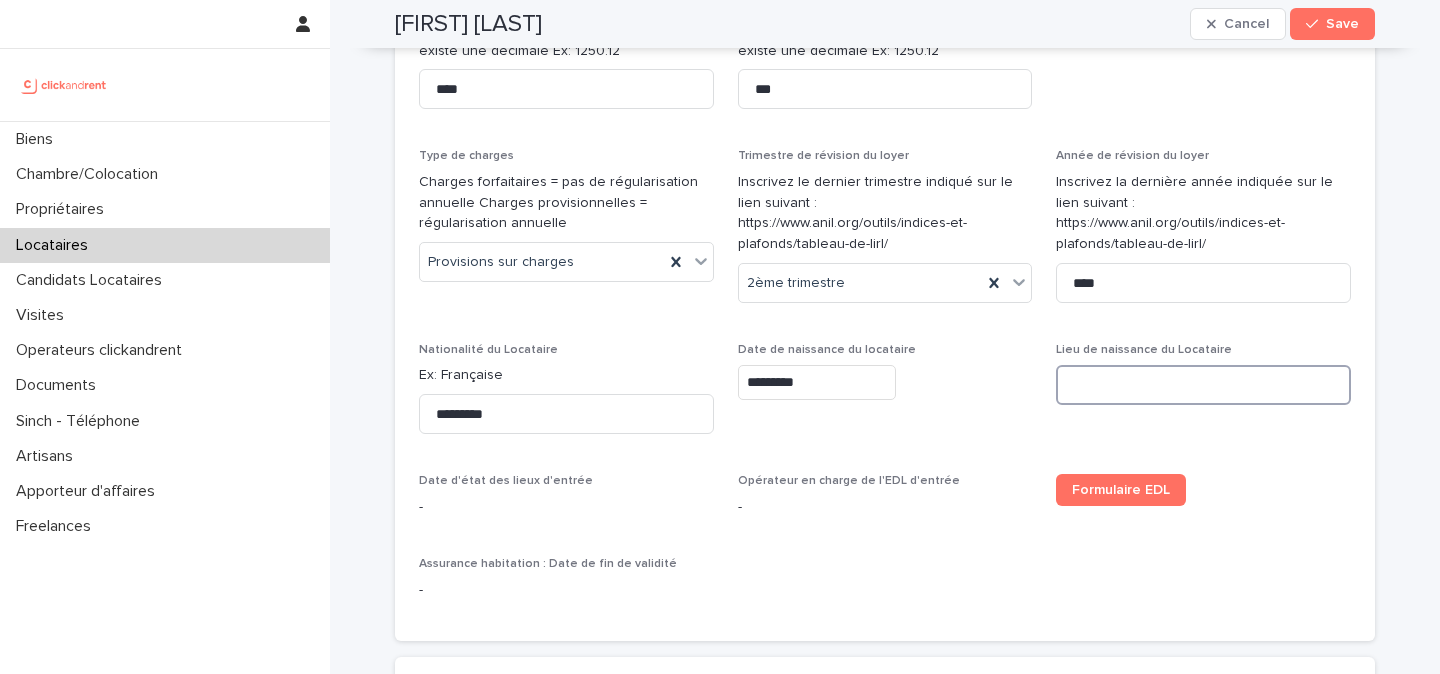 paste on "**********" 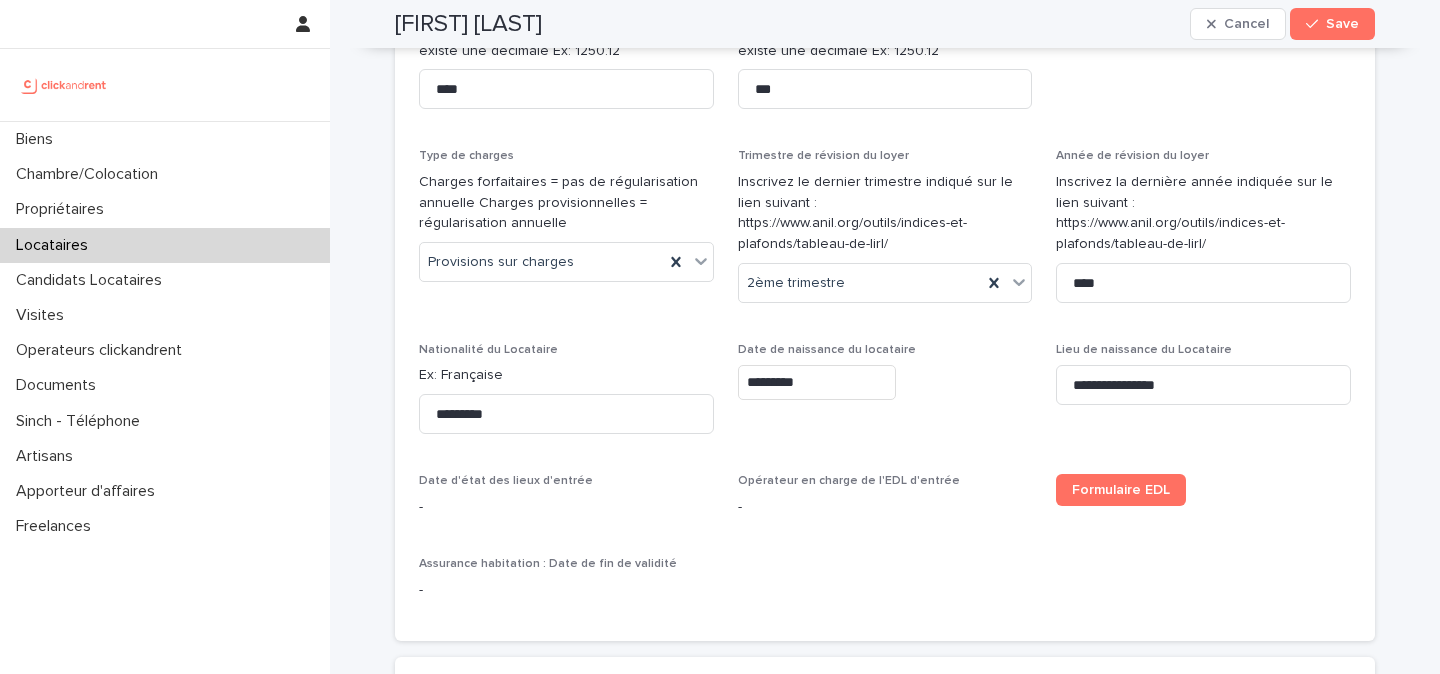 click on "Date de naissance du locataire *********" at bounding box center [885, 396] 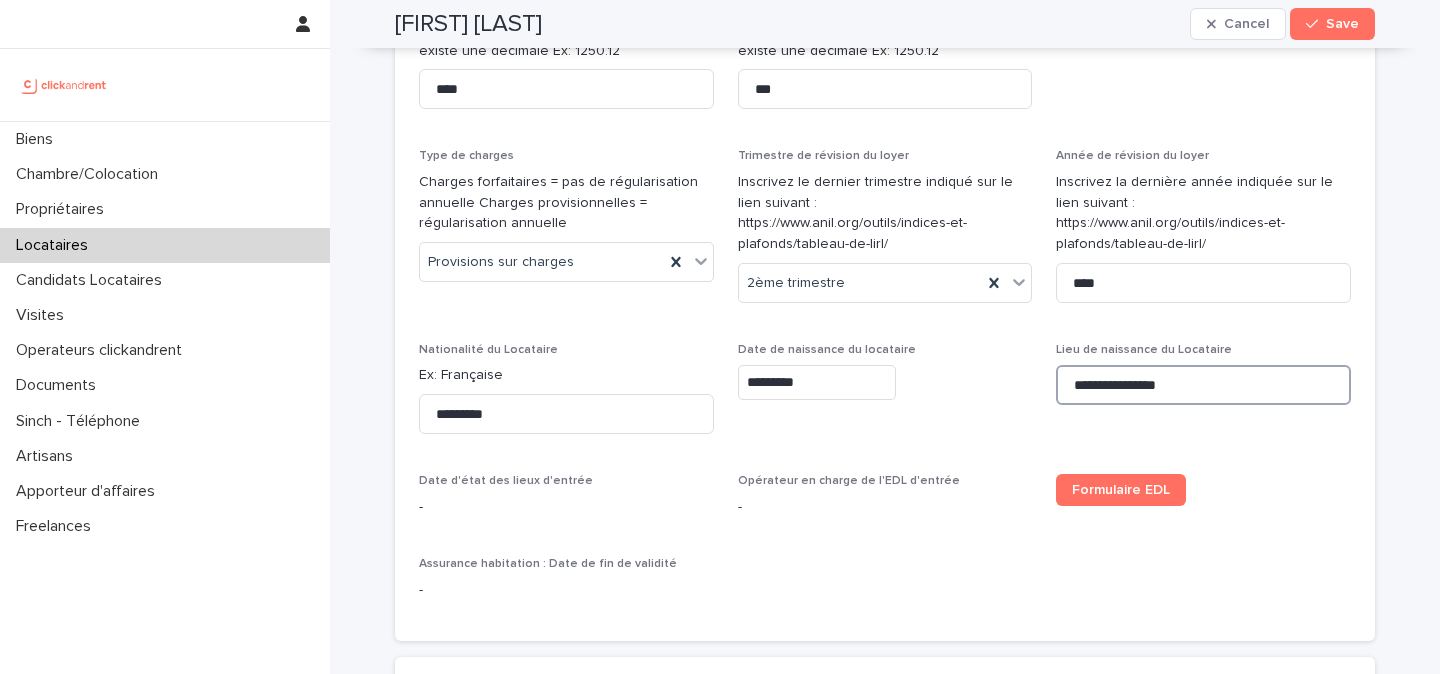 click on "**********" at bounding box center [1203, 385] 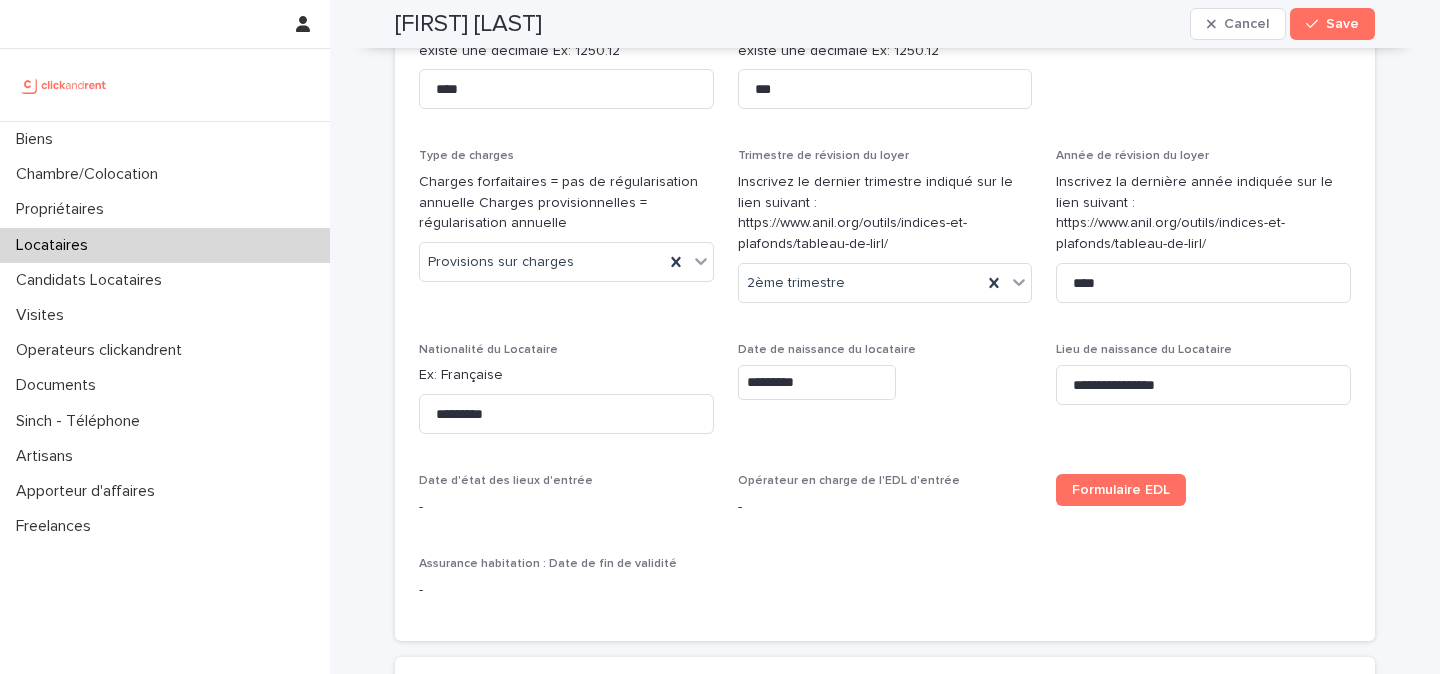 click on "Date de début du bail Indiquez la date à laquelle on fait commencer le contrat de location
Il s'agit en principe de la même date que celle de l'état des lieux d'entrée ********* Date de fin du bail - Durée du bail (en mois) Ex: 12 ** Loyer hors charges Ne pas mettre une virgule mais un point s'il existe une décimale
Ex: 1250.12 **** Charges Ne pas mettre une virgule mais un point s'il existe une décimale
Ex: 1250.12 *** Loyers charges comprises 0 Type de charges Charges forfaitaires = pas de régularisation annuelle
Charges provisionnelles = régularisation annuelle Provisions sur charges Trimestre de révision du loyer Inscrivez le dernier trimestre indiqué sur le lien suivant : https://www.anil.org/outils/indices-et-plafonds/tableau-de-lirl/  2ème trimestre Année de révision du loyer Inscrivez la dernière année indiquée sur le lien suivant : https://www.anil.org/outils/indices-et-plafonds/tableau-de-lirl/  **** Nationalité du Locataire Ex: Française ********* Date de naissance du locataire" at bounding box center [885, 213] 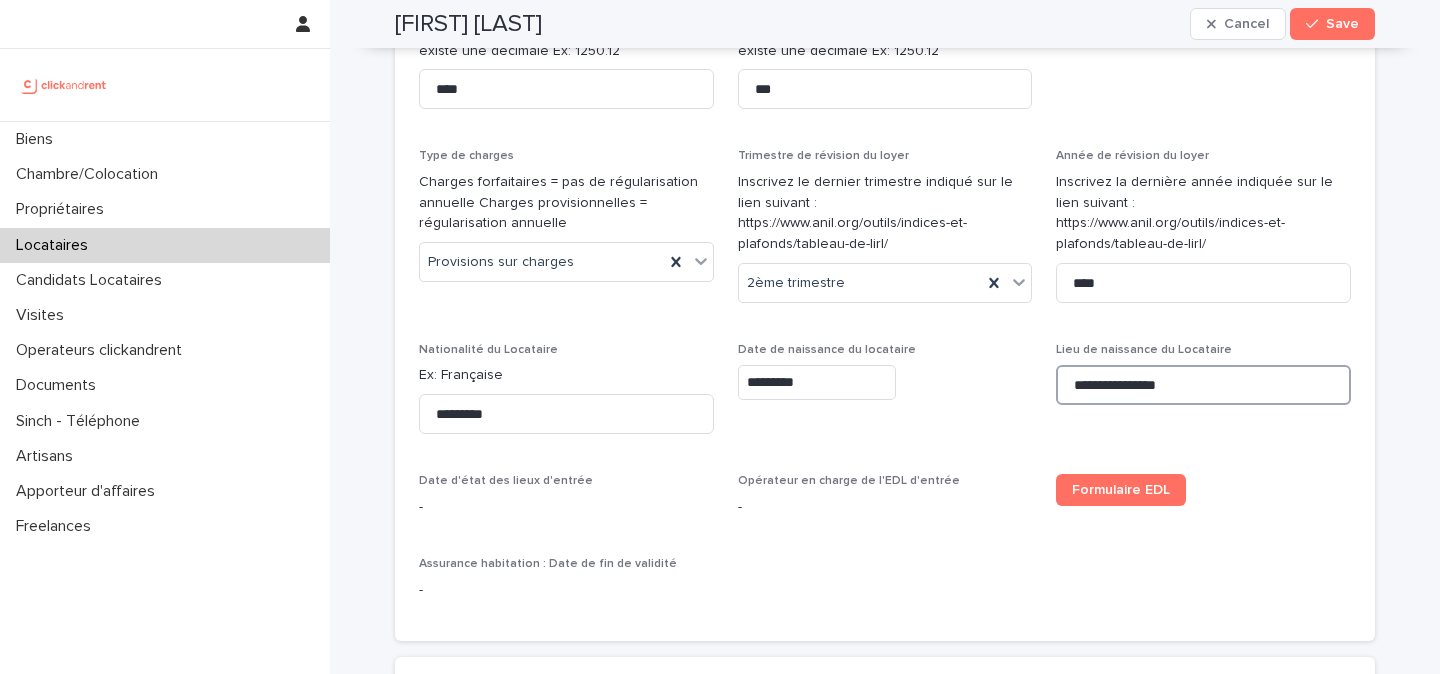 click on "**********" at bounding box center (1203, 385) 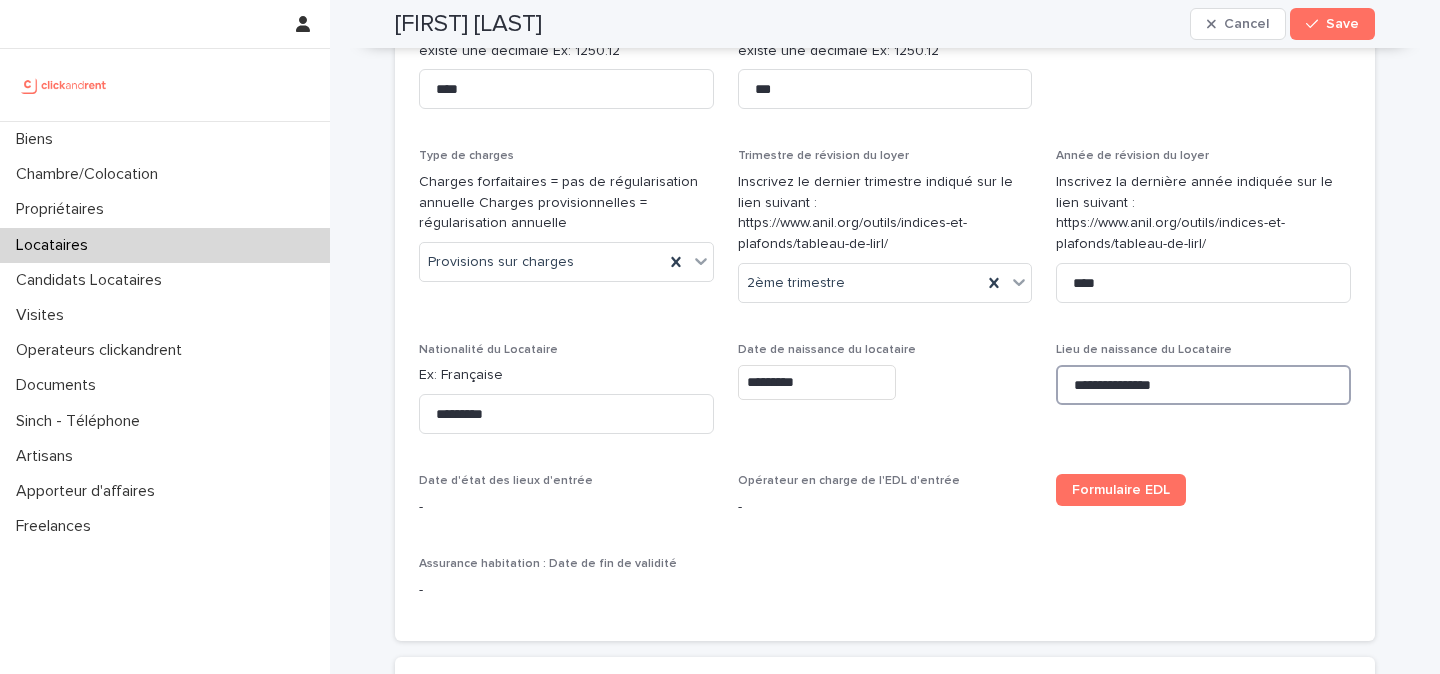 type on "**********" 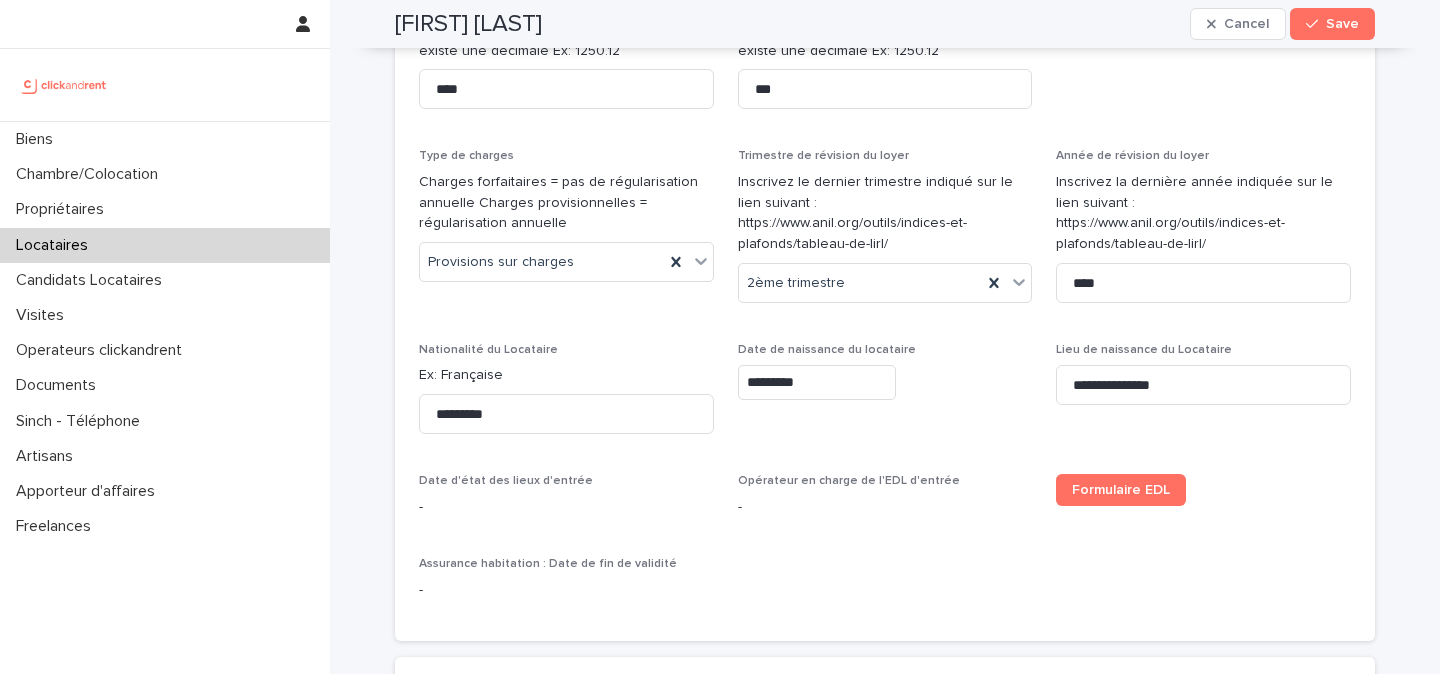 click on "Date de début du bail Indiquez la date à laquelle on fait commencer le contrat de location
Il s'agit en principe de la même date que celle de l'état des lieux d'entrée ********* Date de fin du bail - Durée du bail (en mois) Ex: 12 ** Loyer hors charges Ne pas mettre une virgule mais un point s'il existe une décimale
Ex: 1250.12 **** Charges Ne pas mettre une virgule mais un point s'il existe une décimale
Ex: 1250.12 *** Loyers charges comprises 0 Type de charges Charges forfaitaires = pas de régularisation annuelle
Charges provisionnelles = régularisation annuelle Provisions sur charges Trimestre de révision du loyer Inscrivez le dernier trimestre indiqué sur le lien suivant : https://www.anil.org/outils/indices-et-plafonds/tableau-de-lirl/  2ème trimestre Année de révision du loyer Inscrivez la dernière année indiquée sur le lien suivant : https://www.anil.org/outils/indices-et-plafonds/tableau-de-lirl/  **** Nationalité du Locataire Ex: Française ********* Date de naissance du locataire" at bounding box center [885, 213] 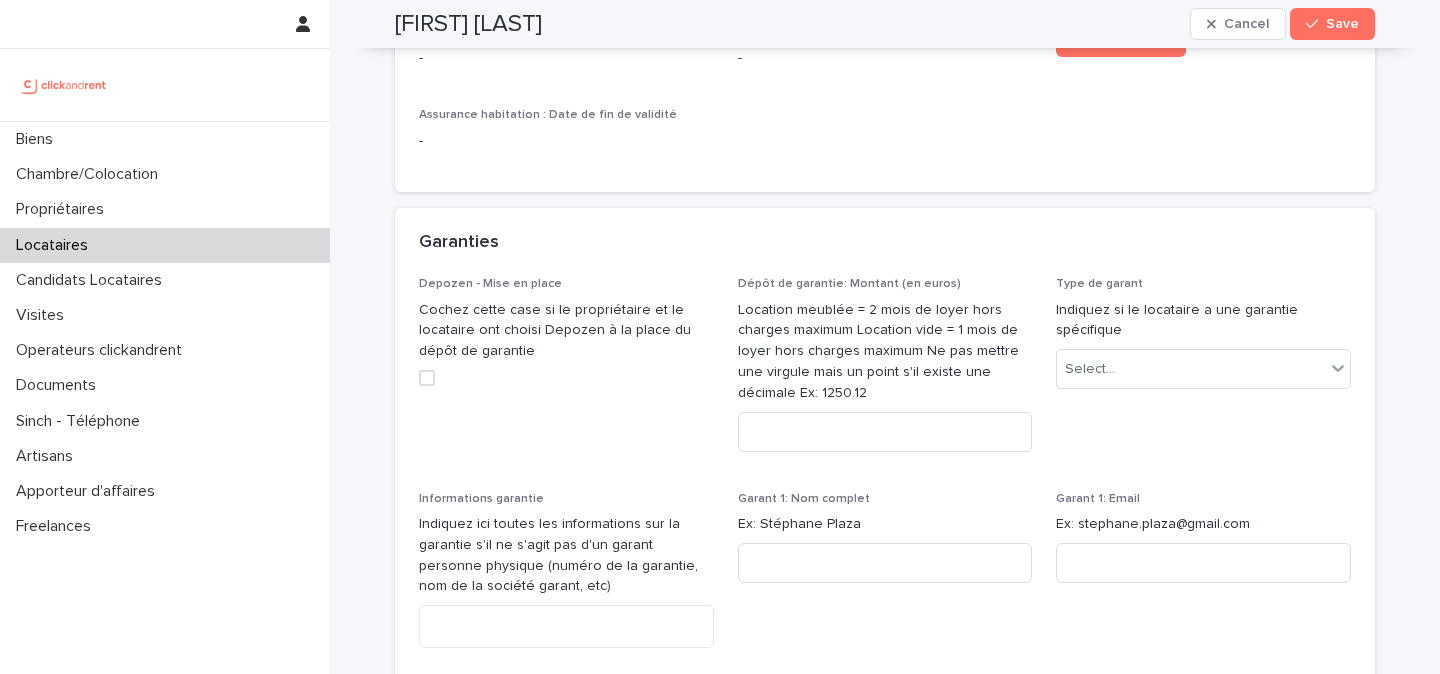 scroll, scrollTop: 1656, scrollLeft: 0, axis: vertical 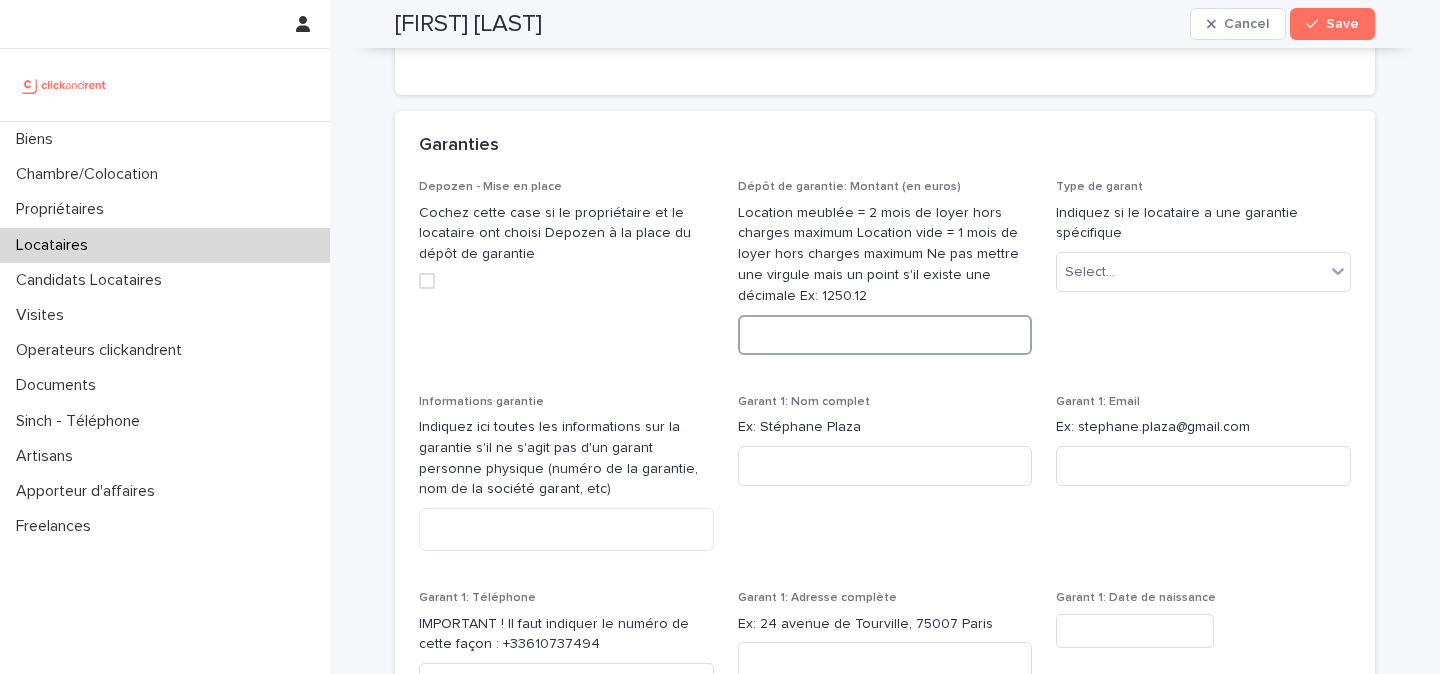 click at bounding box center (885, 335) 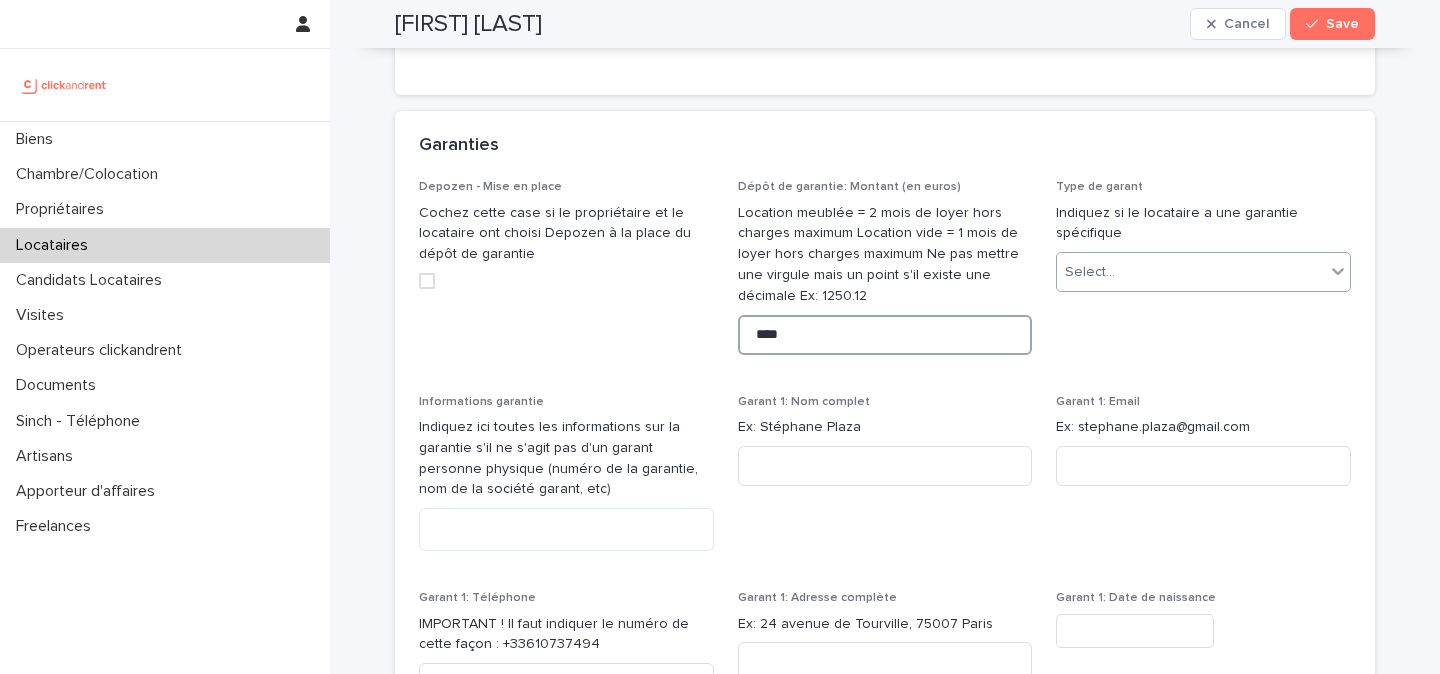 type on "****" 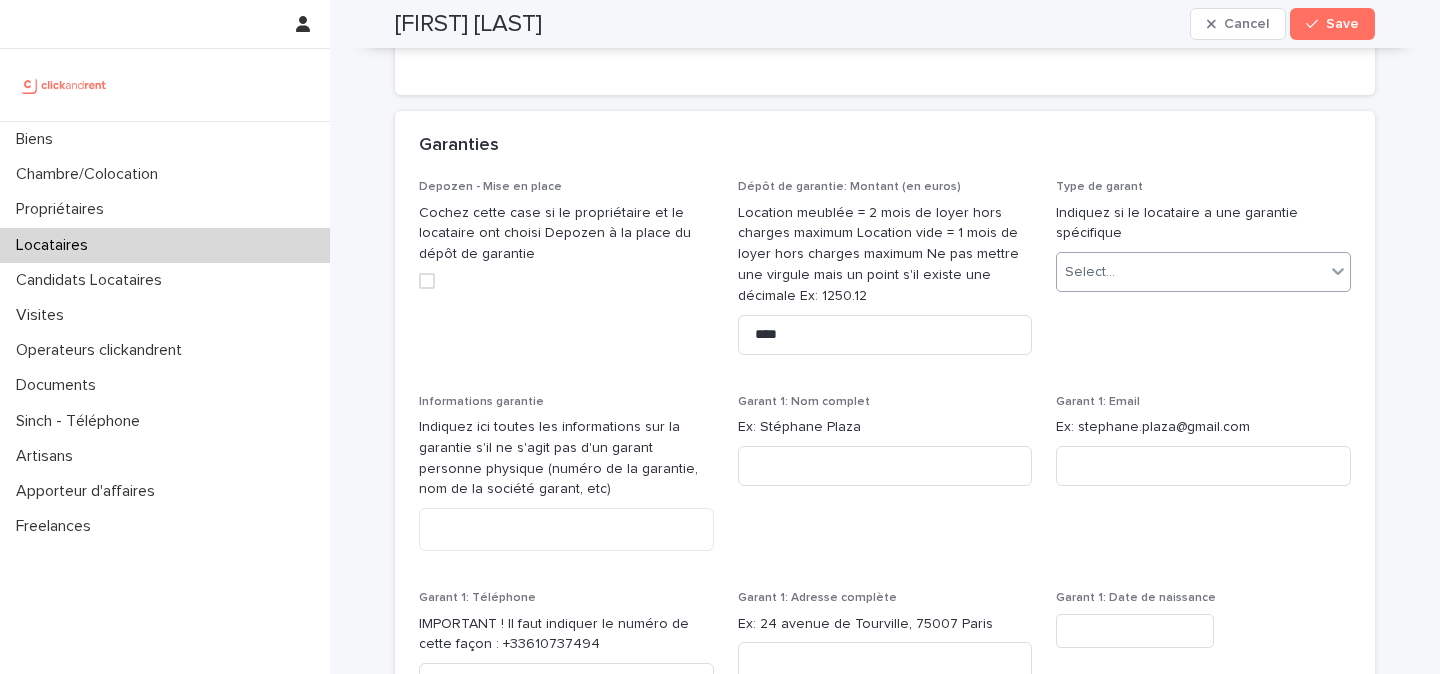 click on "Select..." at bounding box center (1191, 272) 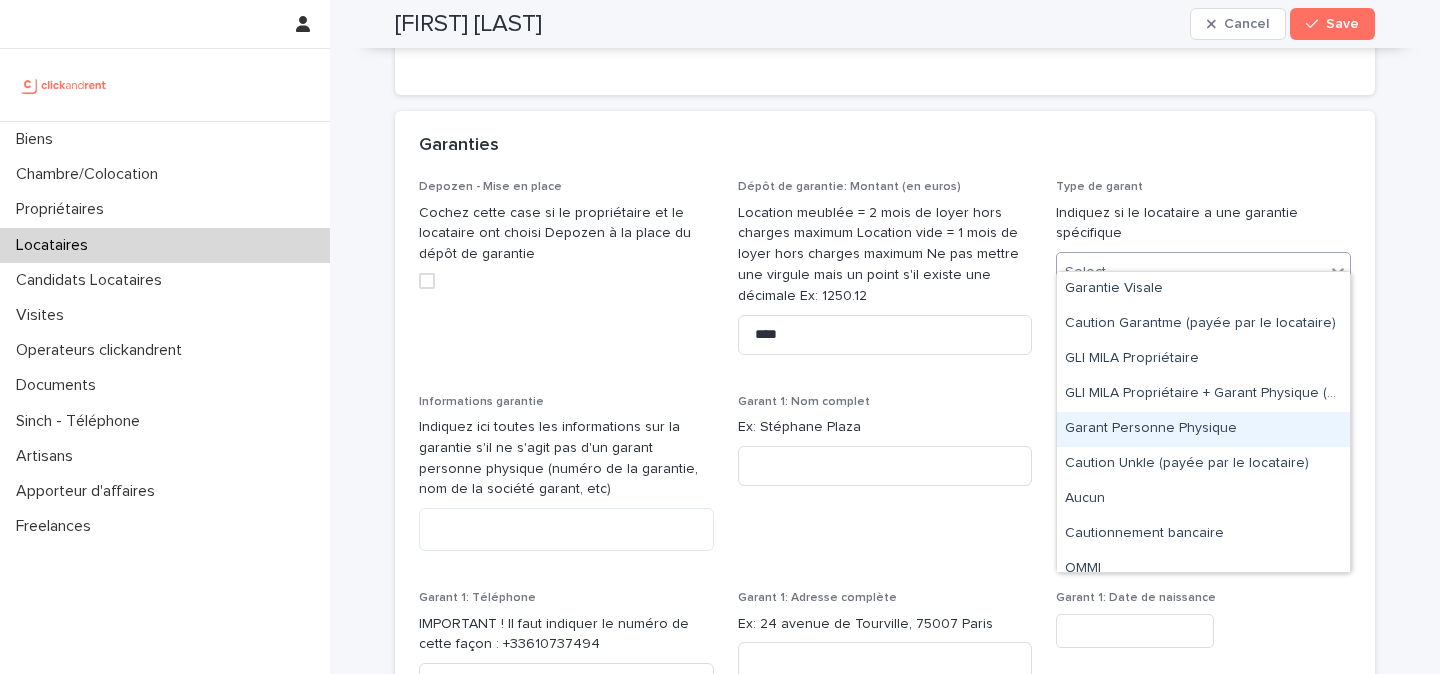 click on "Garant Personne Physique" at bounding box center [1203, 429] 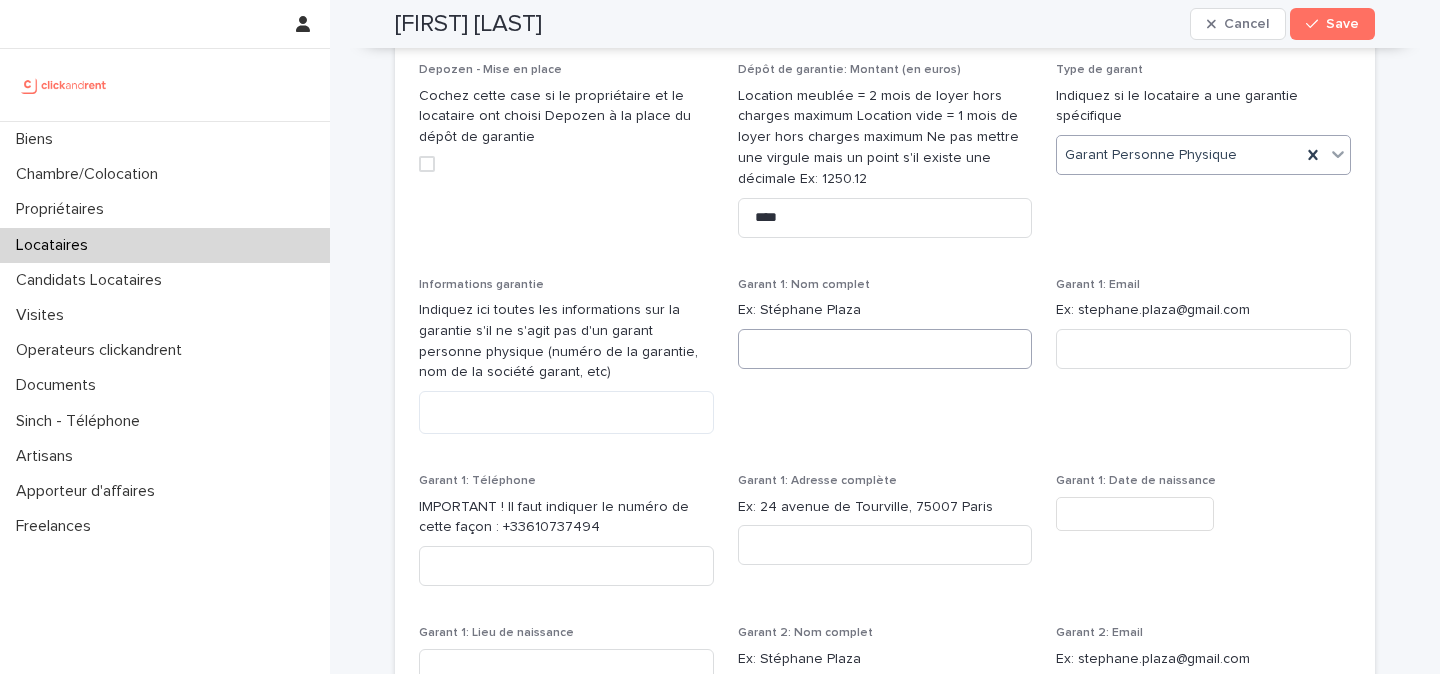 scroll, scrollTop: 1777, scrollLeft: 0, axis: vertical 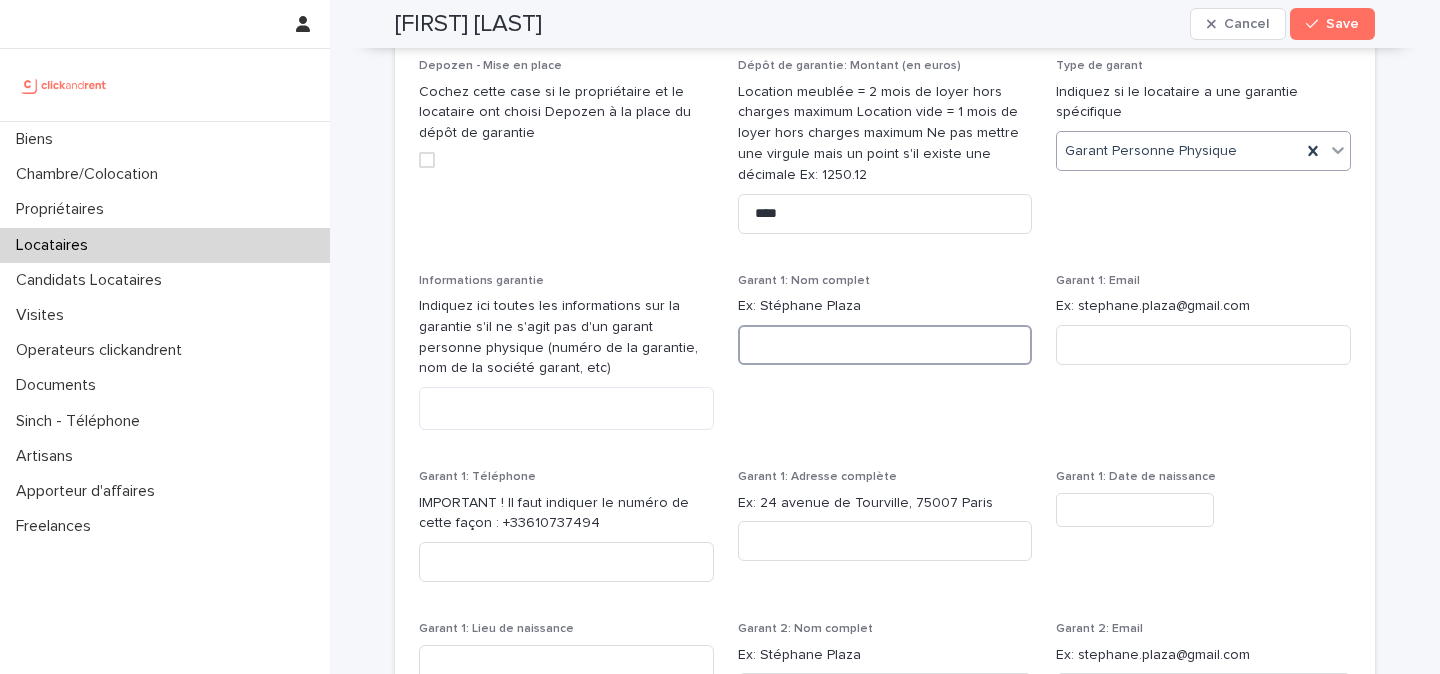 click at bounding box center [885, 345] 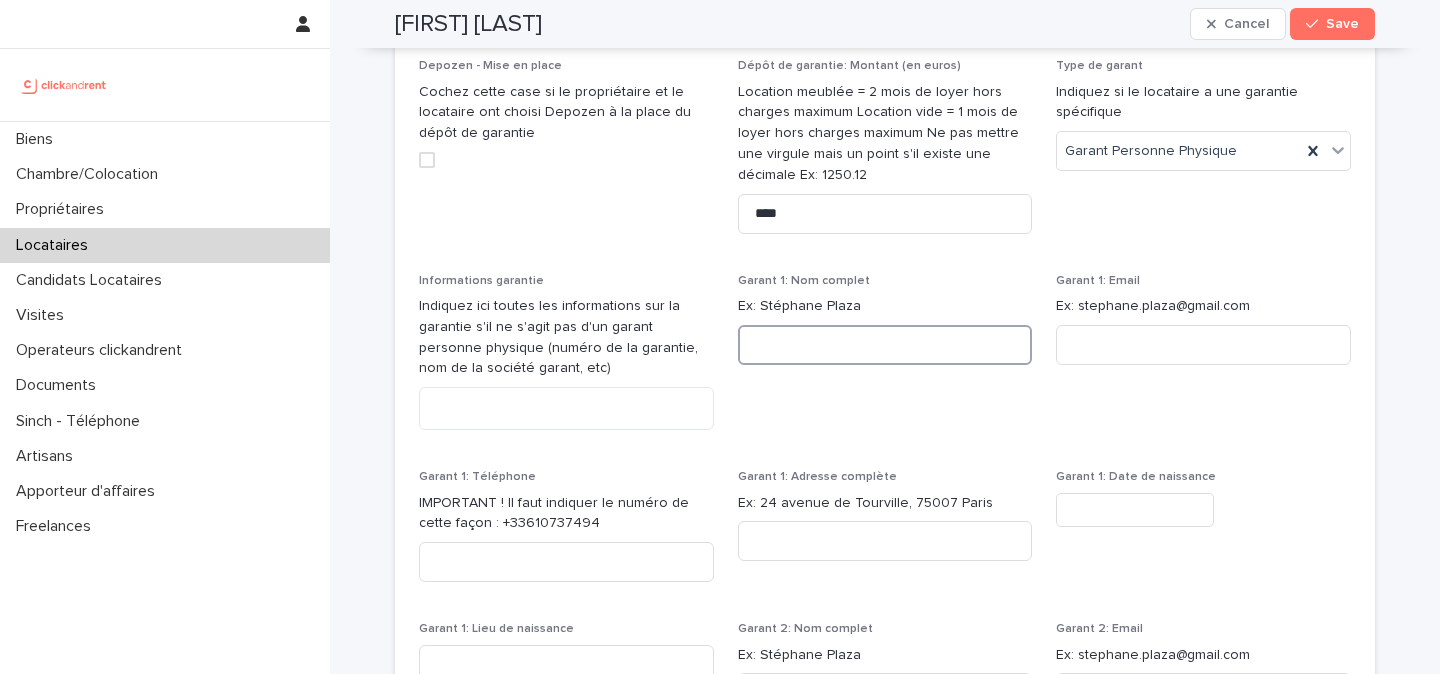 paste on "**********" 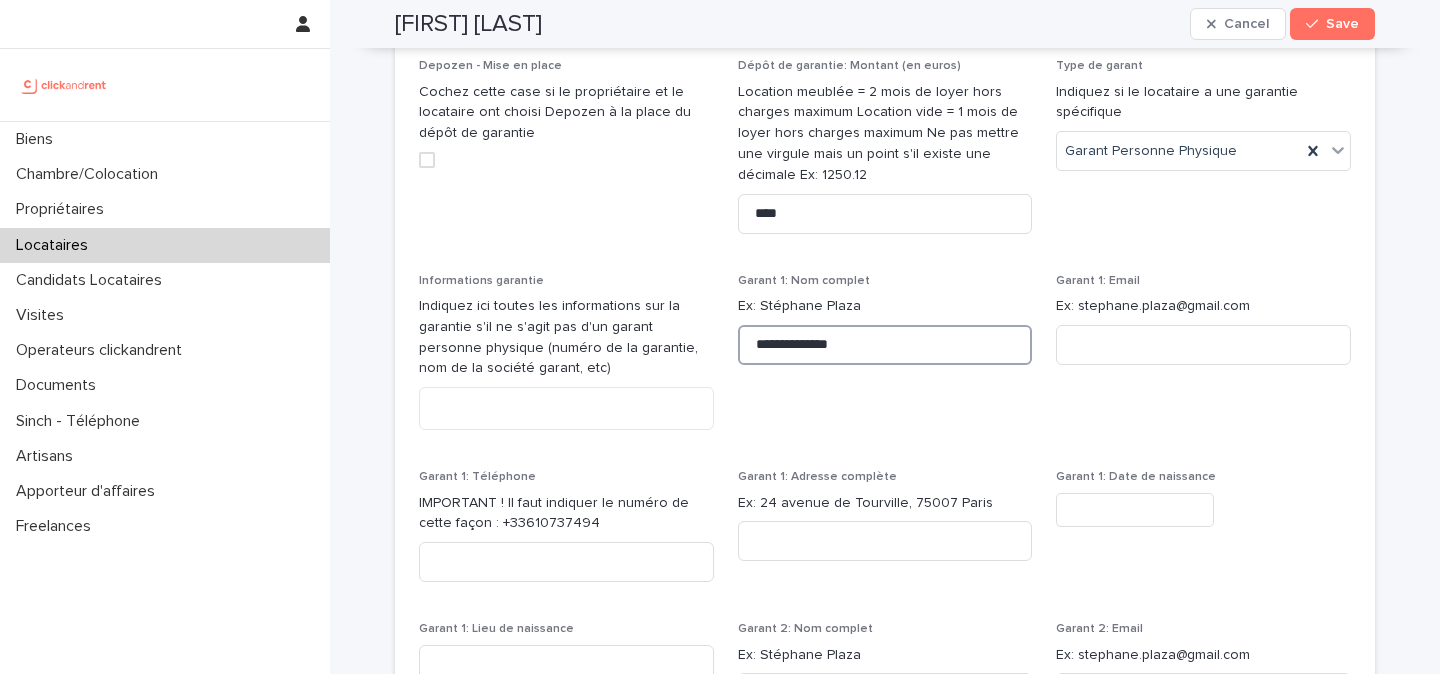 type on "**********" 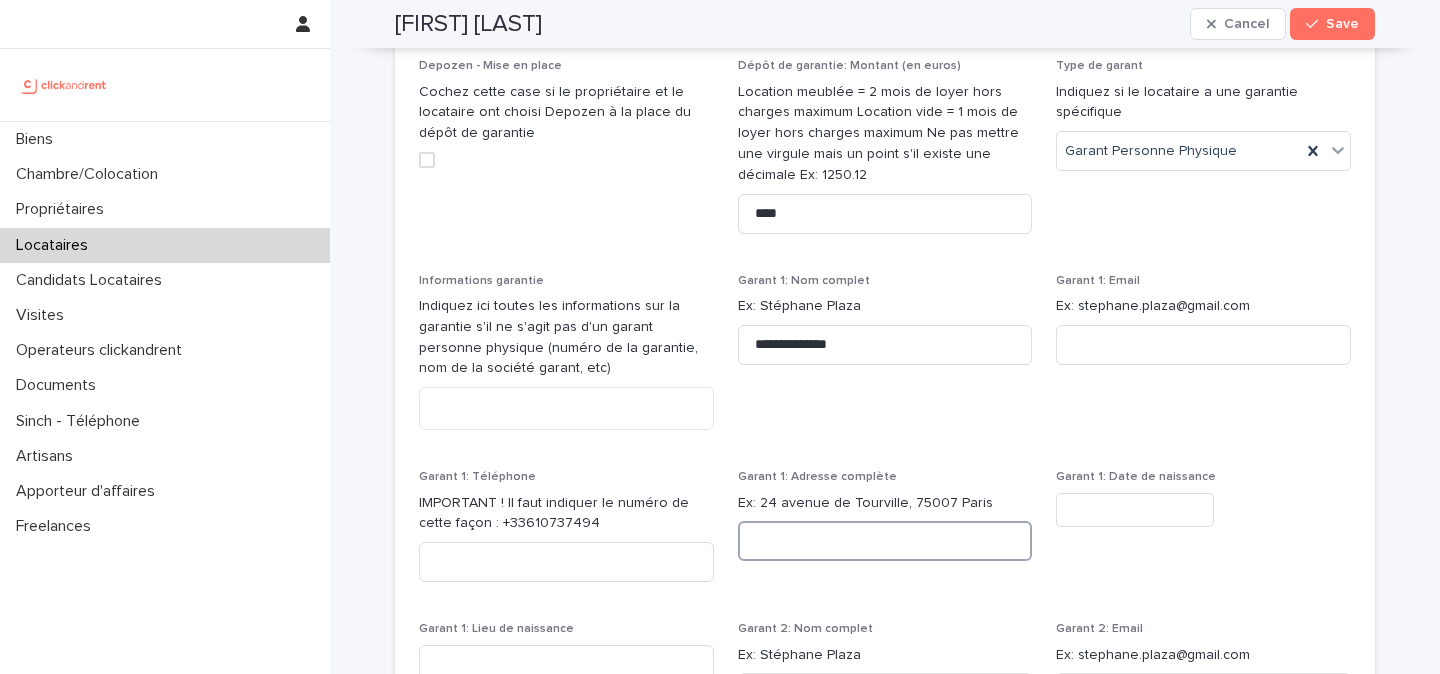 click at bounding box center [885, 541] 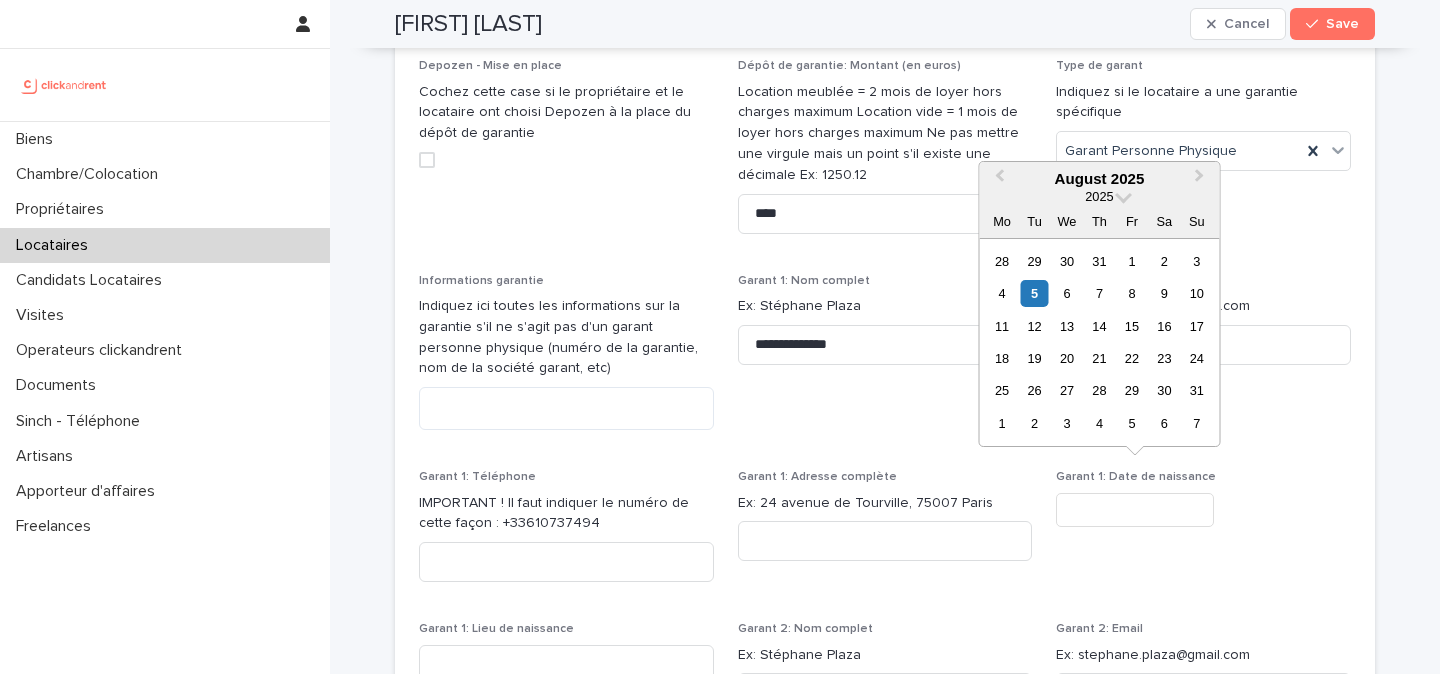 click at bounding box center (1135, 510) 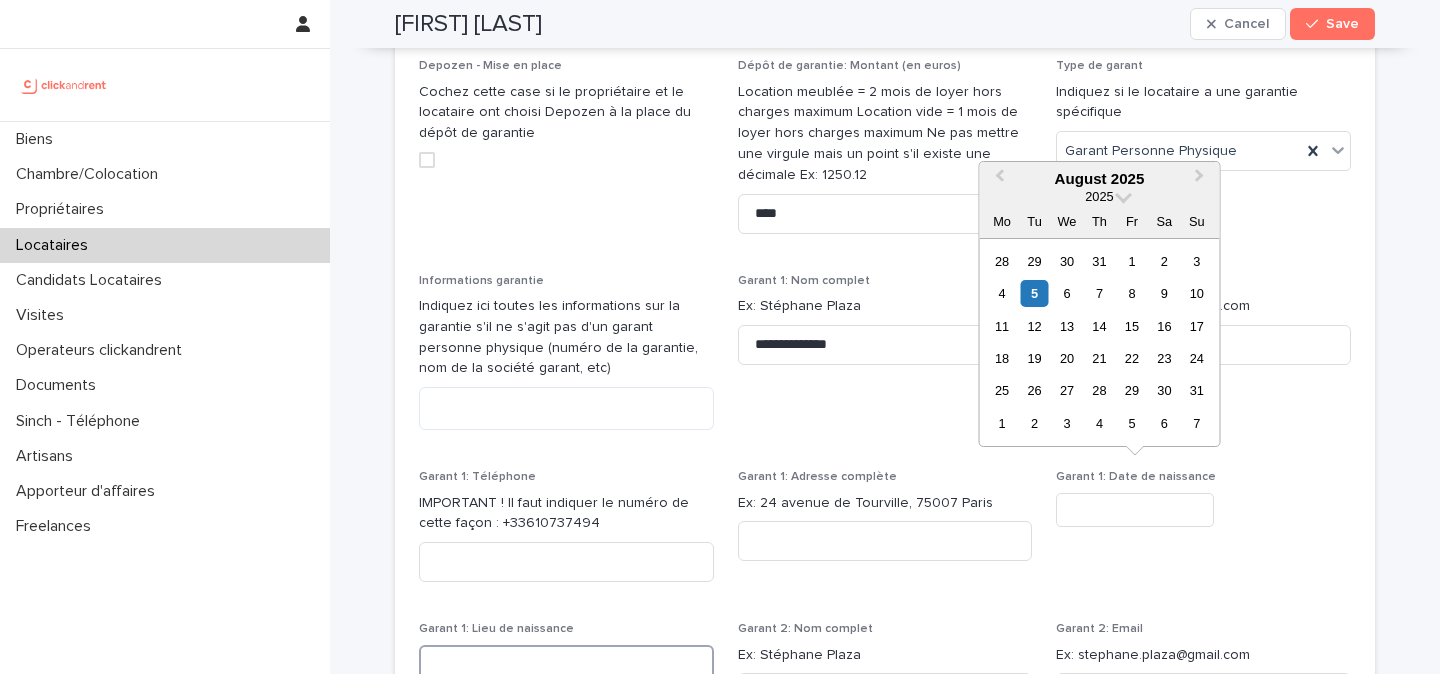 click at bounding box center (566, 665) 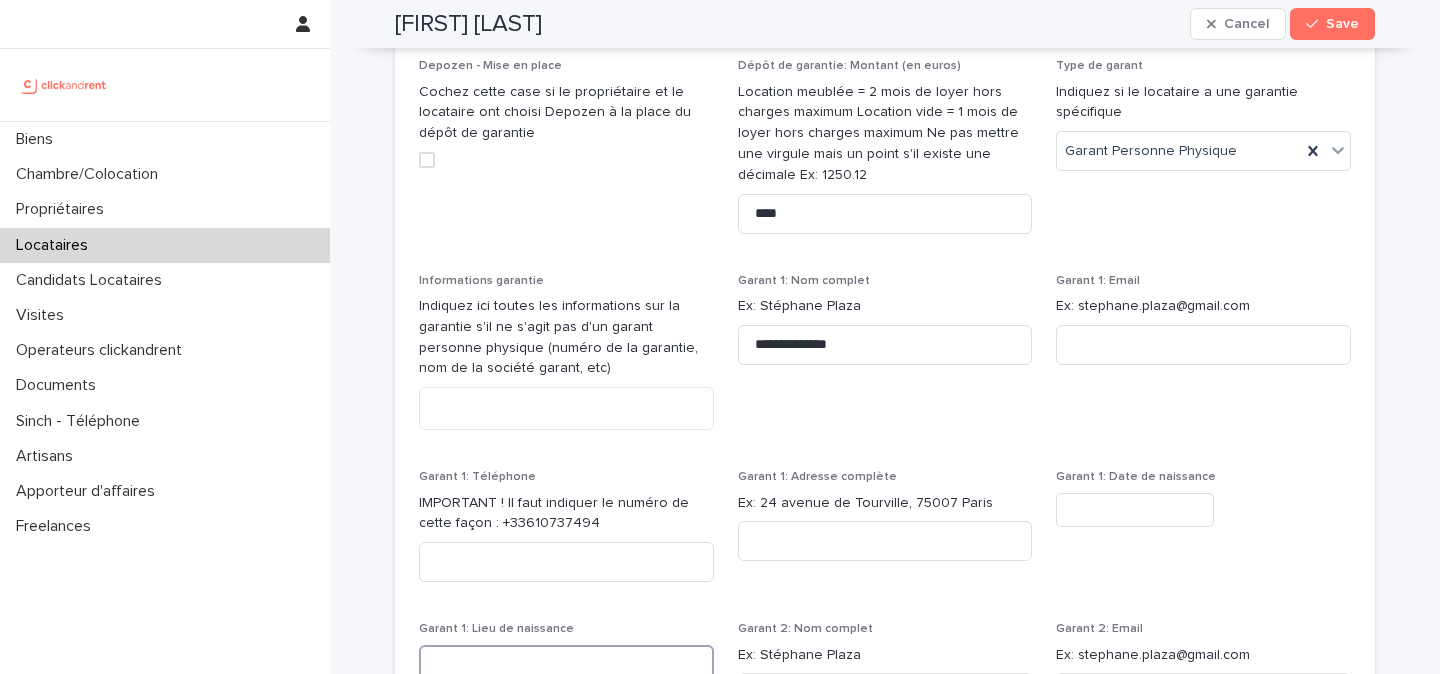 paste on "**********" 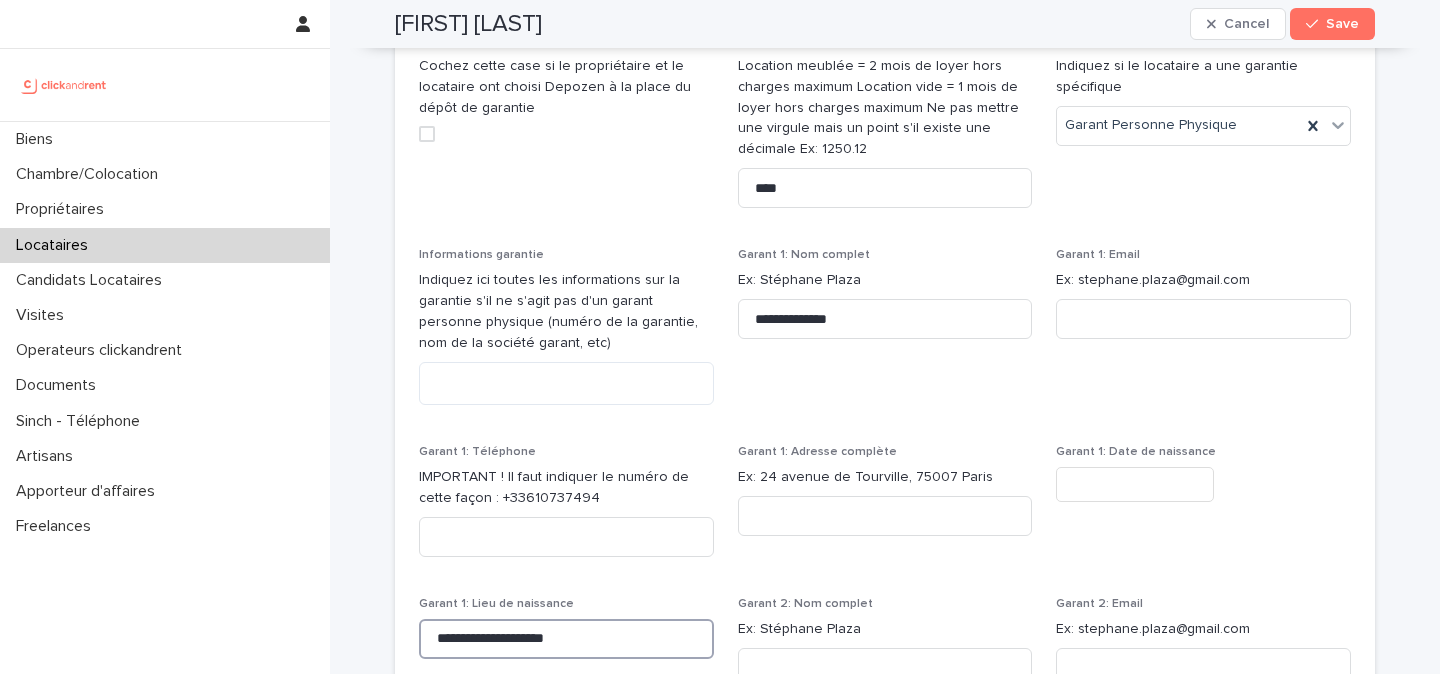 type on "**********" 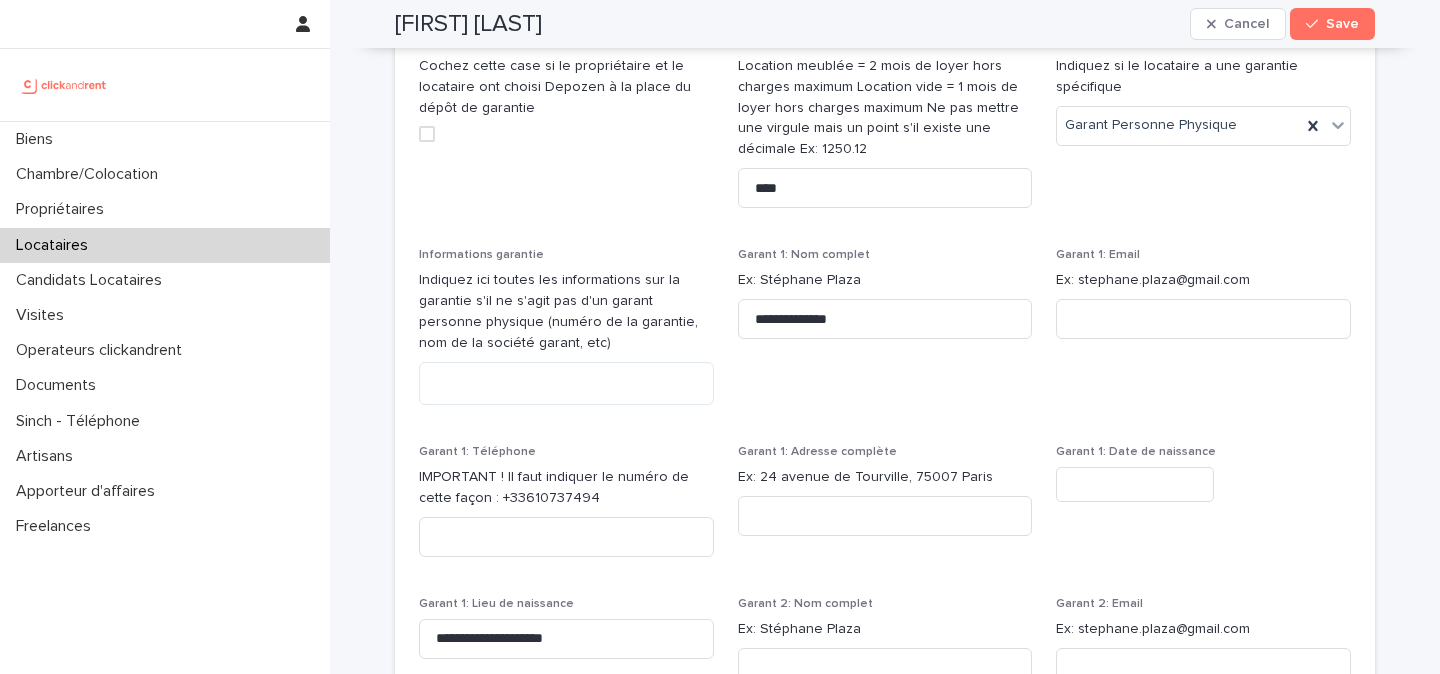 click at bounding box center [1135, 484] 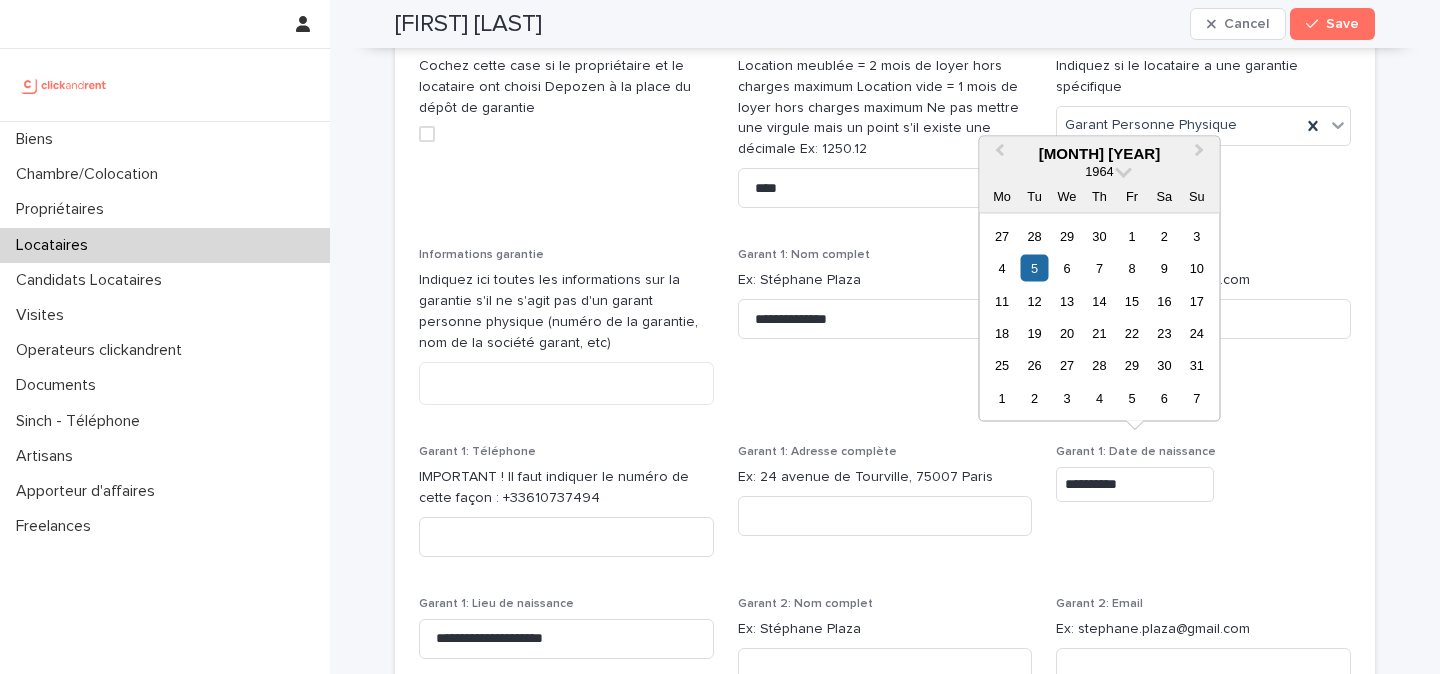 type on "********" 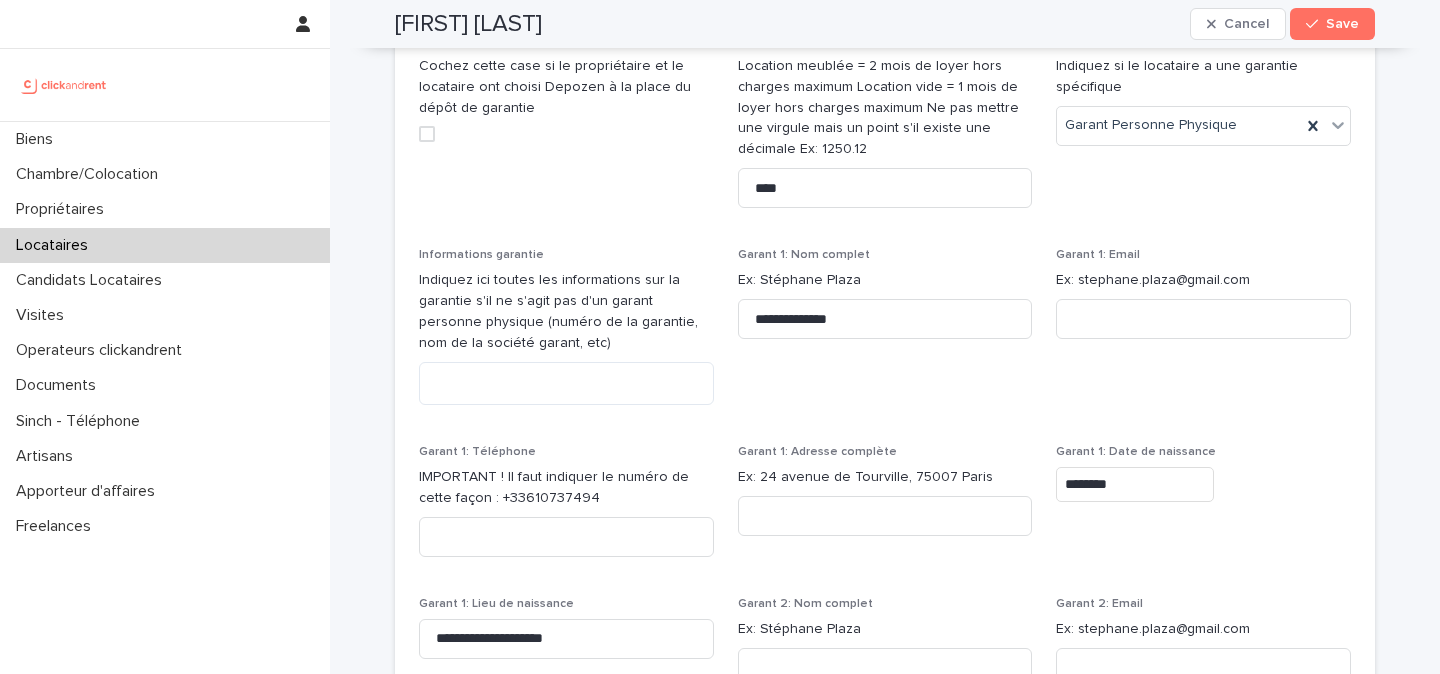 click on "Garant 1: Date de naissance ********" at bounding box center [1203, 509] 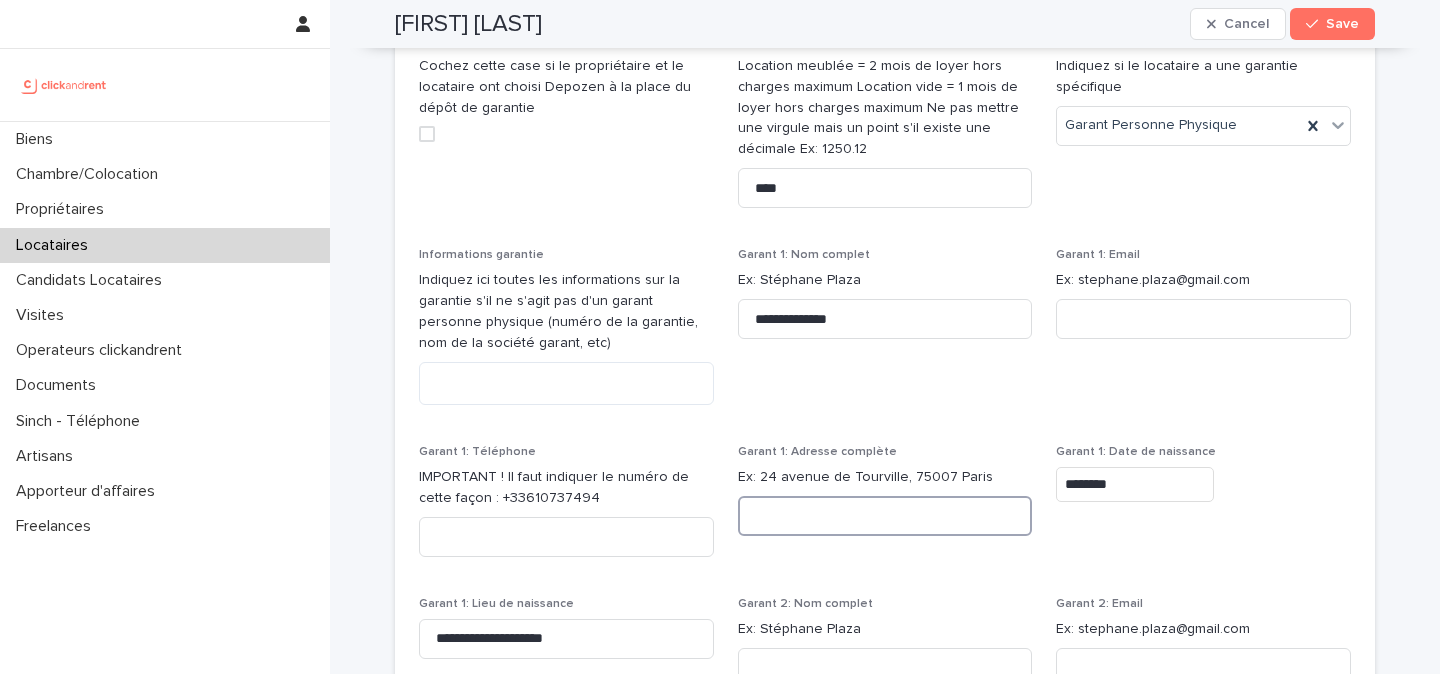 click at bounding box center (885, 516) 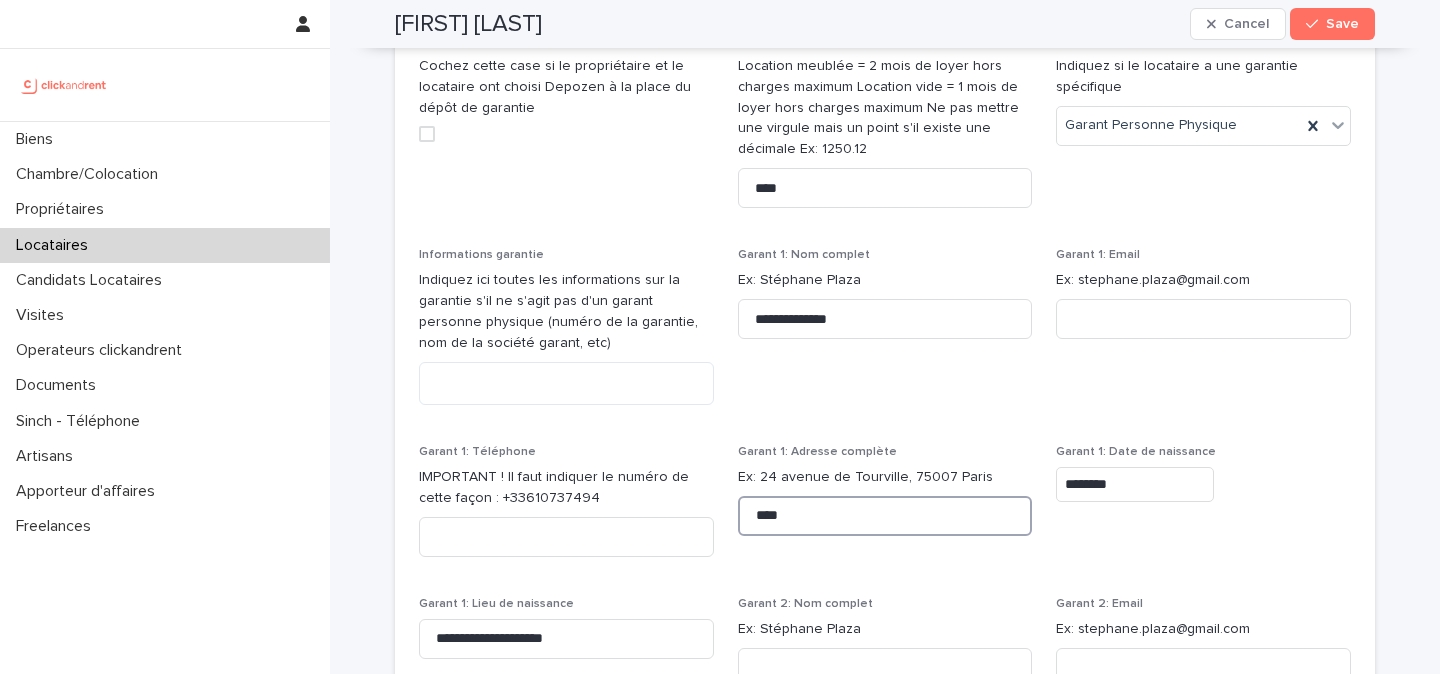 paste on "**********" 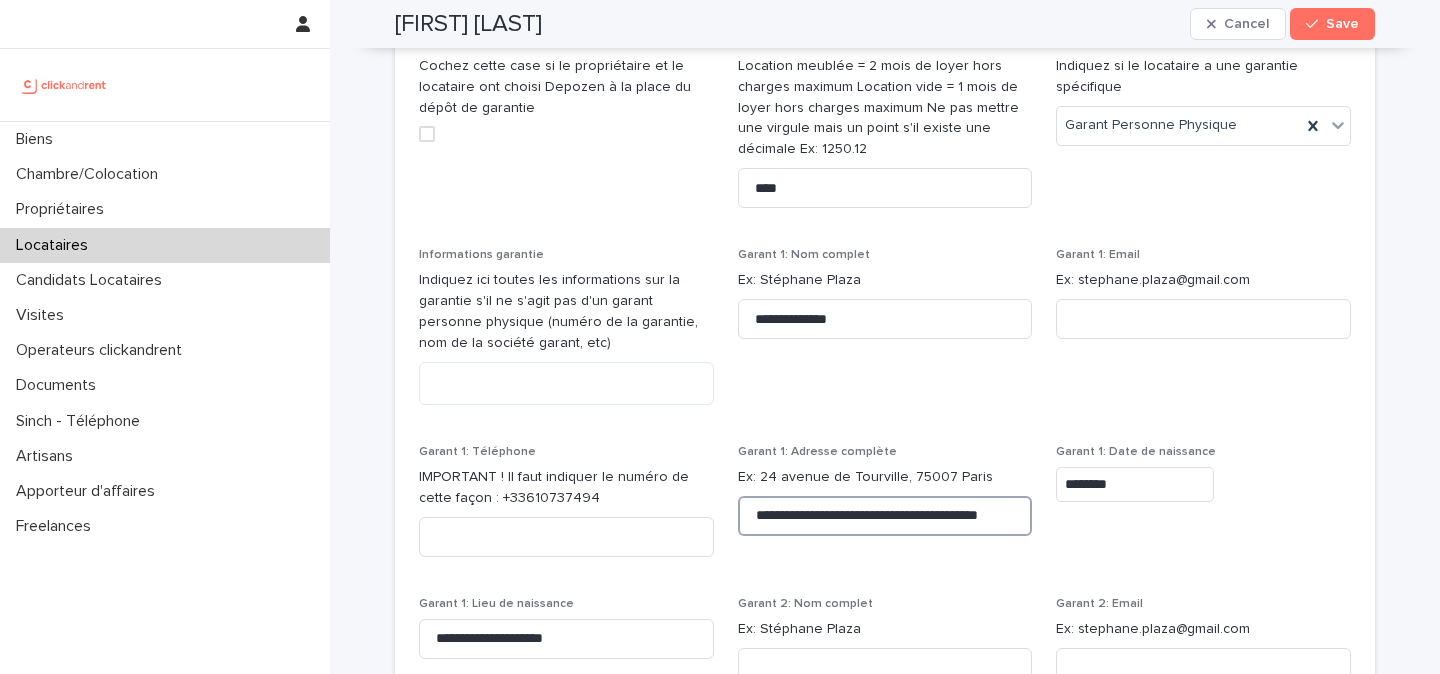 scroll, scrollTop: 0, scrollLeft: 83, axis: horizontal 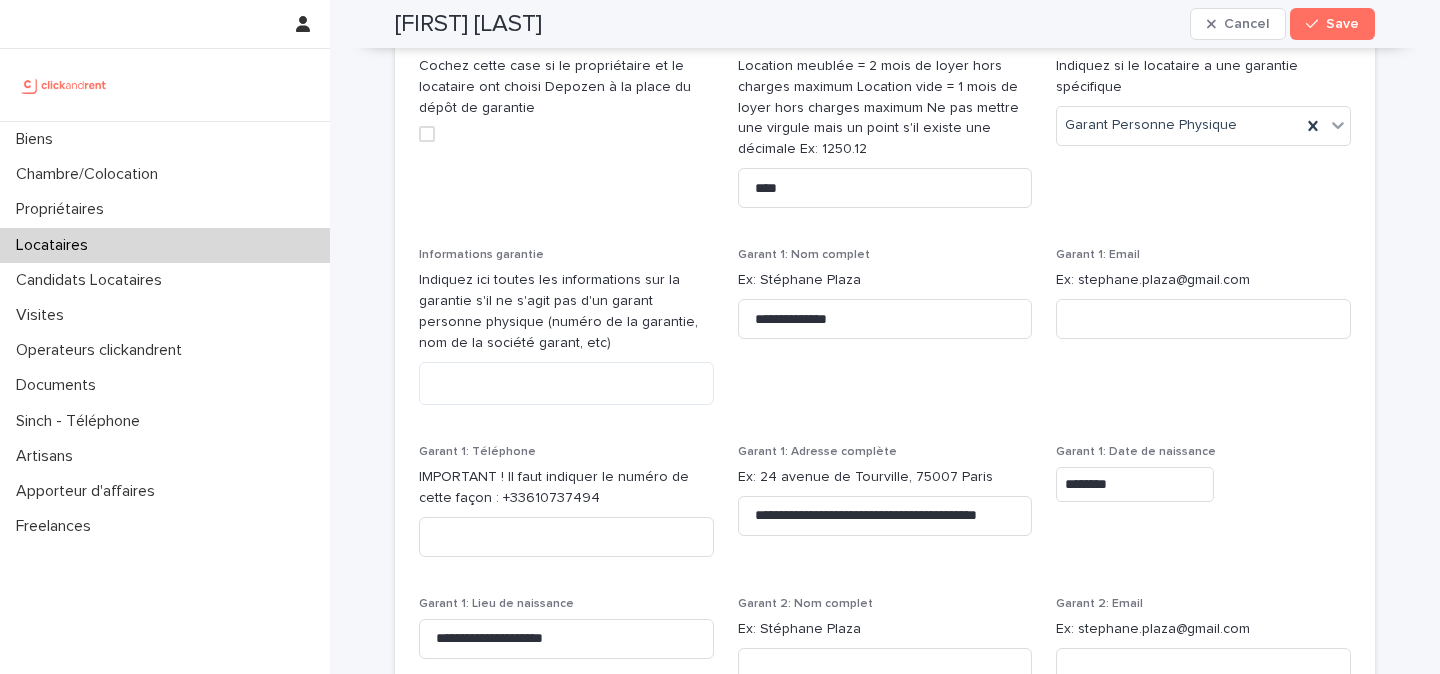 click on "**********" at bounding box center [885, 509] 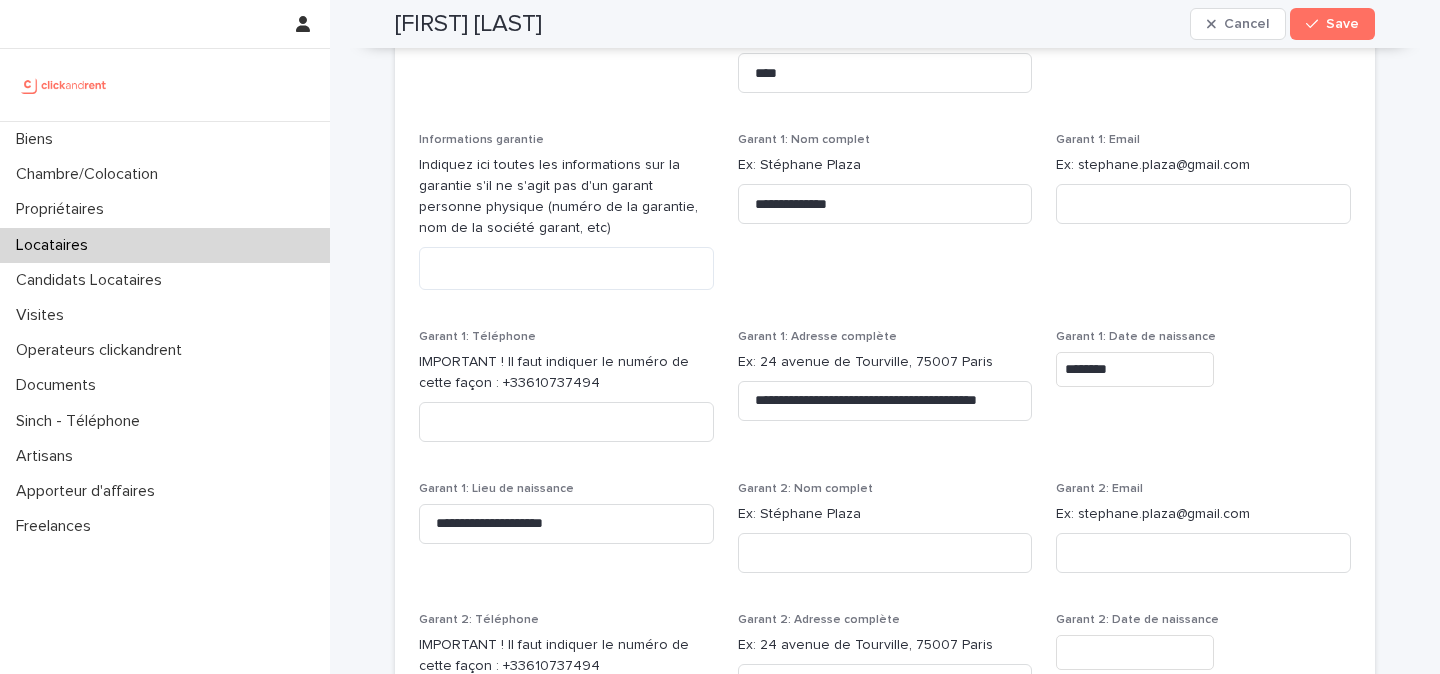 scroll, scrollTop: 1933, scrollLeft: 0, axis: vertical 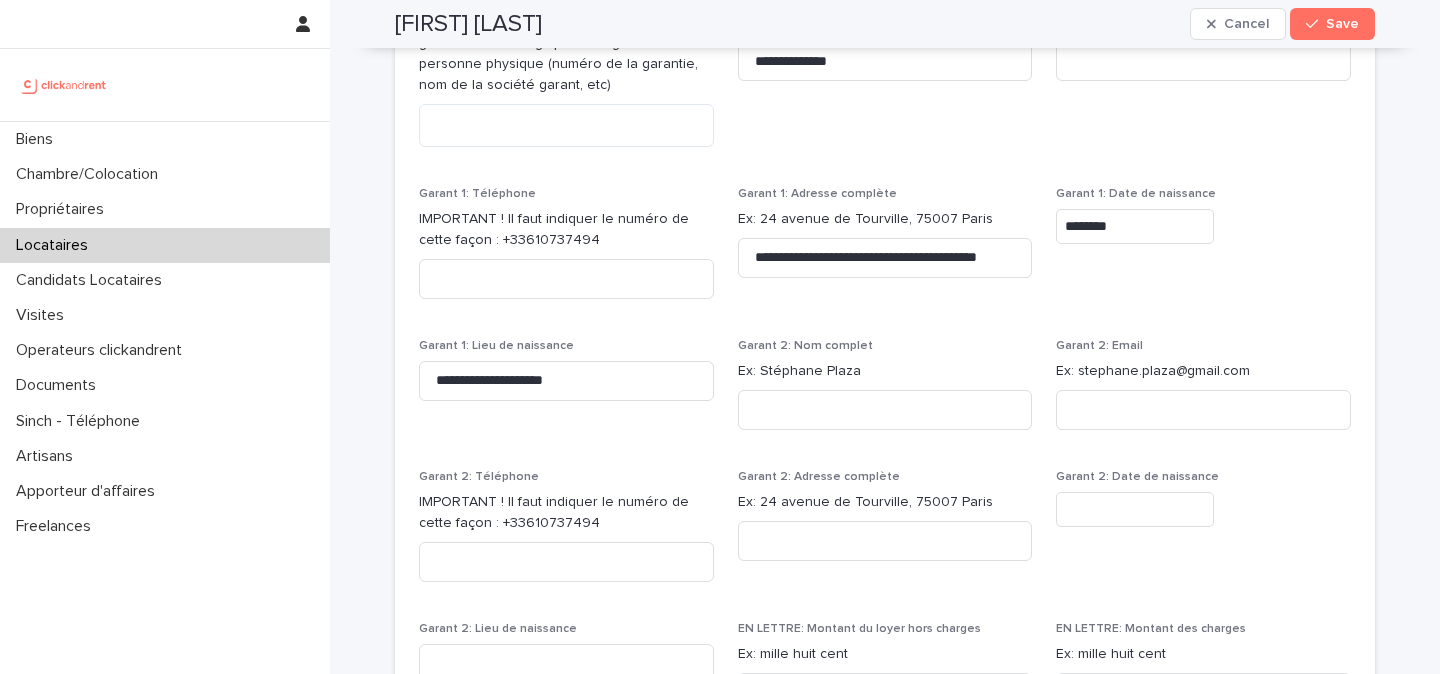click at bounding box center [1135, 509] 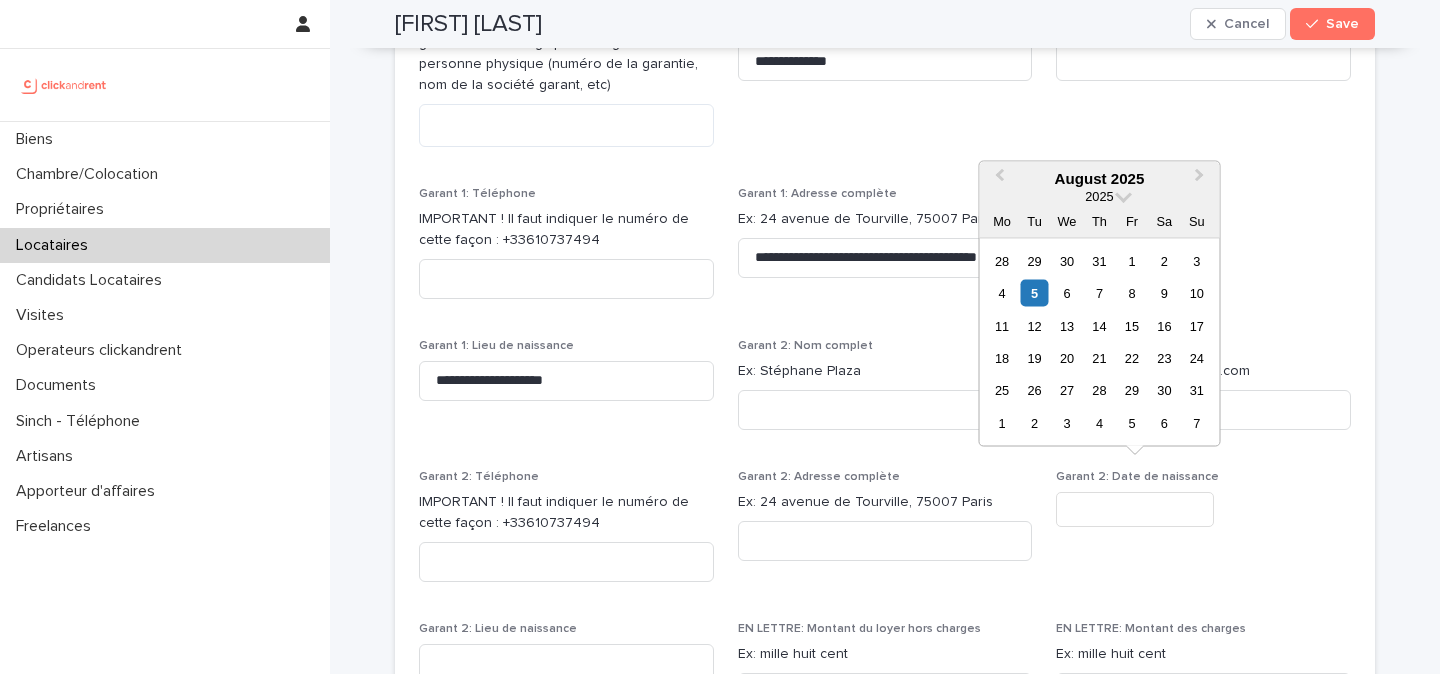 paste on "**********" 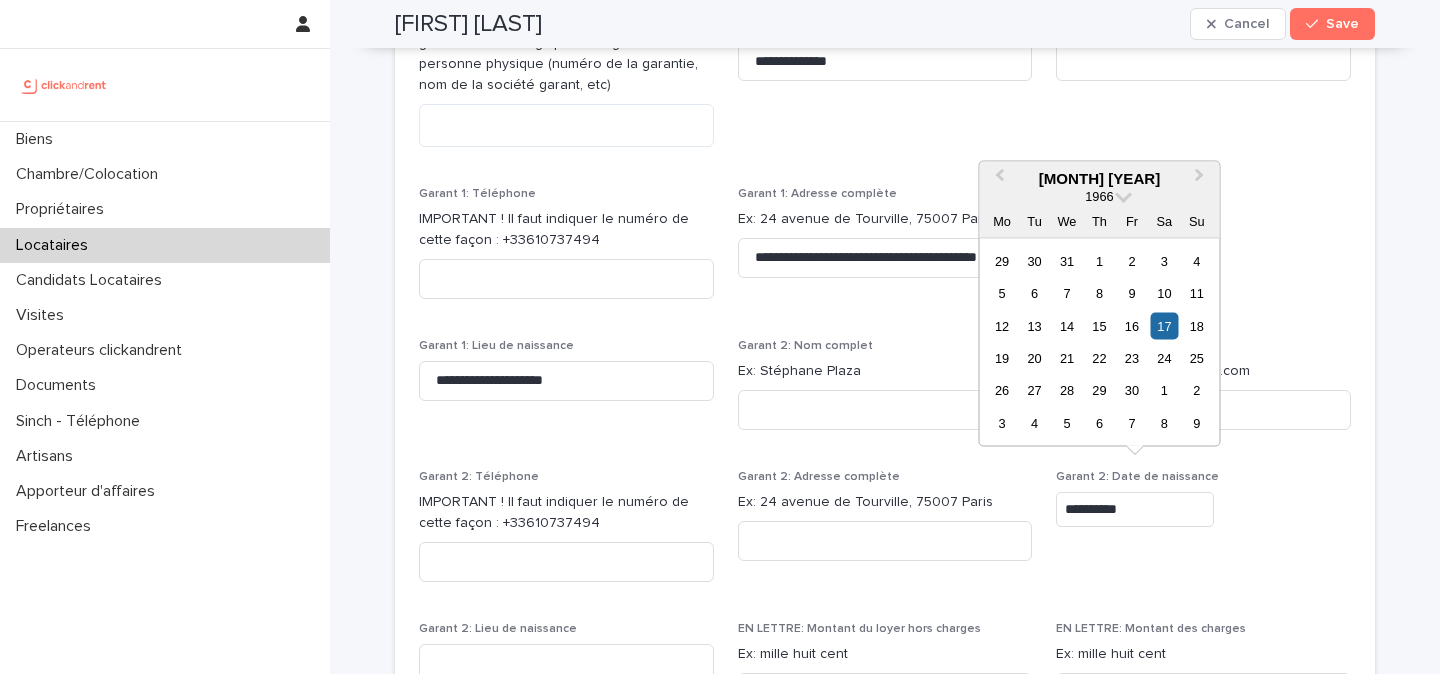type on "*********" 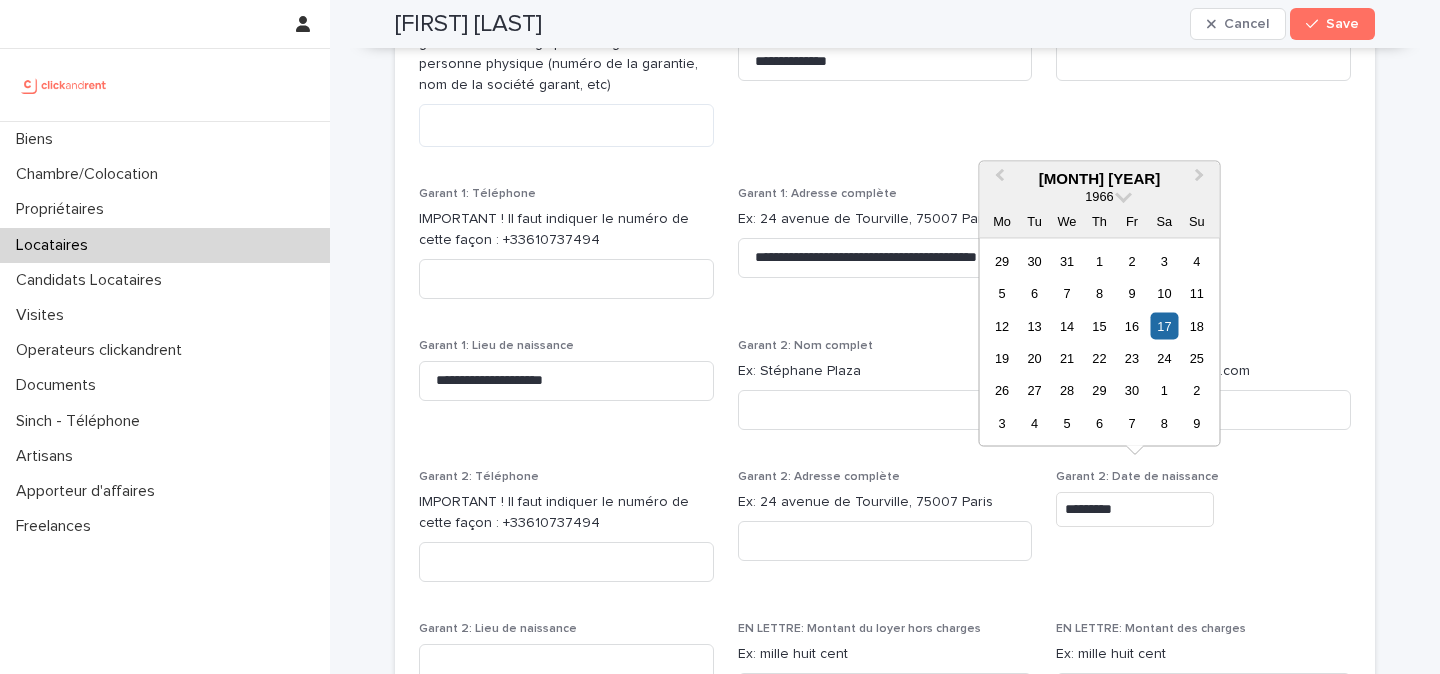 click on "Garant 2: Adresse complète Ex: 24 avenue de Tourville, 75007 Paris" at bounding box center [885, 523] 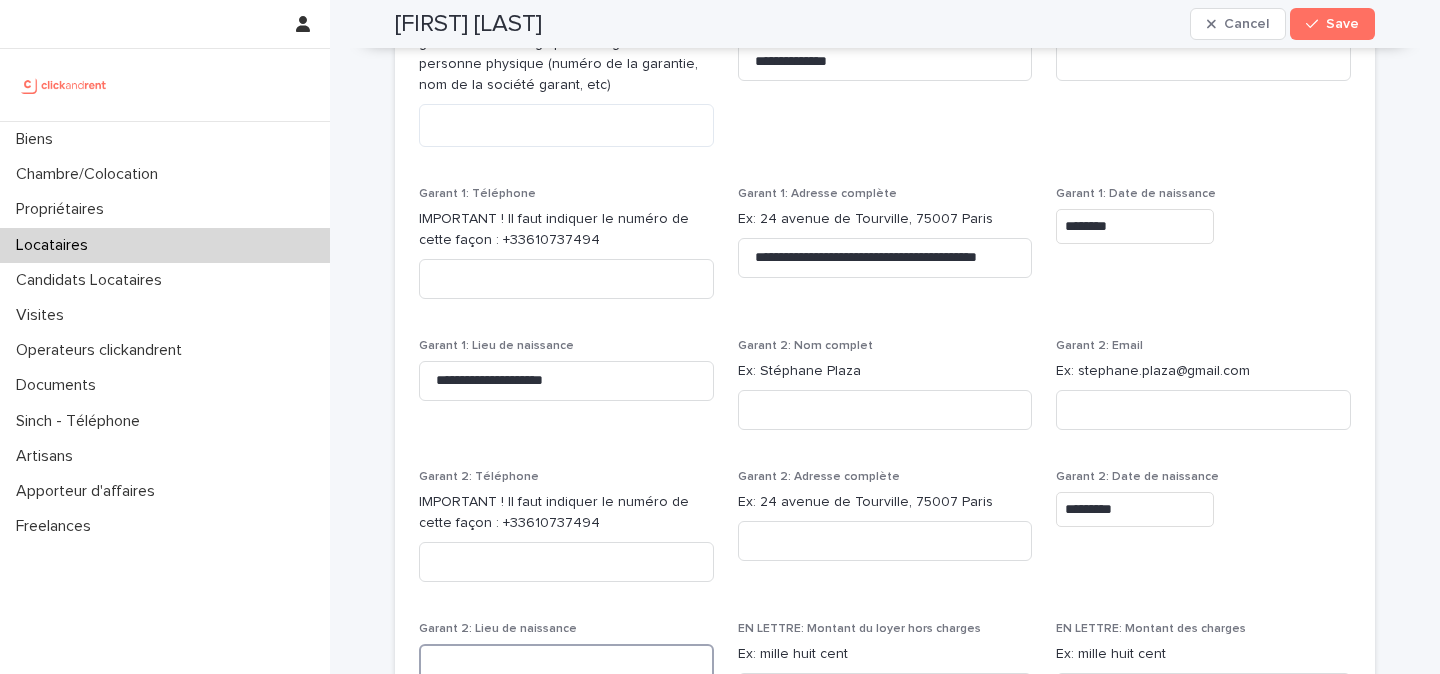 click at bounding box center (566, 664) 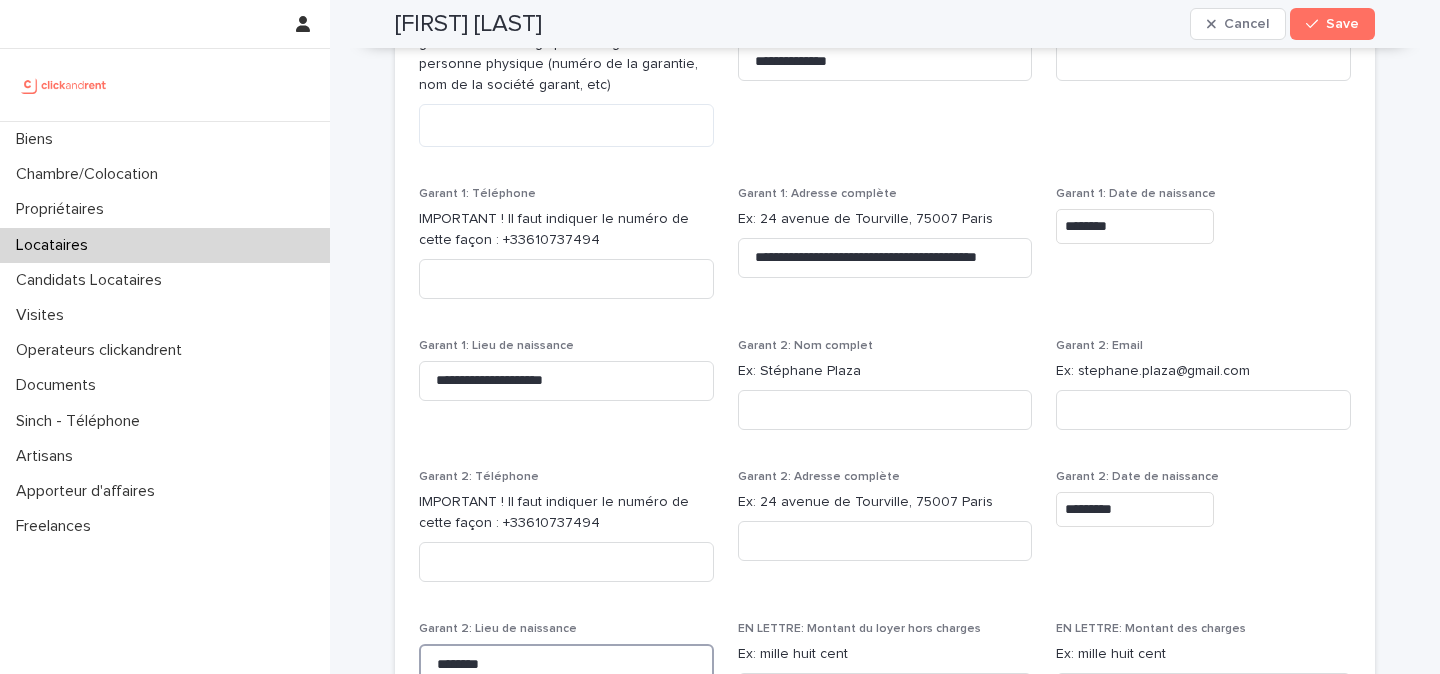 type on "********" 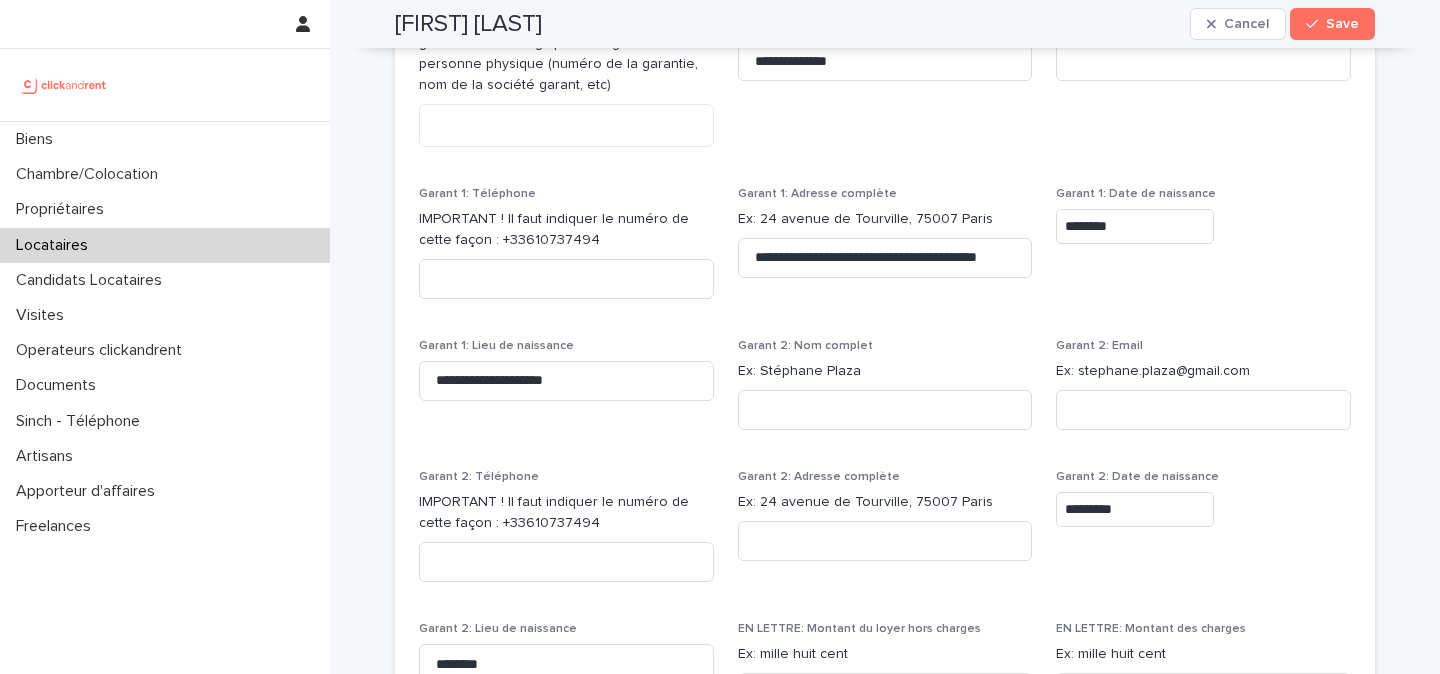click on "Garant 2: Lieu de naissance" at bounding box center (566, 629) 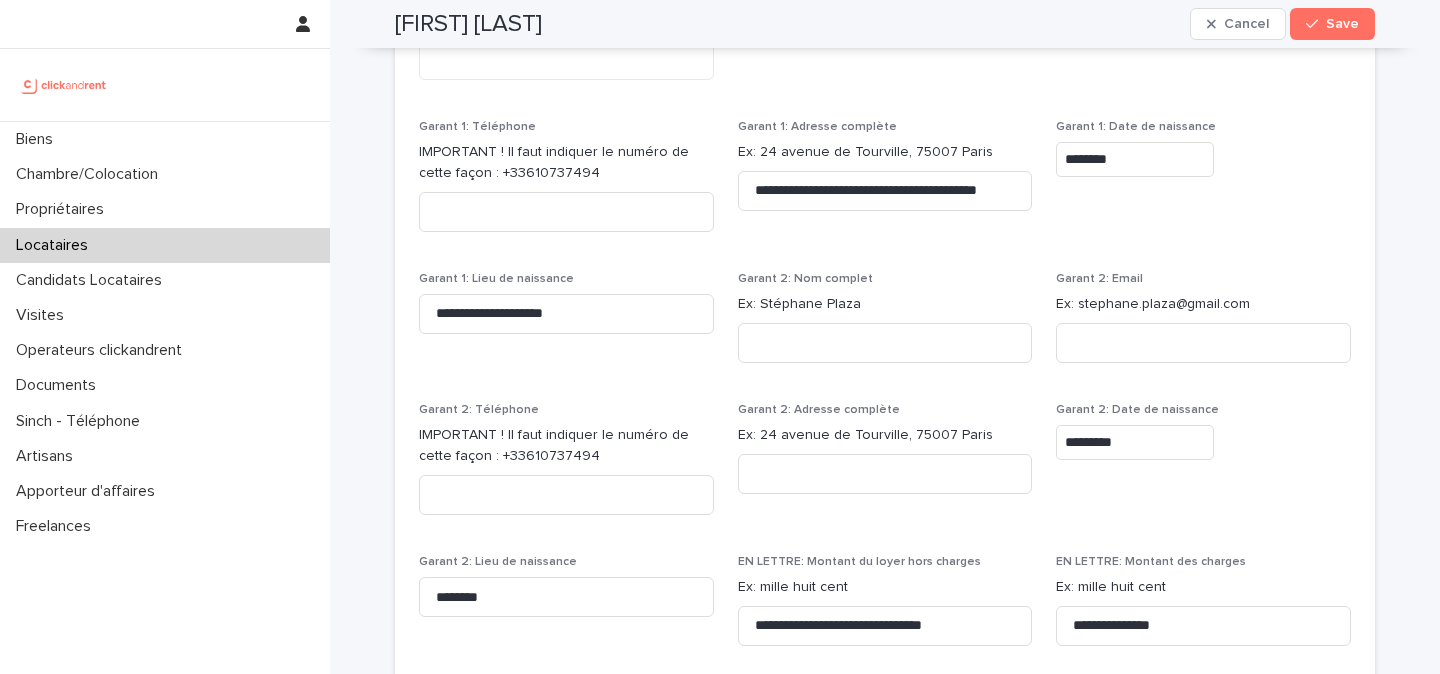 scroll, scrollTop: 2104, scrollLeft: 0, axis: vertical 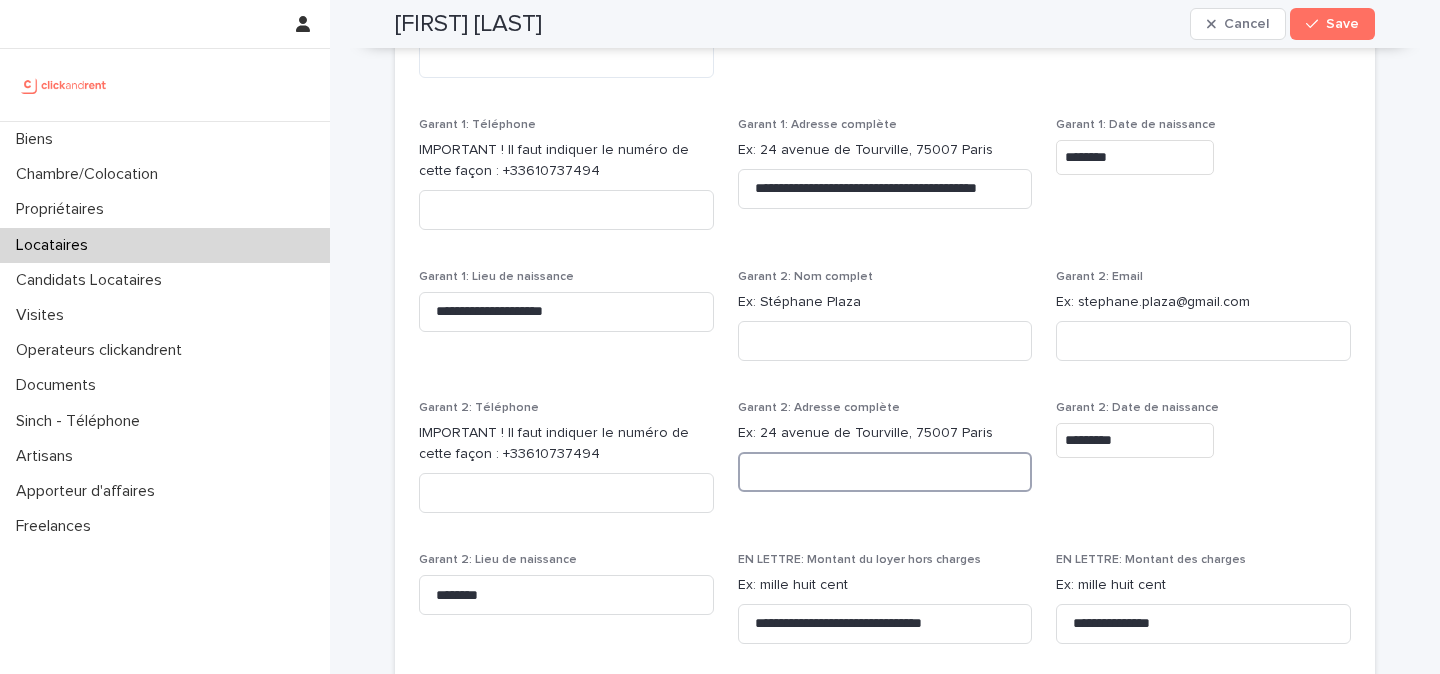 click at bounding box center [885, 472] 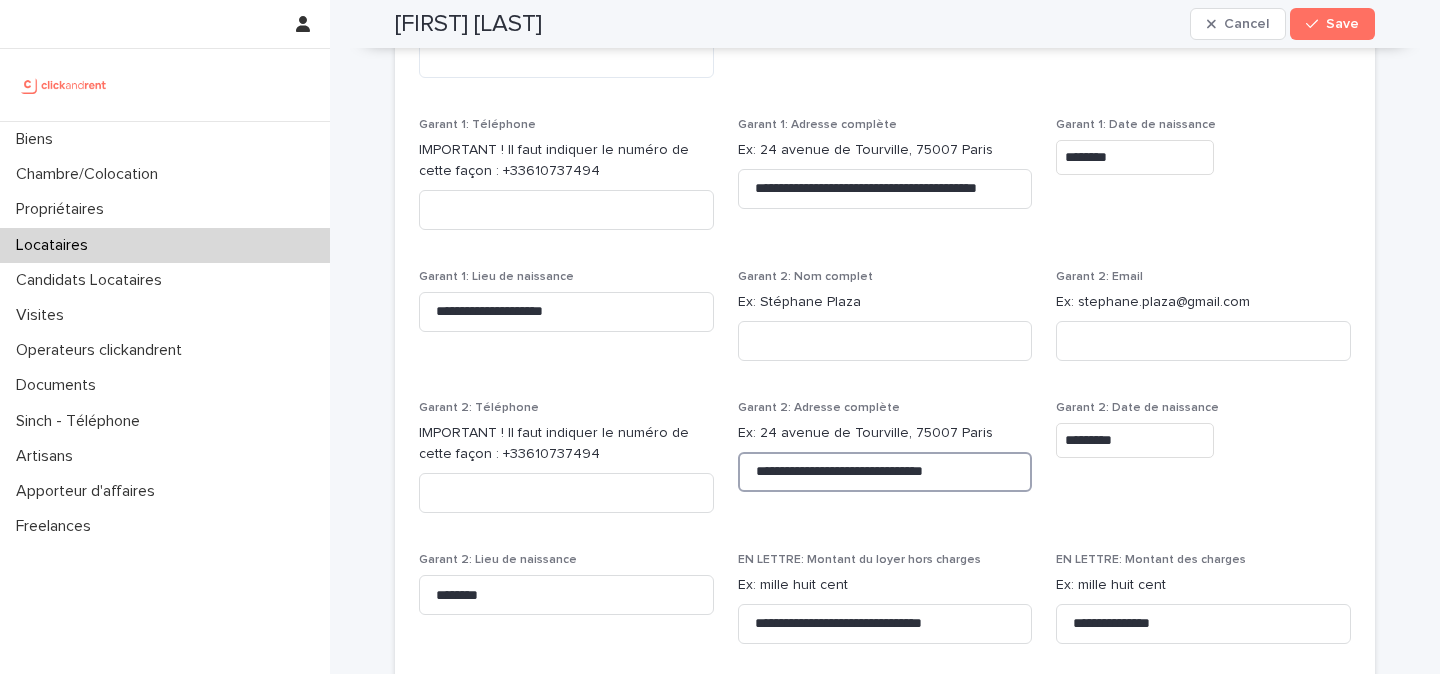 type on "**********" 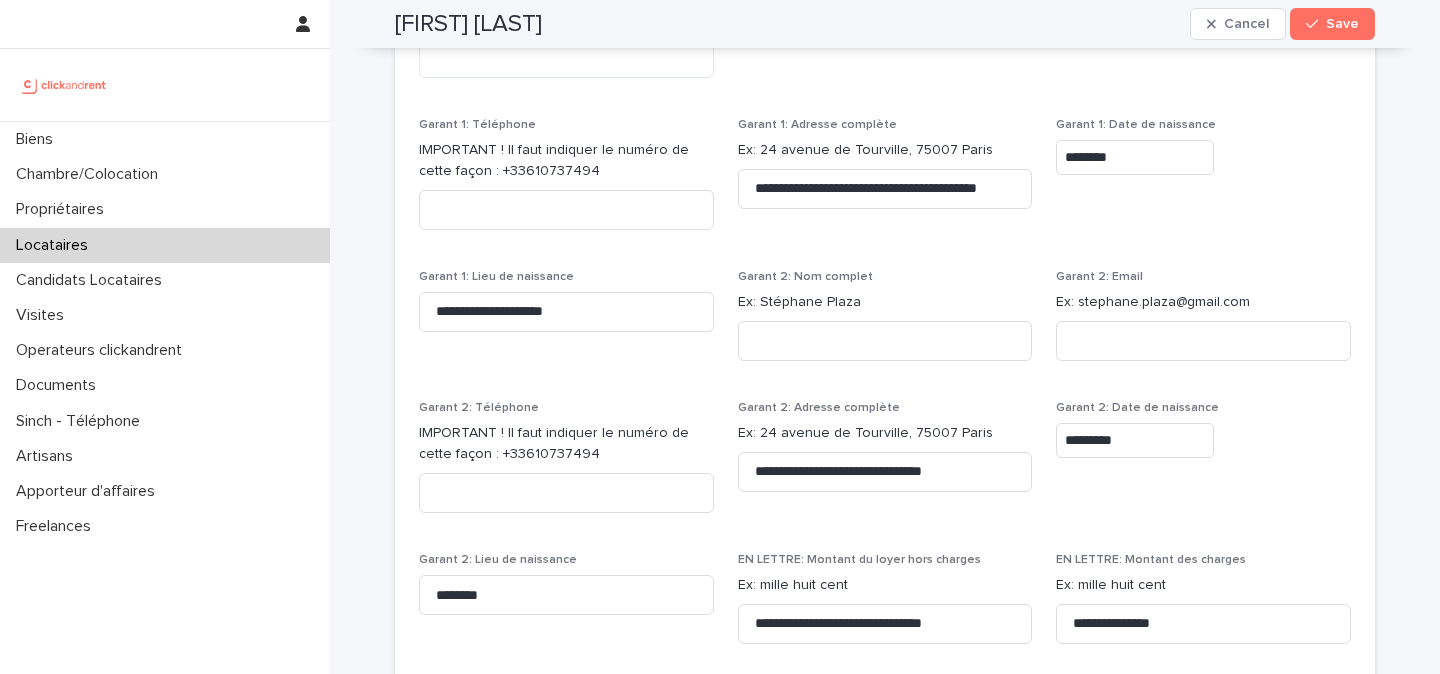 click on "**********" at bounding box center (885, 465) 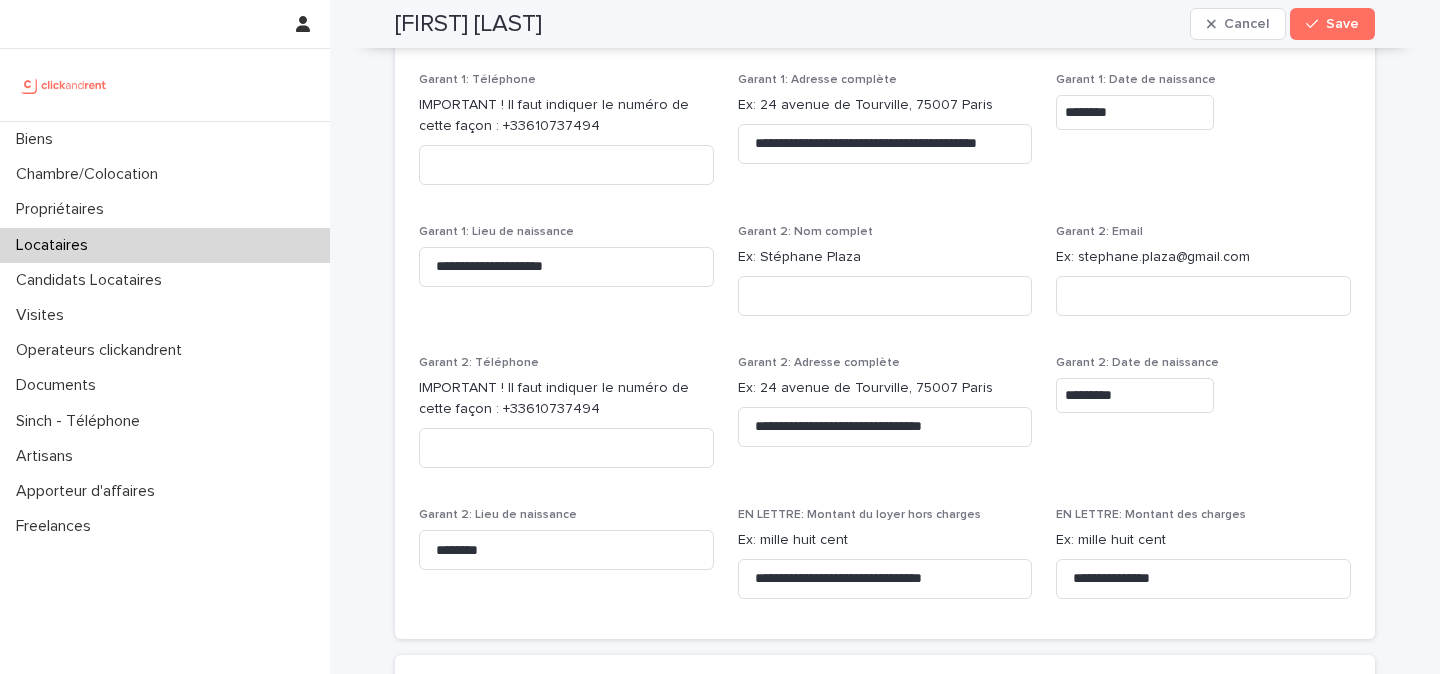 scroll, scrollTop: 2153, scrollLeft: 0, axis: vertical 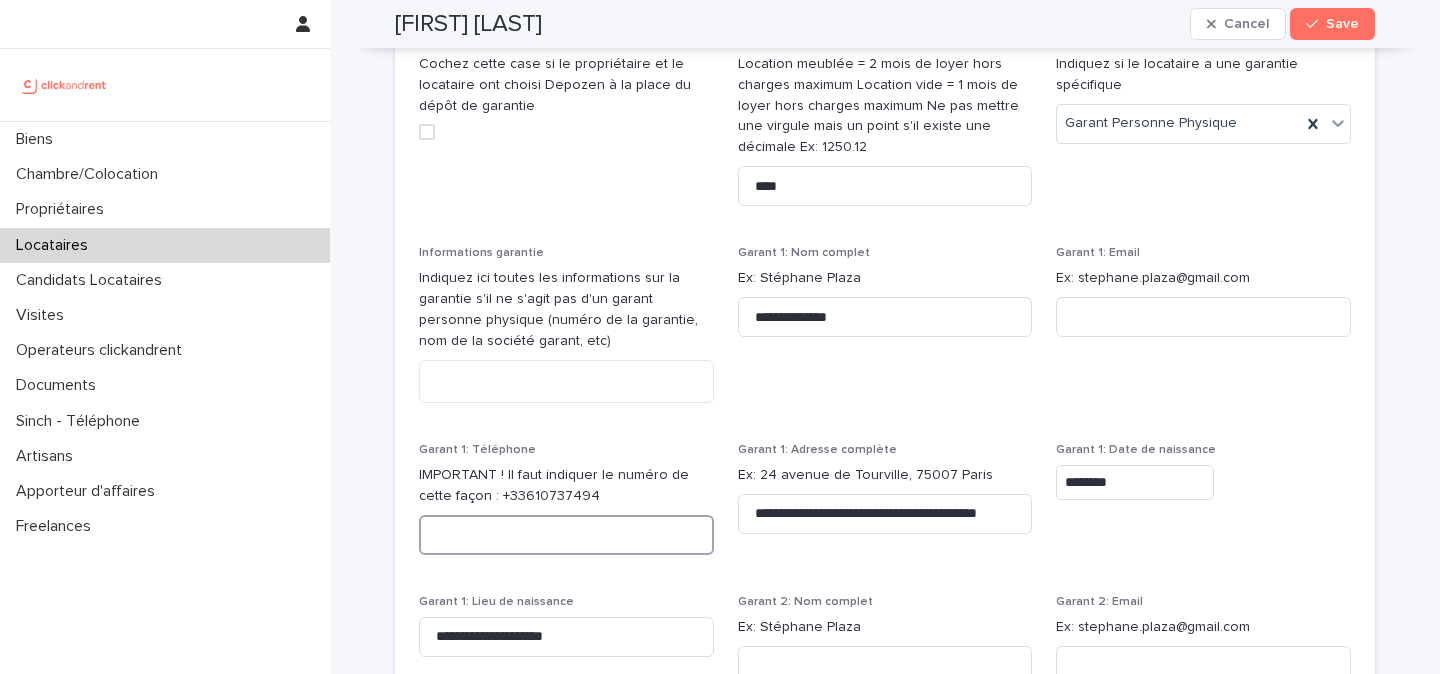 click at bounding box center (566, 535) 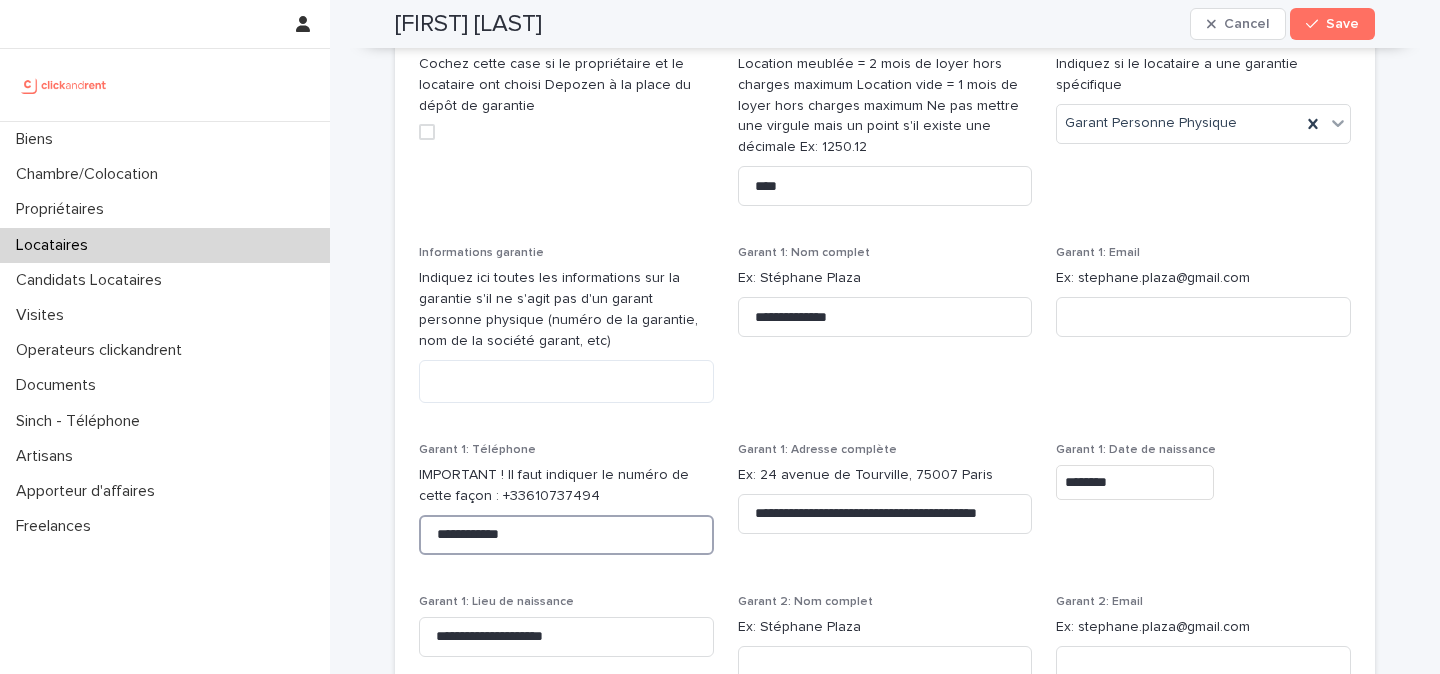 type on "**********" 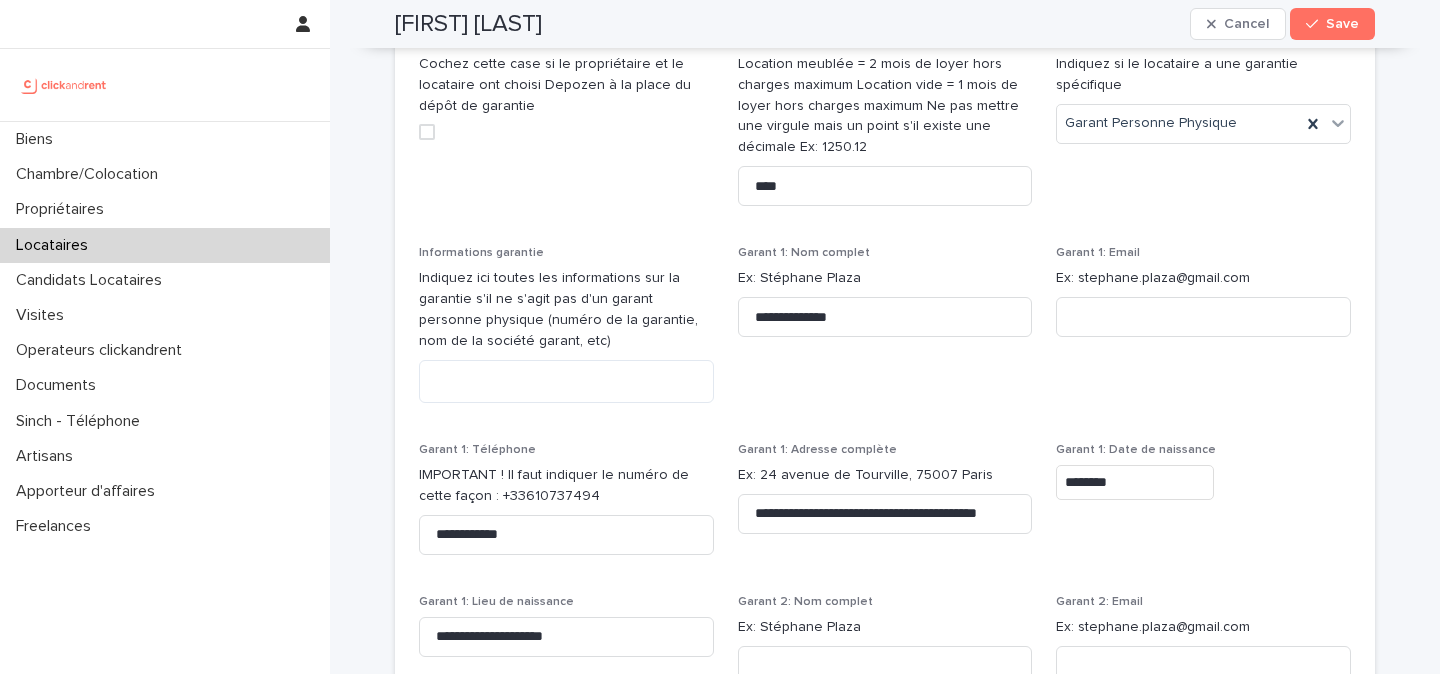 click on "**********" at bounding box center (885, 508) 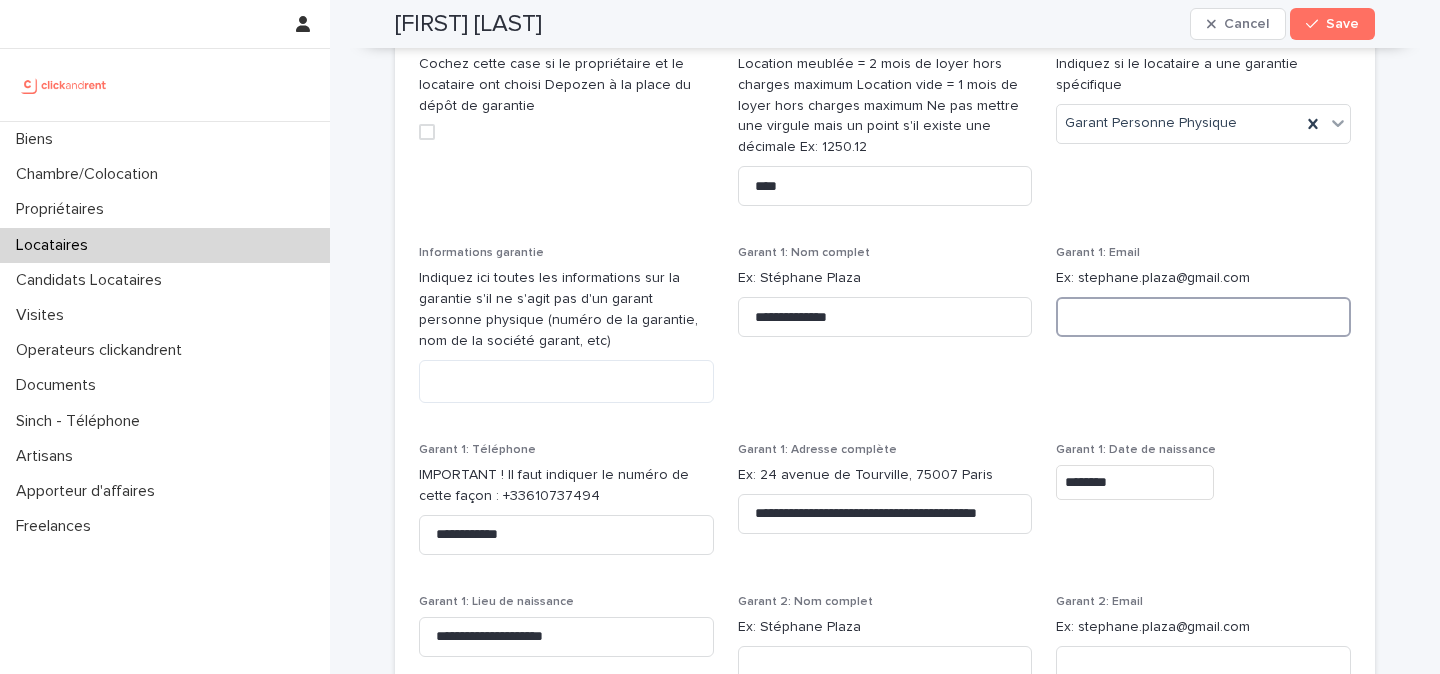 click at bounding box center [1203, 317] 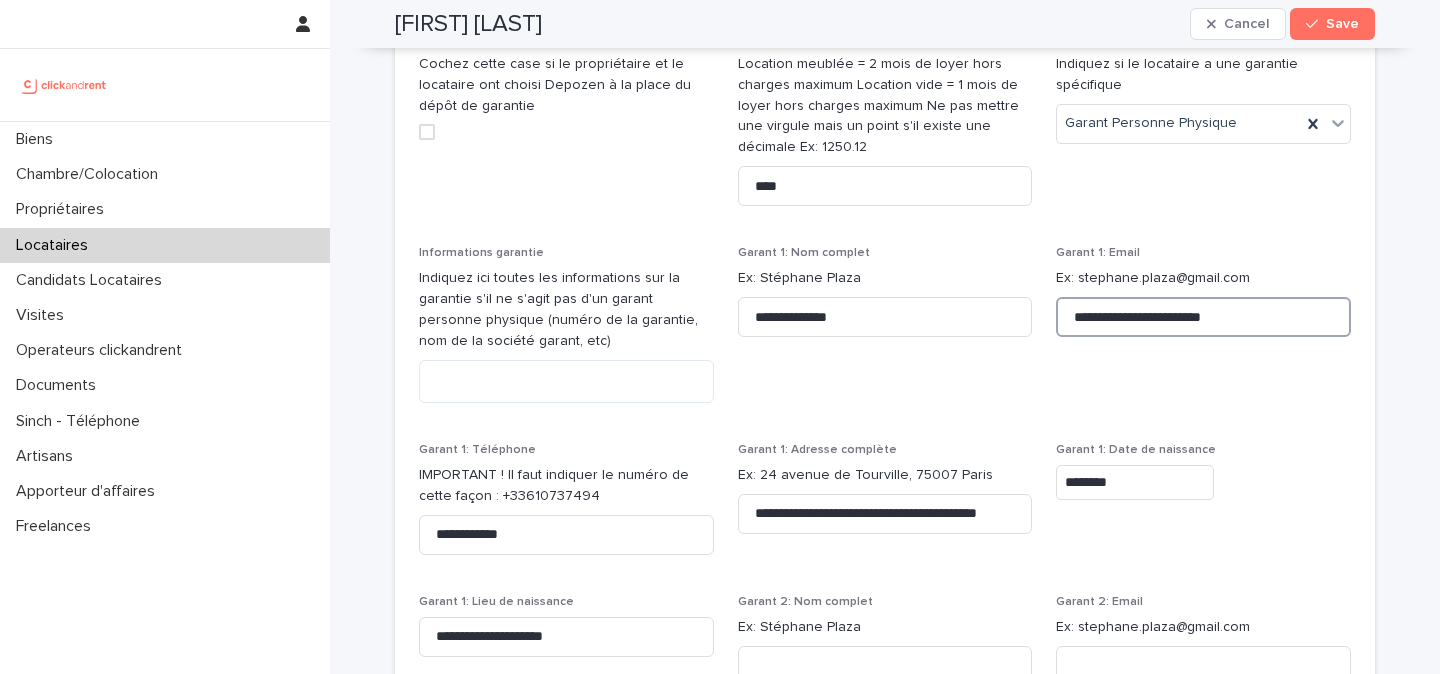 type on "**********" 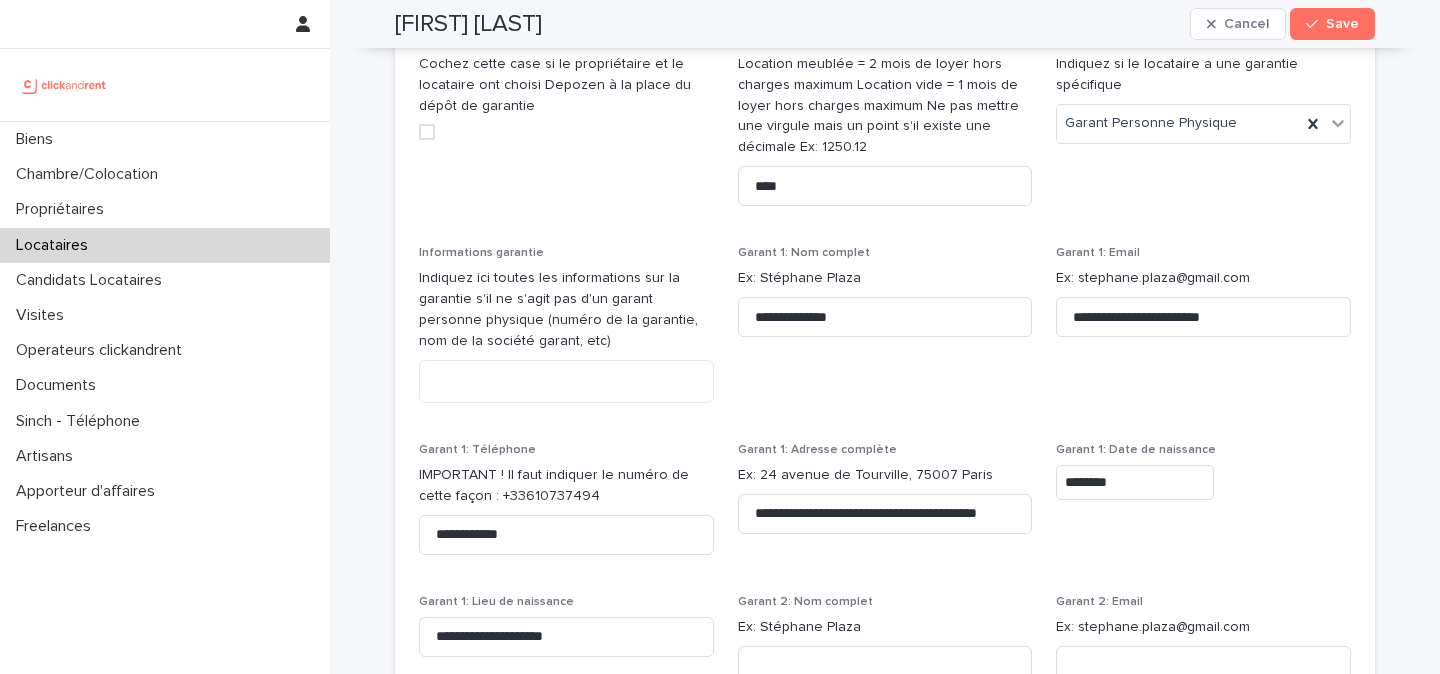 click on "**********" at bounding box center (885, 508) 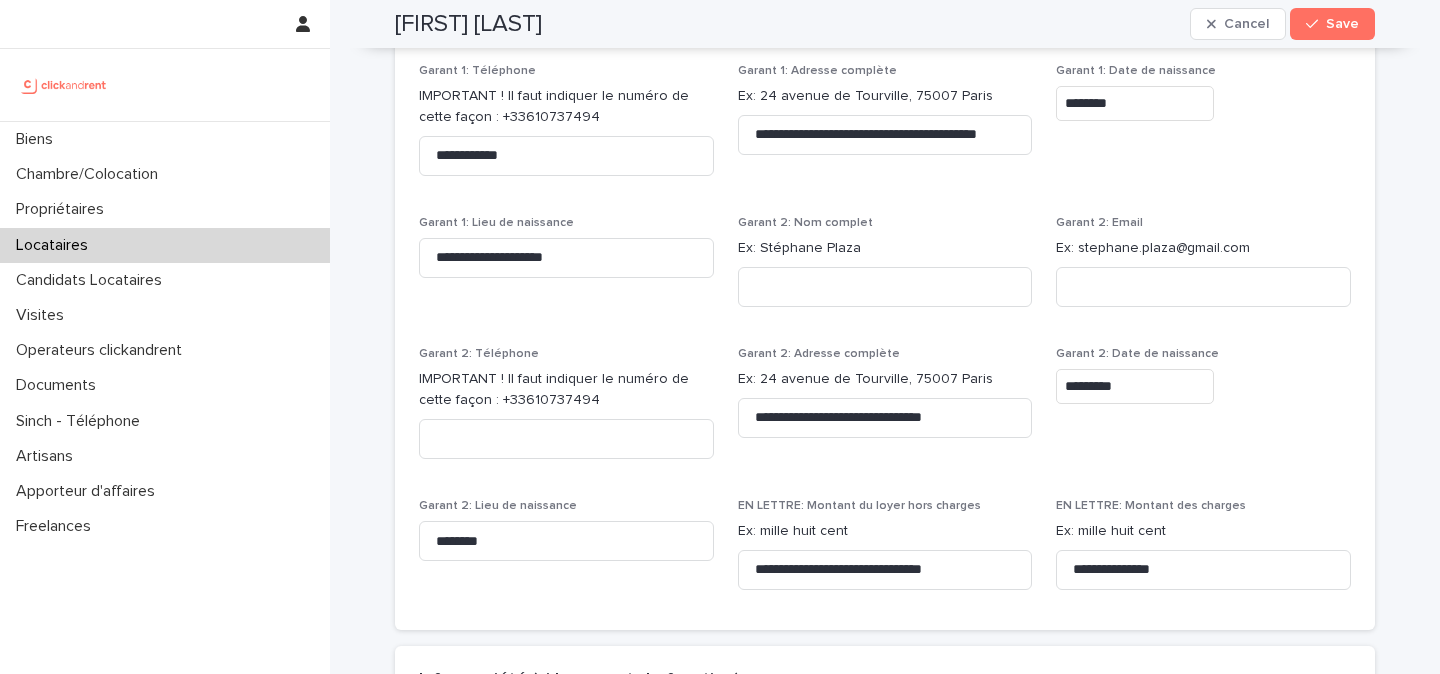 scroll, scrollTop: 2157, scrollLeft: 0, axis: vertical 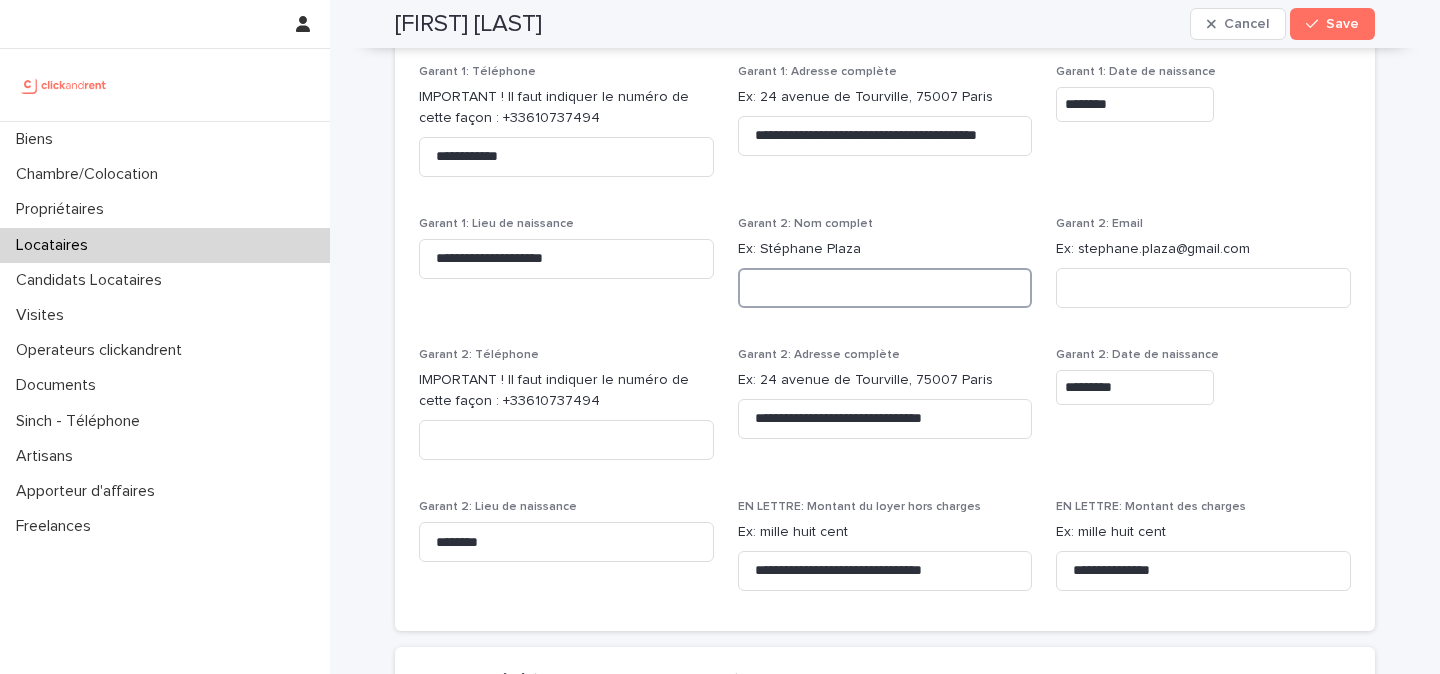 click at bounding box center [885, 288] 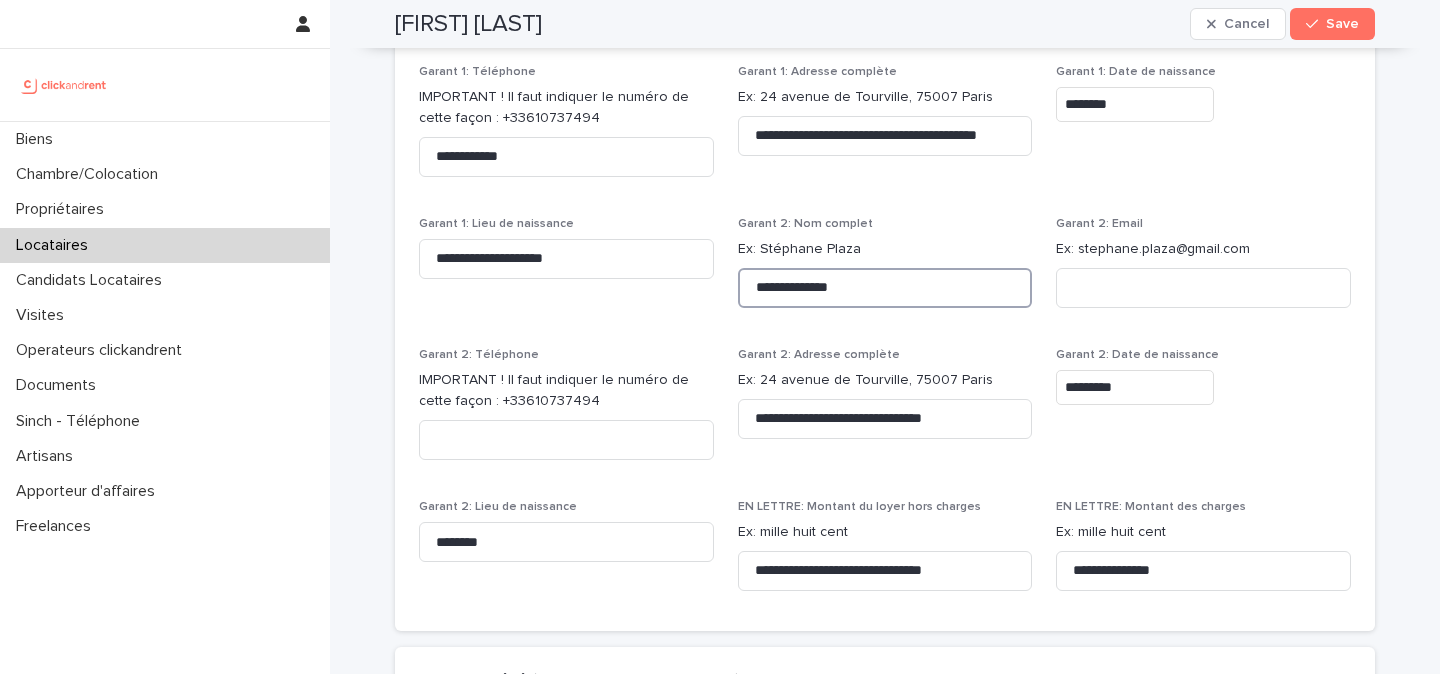 type on "**********" 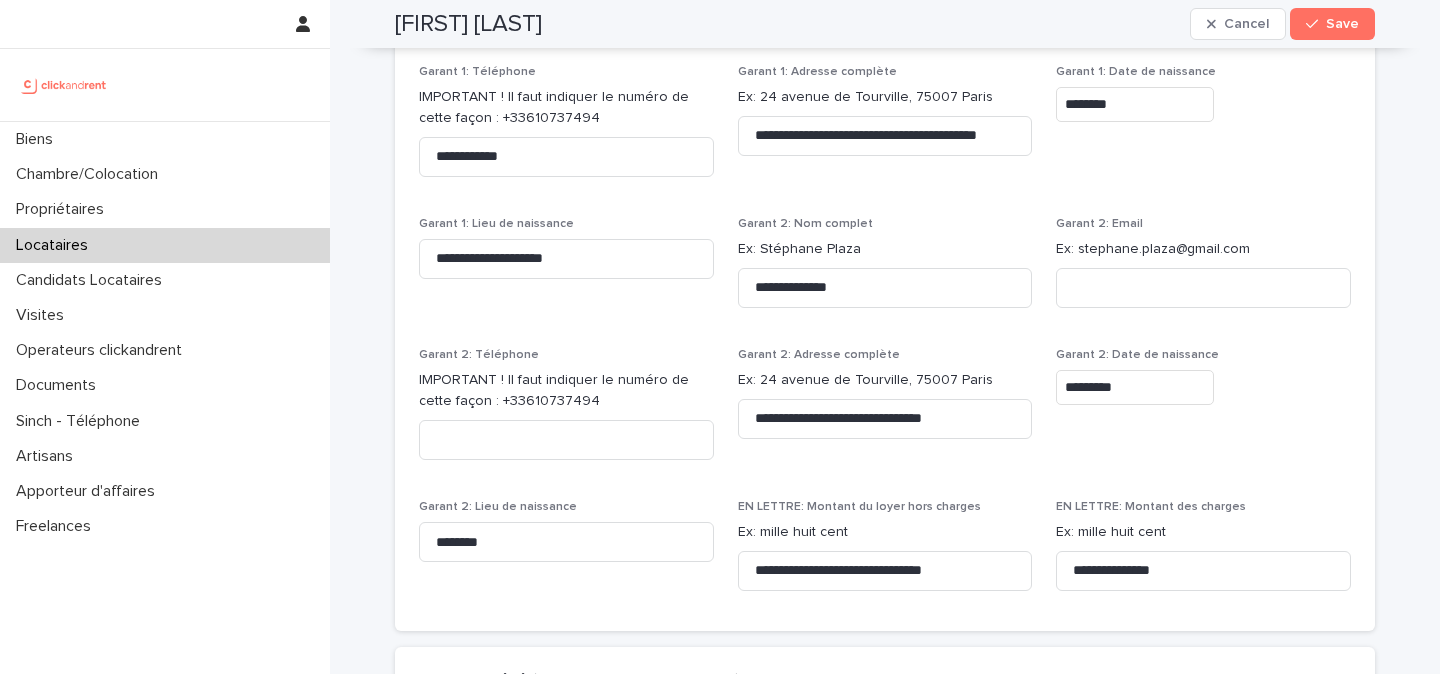click on "**********" at bounding box center (885, 130) 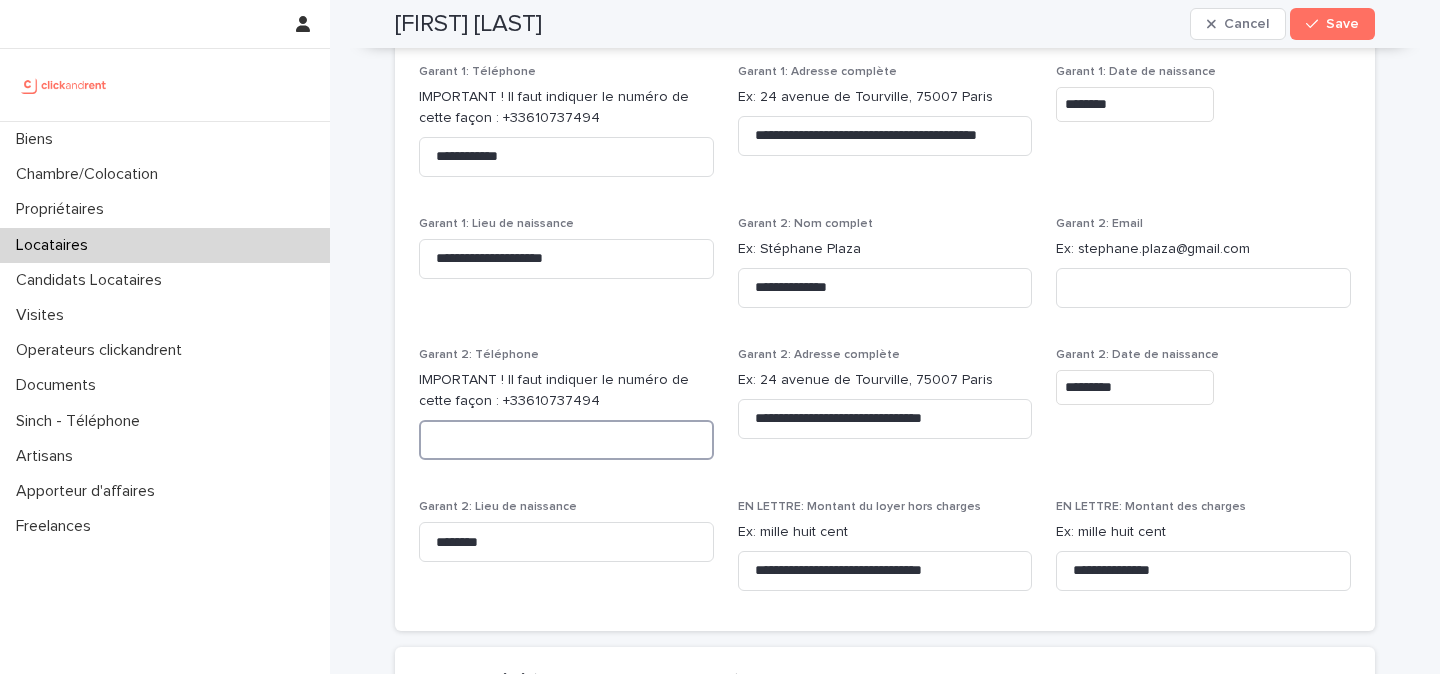 click at bounding box center (566, 440) 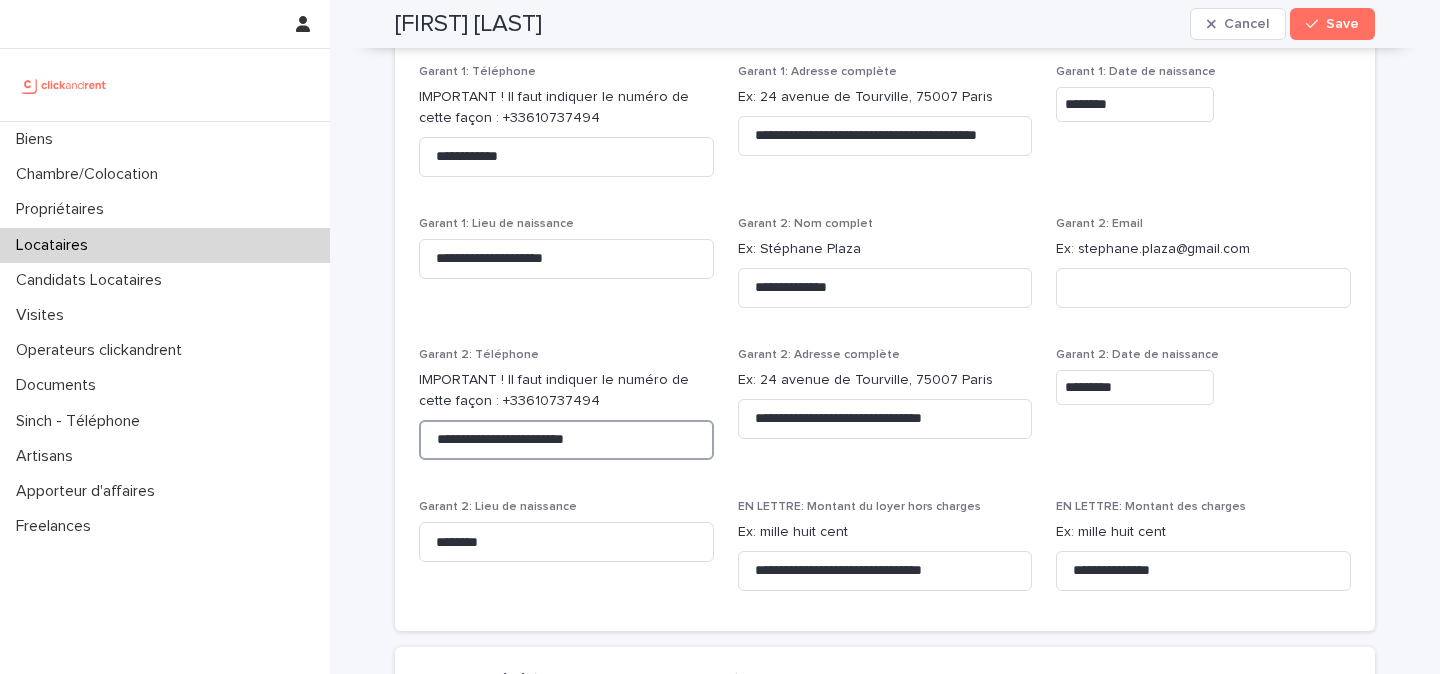 type 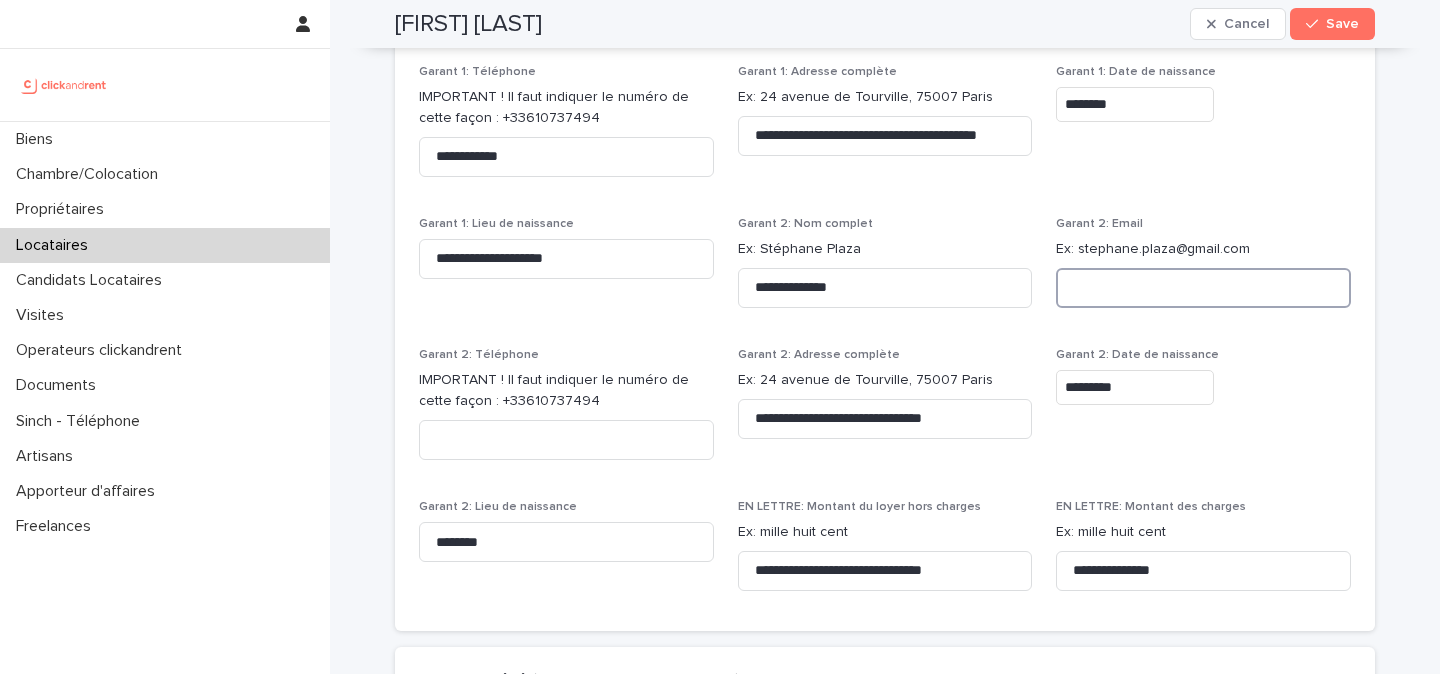 click at bounding box center (1203, 288) 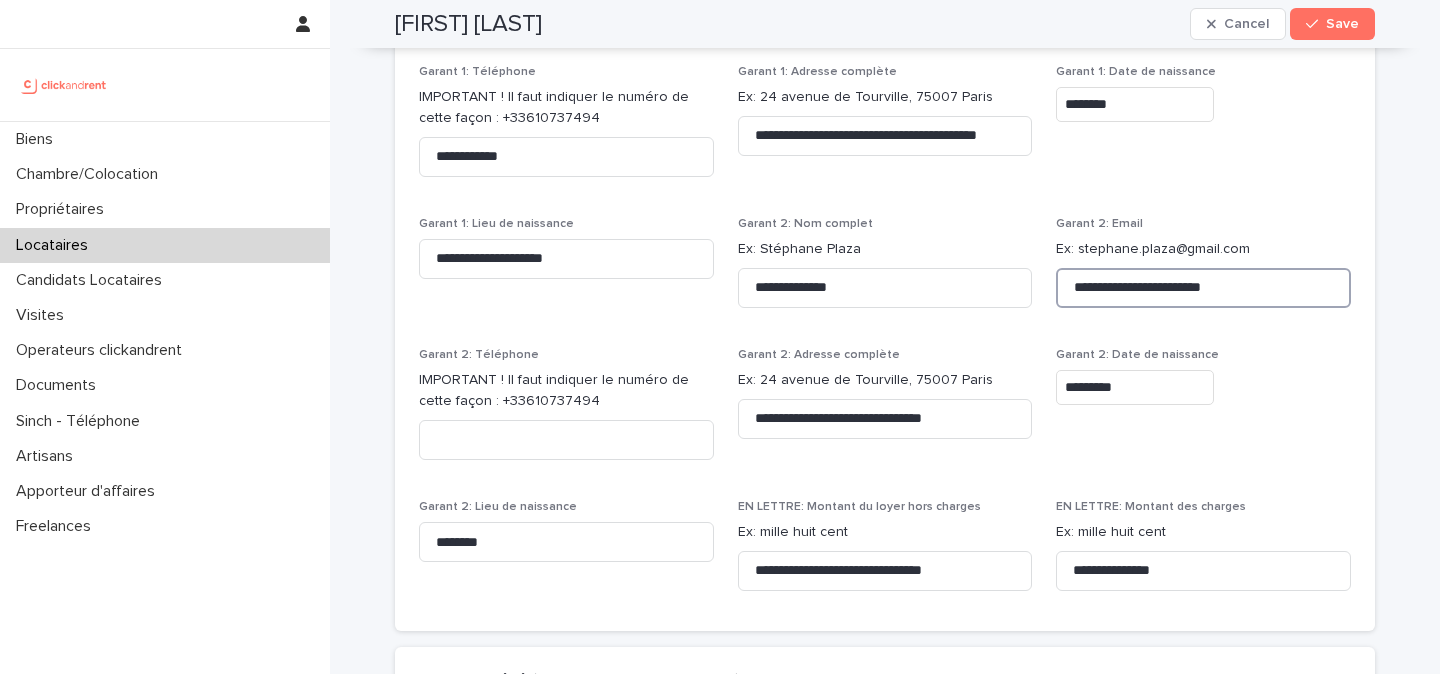 type on "**********" 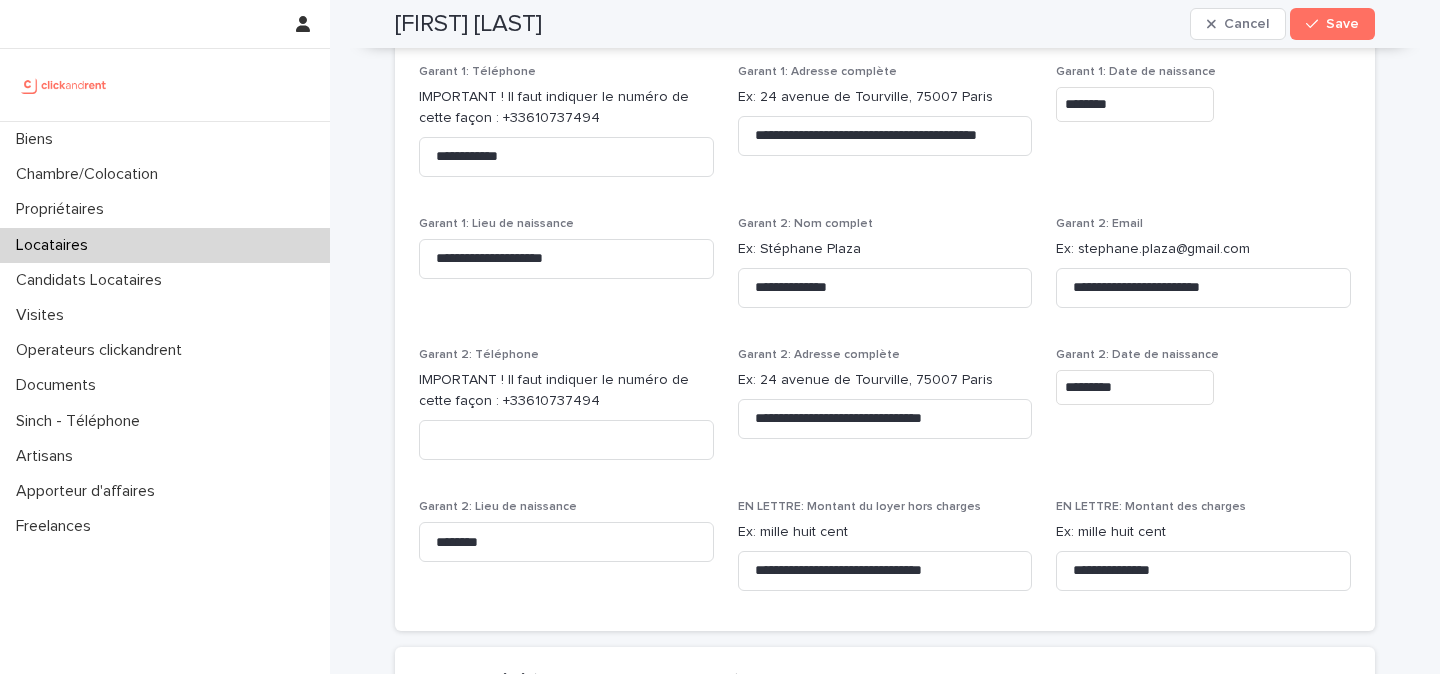 click on "Garant 2: Téléphone IMPORTANT ! Il faut indiquer le numéro de cette façon : +33610737494" at bounding box center [566, 412] 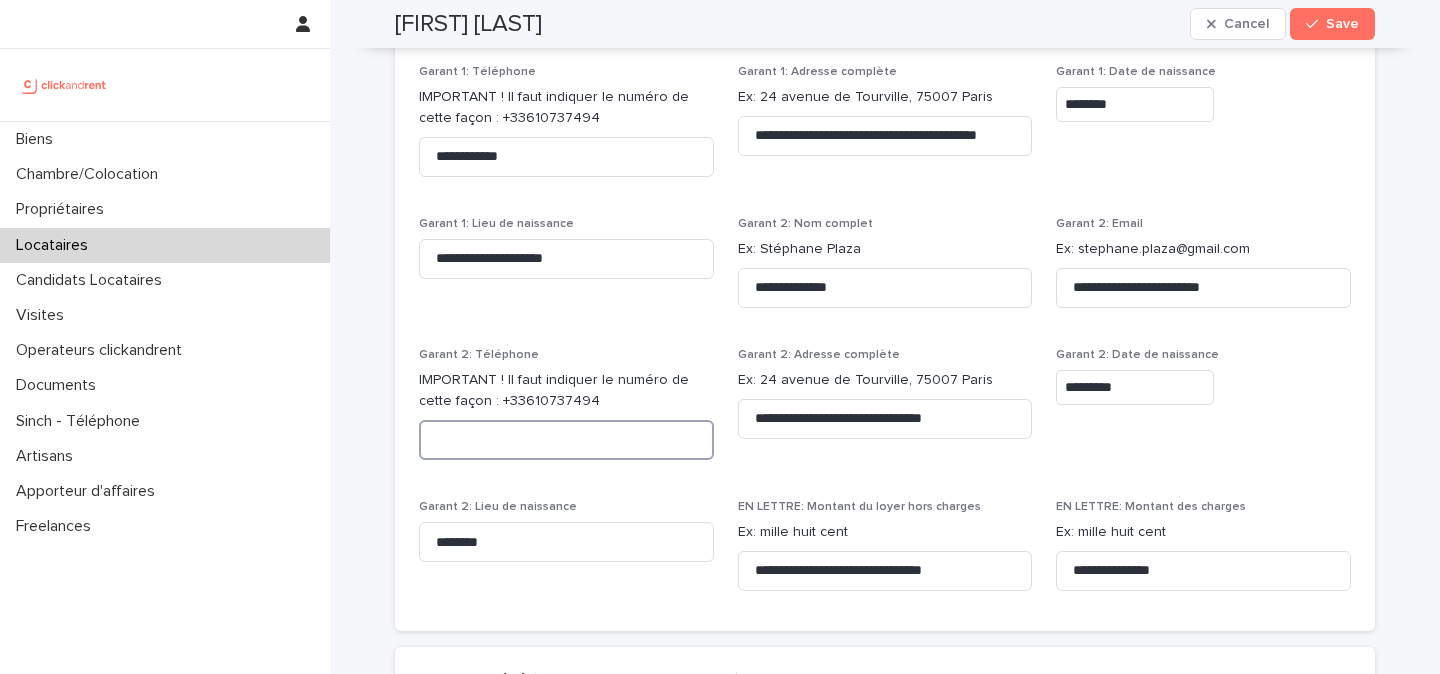 click at bounding box center (566, 440) 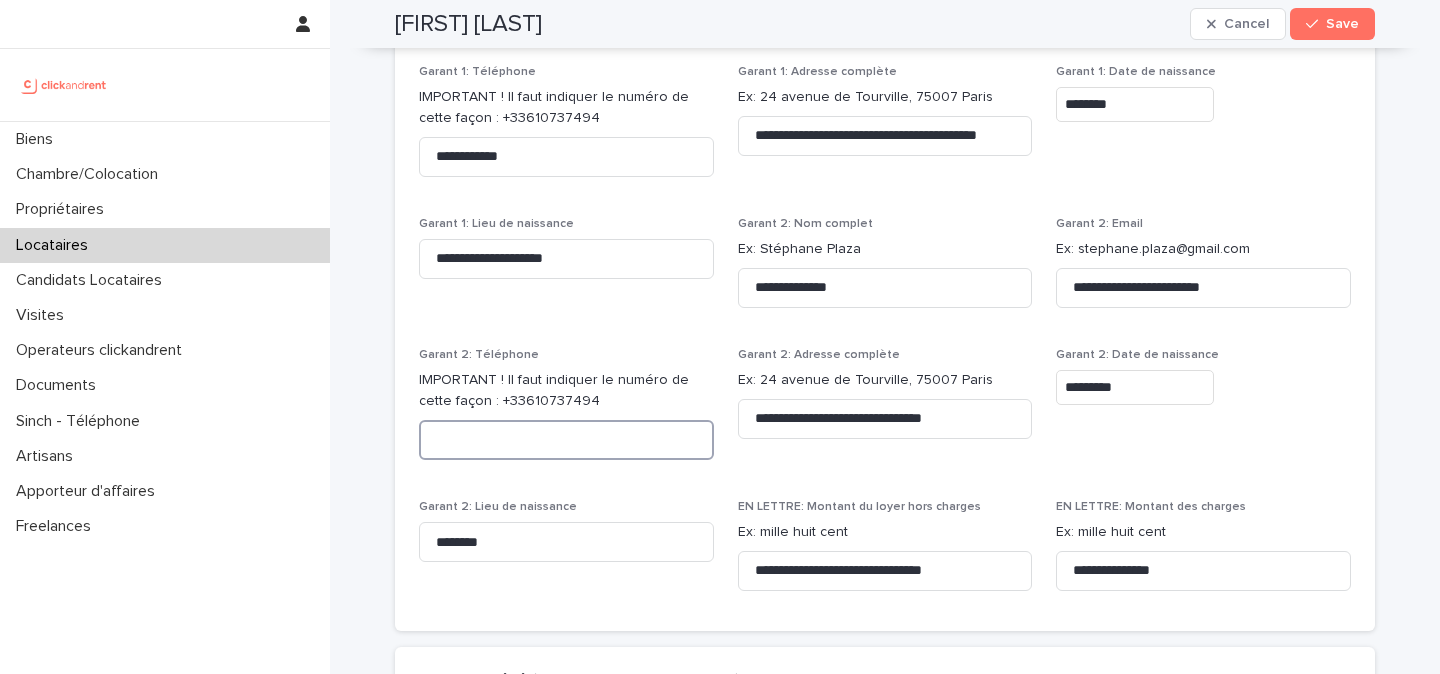 paste on "**********" 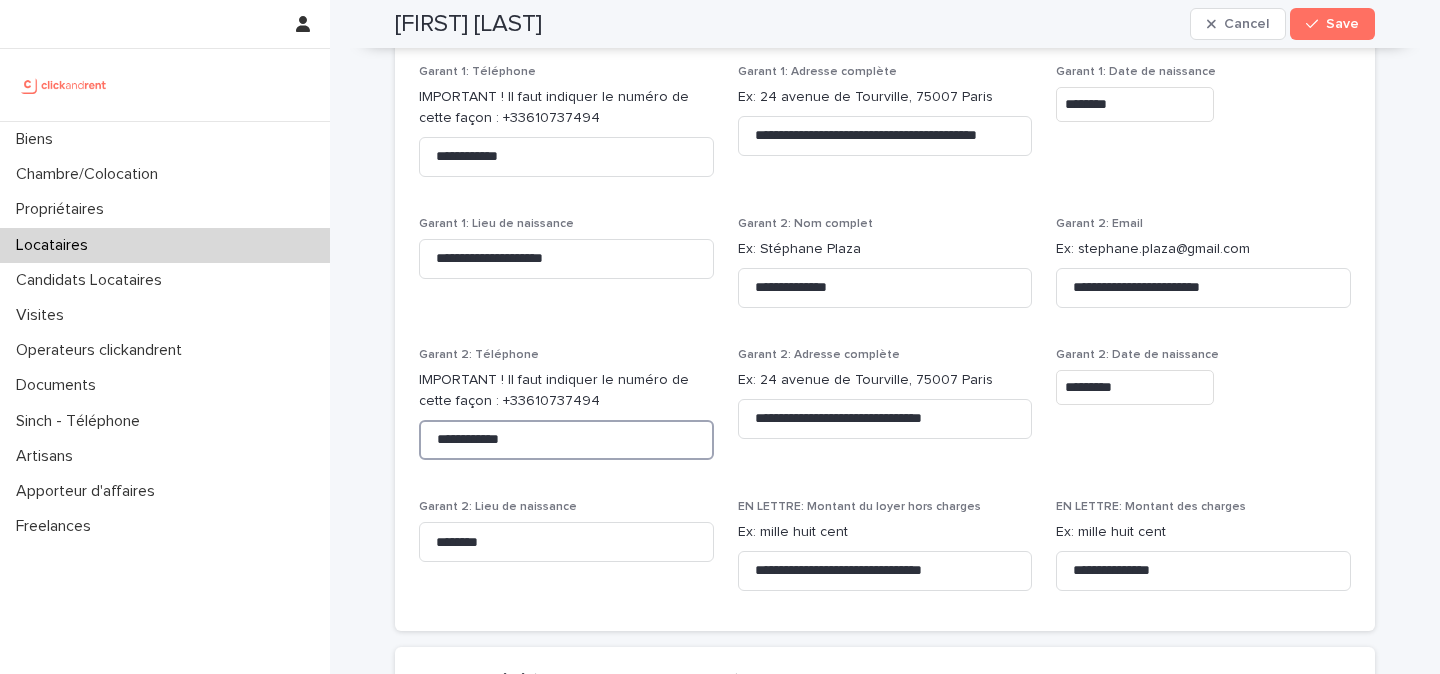 type on "**********" 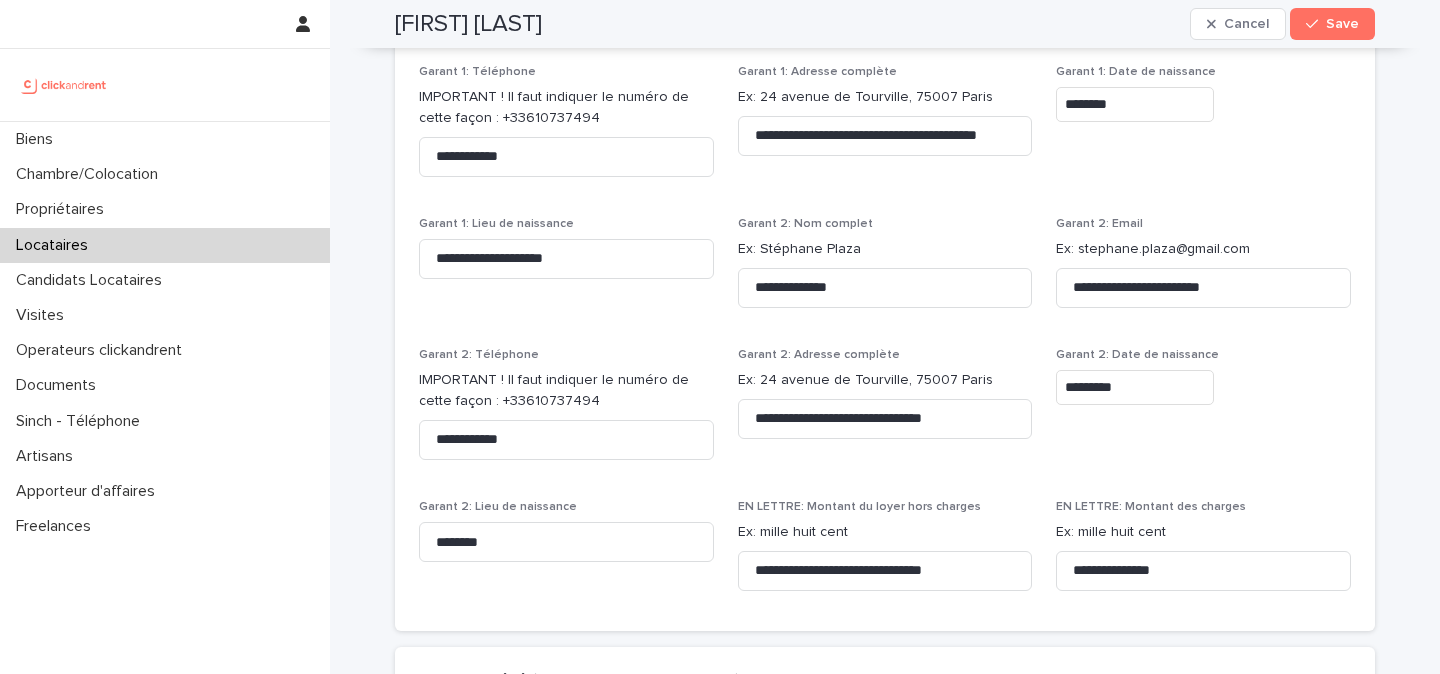 click on "Garant 2: Lieu de naissance" at bounding box center (566, 507) 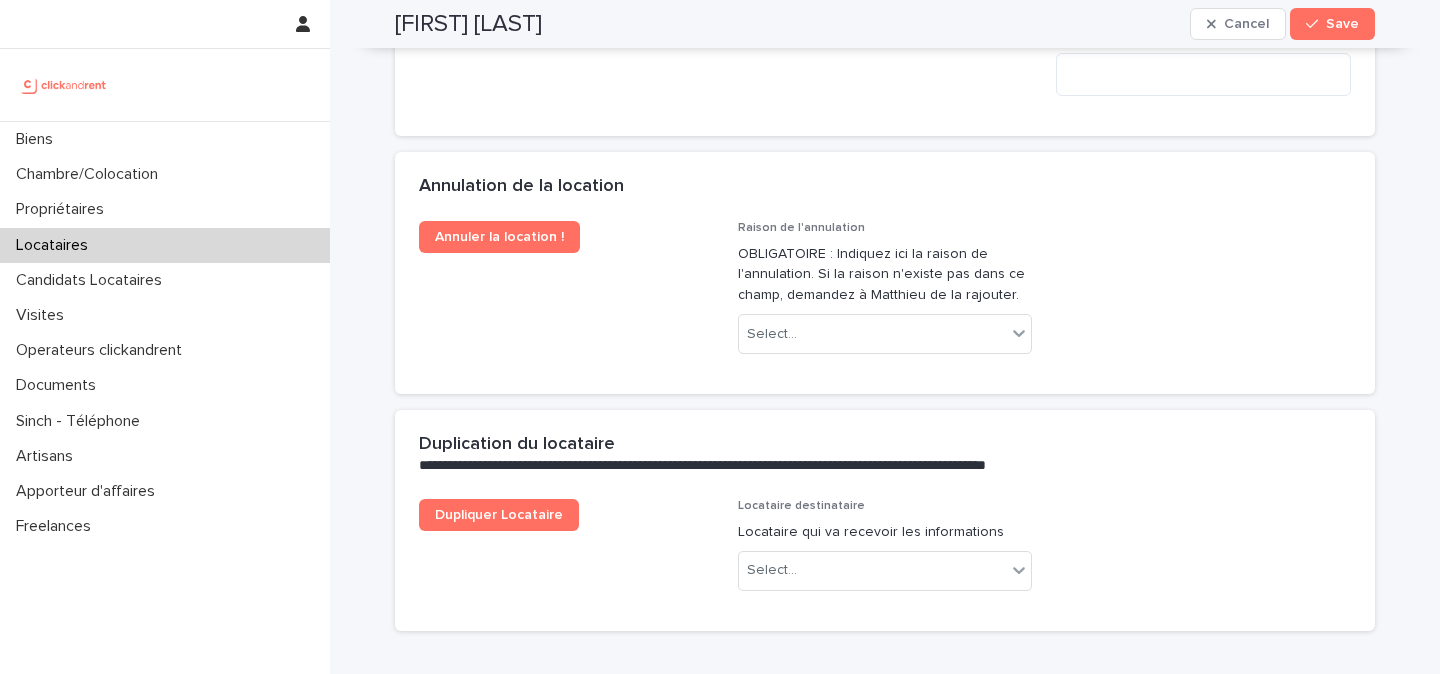scroll, scrollTop: 4280, scrollLeft: 0, axis: vertical 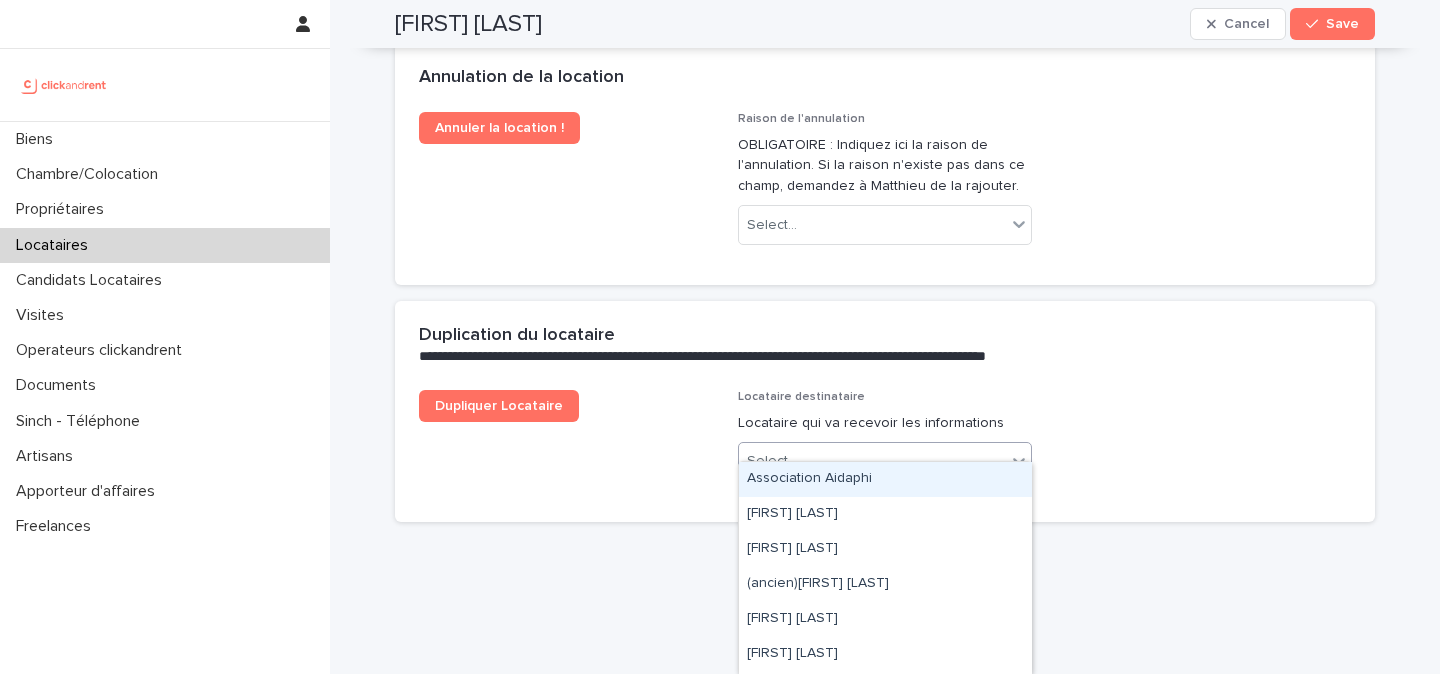 click on "Select..." at bounding box center [873, 461] 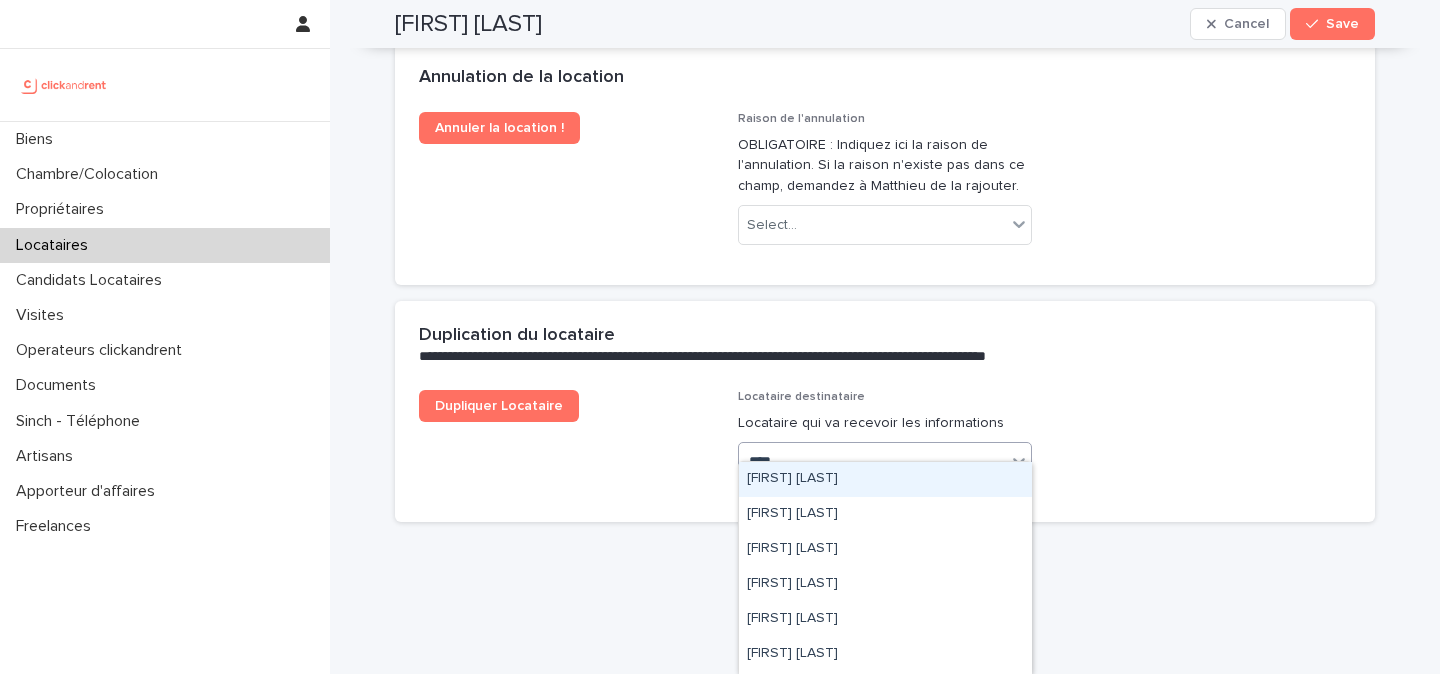 type on "*****" 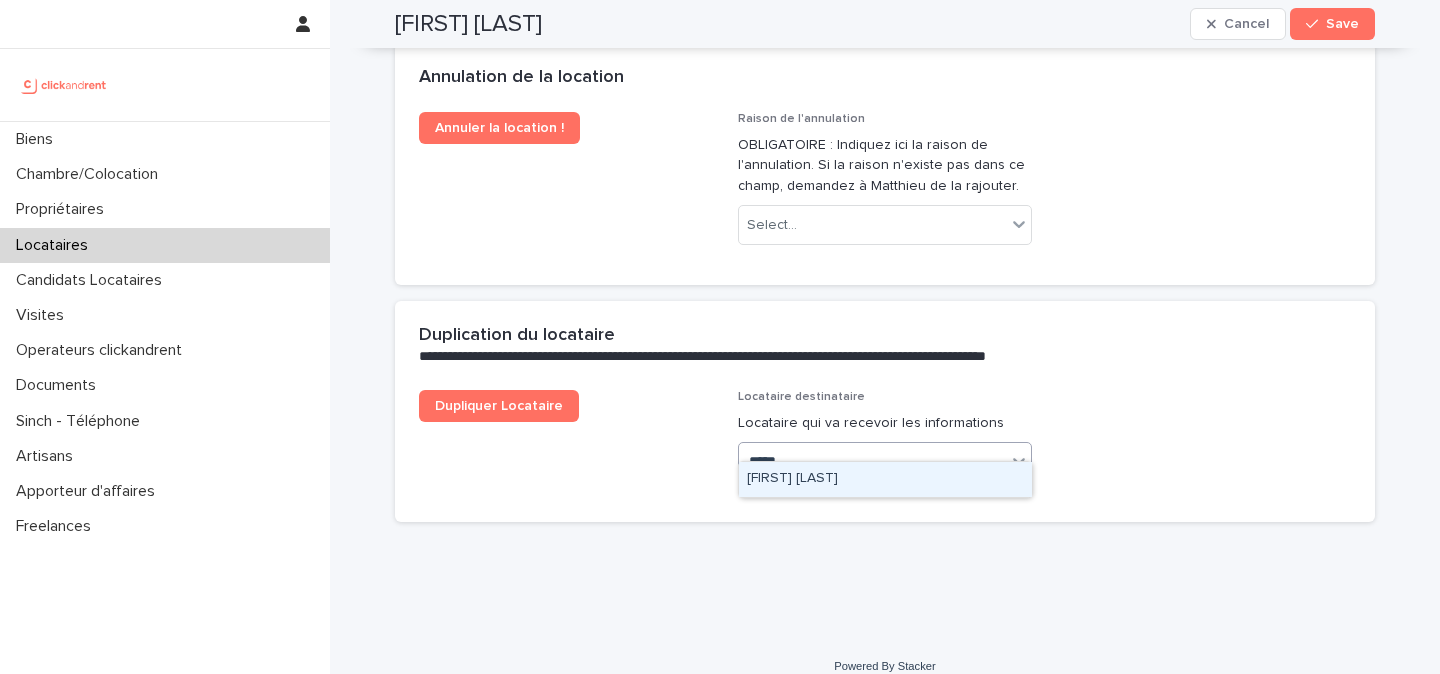 click on "Flora Bastide" at bounding box center [885, 479] 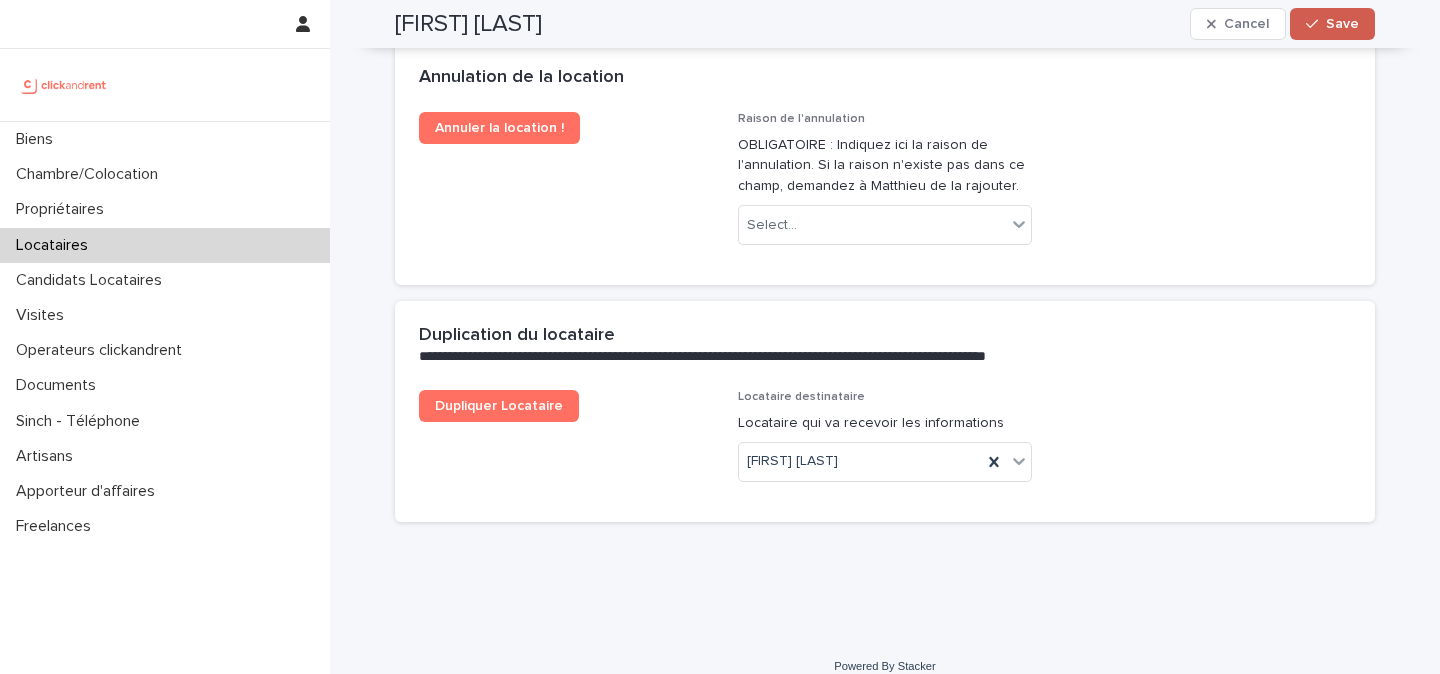 click 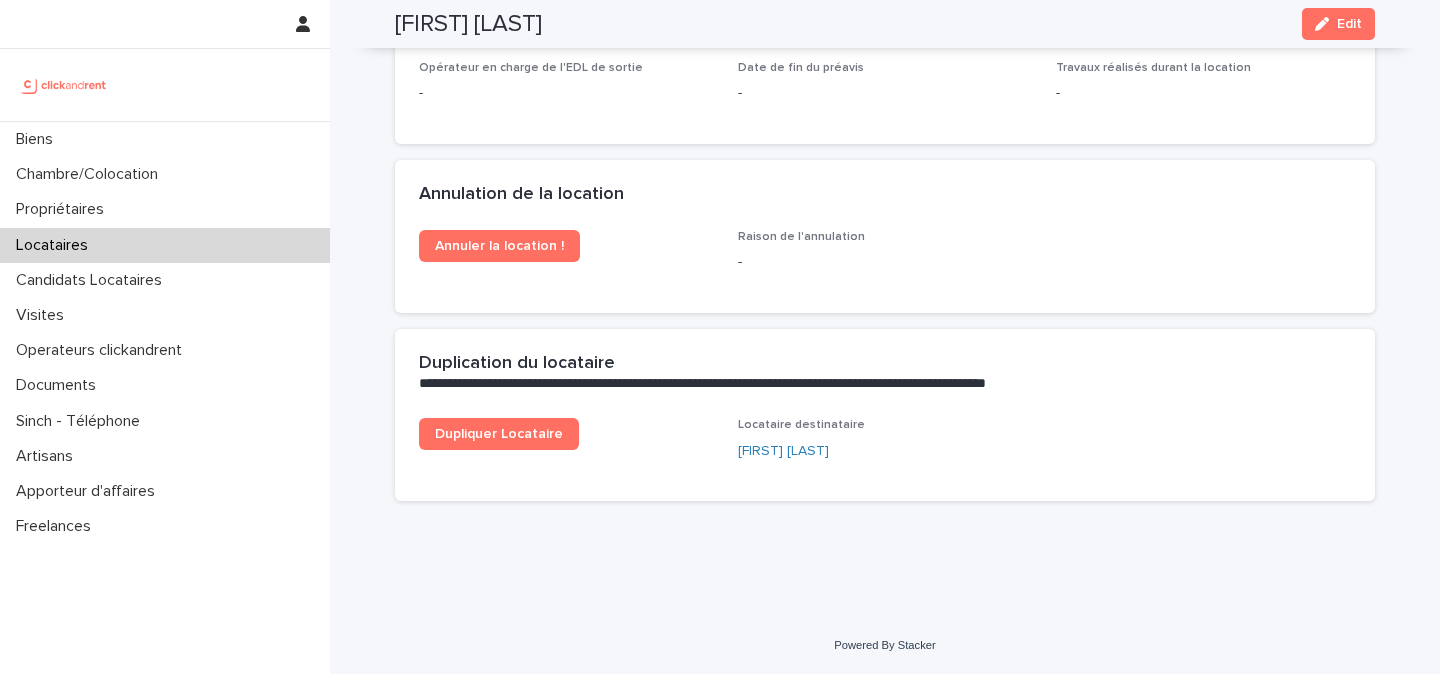 scroll, scrollTop: 2742, scrollLeft: 0, axis: vertical 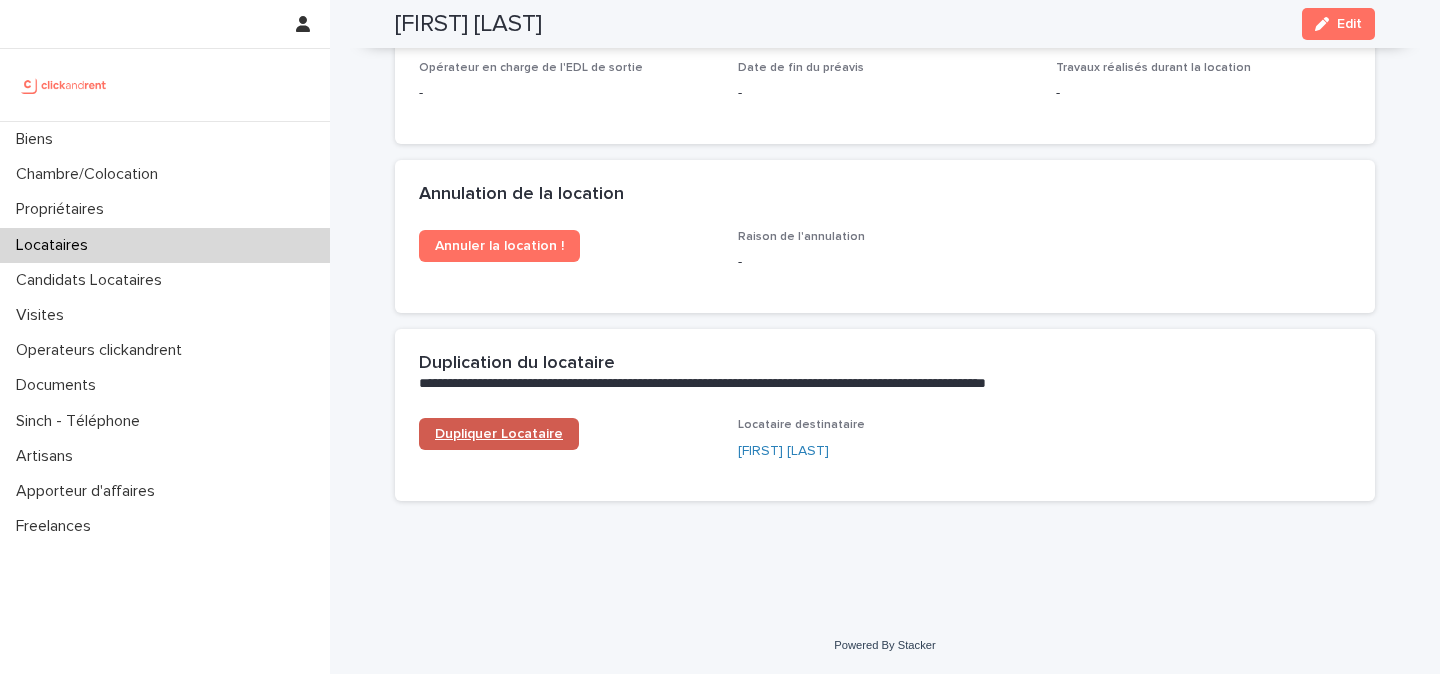 click on "Dupliquer Locataire" at bounding box center (499, 434) 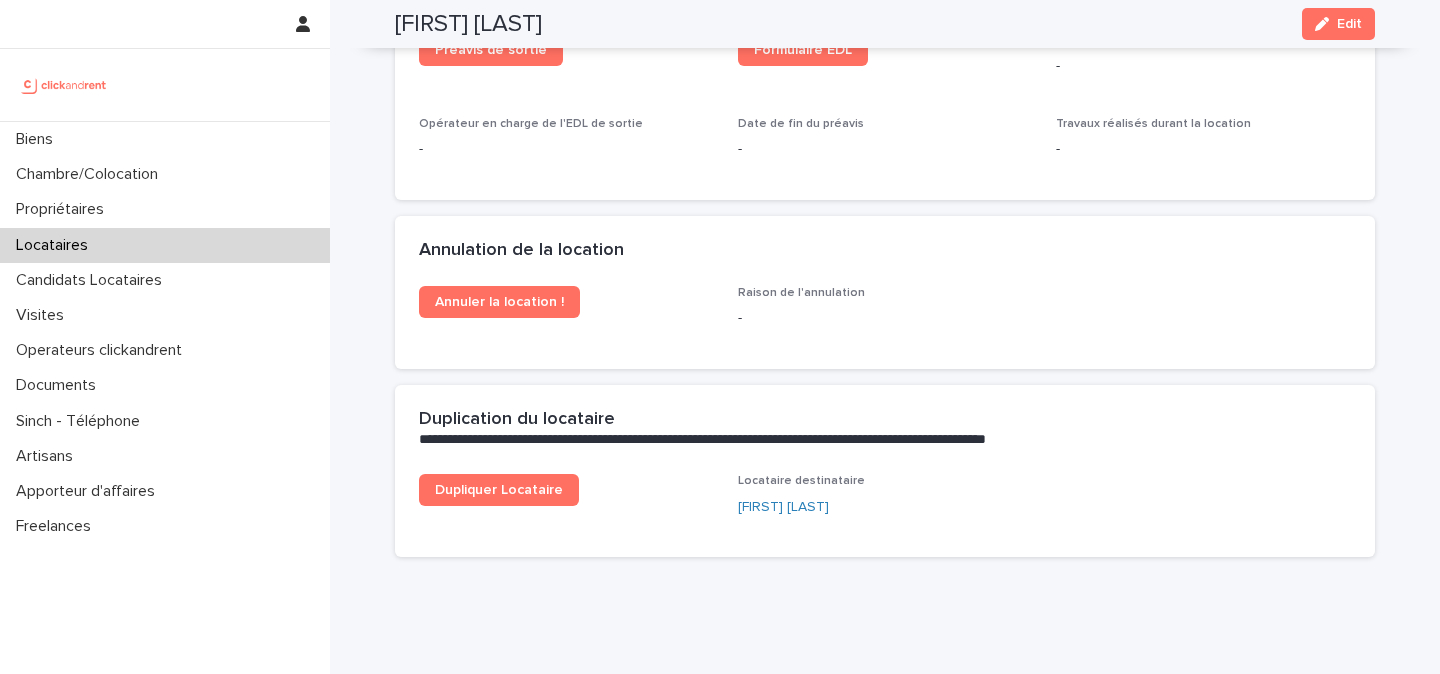 scroll, scrollTop: 2742, scrollLeft: 0, axis: vertical 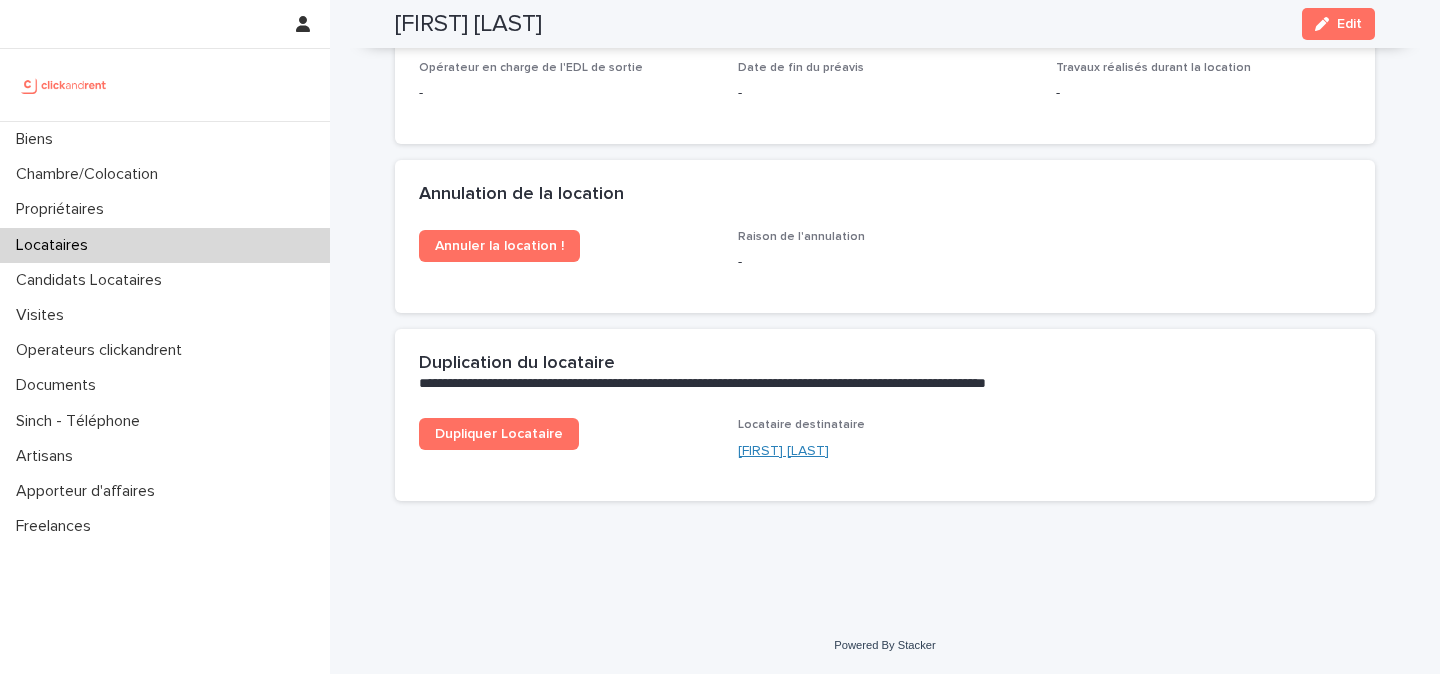 click on "Flora Bastide" at bounding box center [783, 451] 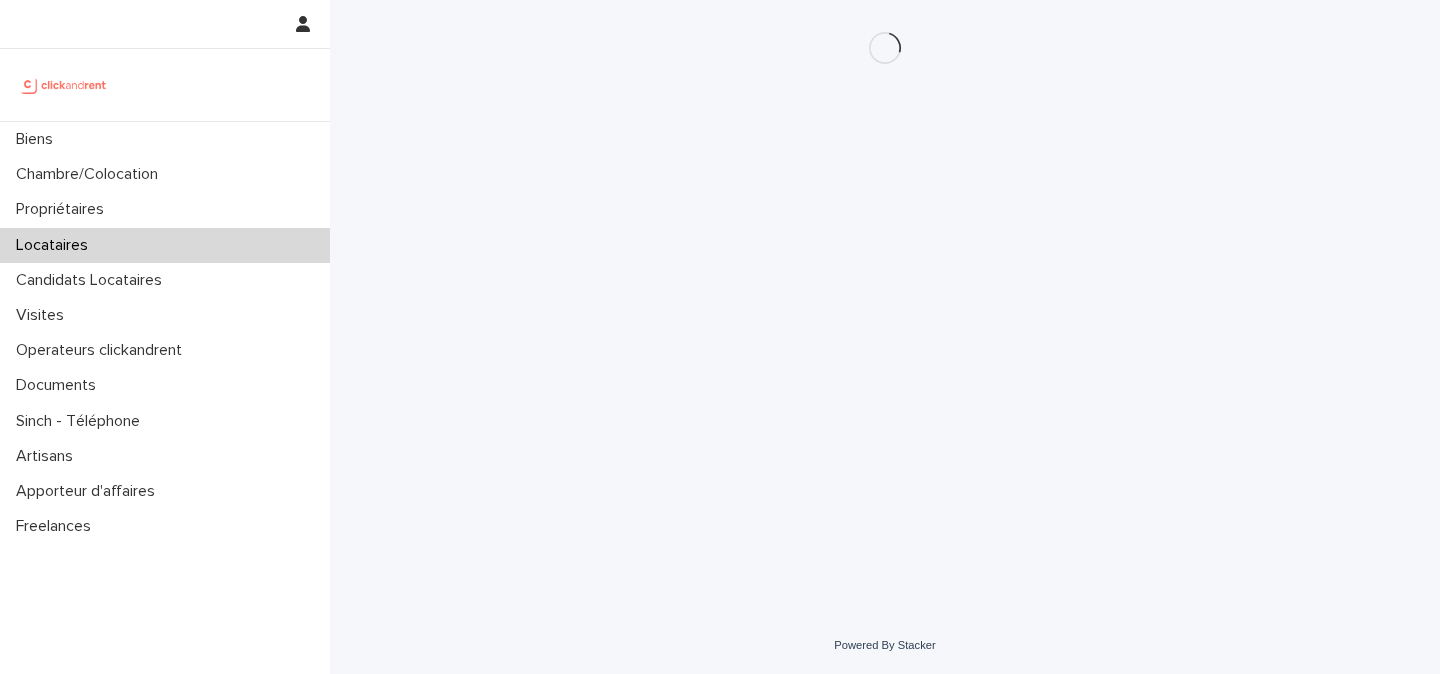 scroll, scrollTop: 0, scrollLeft: 0, axis: both 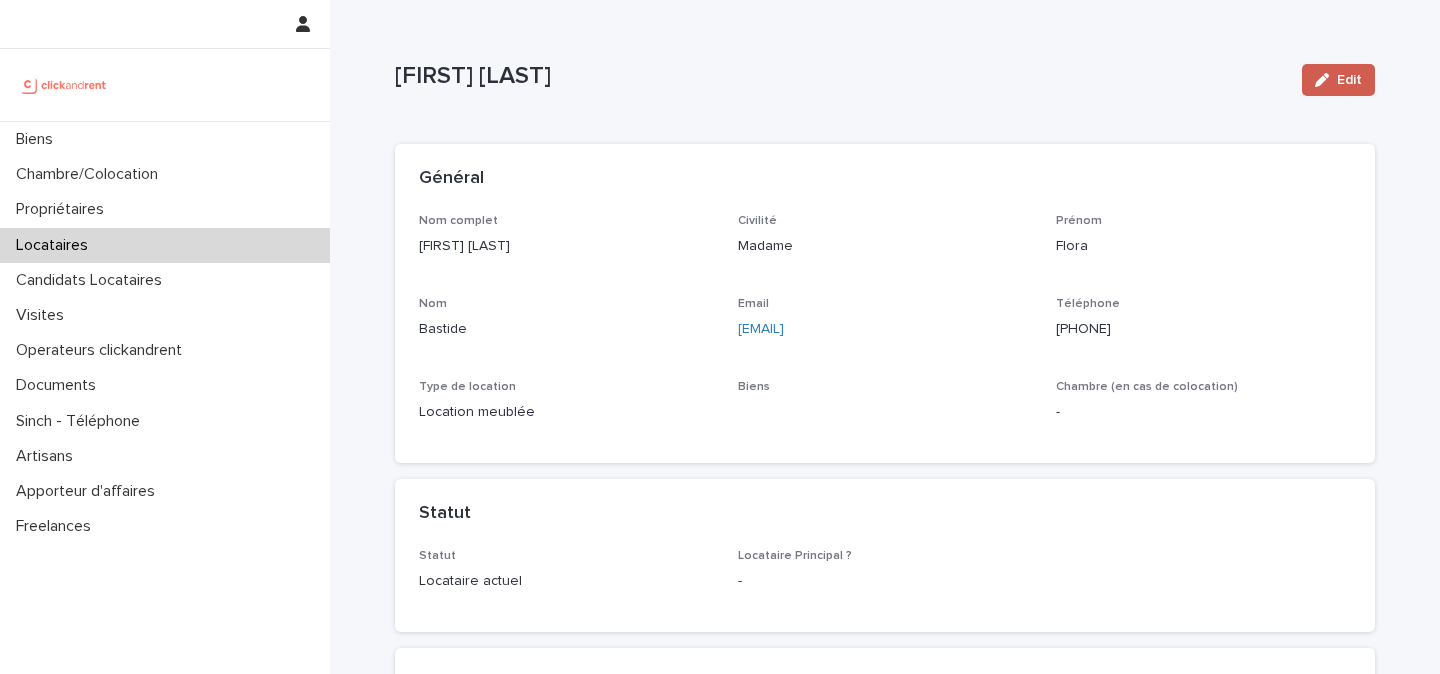 click on "Edit" at bounding box center (1338, 80) 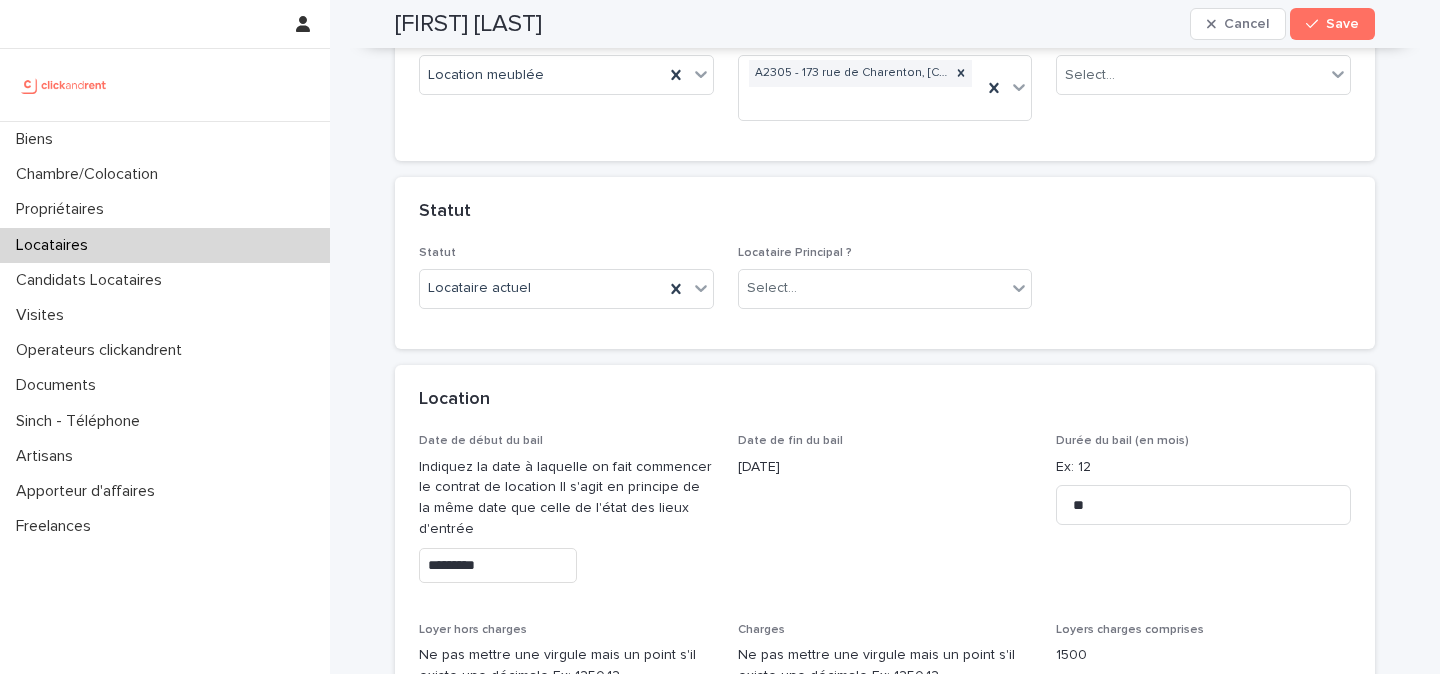 scroll, scrollTop: 531, scrollLeft: 0, axis: vertical 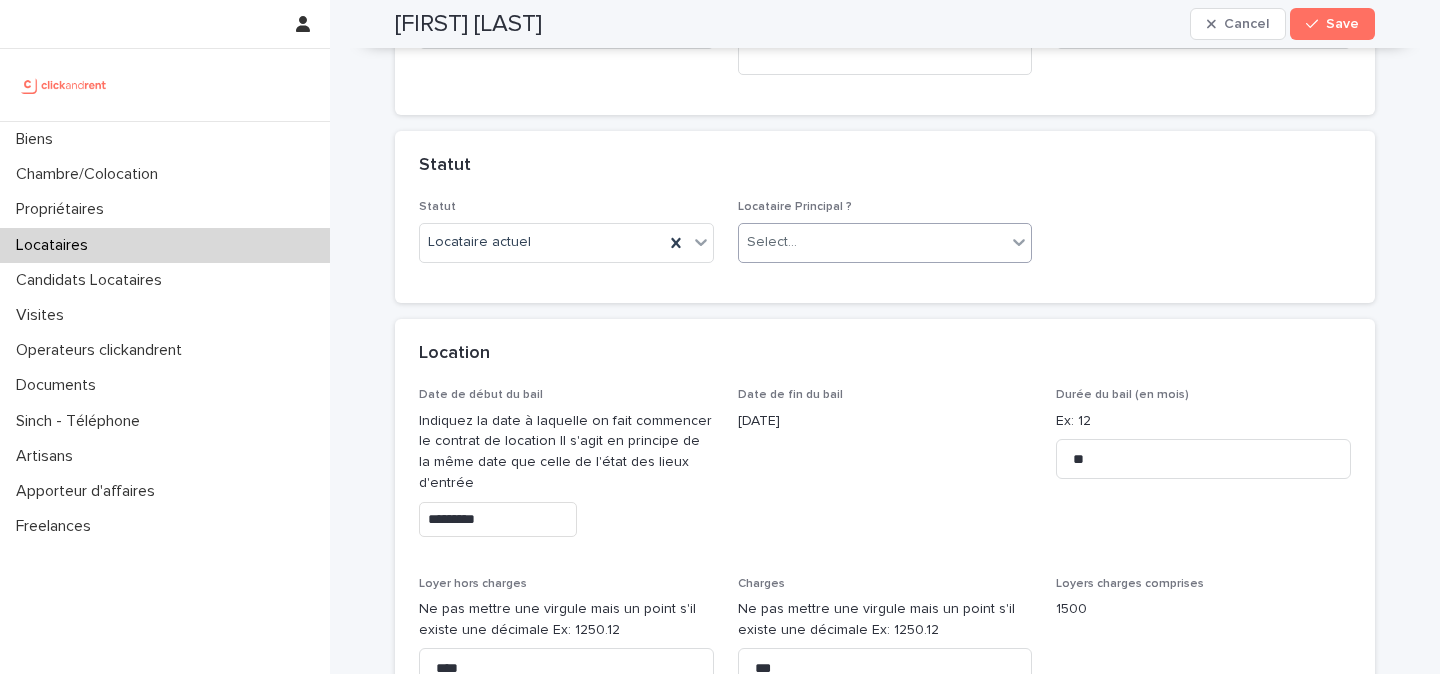 click on "Select..." at bounding box center [873, 242] 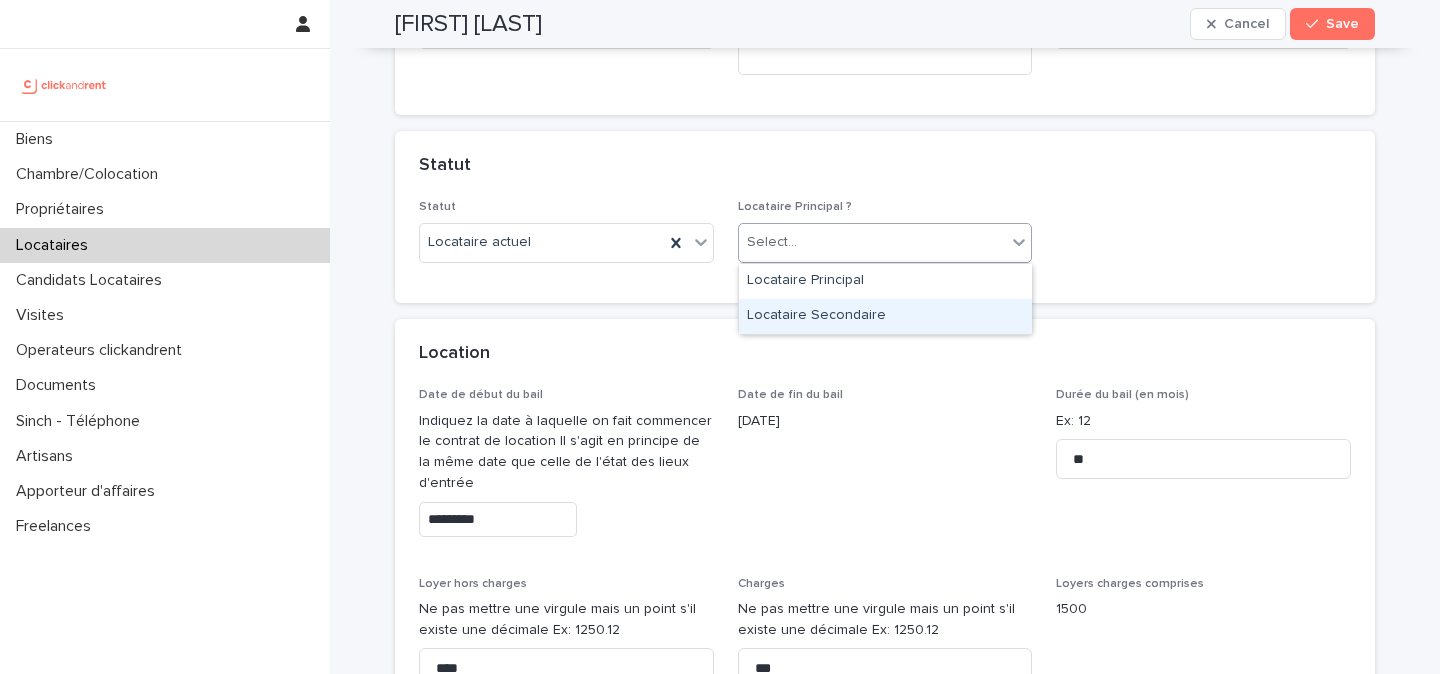 click on "Locataire Secondaire" at bounding box center [885, 316] 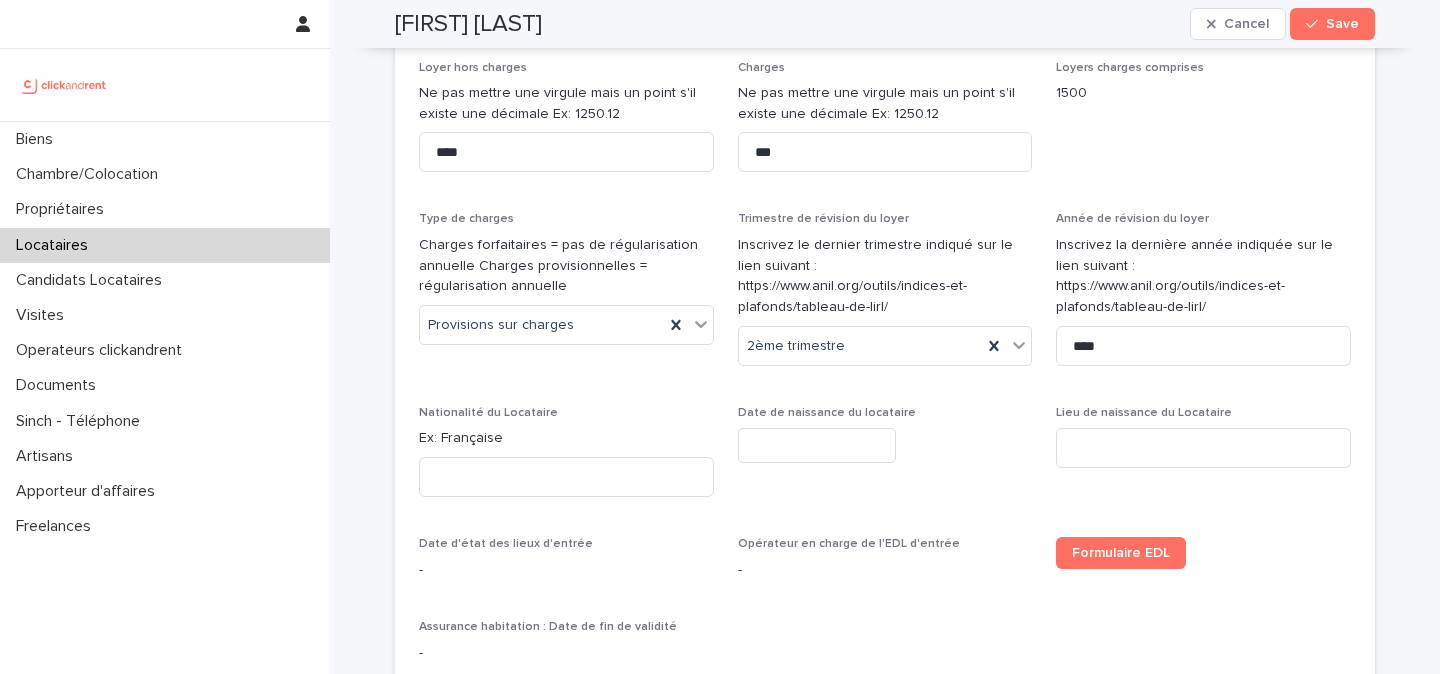 scroll, scrollTop: 1071, scrollLeft: 0, axis: vertical 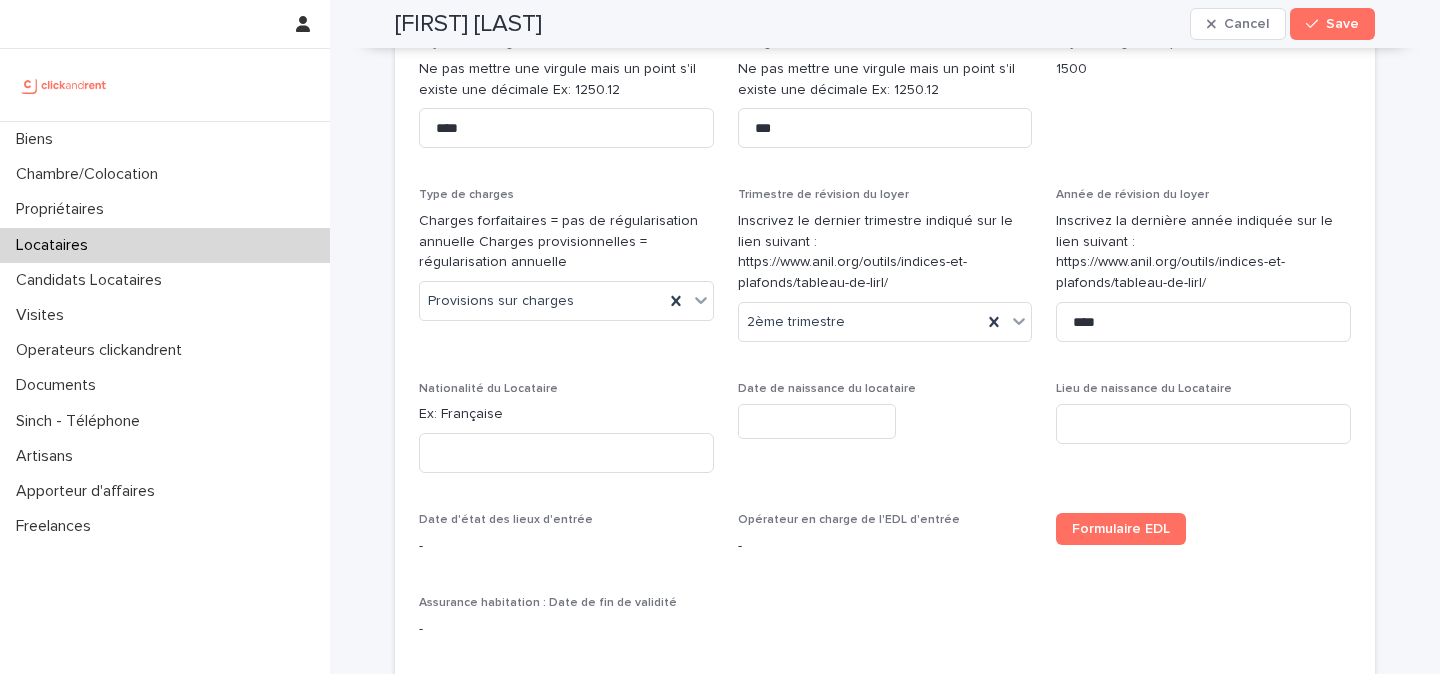 click on "Ex: Française" at bounding box center [566, 414] 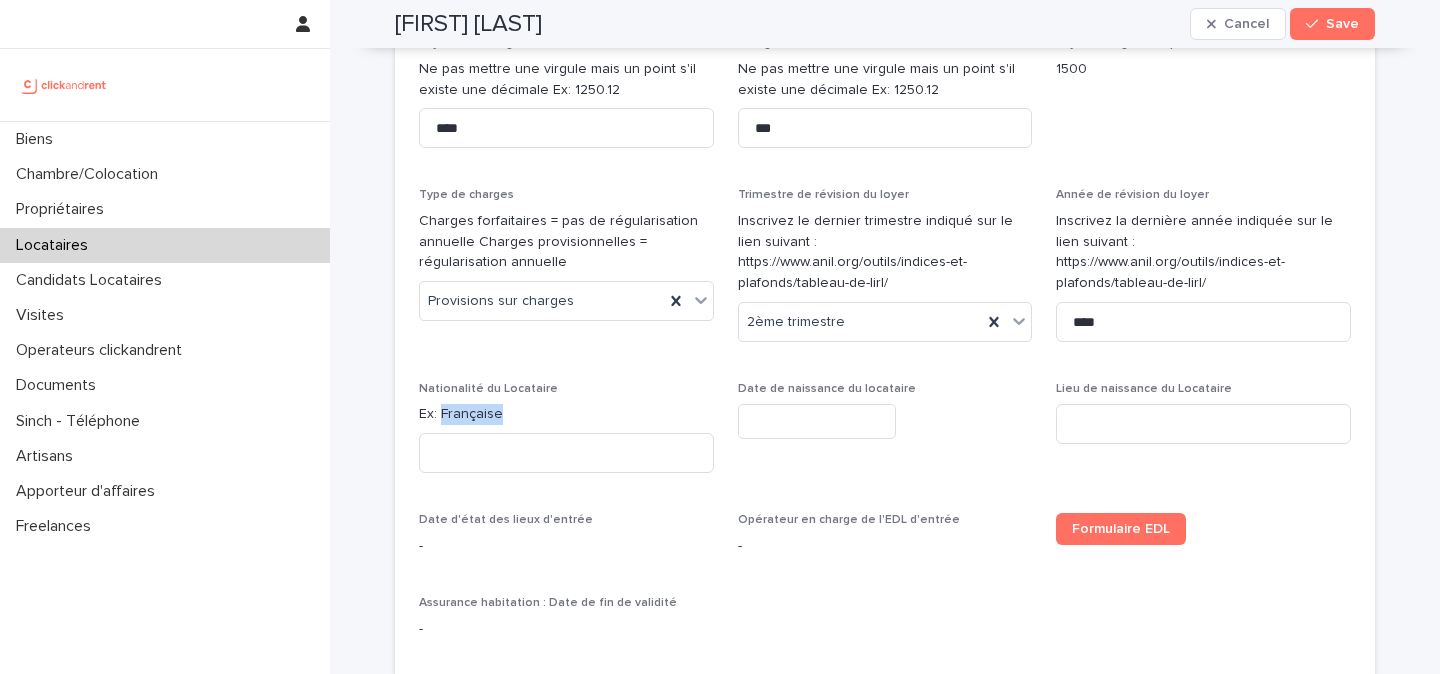 copy on "Française" 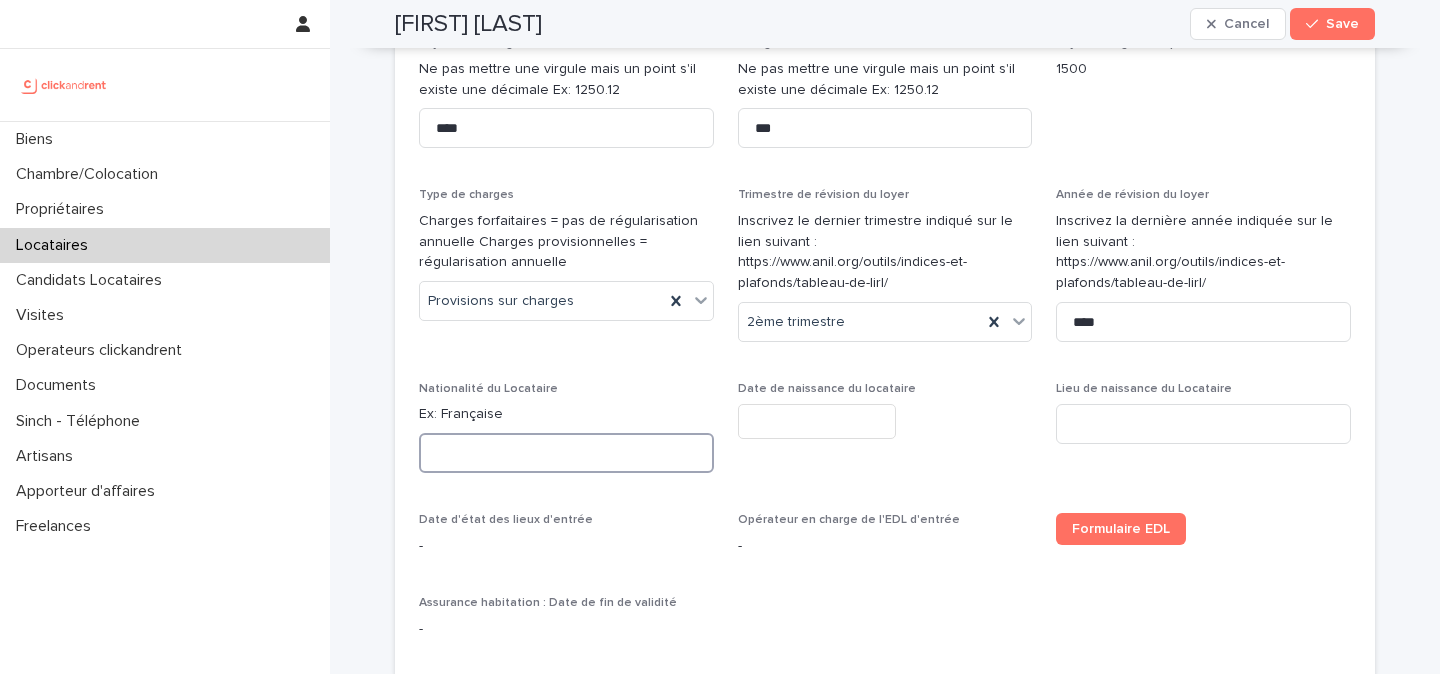 click at bounding box center [566, 453] 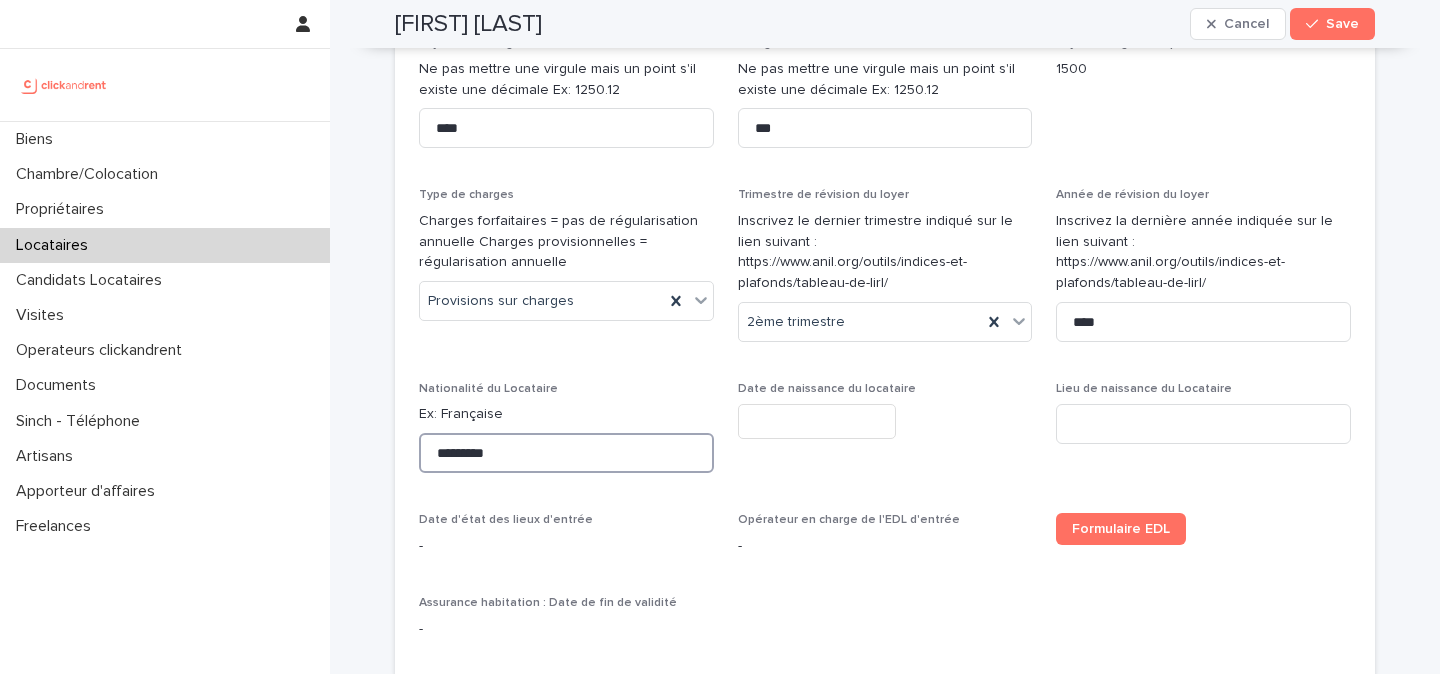 click on "*********" at bounding box center [566, 453] 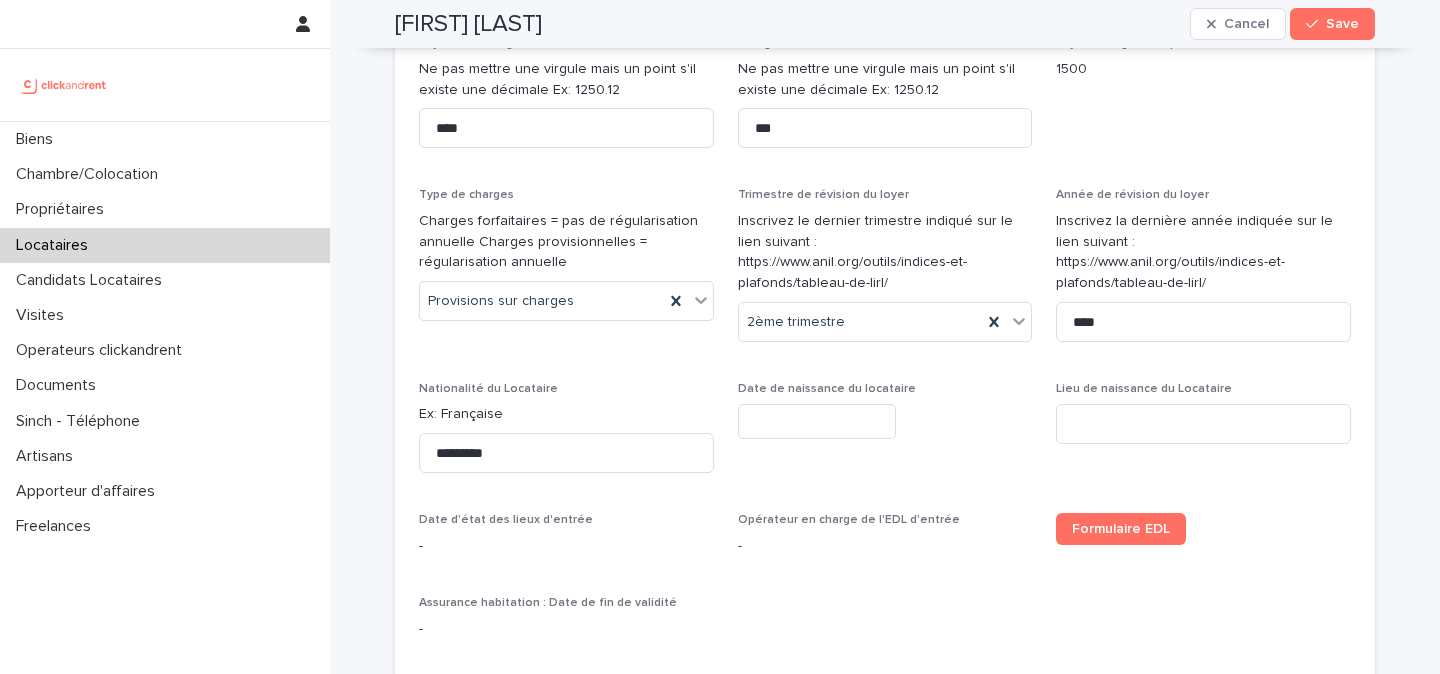click at bounding box center (817, 421) 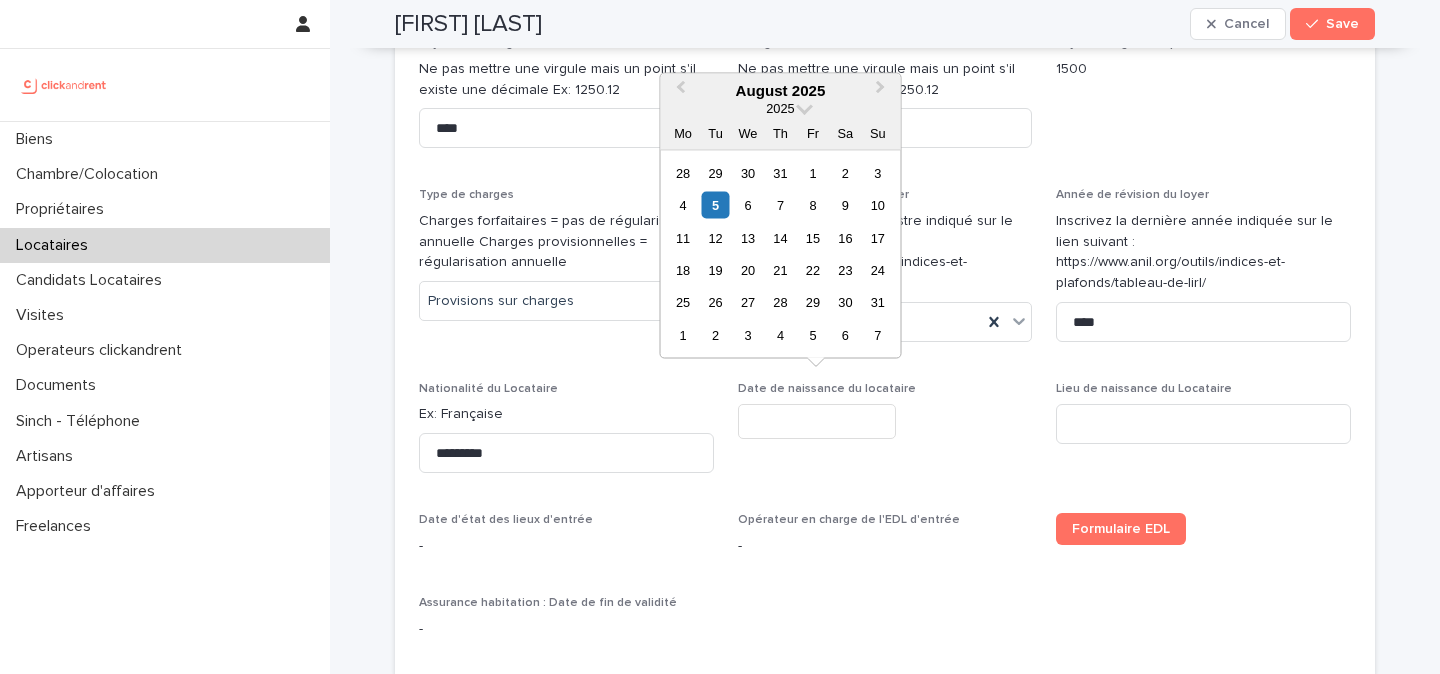 paste on "**********" 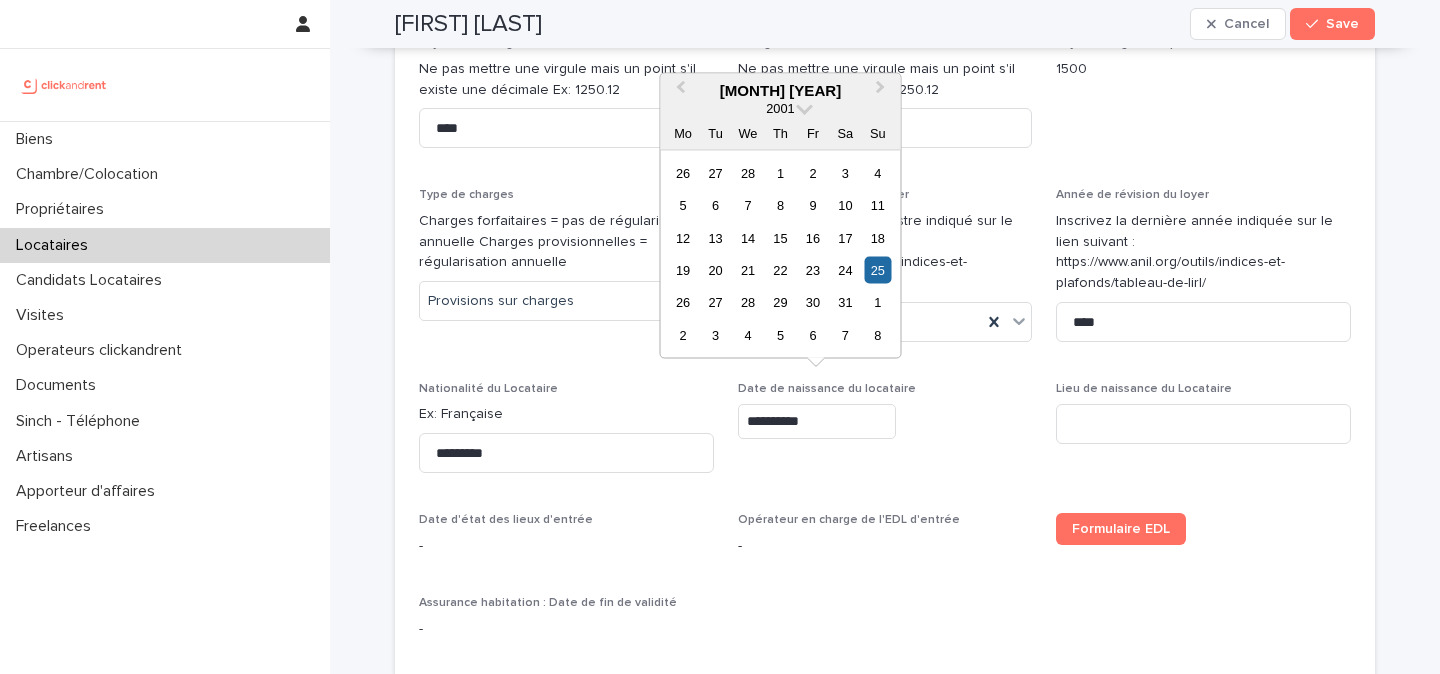 type on "*********" 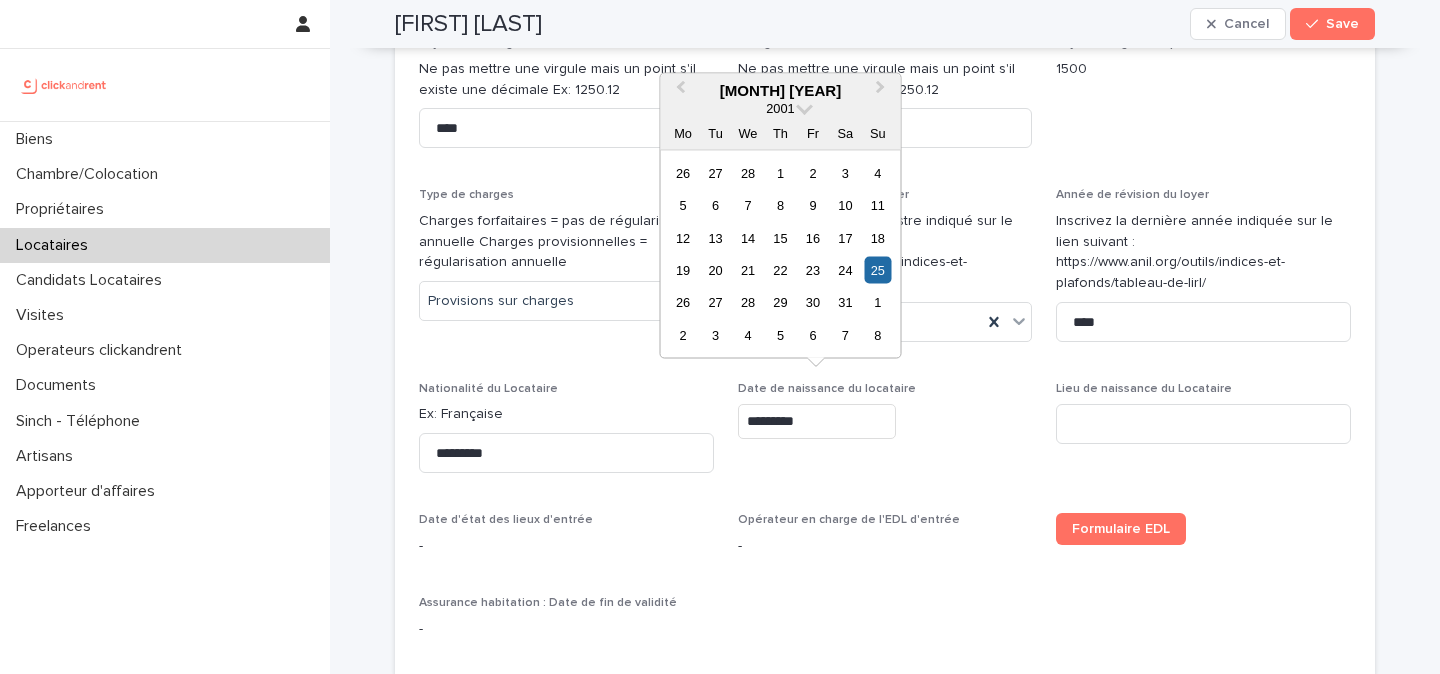 click on "Date de naissance du locataire *********" at bounding box center (885, 418) 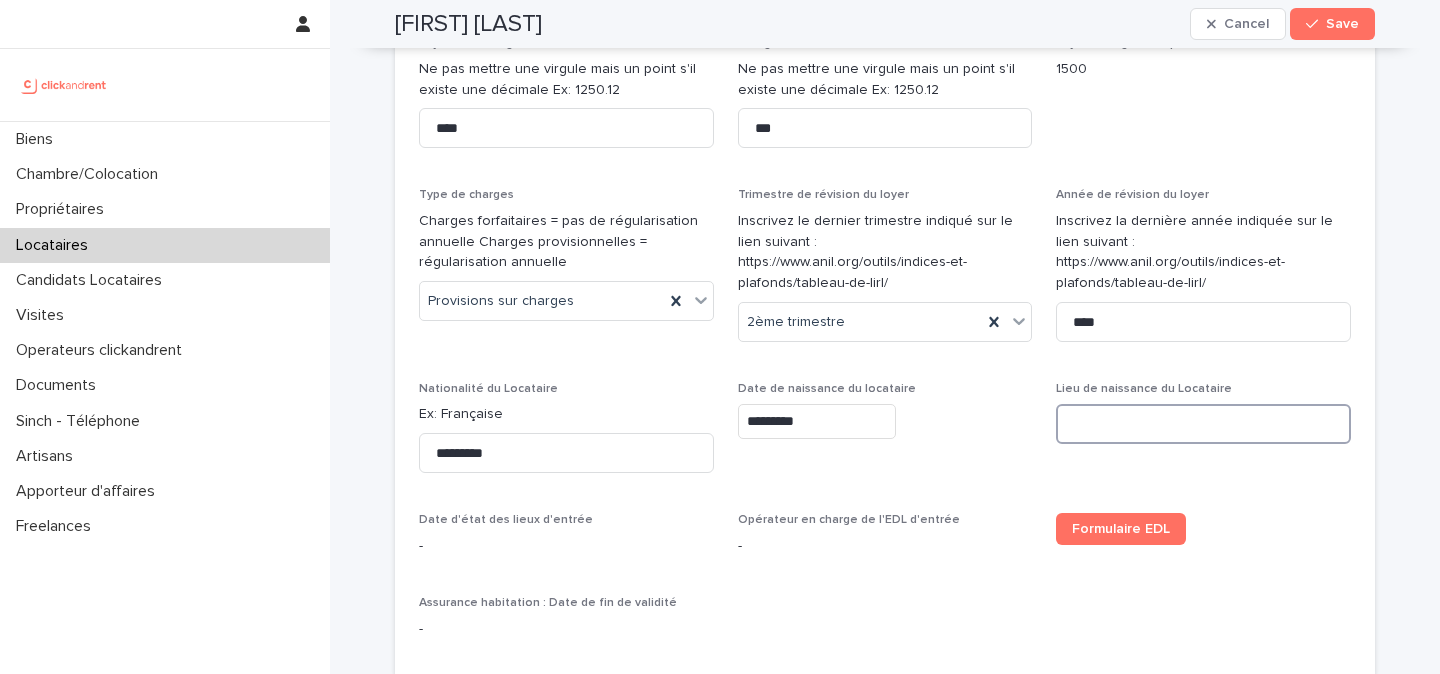 click at bounding box center (1203, 424) 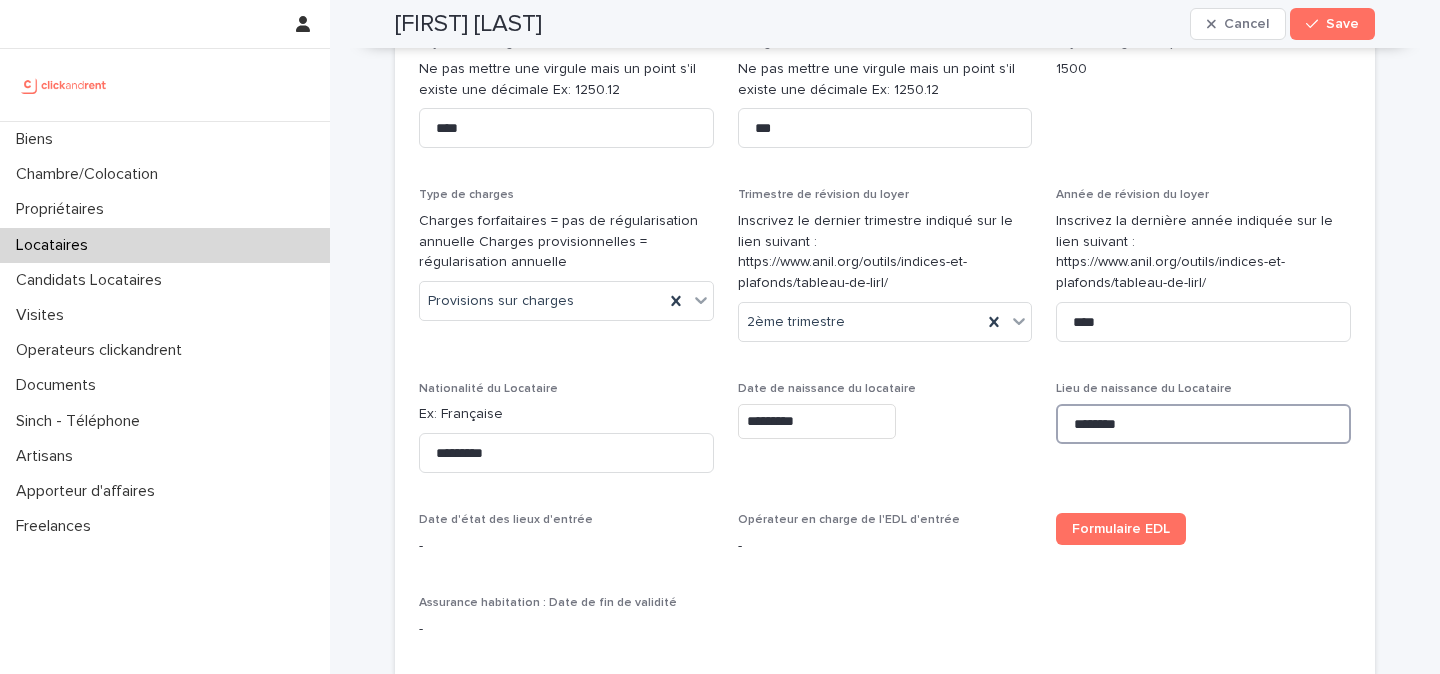 type on "********" 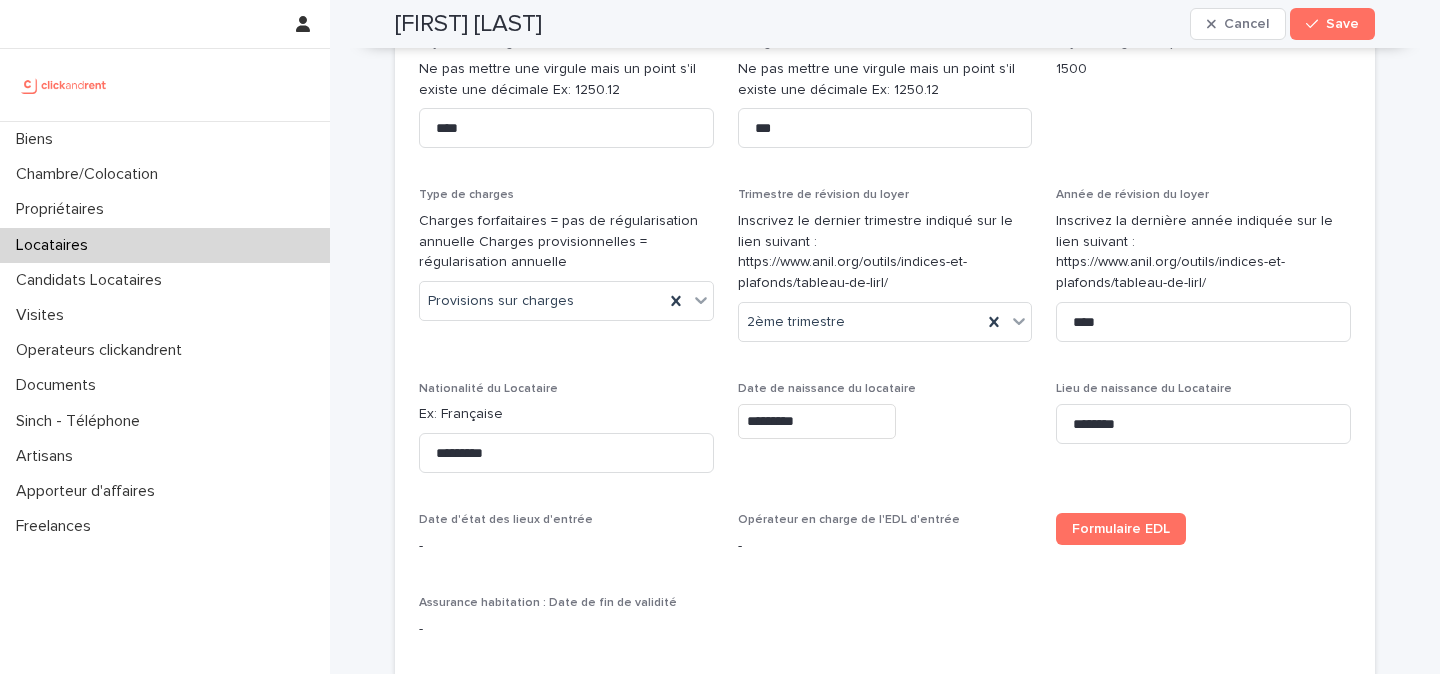 click on "Date de naissance du locataire *********" at bounding box center [885, 435] 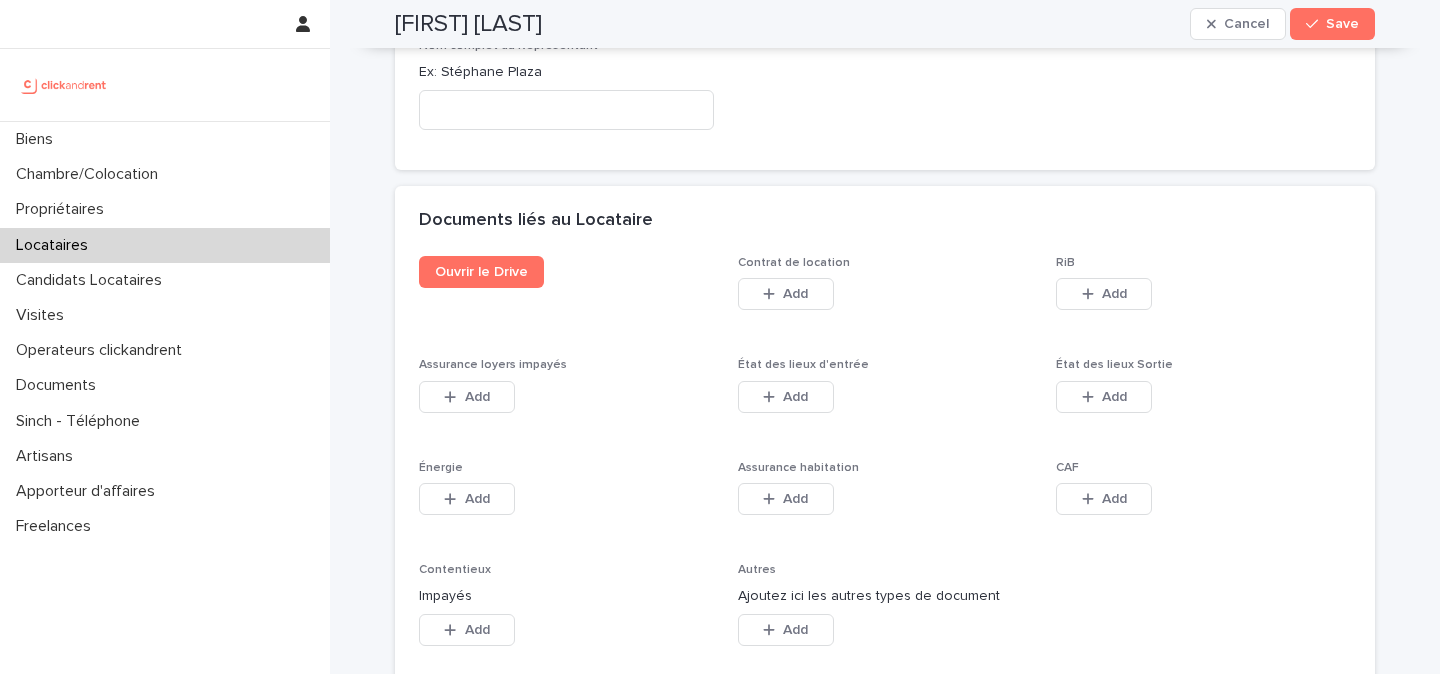 scroll, scrollTop: 3322, scrollLeft: 0, axis: vertical 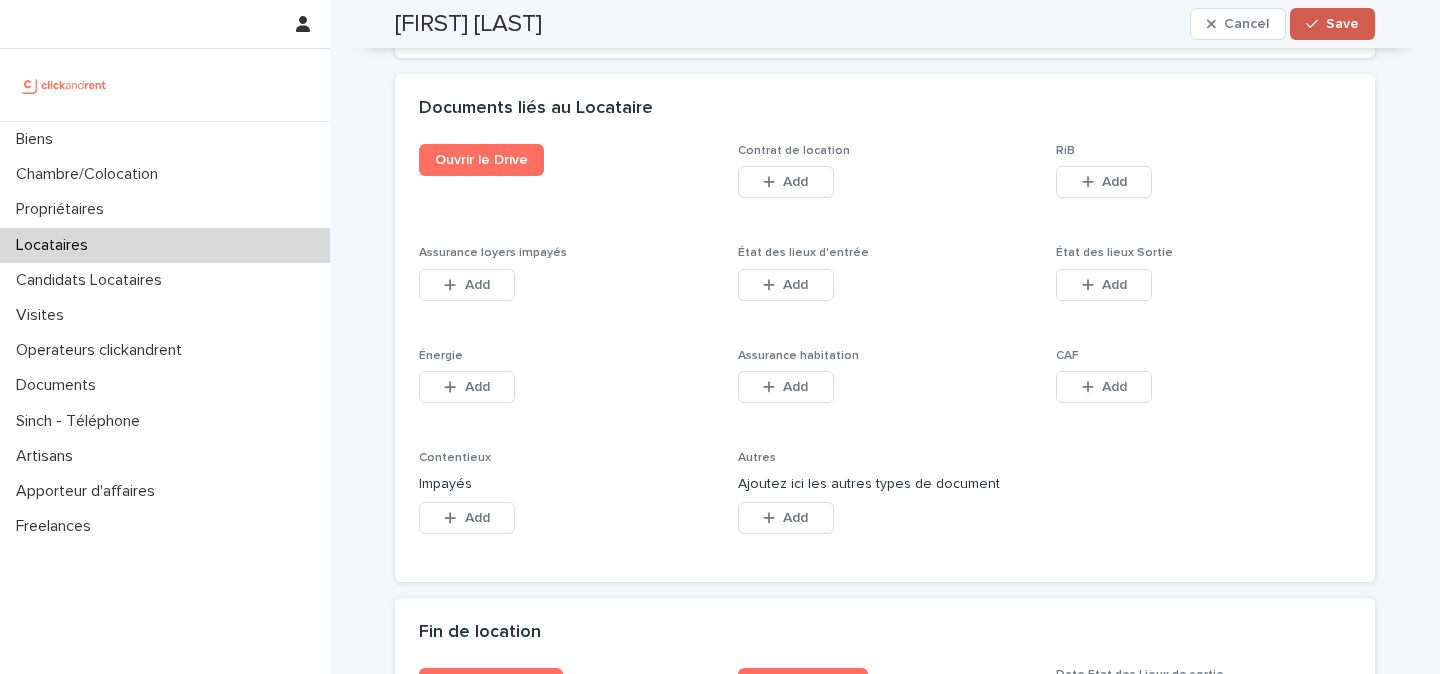 click at bounding box center [1316, 24] 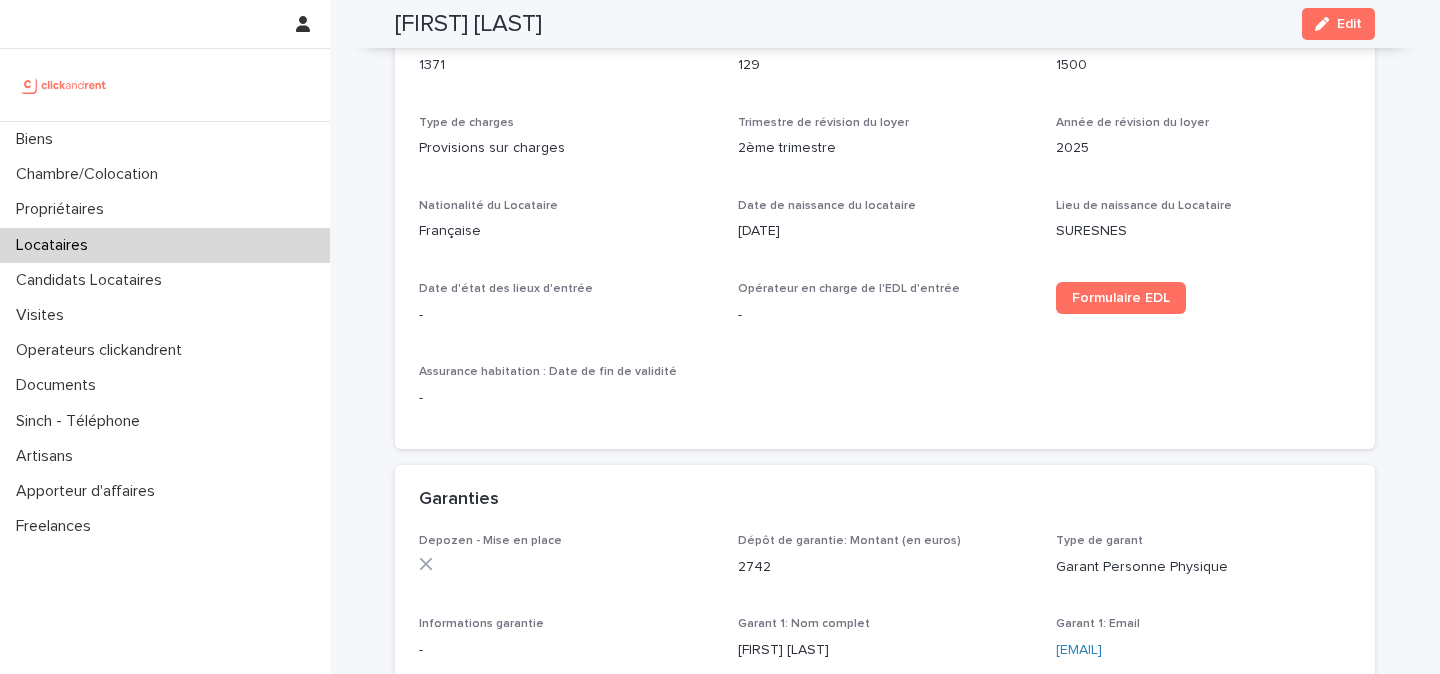 scroll, scrollTop: 695, scrollLeft: 0, axis: vertical 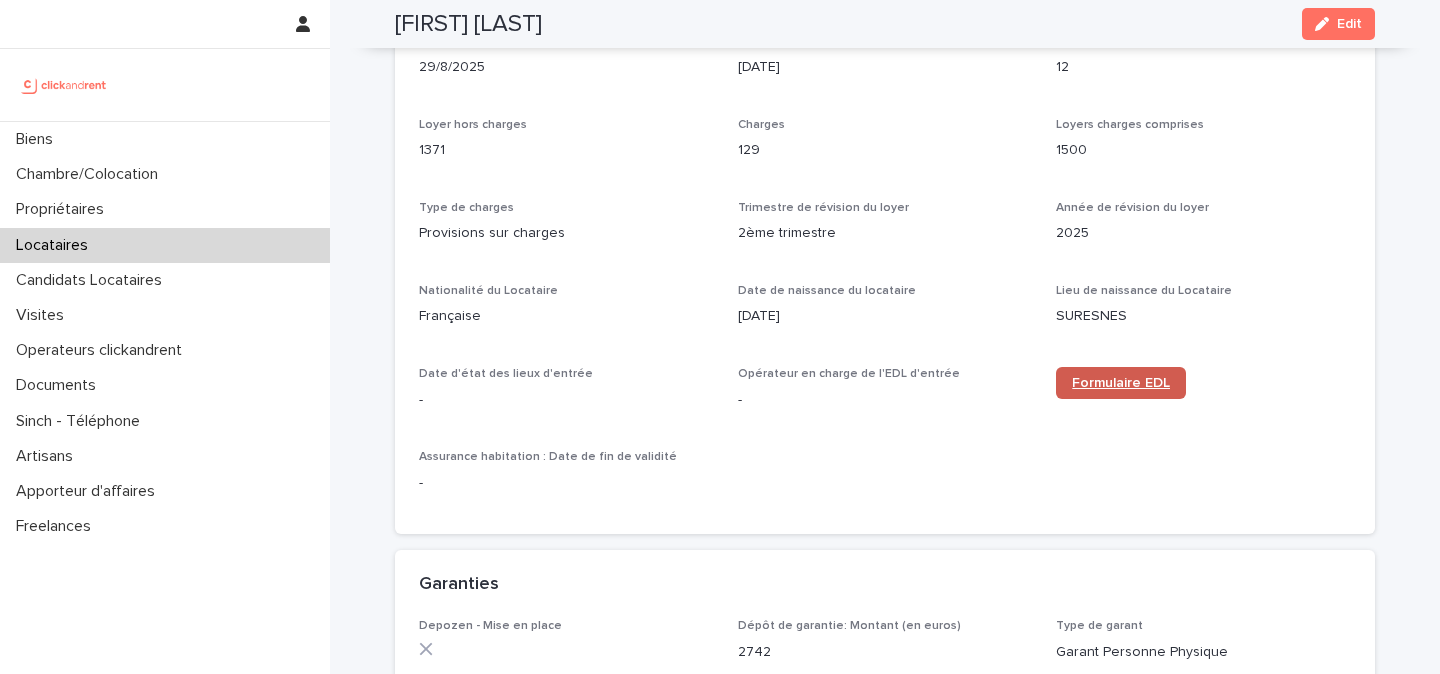 click on "Formulaire EDL" at bounding box center (1121, 383) 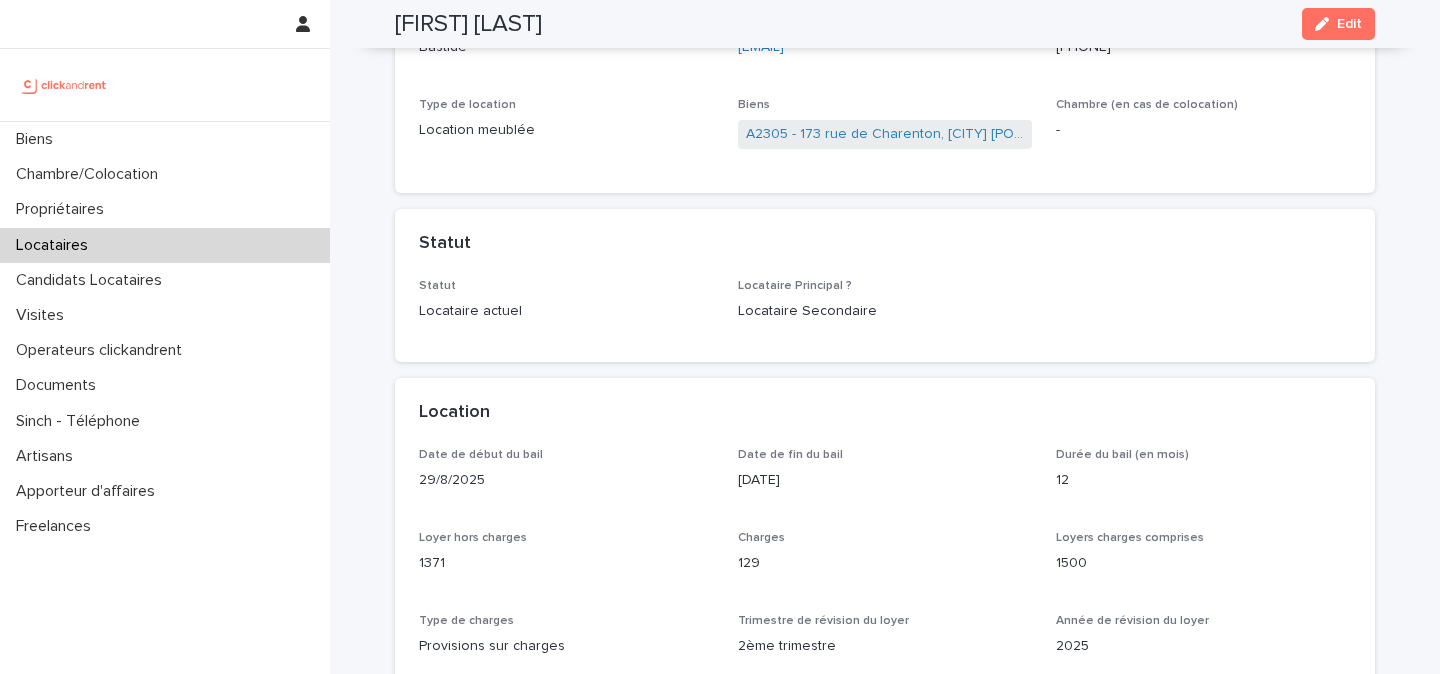 scroll, scrollTop: 246, scrollLeft: 0, axis: vertical 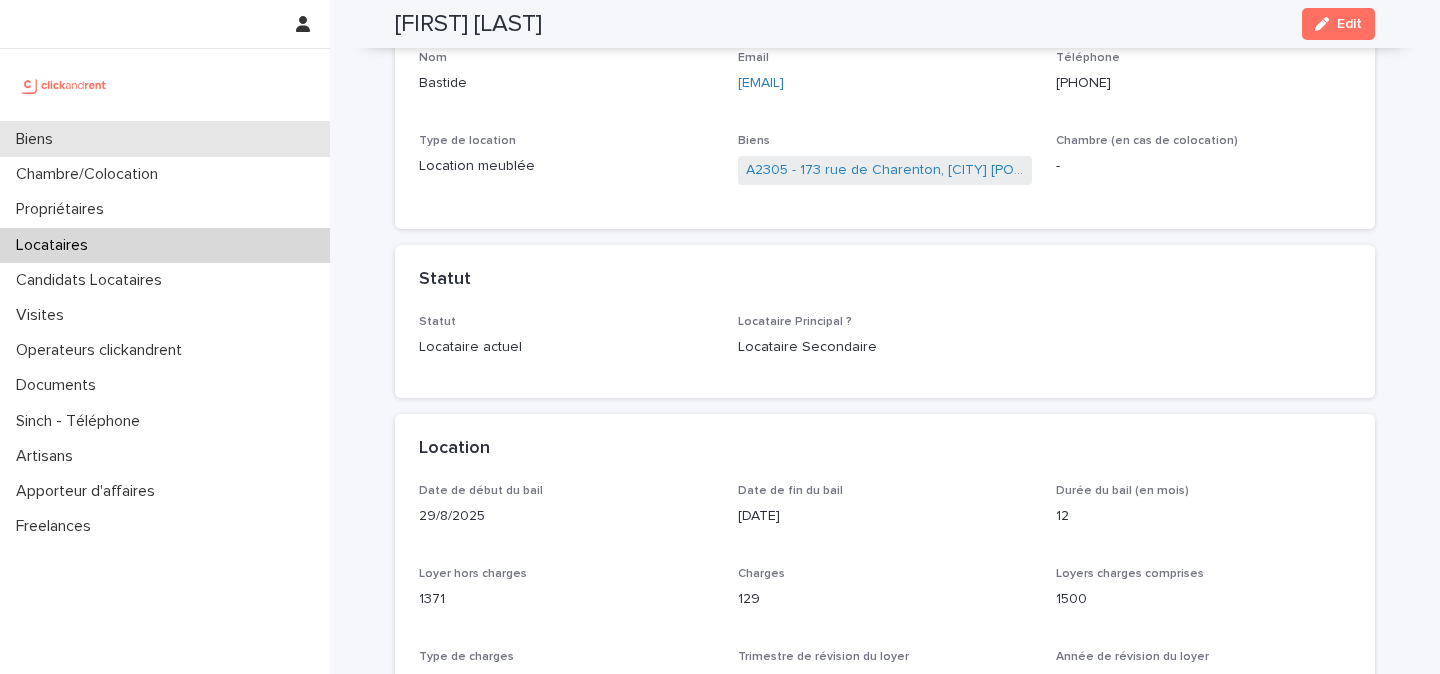 click on "Biens" at bounding box center (165, 139) 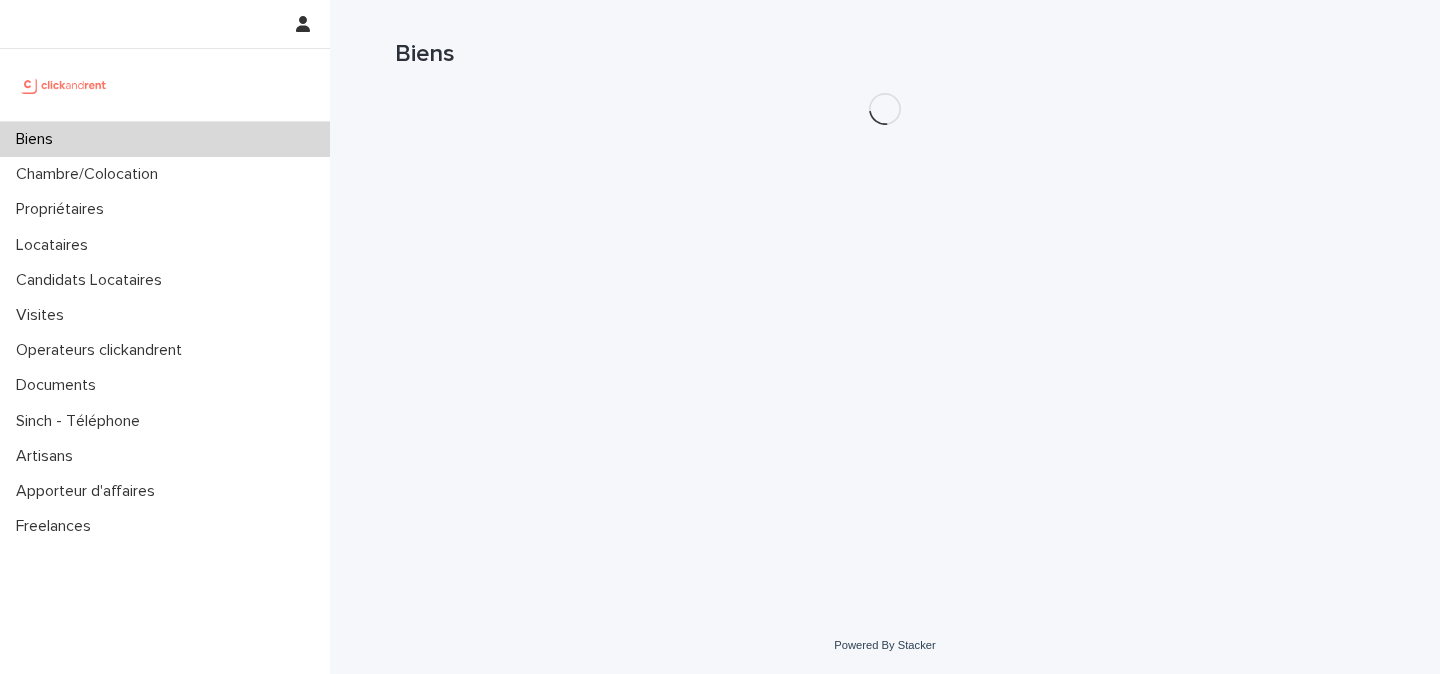 scroll, scrollTop: 0, scrollLeft: 0, axis: both 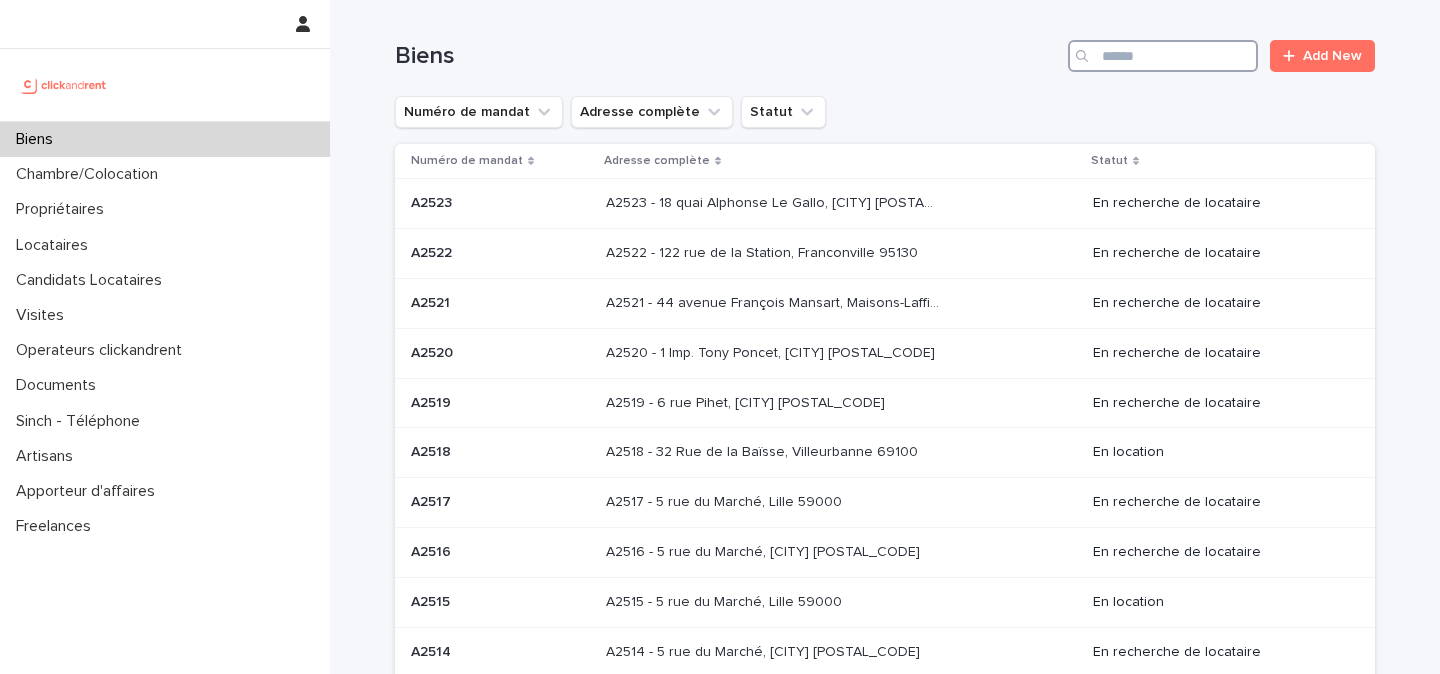 click at bounding box center [1163, 56] 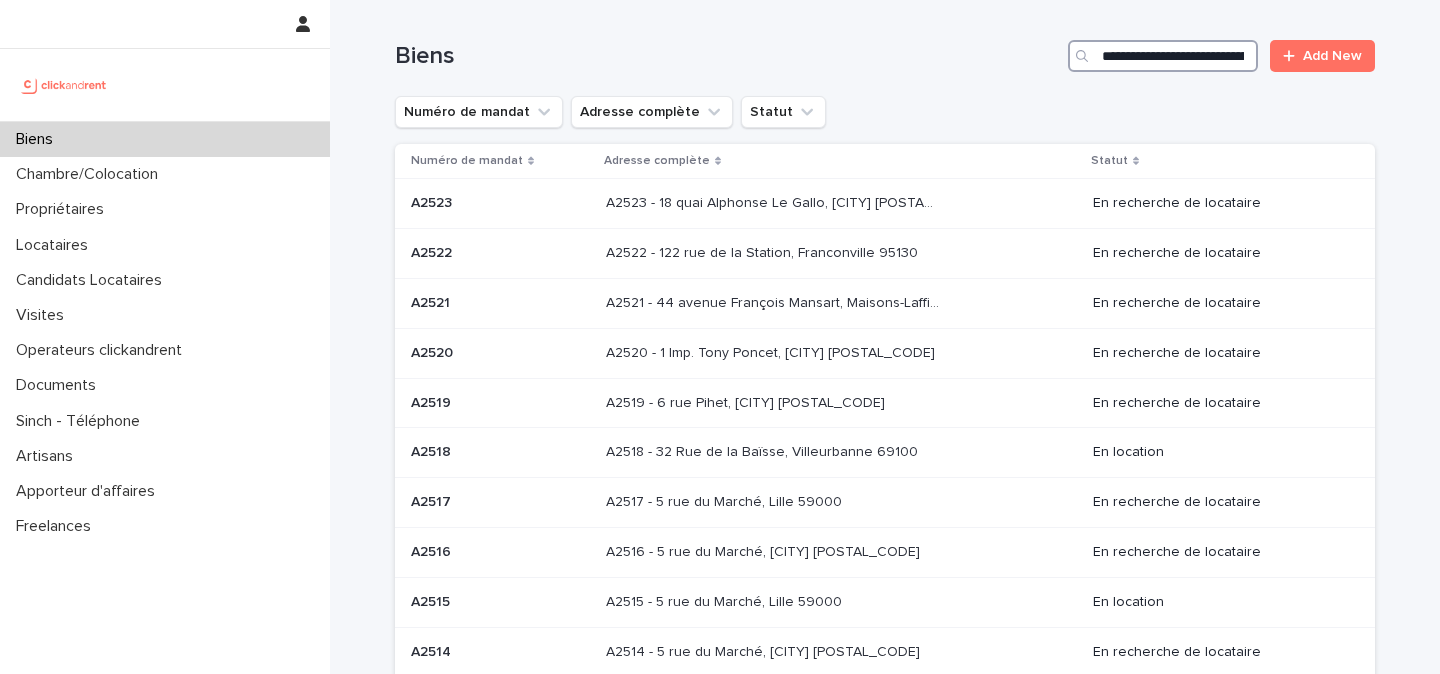 scroll, scrollTop: 0, scrollLeft: 203, axis: horizontal 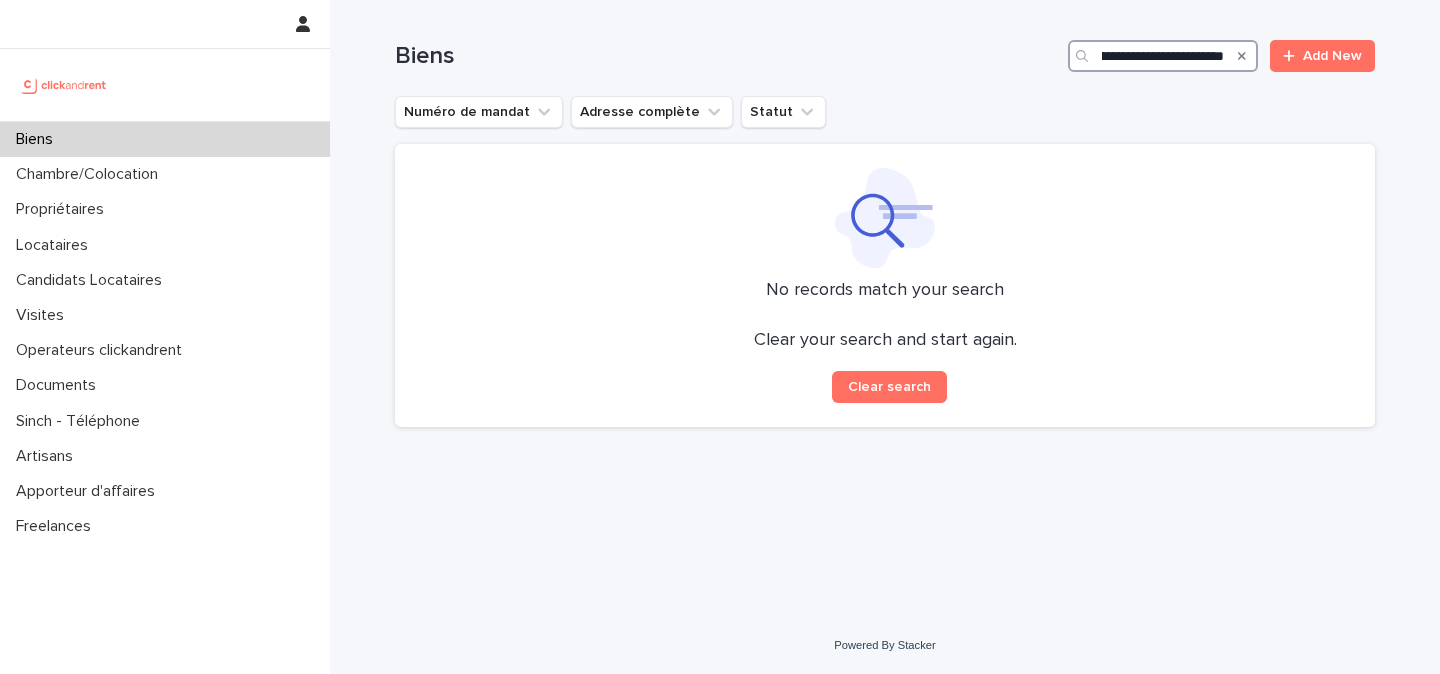 type on "**********" 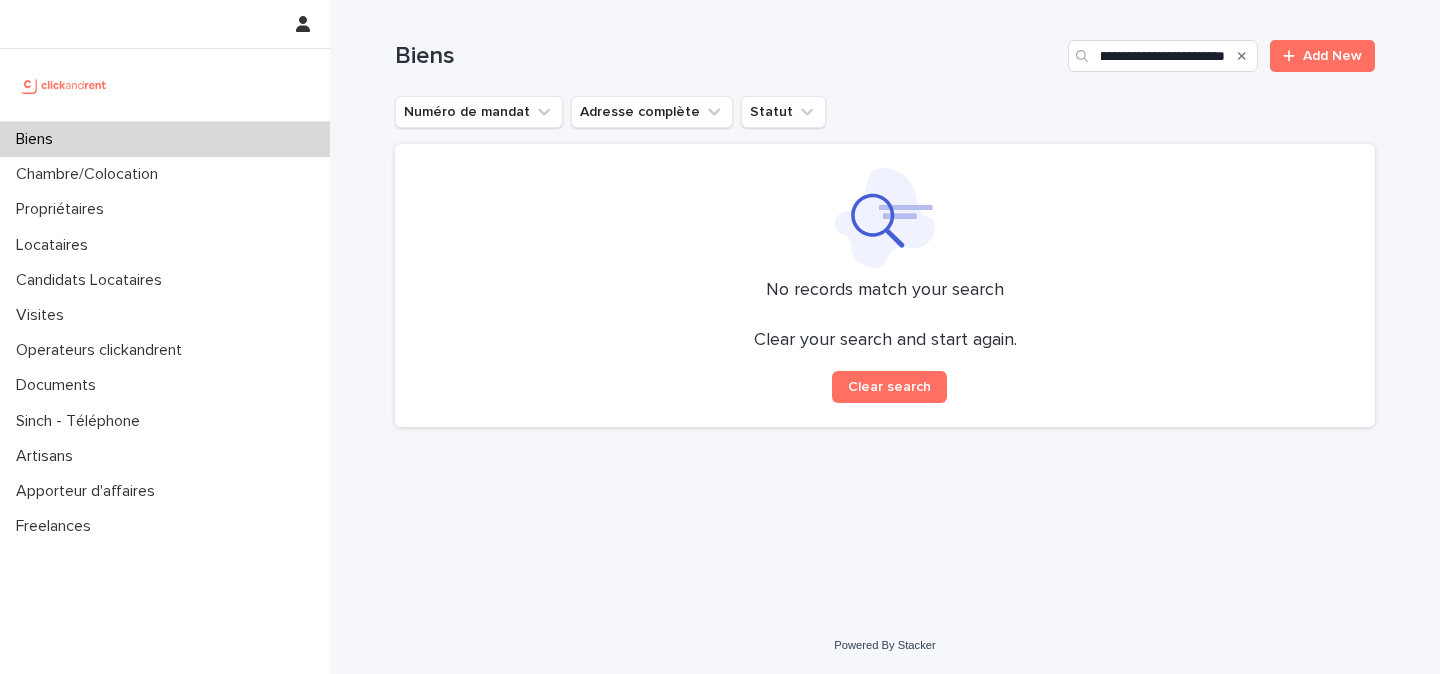 scroll, scrollTop: 0, scrollLeft: 0, axis: both 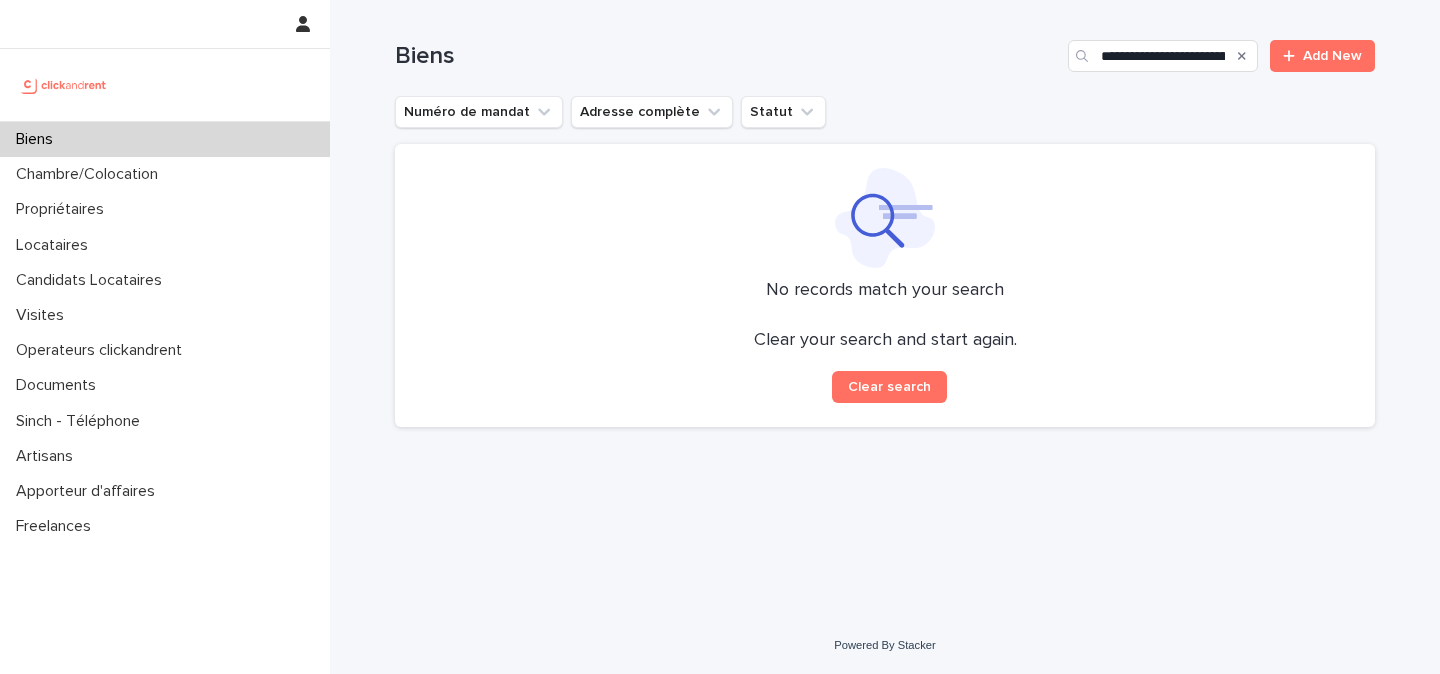 click at bounding box center (64, 85) 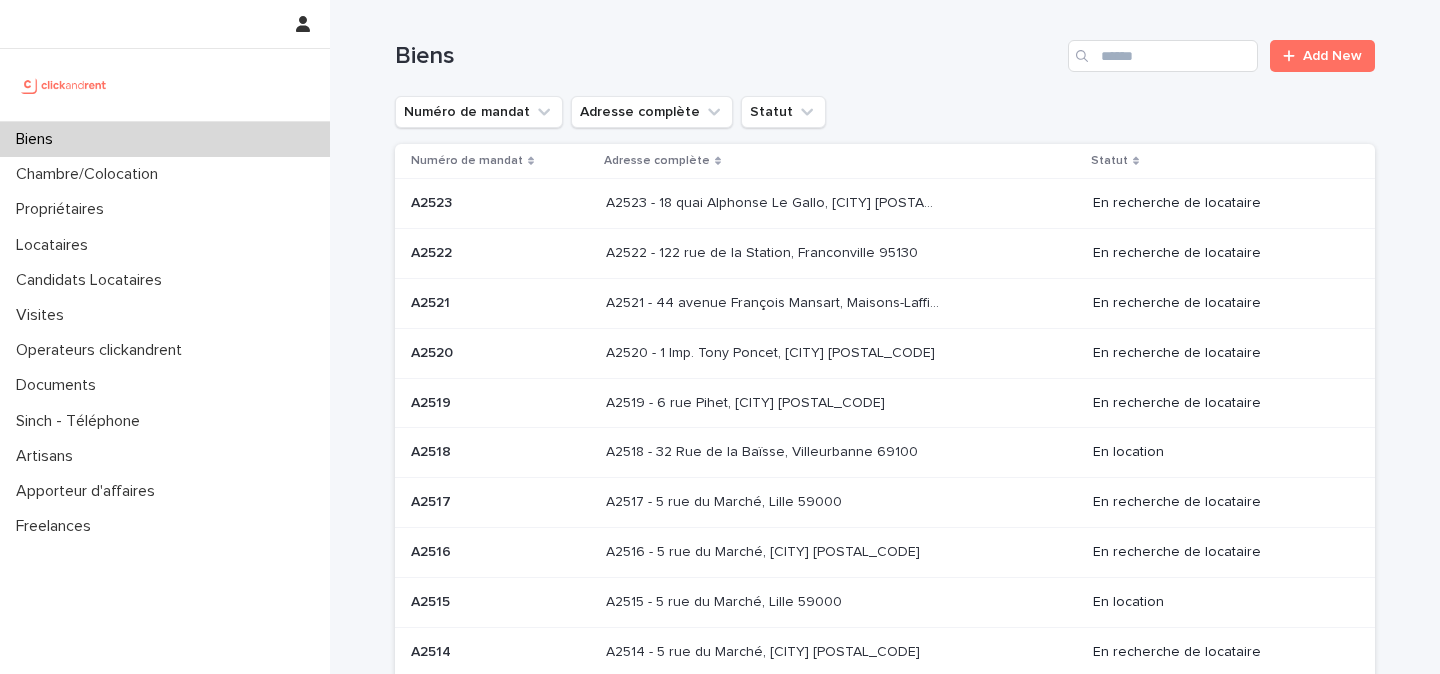 click at bounding box center (1084, 56) 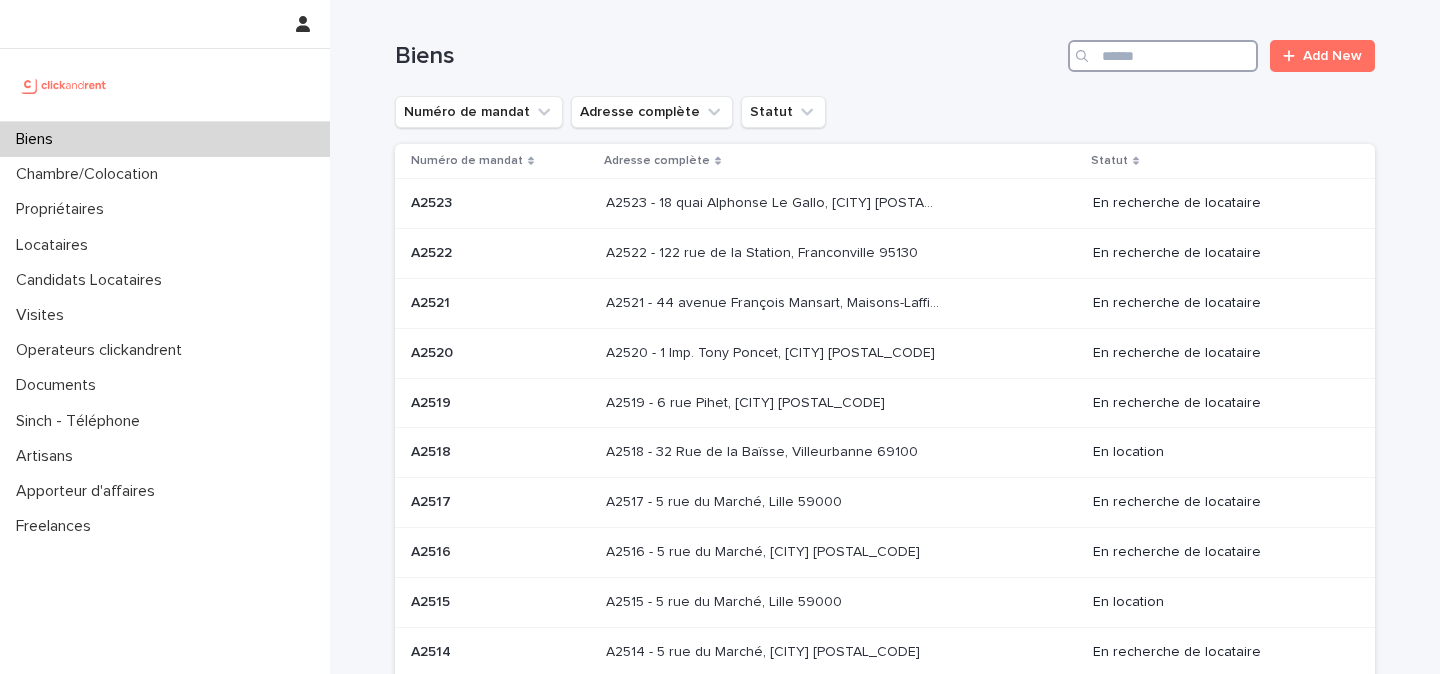 click at bounding box center [1163, 56] 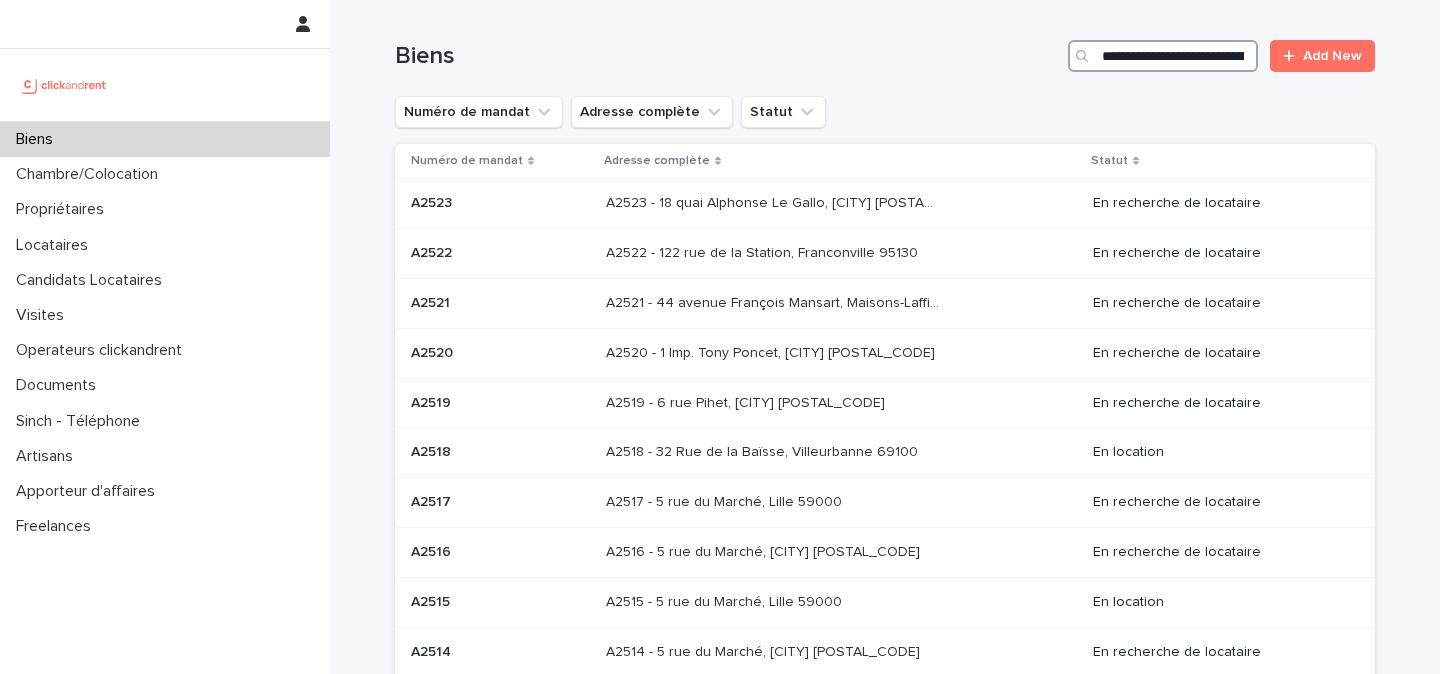 scroll, scrollTop: 0, scrollLeft: 203, axis: horizontal 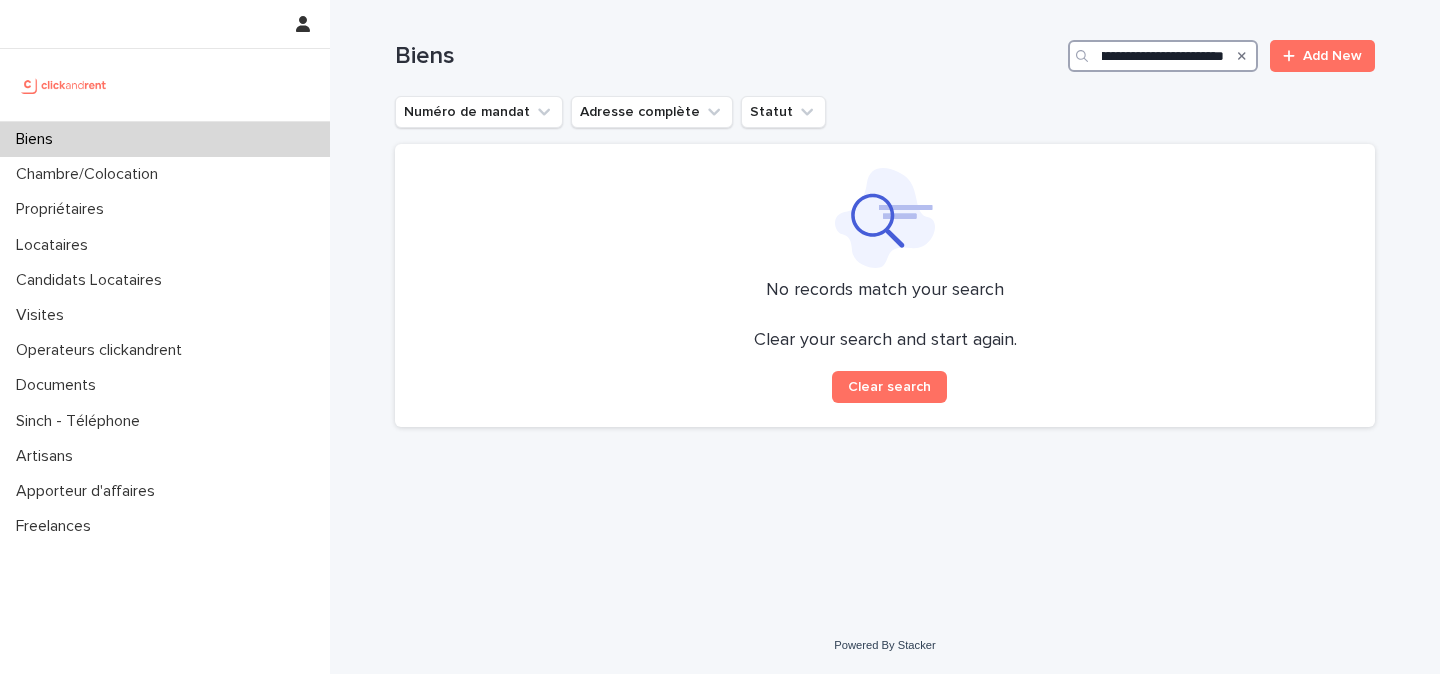 type on "**********" 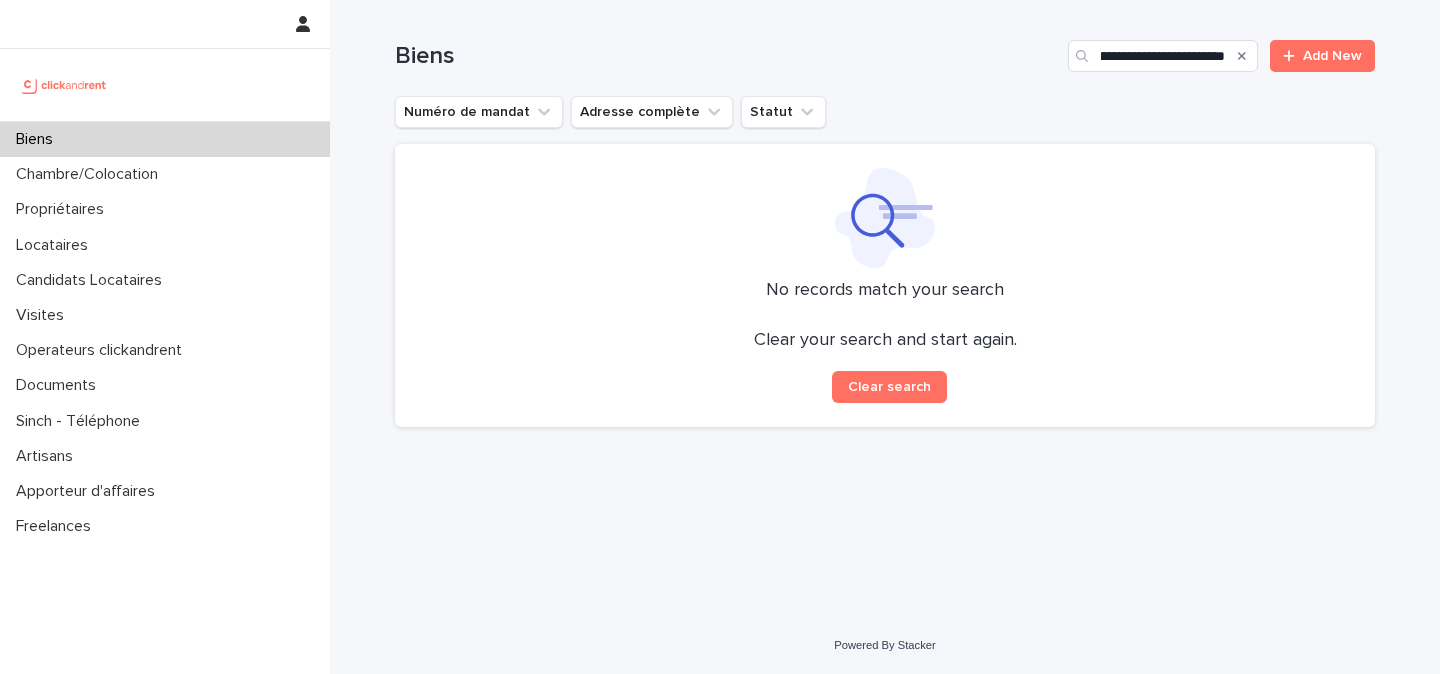 click 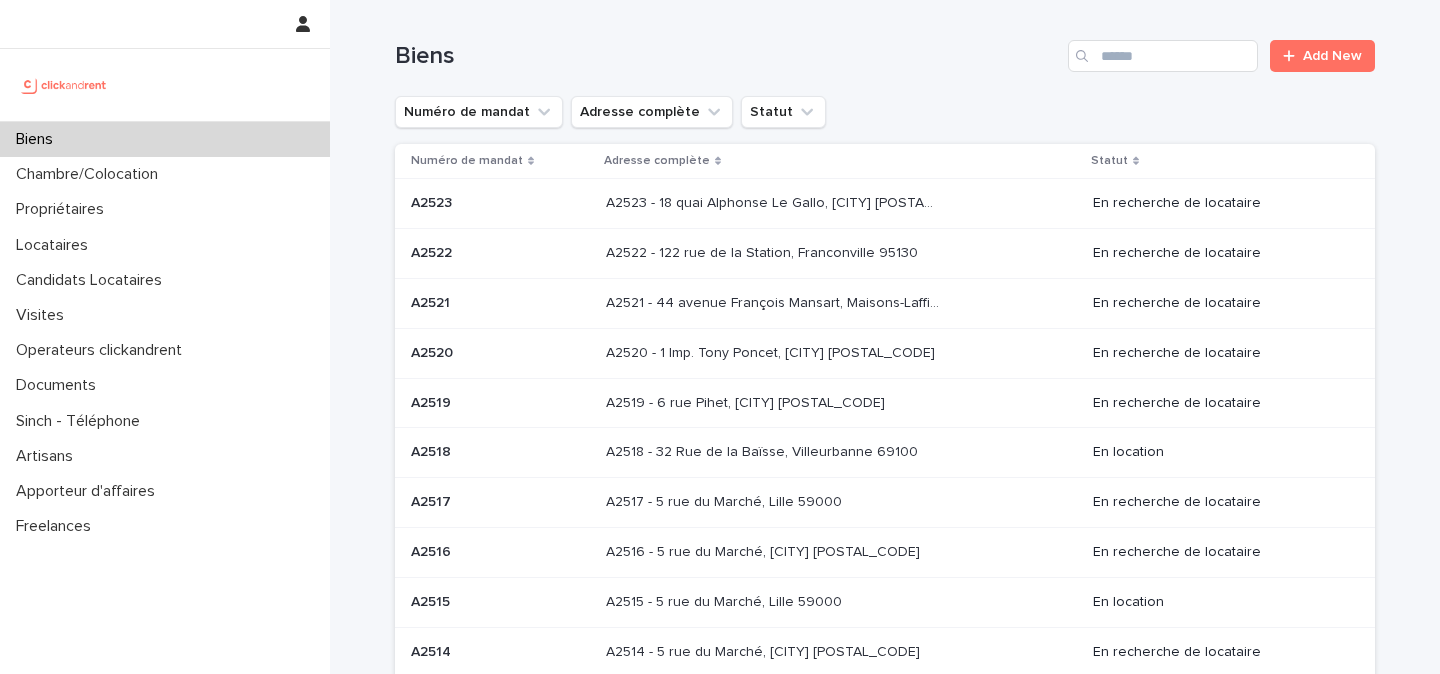 scroll, scrollTop: 0, scrollLeft: 0, axis: both 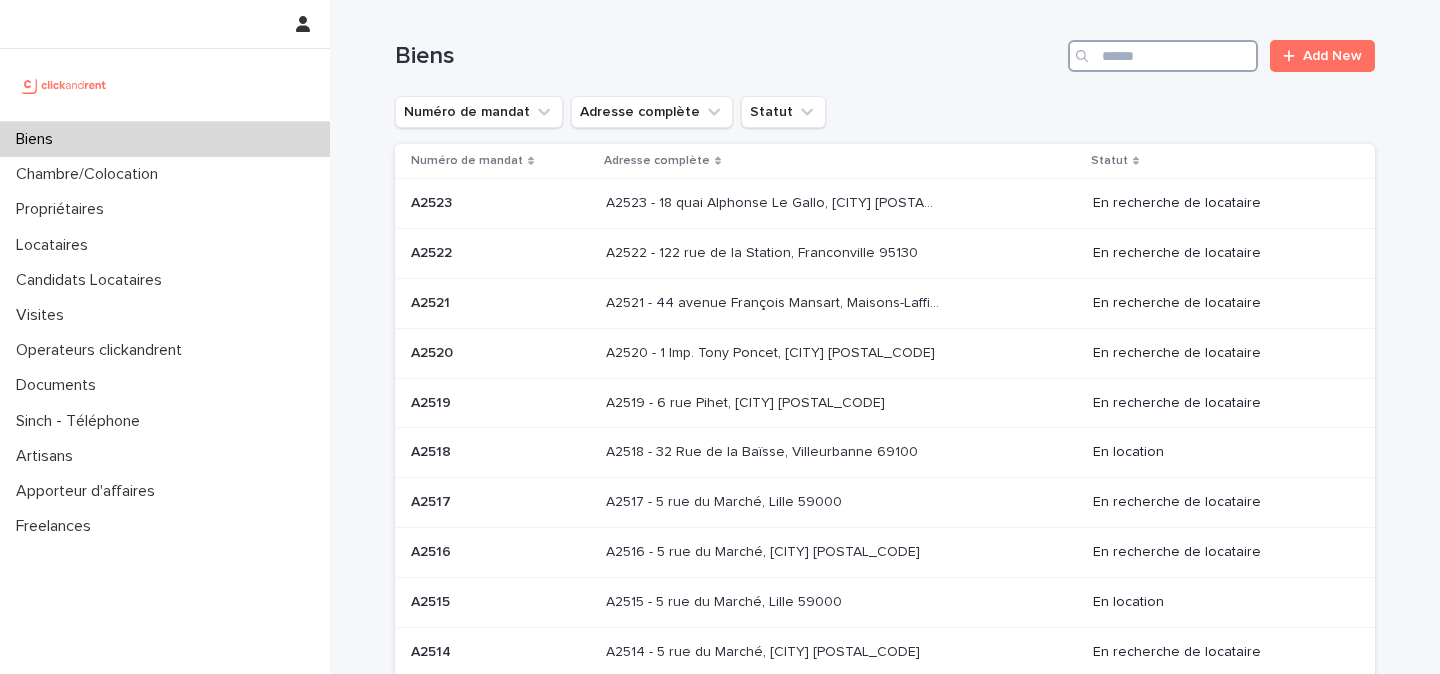 click at bounding box center [1163, 56] 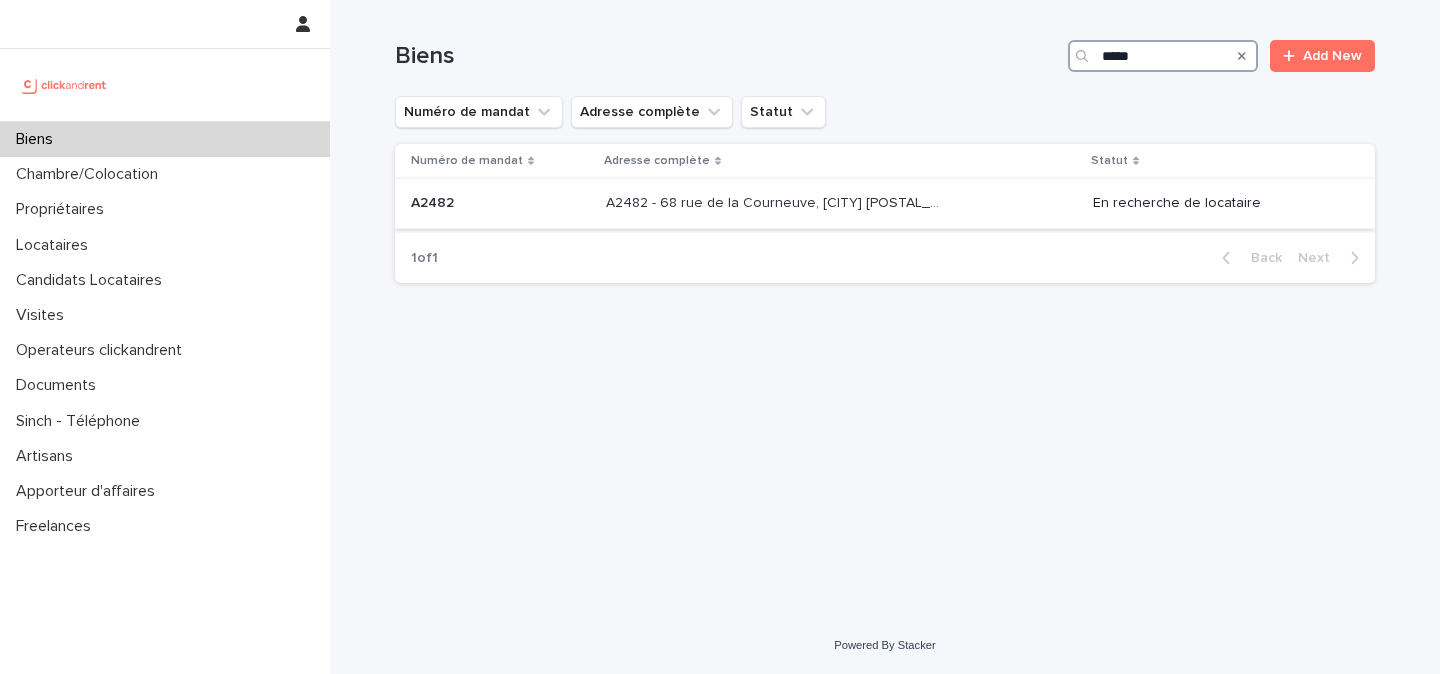 type on "*****" 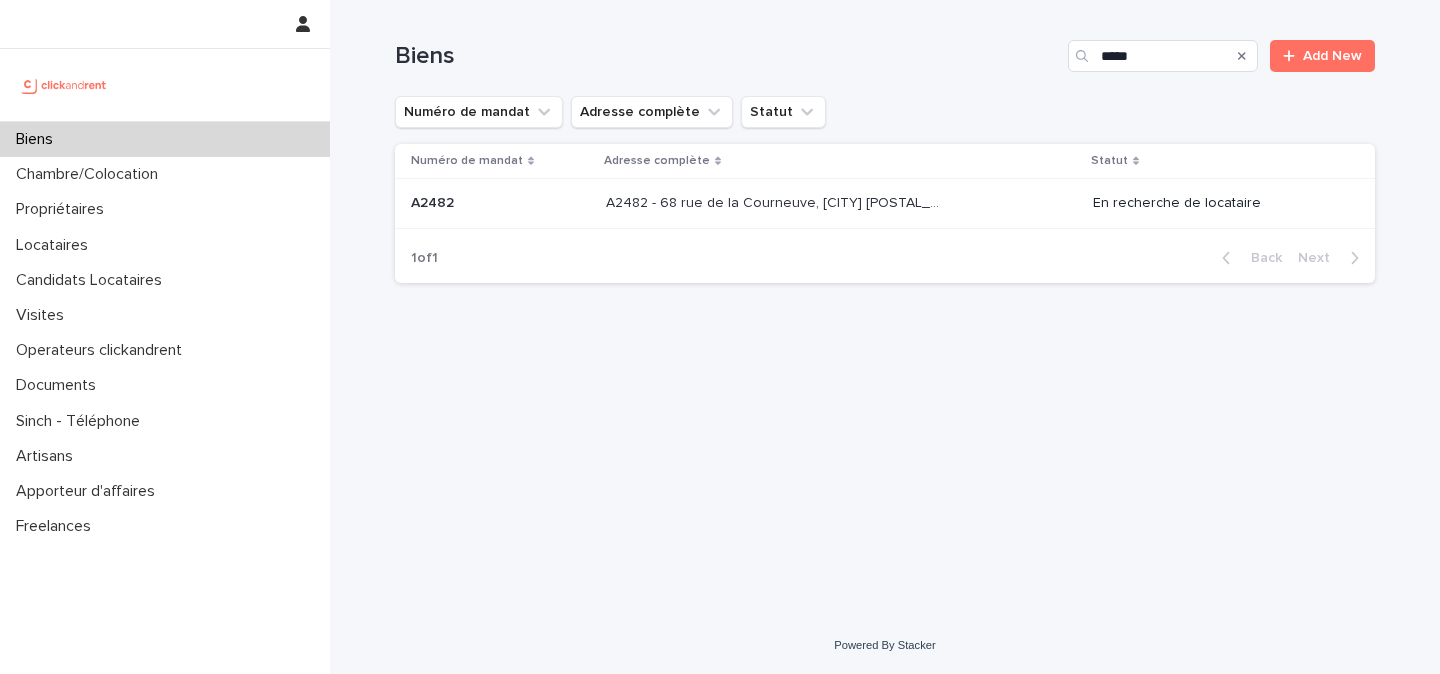 click on "[NUMBER] [STREET], [CITY] [POSTAL_CODE]" at bounding box center (774, 201) 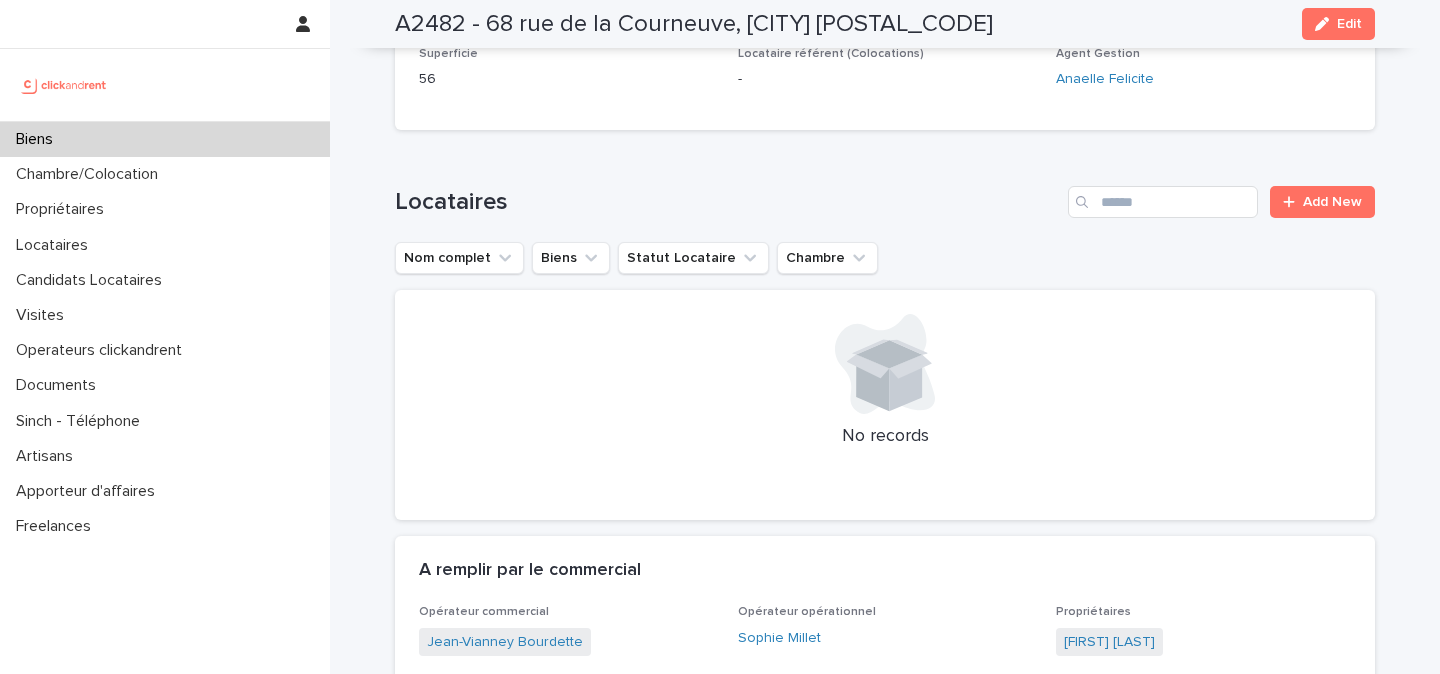 scroll, scrollTop: 705, scrollLeft: 0, axis: vertical 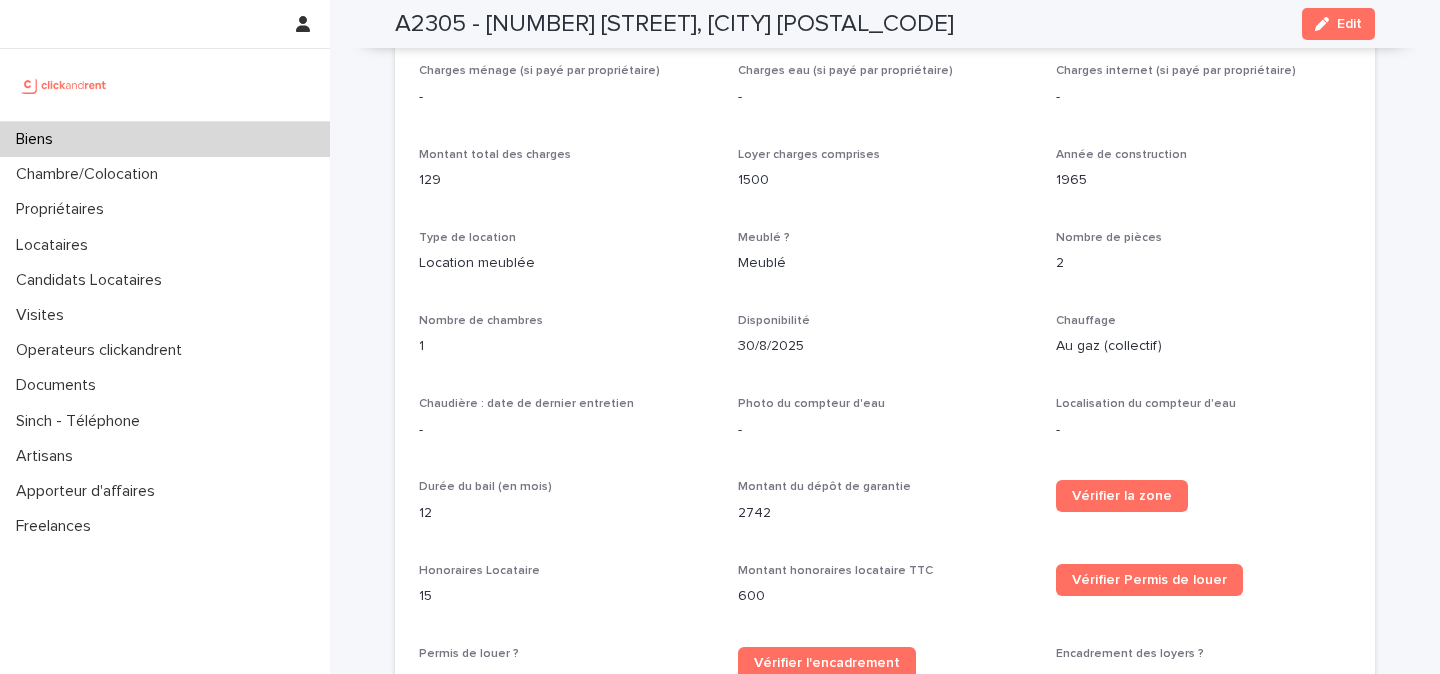 click on "1500" at bounding box center [885, 180] 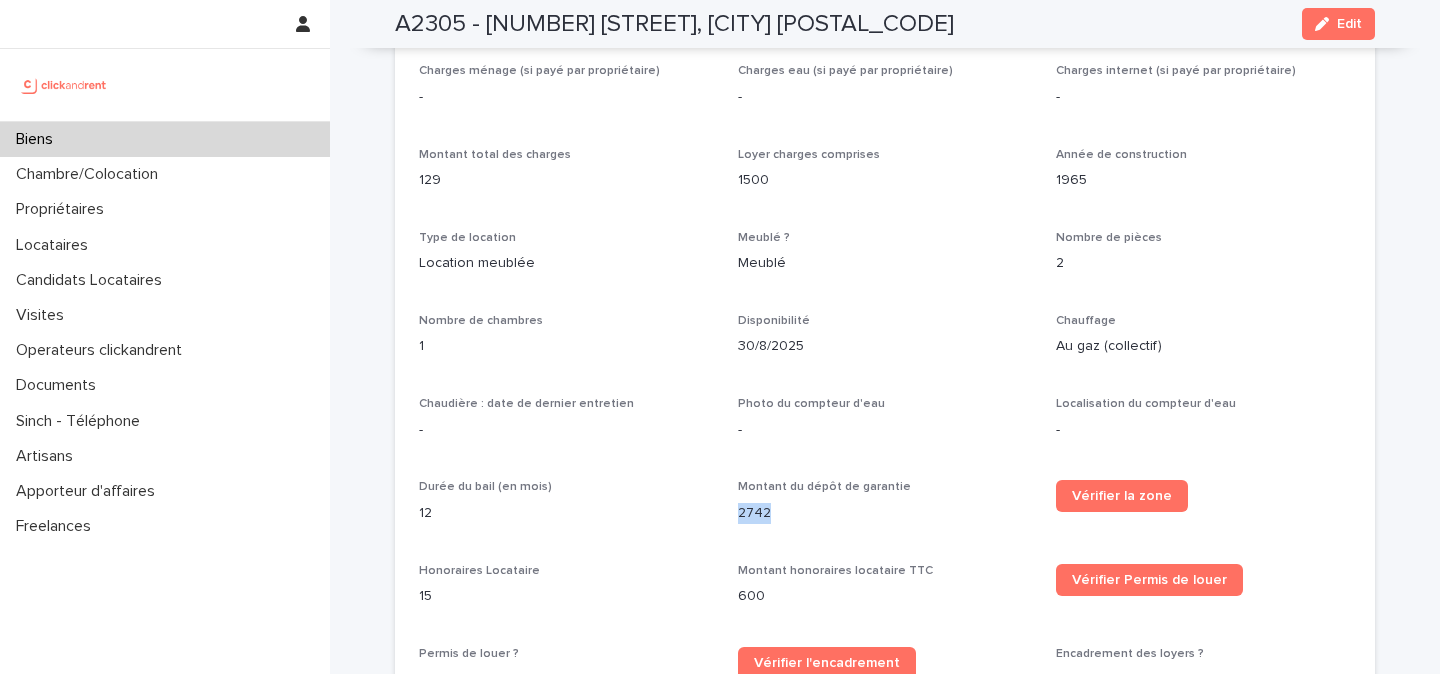 click on "2742" at bounding box center (885, 513) 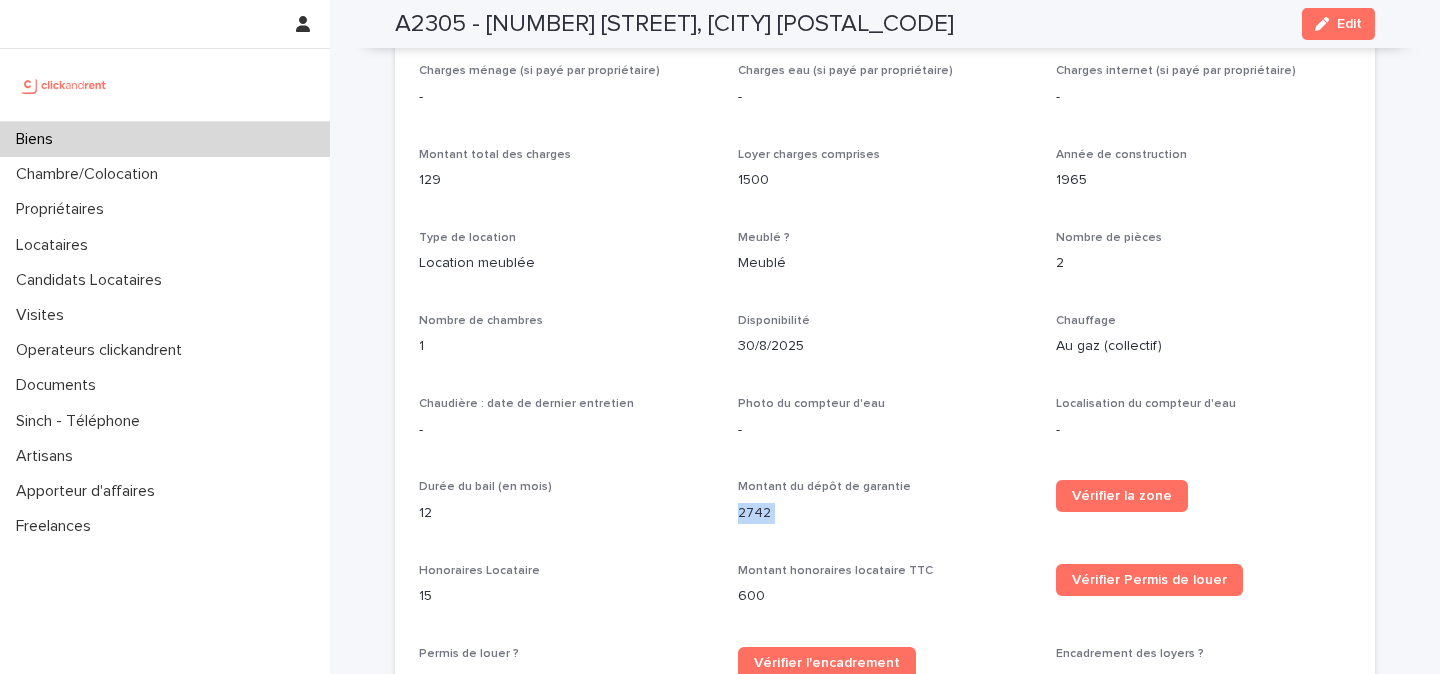 click on "2742" at bounding box center (885, 513) 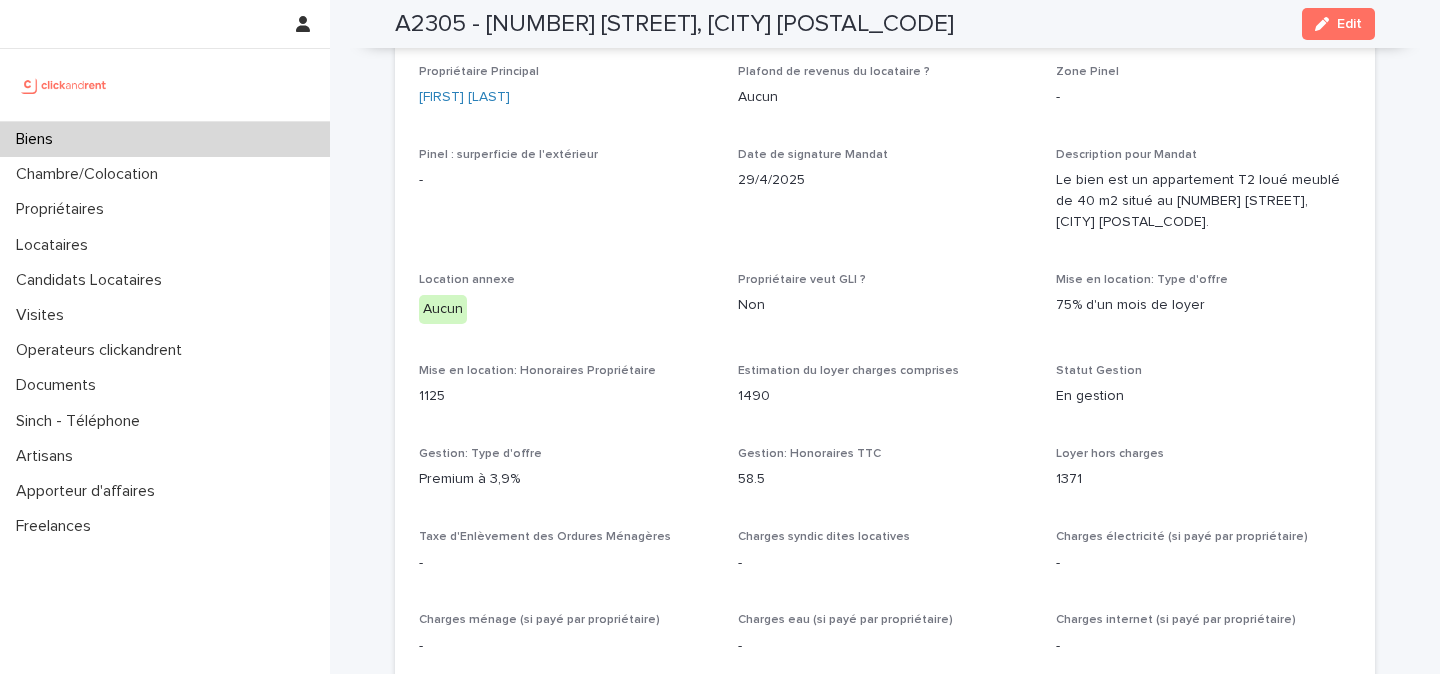 scroll, scrollTop: 1372, scrollLeft: 0, axis: vertical 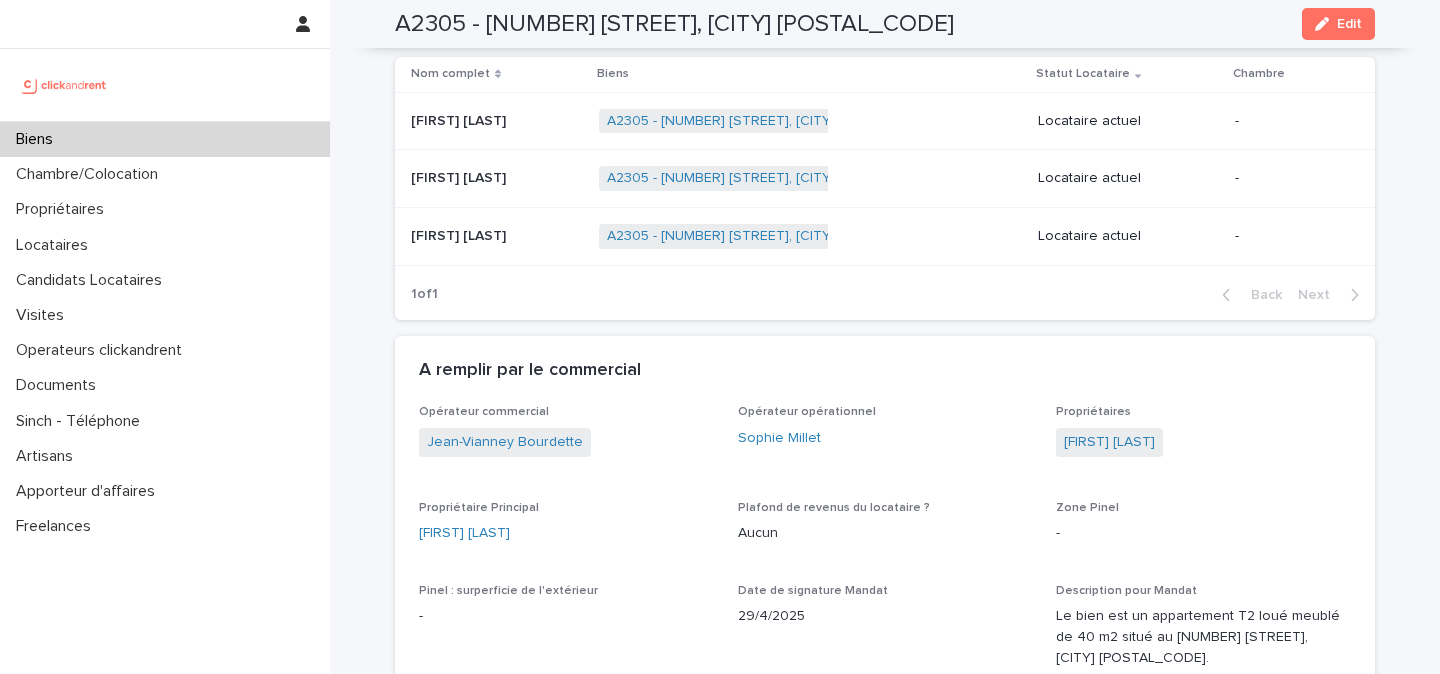 click on "A2305 - 173 rue de Charenton,  Paris 75012" at bounding box center [674, 24] 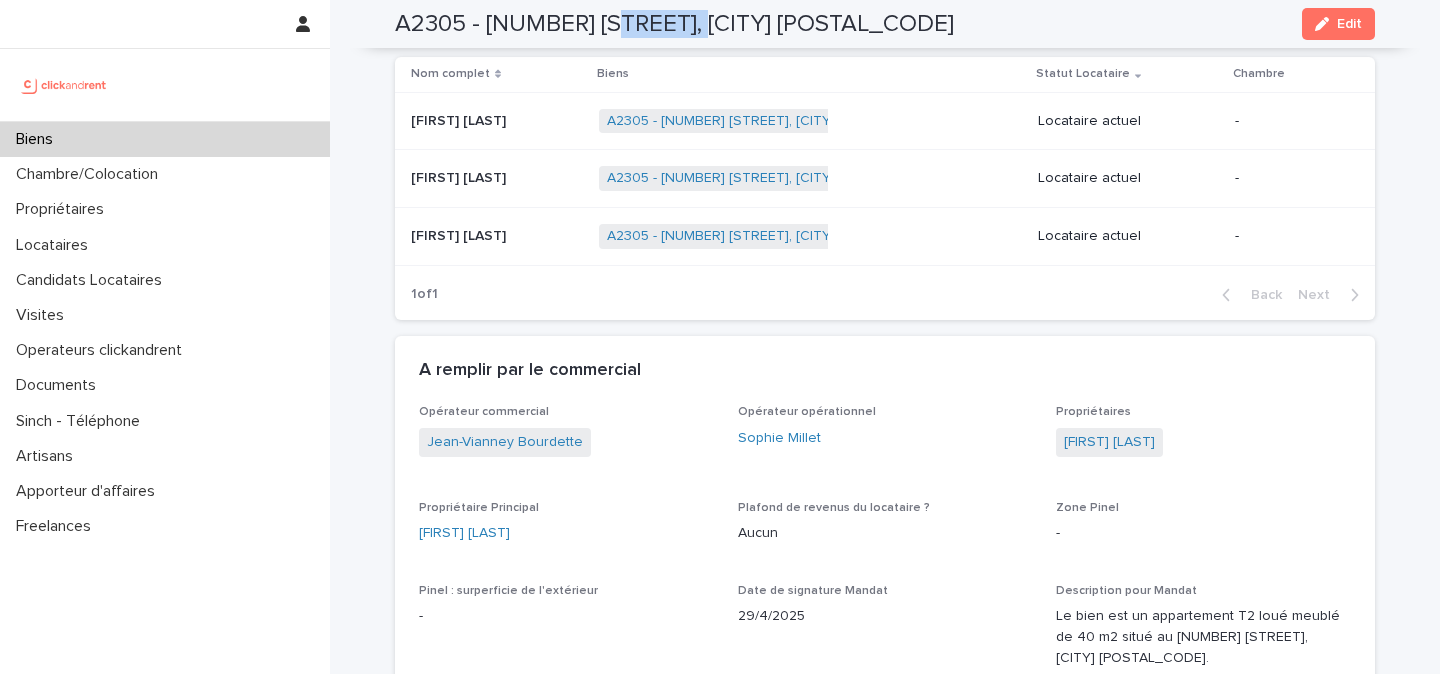 click on "A2305 - 173 rue de Charenton,  Paris 75012" at bounding box center (674, 24) 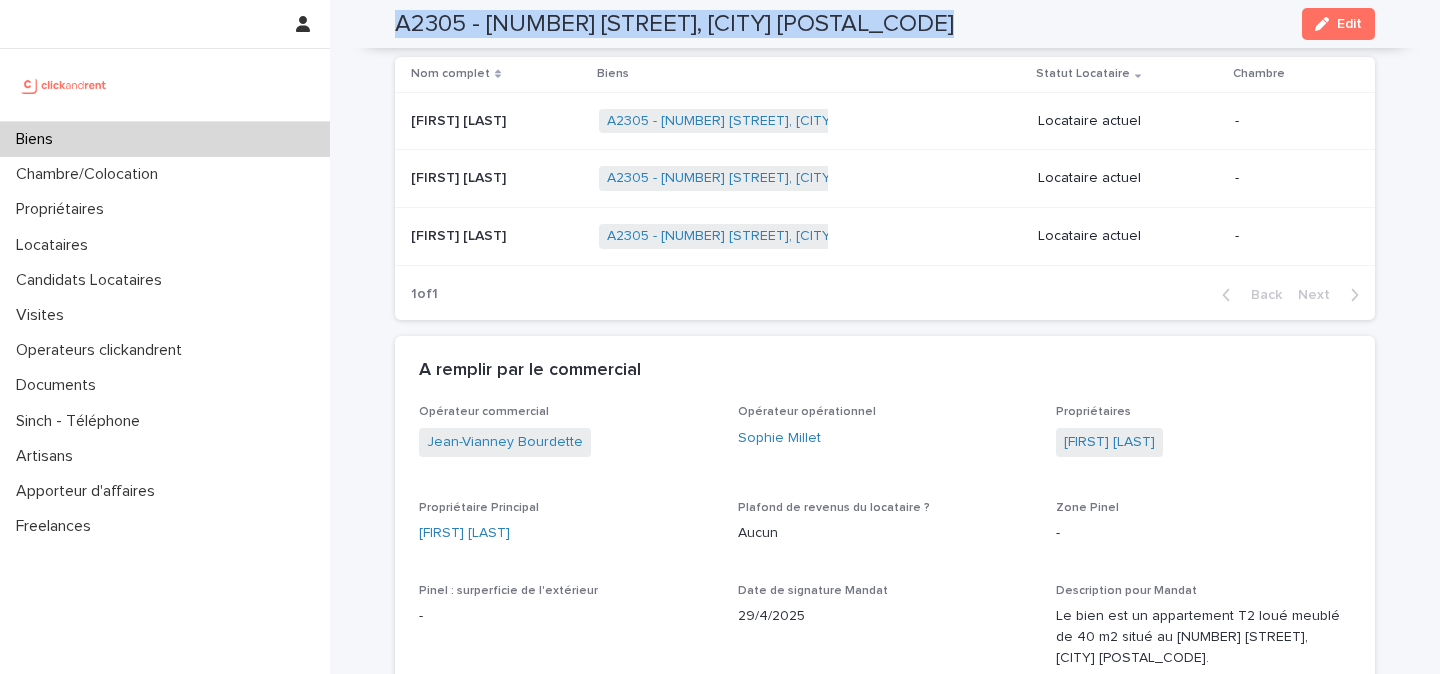click on "A2305 - 173 rue de Charenton,  Paris 75012" at bounding box center [674, 24] 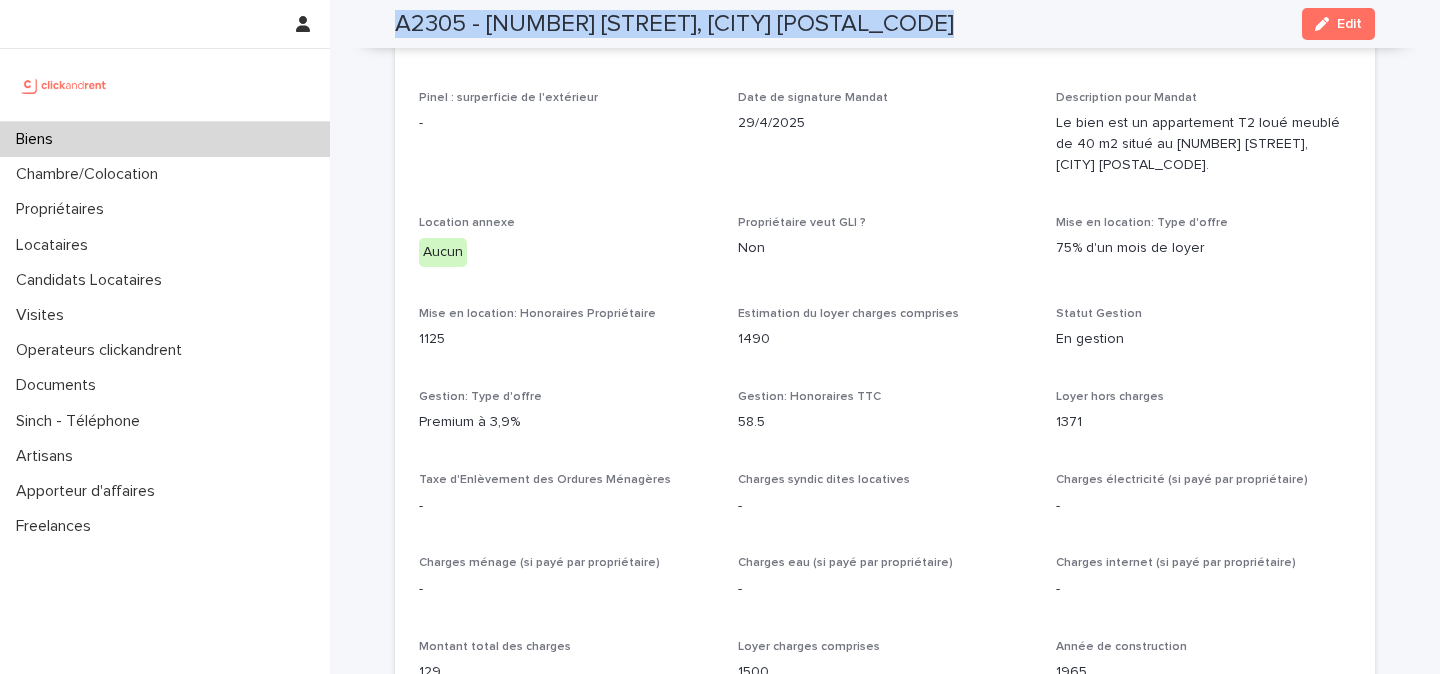 scroll, scrollTop: 1494, scrollLeft: 0, axis: vertical 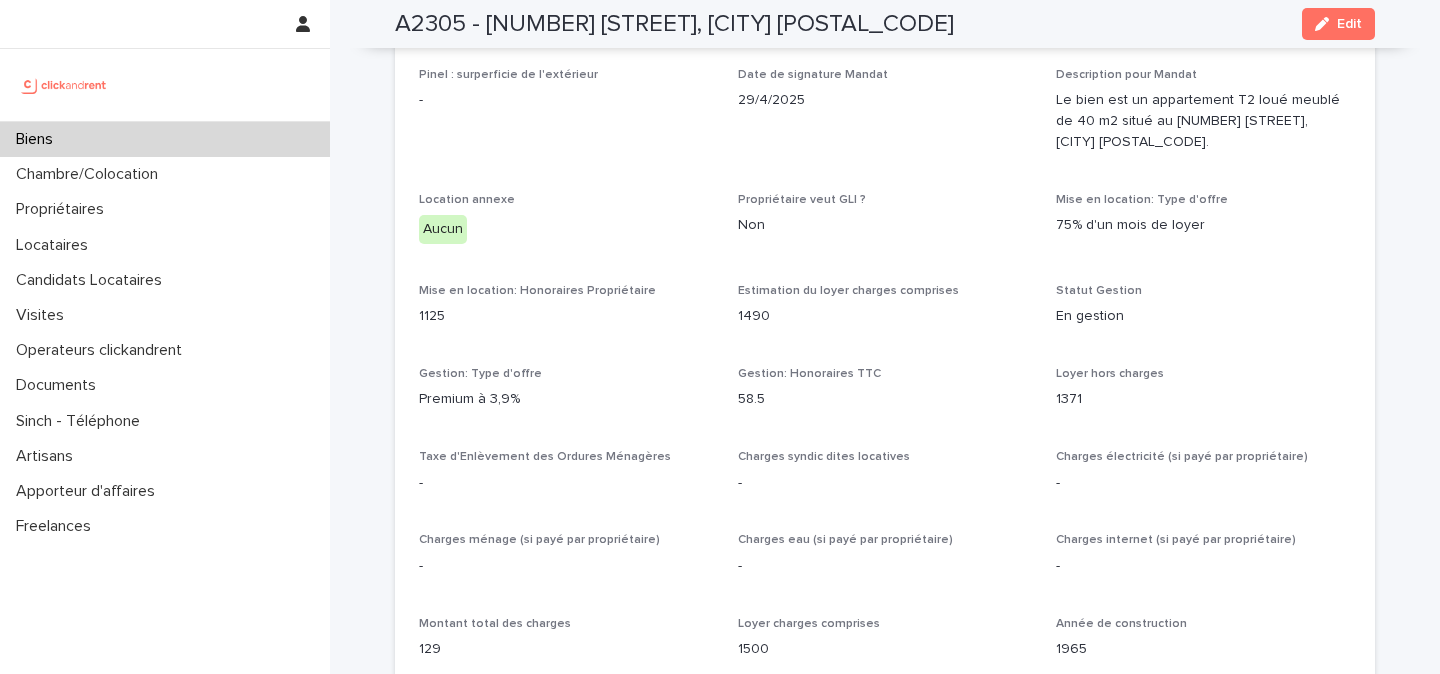 click on "58.5" at bounding box center (885, 399) 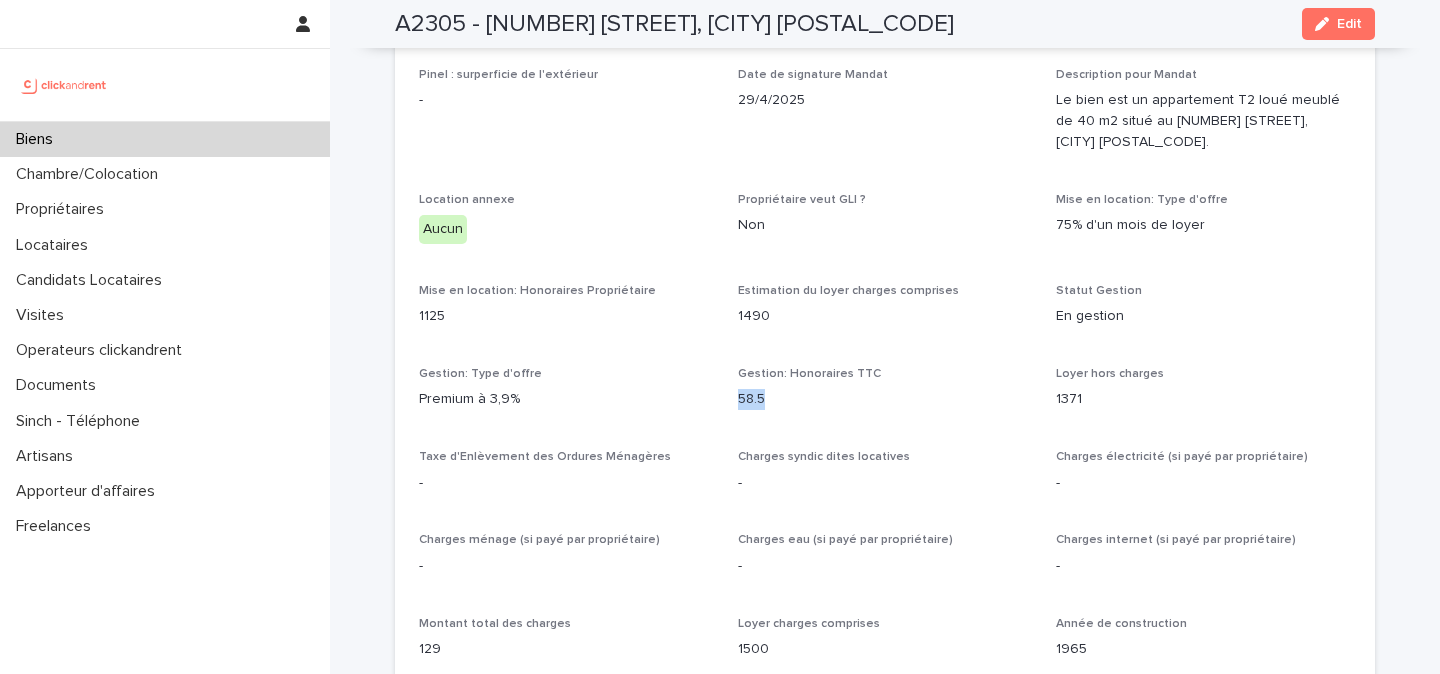 click on "58.5" at bounding box center [885, 399] 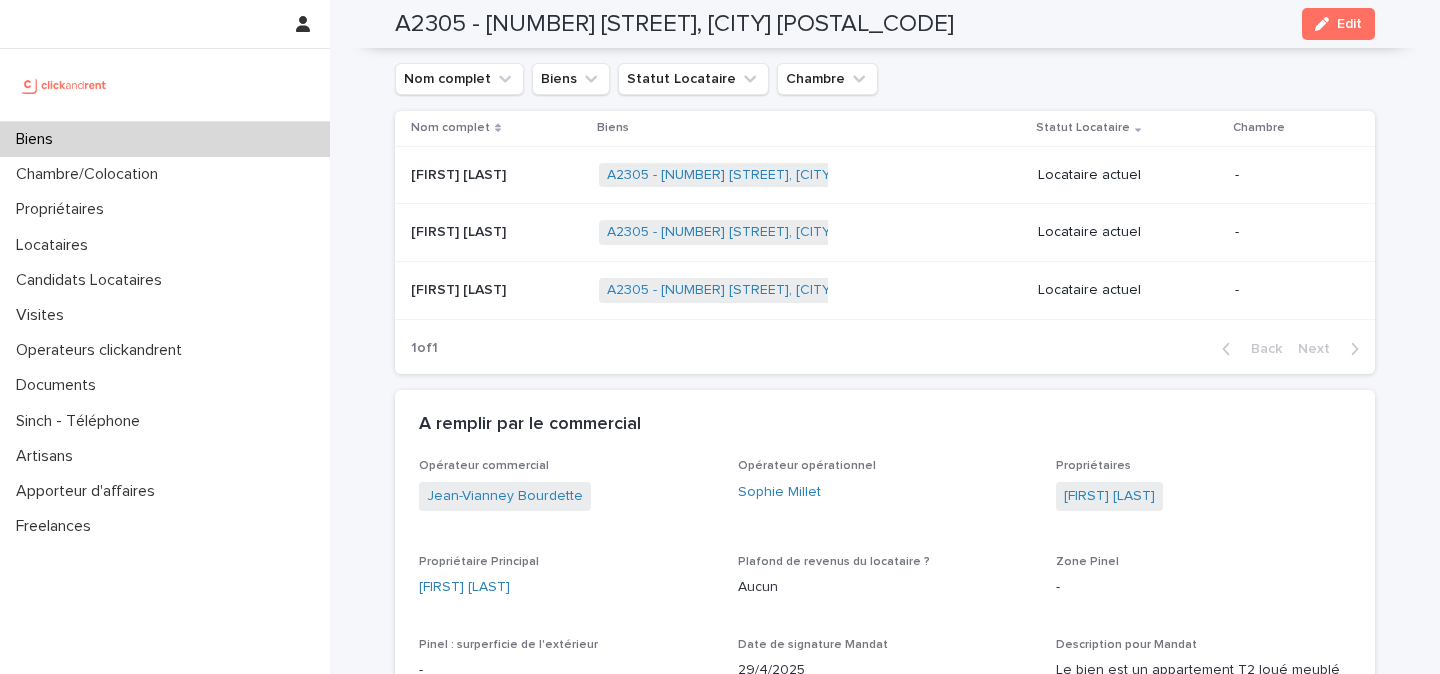 scroll, scrollTop: 923, scrollLeft: 0, axis: vertical 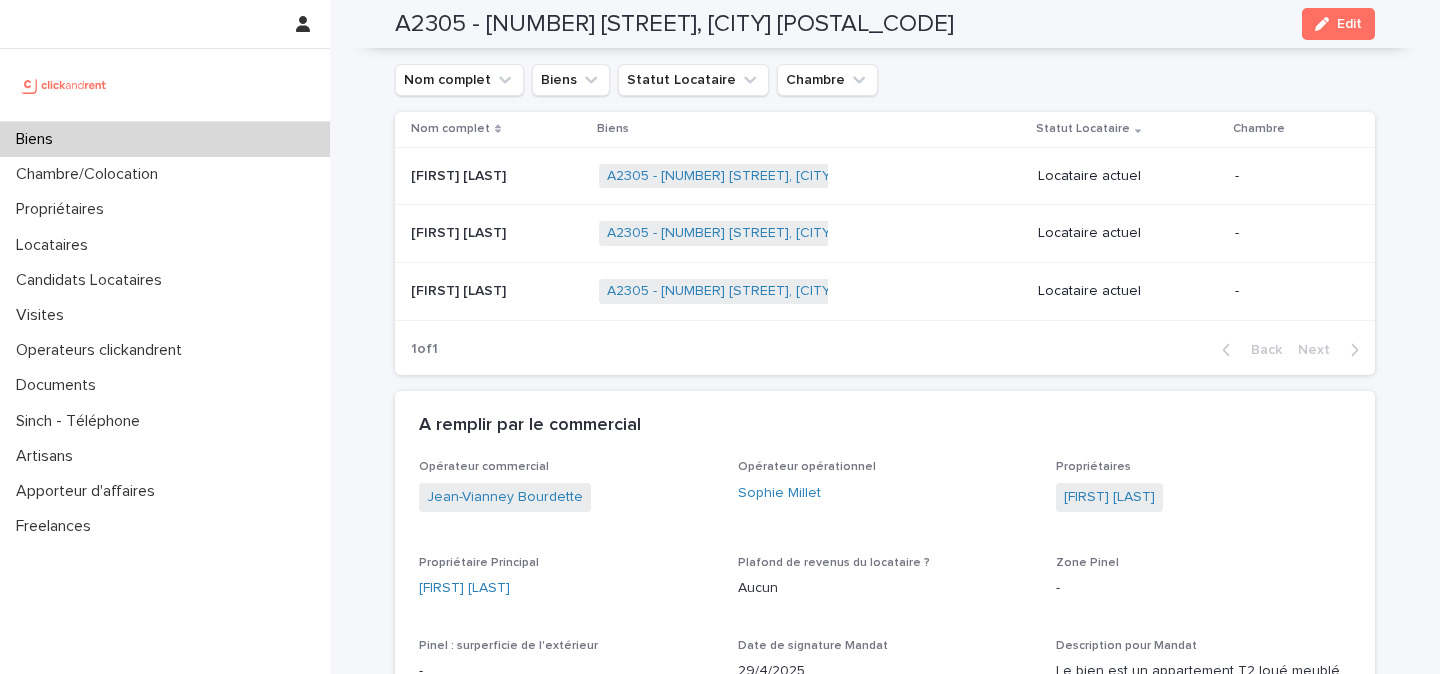 click at bounding box center [64, 85] 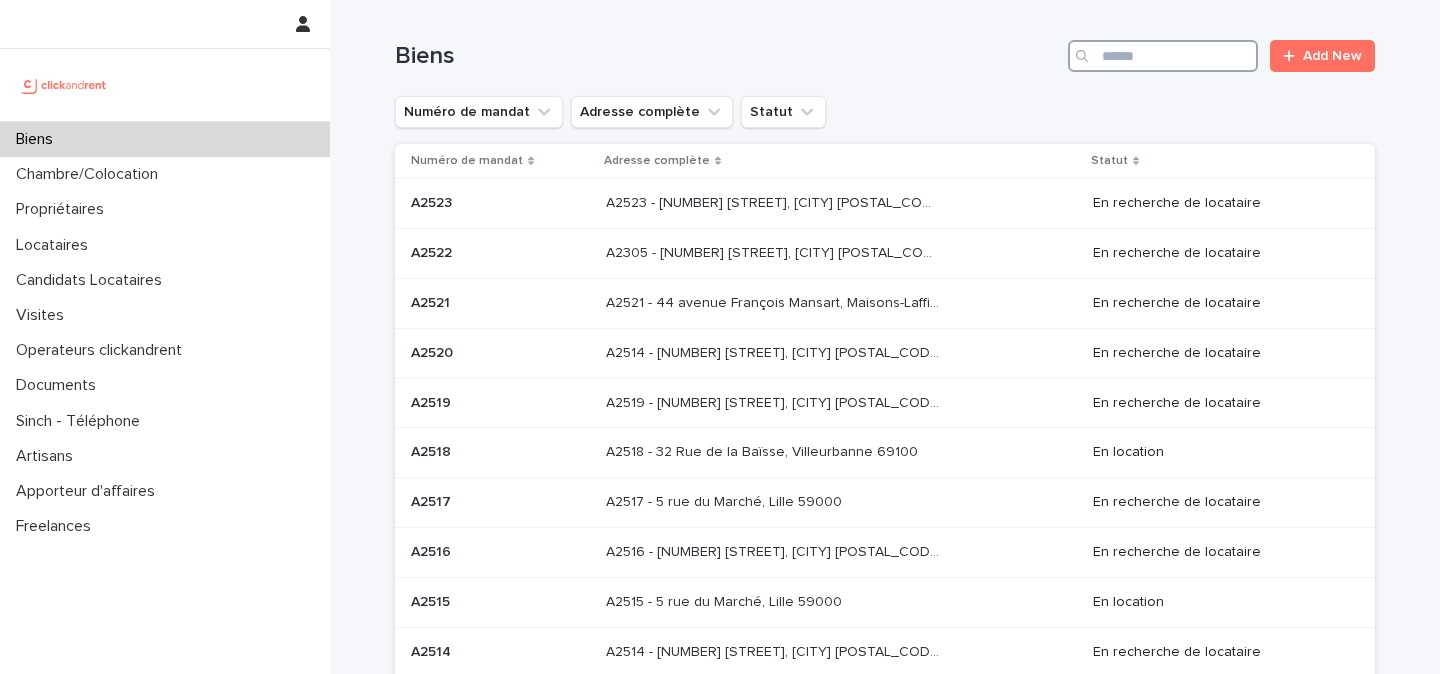 click at bounding box center (1163, 56) 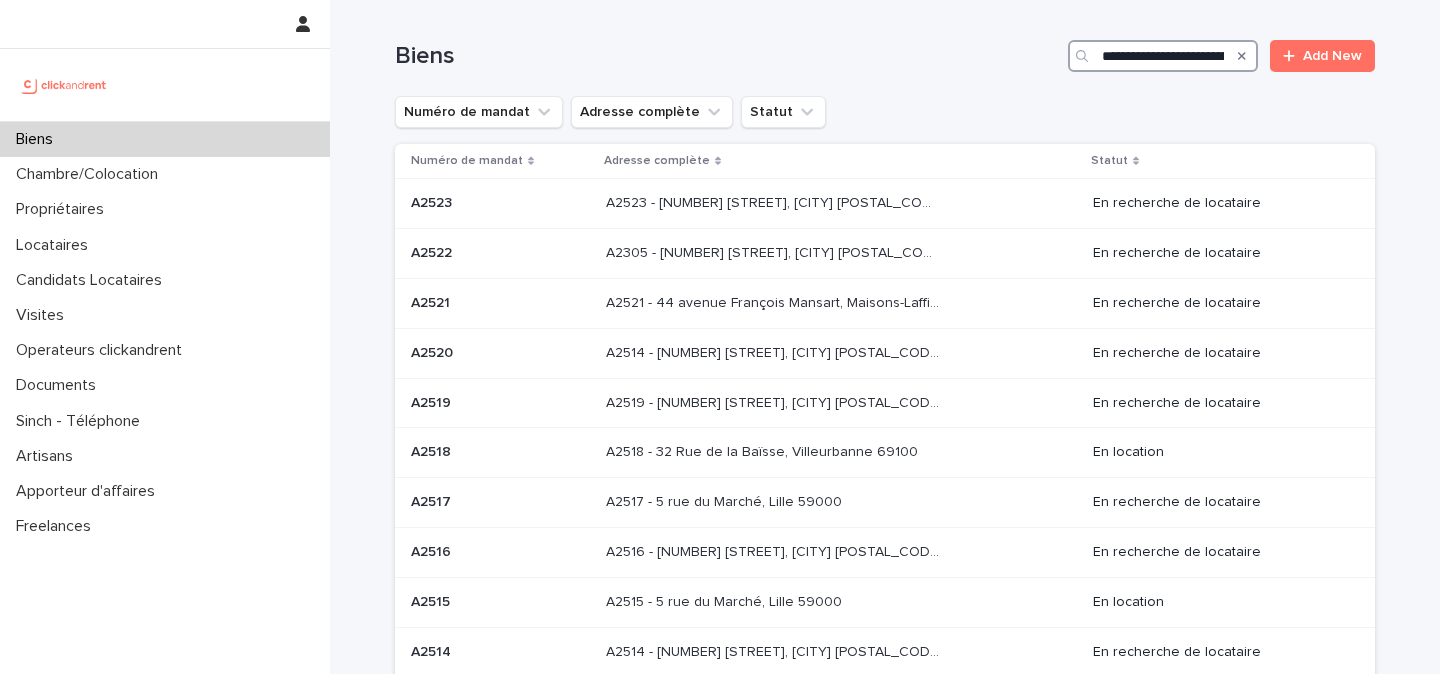 scroll, scrollTop: 0, scrollLeft: 207, axis: horizontal 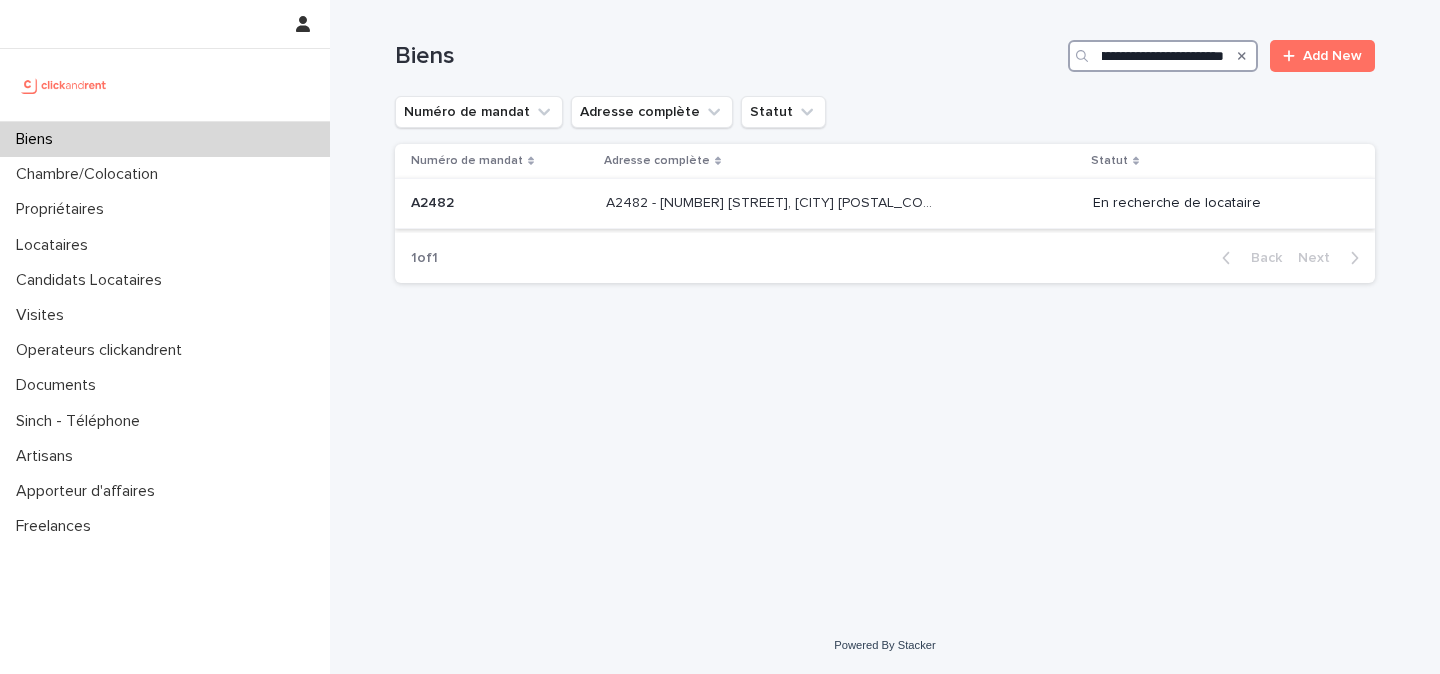 type on "**********" 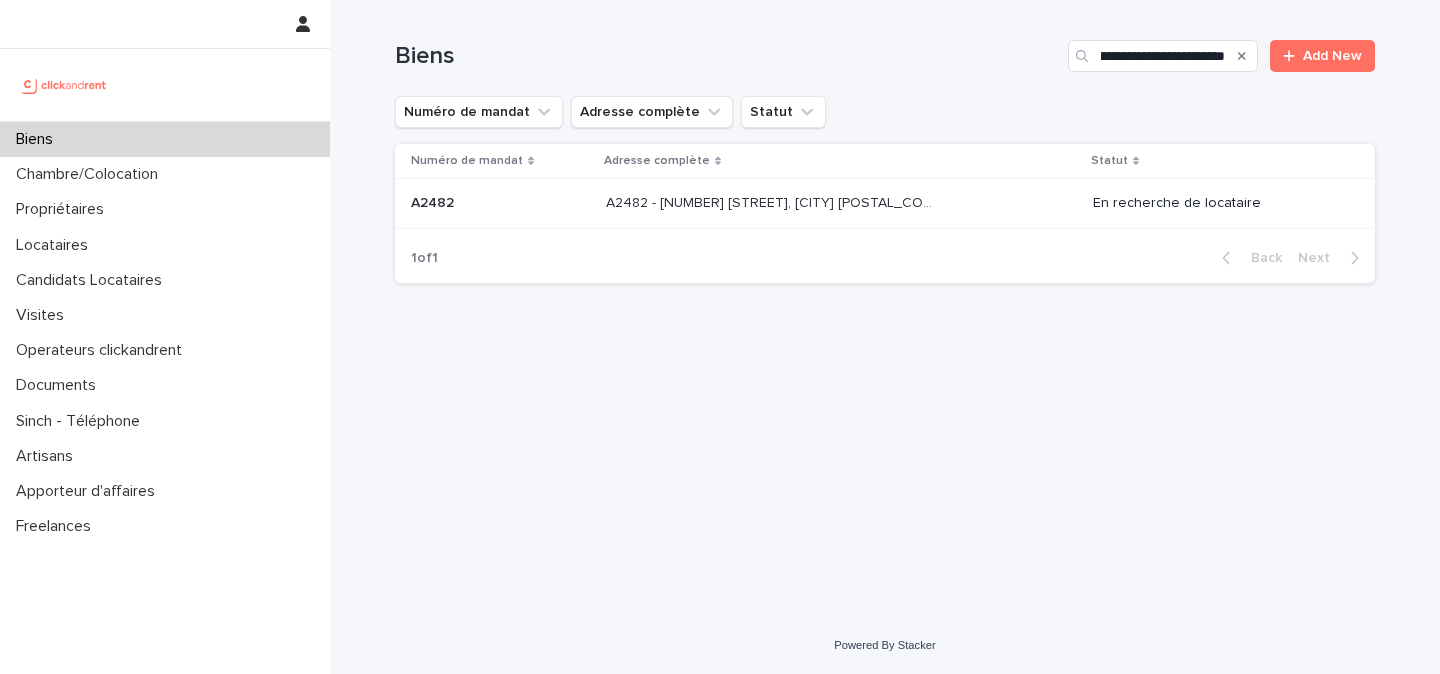 click on "A2482 - 68 rue de la Courneuve,  Aubervilliers 93300 A2482 - 68 rue de la Courneuve,  Aubervilliers 93300" at bounding box center [841, 203] 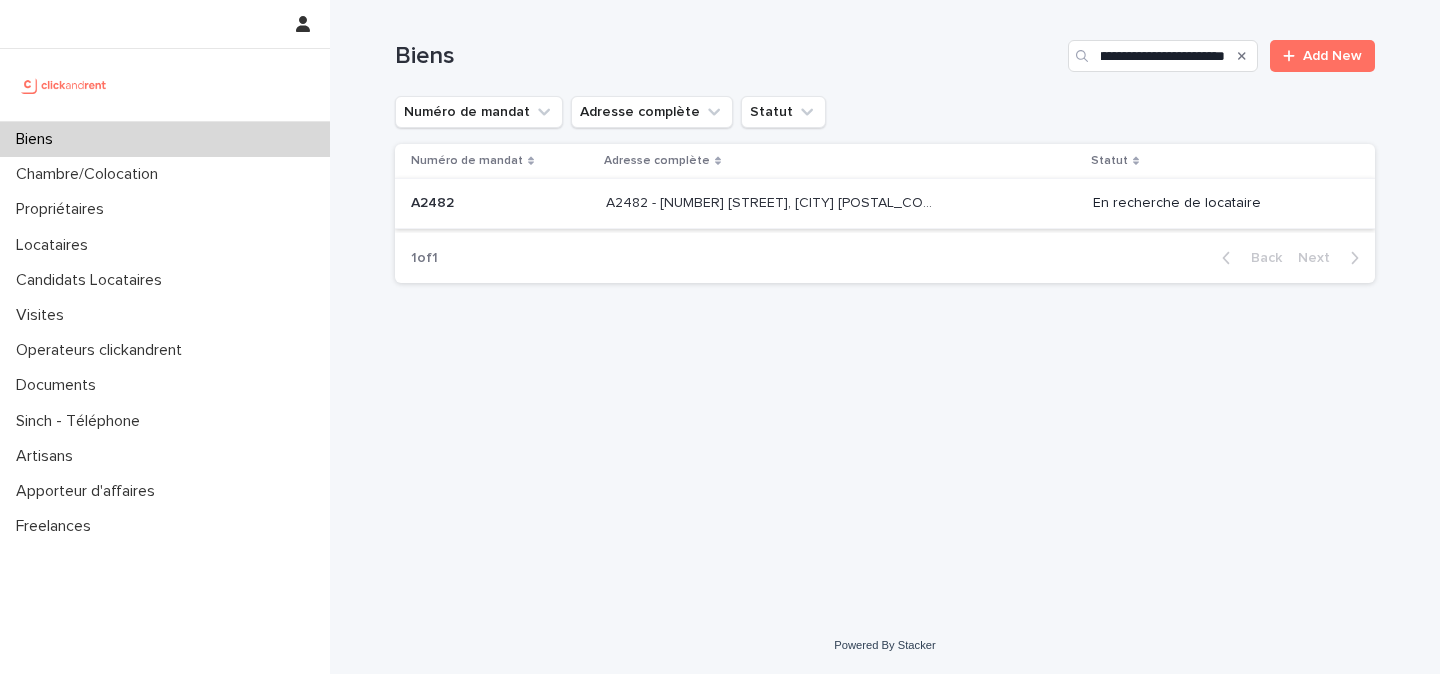 scroll, scrollTop: 0, scrollLeft: 0, axis: both 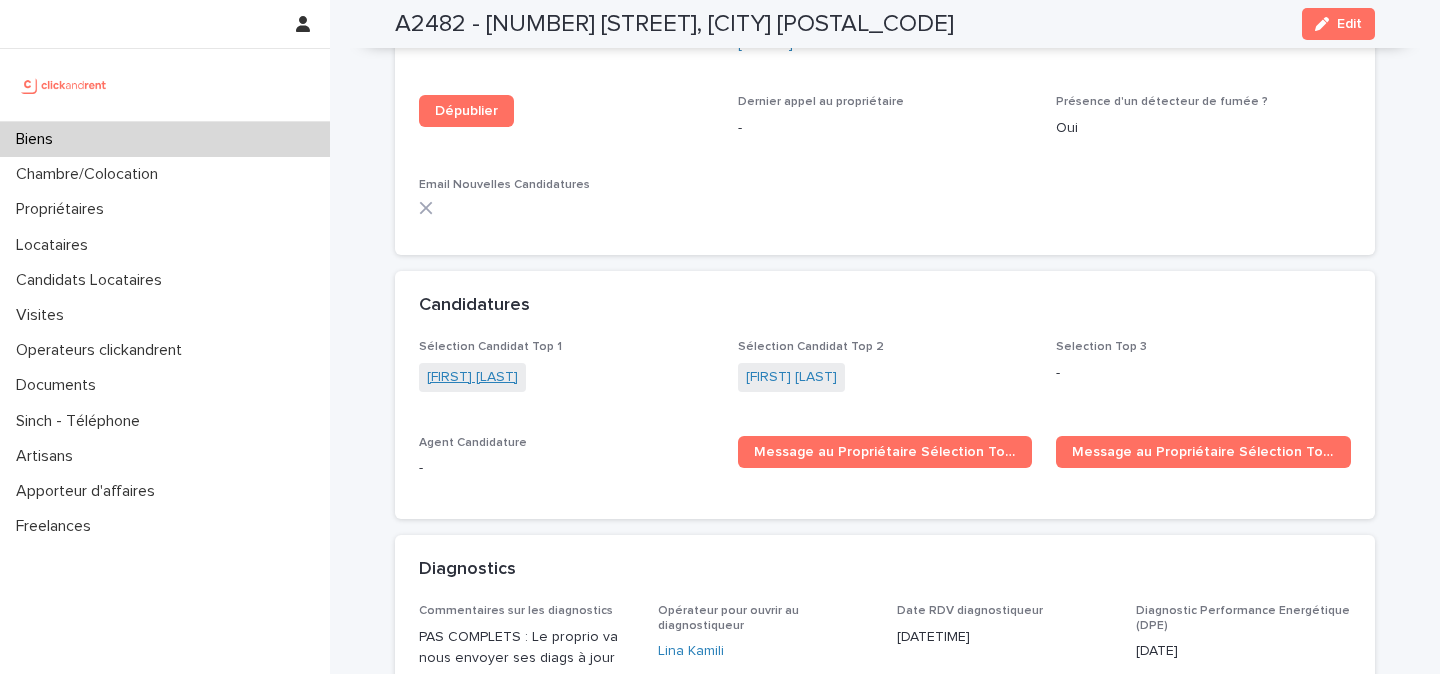 click on "[FIRST] [LAST]" at bounding box center (472, 377) 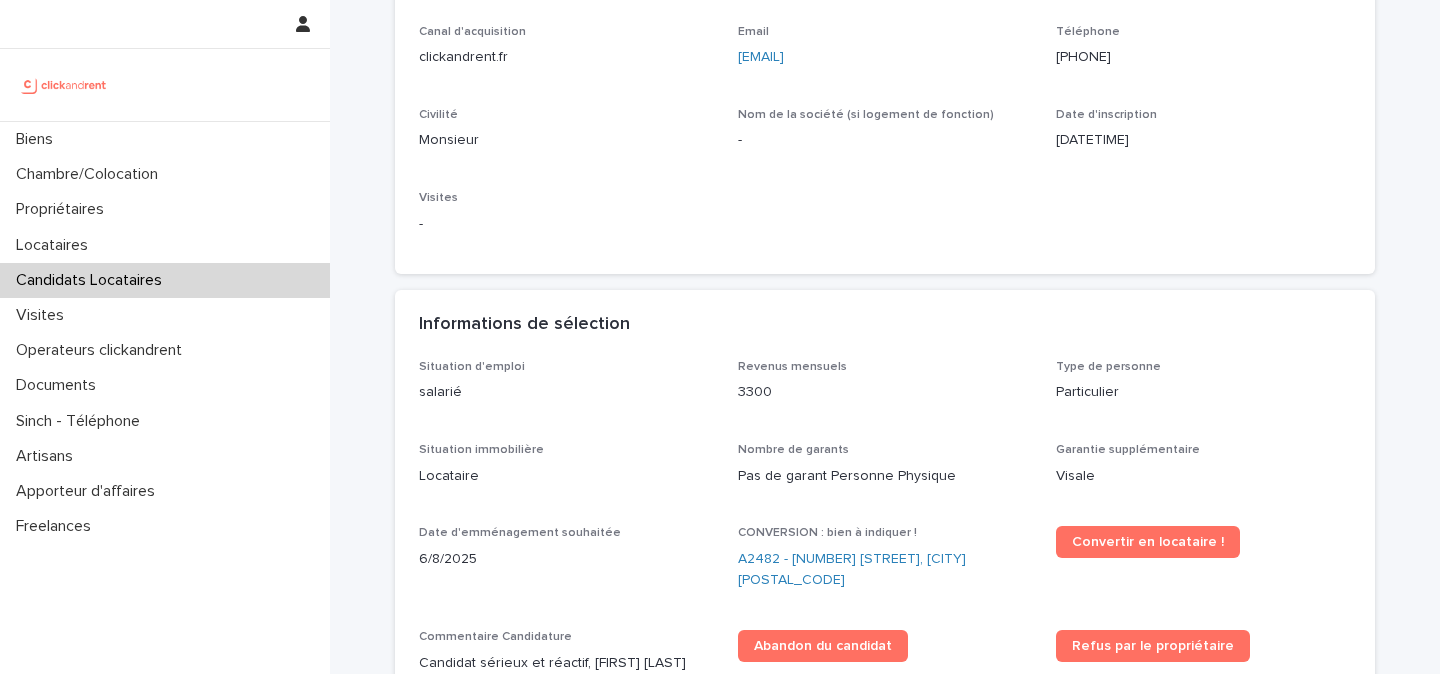 scroll, scrollTop: 409, scrollLeft: 0, axis: vertical 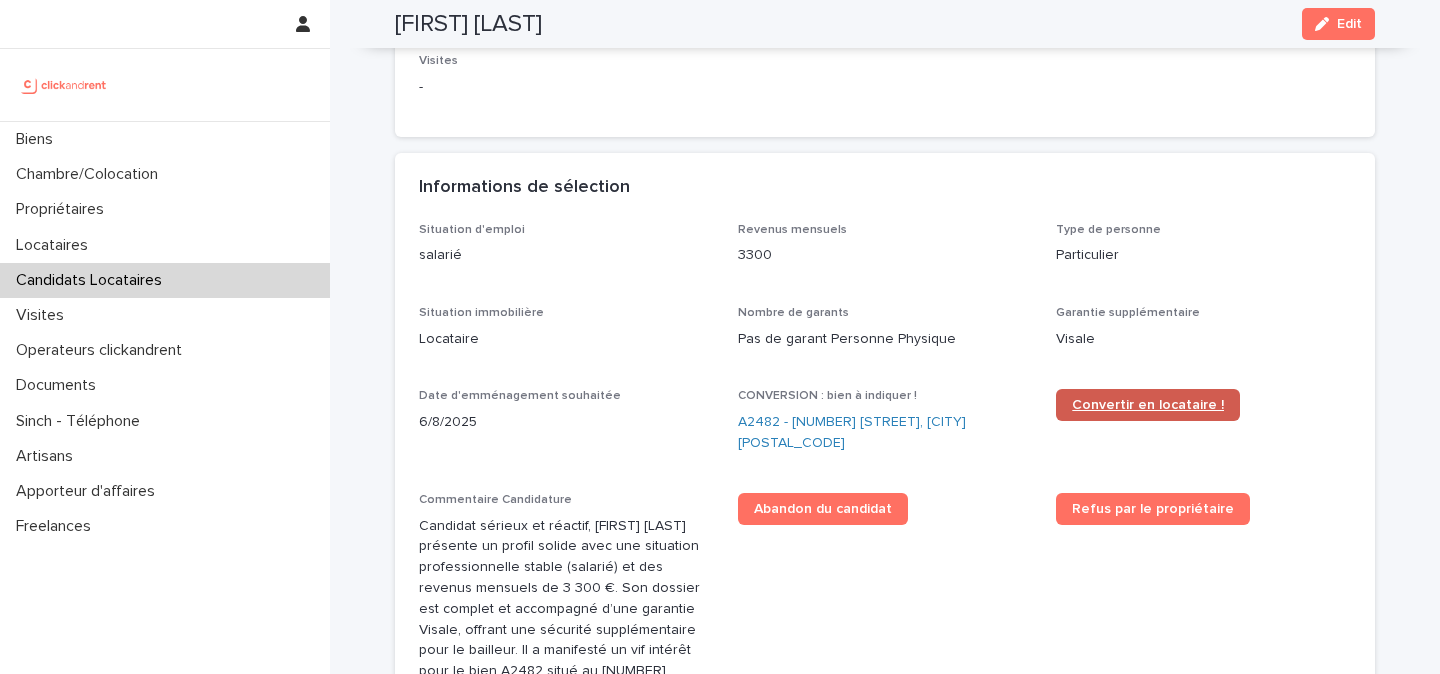 click on "Convertir en locataire !" at bounding box center [1148, 405] 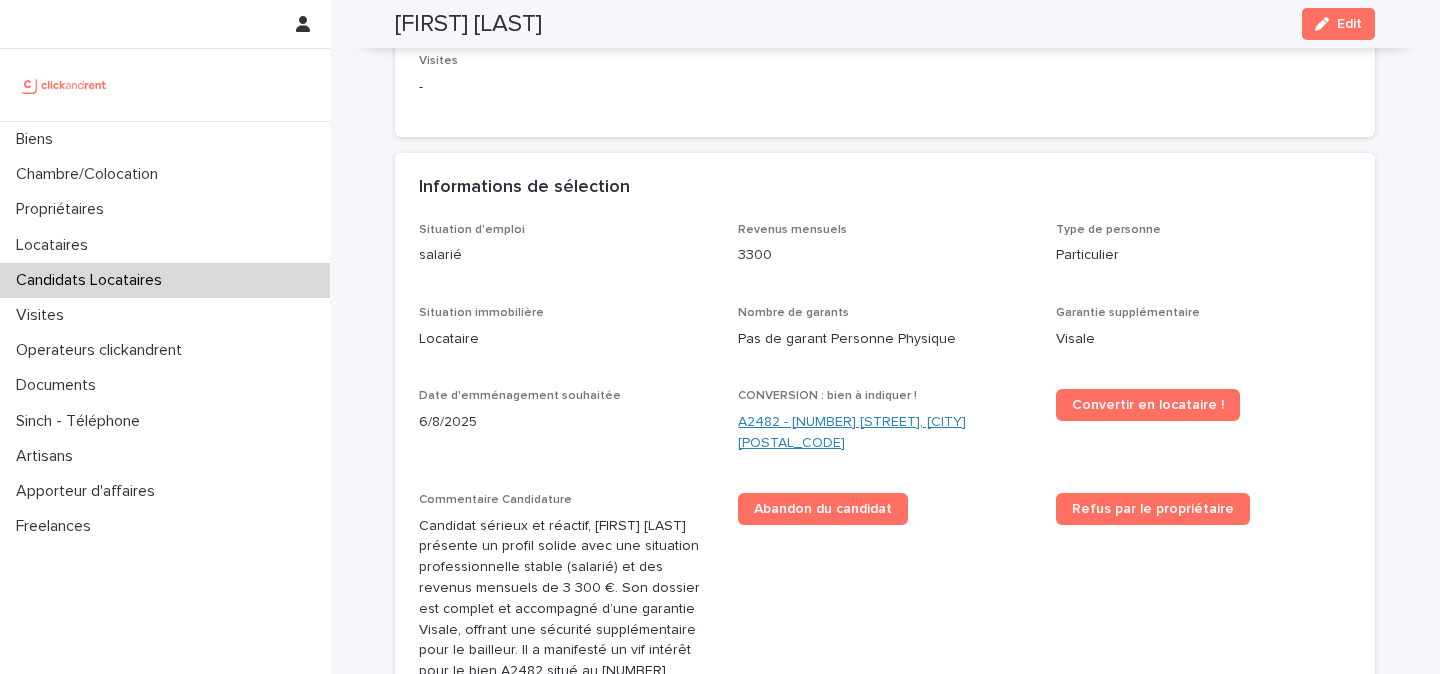 click on "A2482 - [NUMBER] rue de la Courneuve,  [CITY] [POSTAL_CODE]" at bounding box center (885, 433) 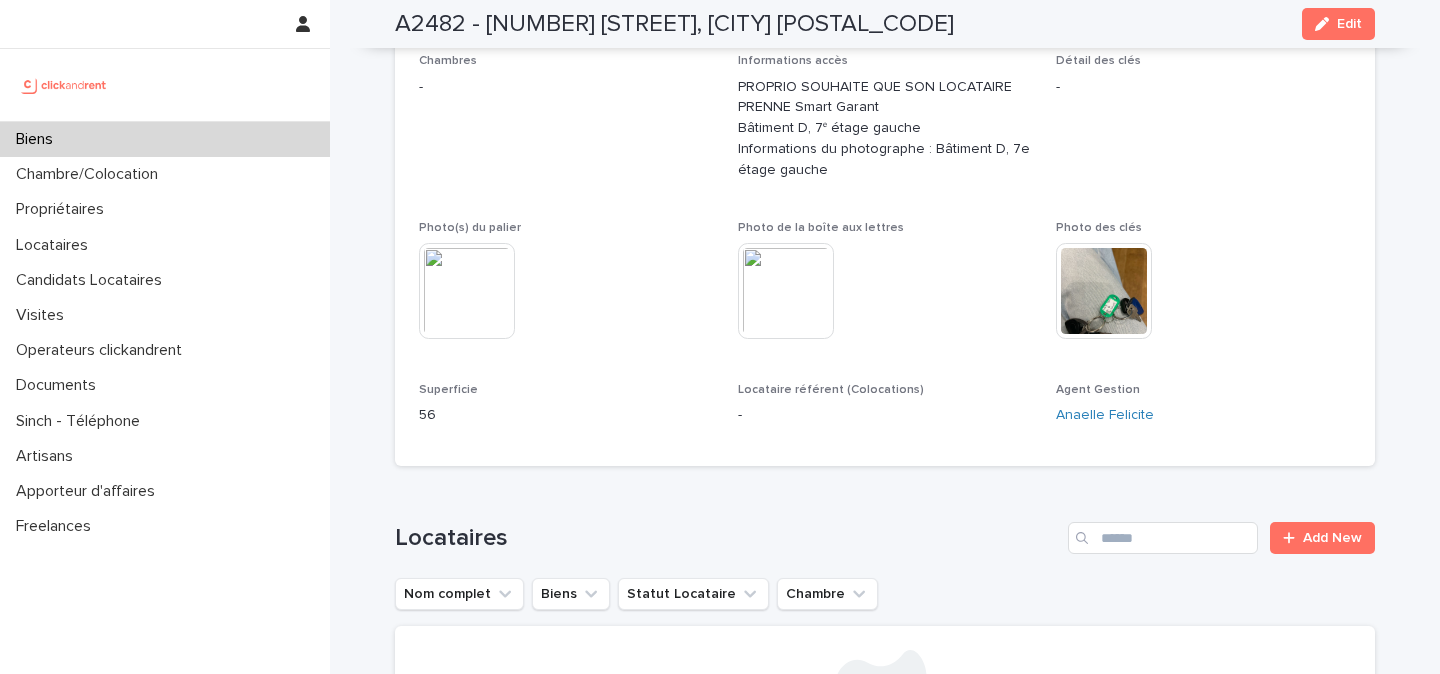 click on "A2482 - [NUMBER] rue de la Courneuve,  [CITY] [POSTAL_CODE]" at bounding box center (674, 24) 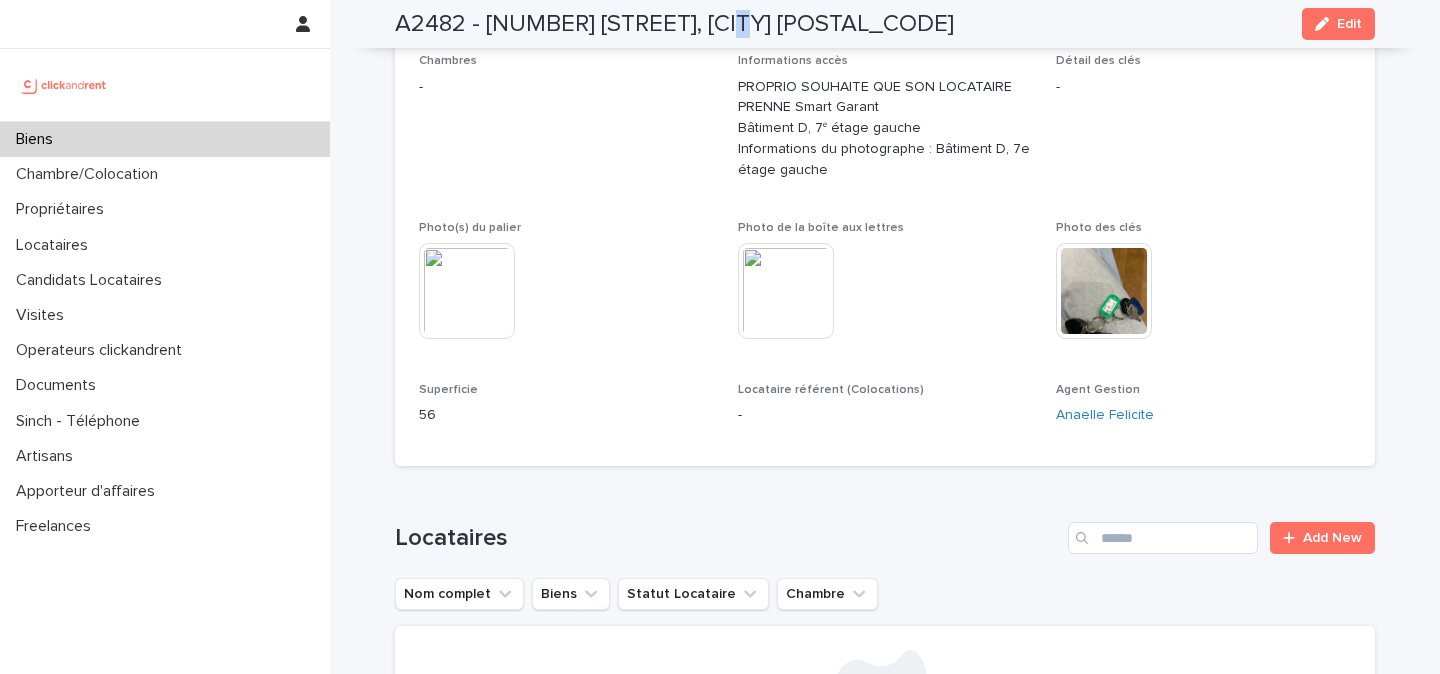 click on "A2482 - [NUMBER] rue de la Courneuve,  [CITY] [POSTAL_CODE]" at bounding box center [674, 24] 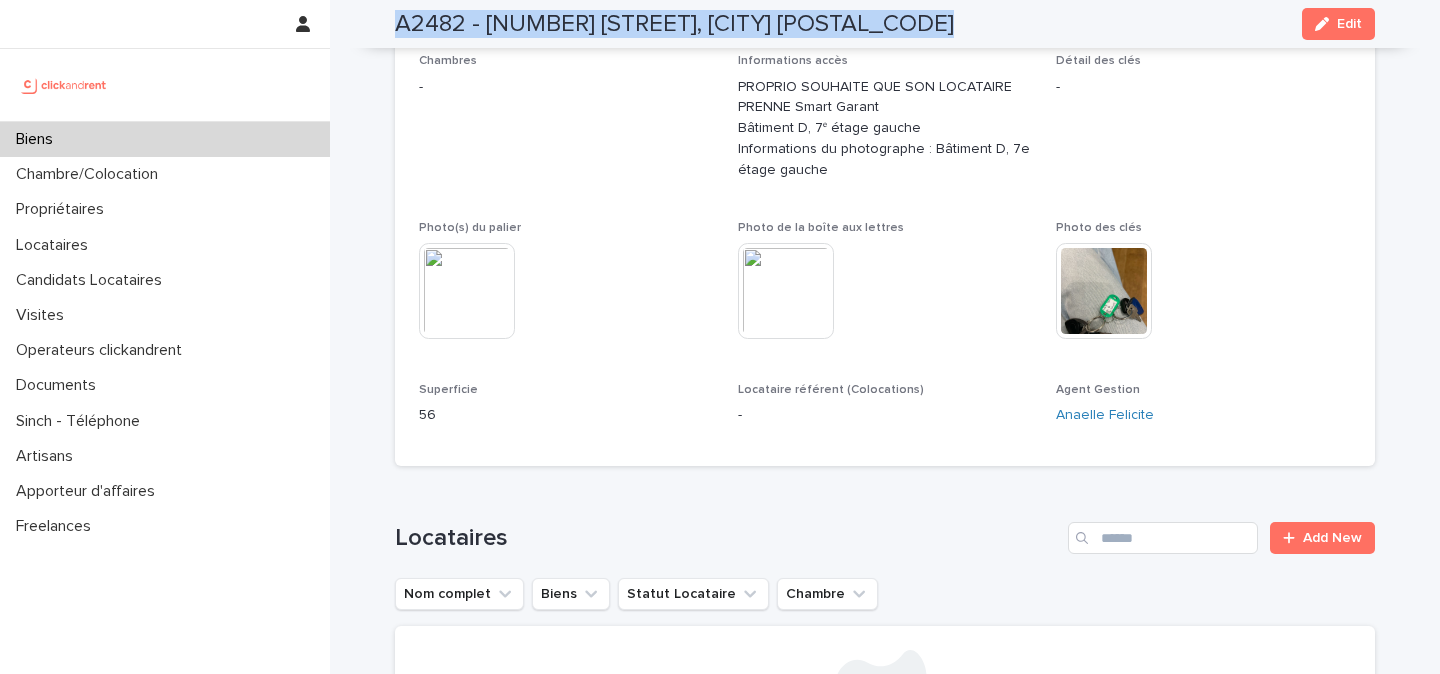 click on "A2482 - [NUMBER] rue de la Courneuve,  [CITY] [POSTAL_CODE]" at bounding box center [674, 24] 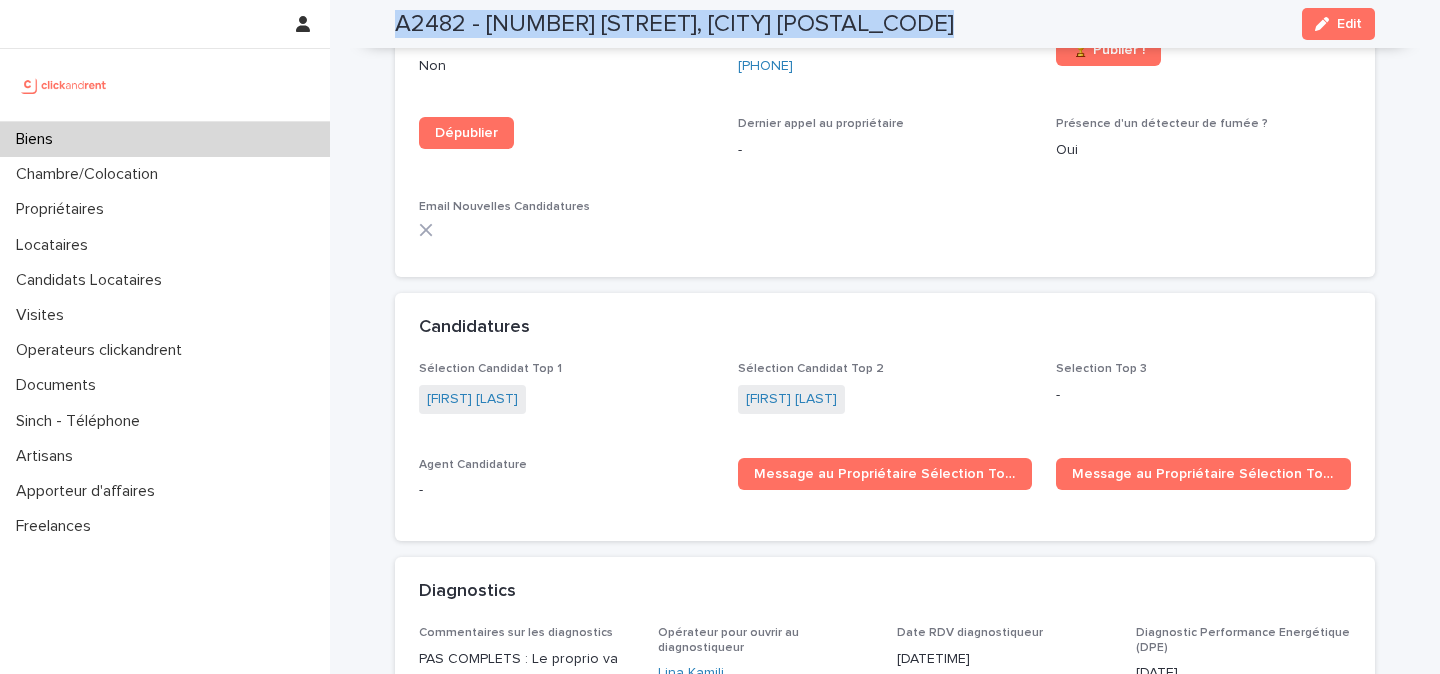scroll, scrollTop: 5974, scrollLeft: 0, axis: vertical 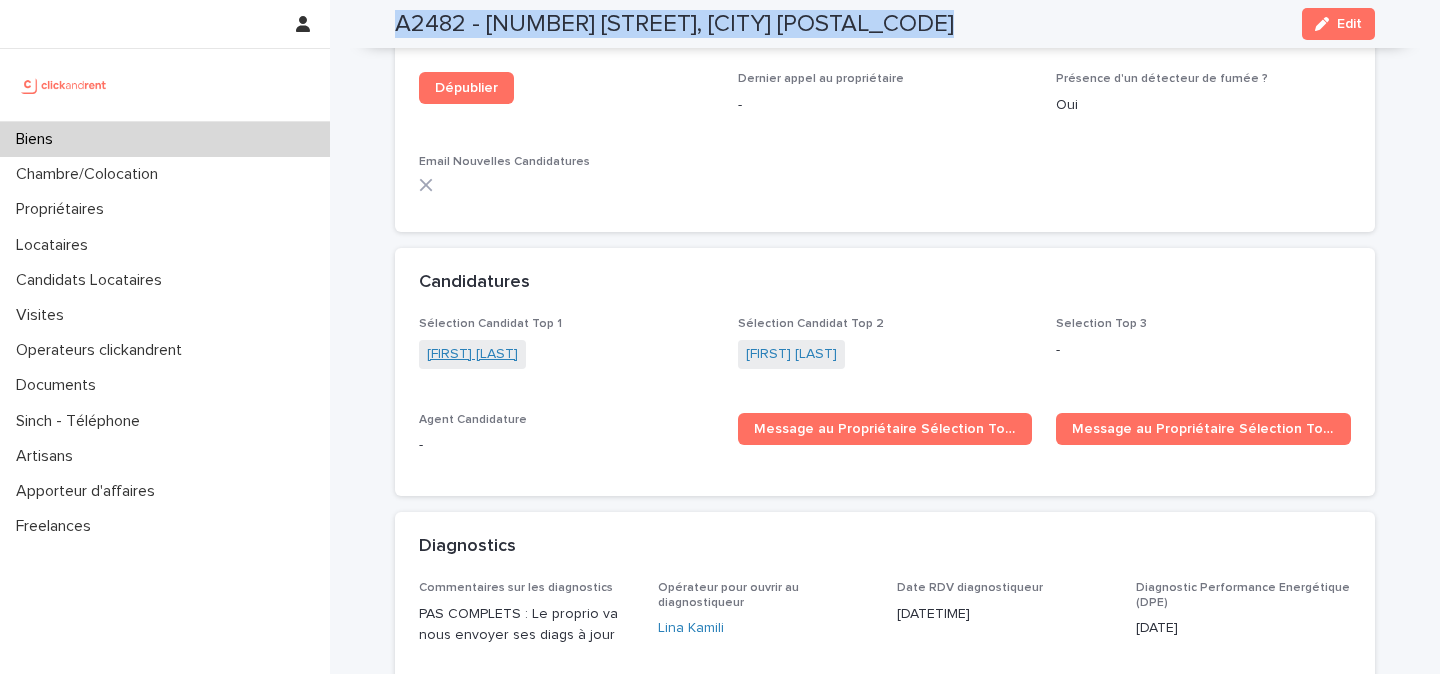 click on "[FIRST] [LAST]" at bounding box center [472, 354] 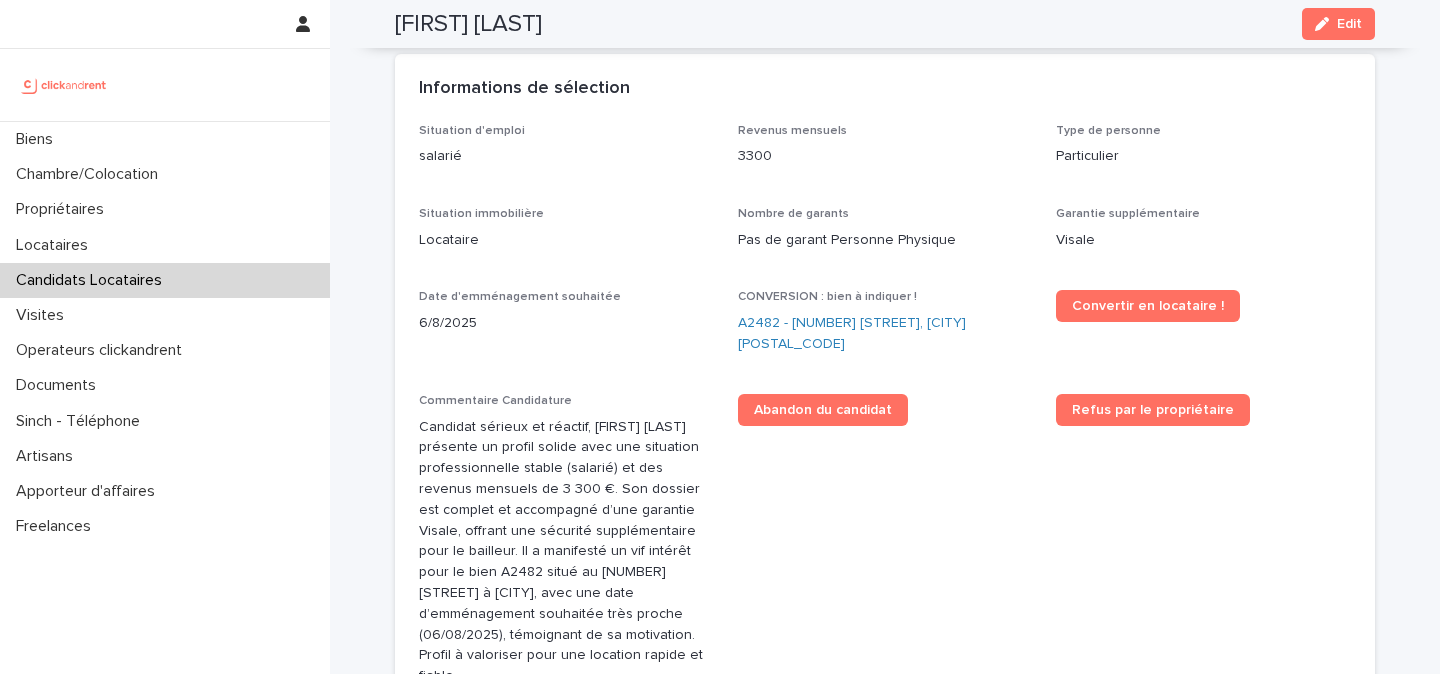 scroll, scrollTop: 483, scrollLeft: 0, axis: vertical 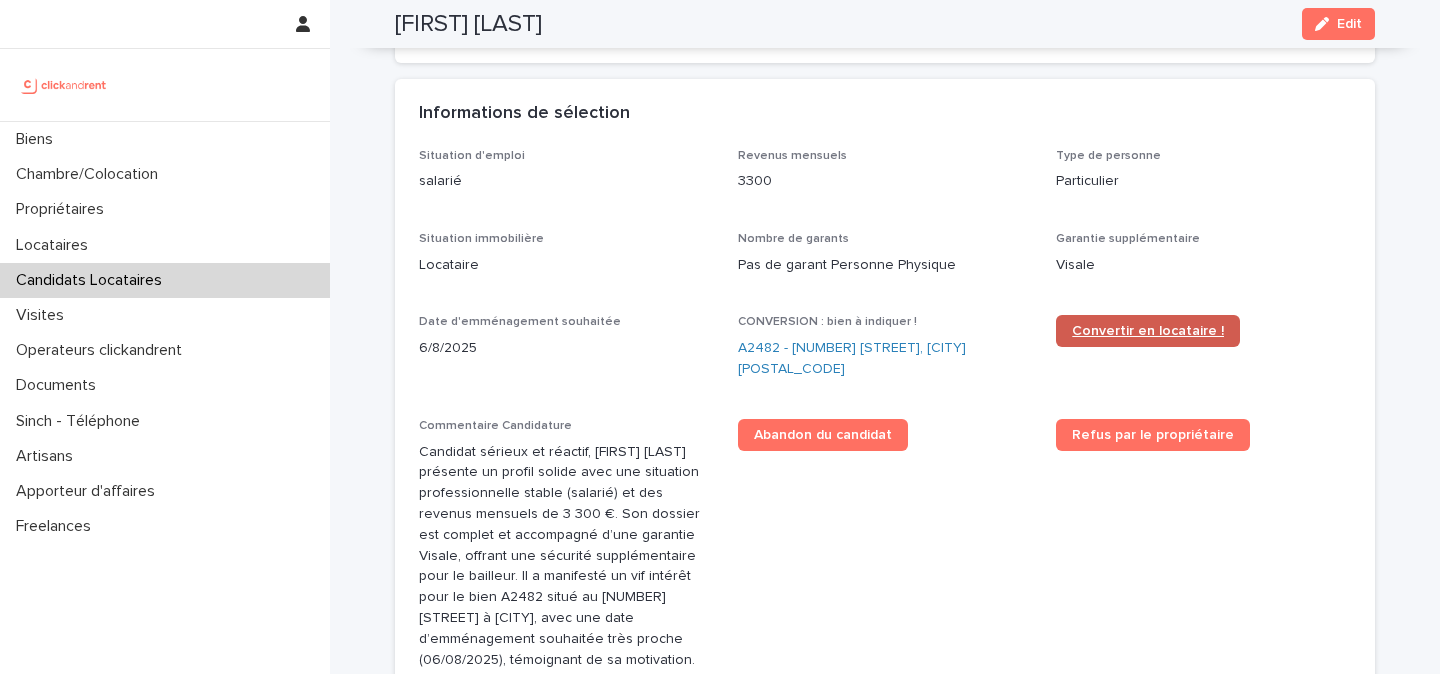 click on "Convertir en locataire !" at bounding box center (1148, 331) 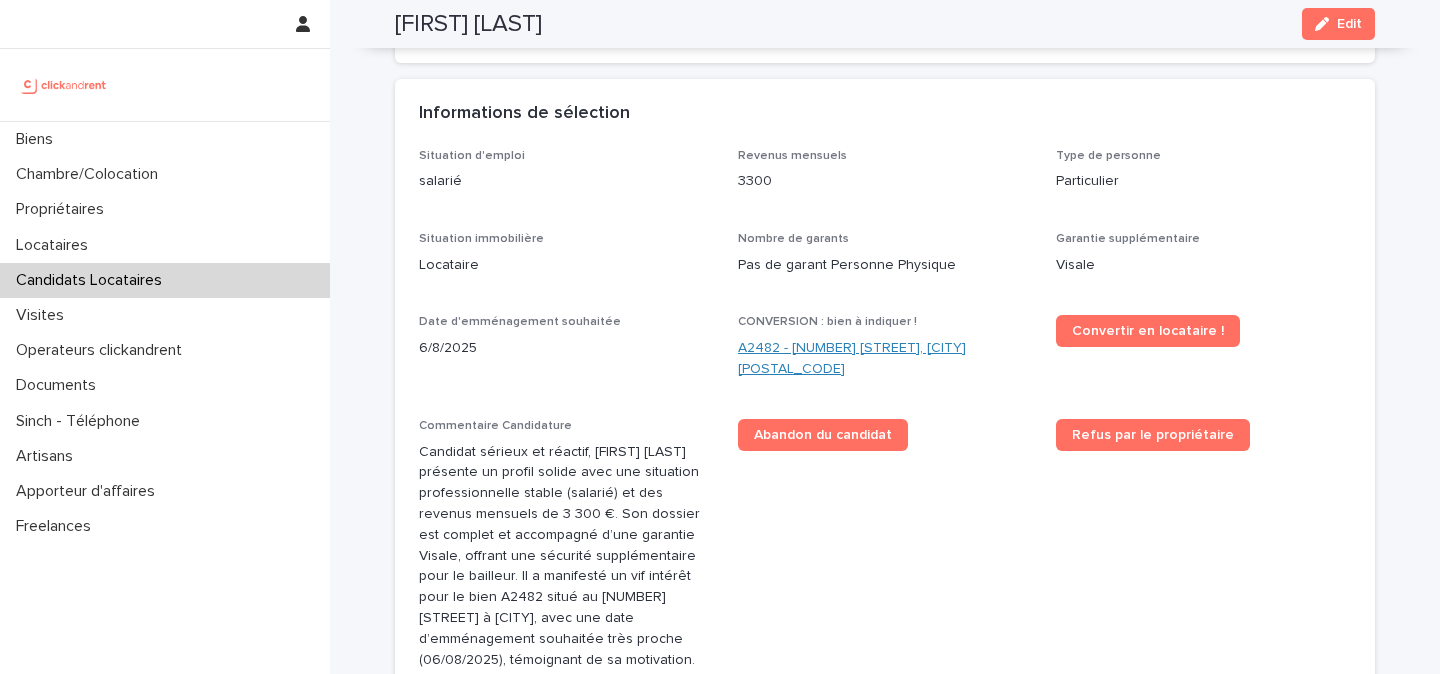 click on "A2482 - [NUMBER] rue de la Courneuve,  [CITY] [POSTAL_CODE]" at bounding box center (885, 359) 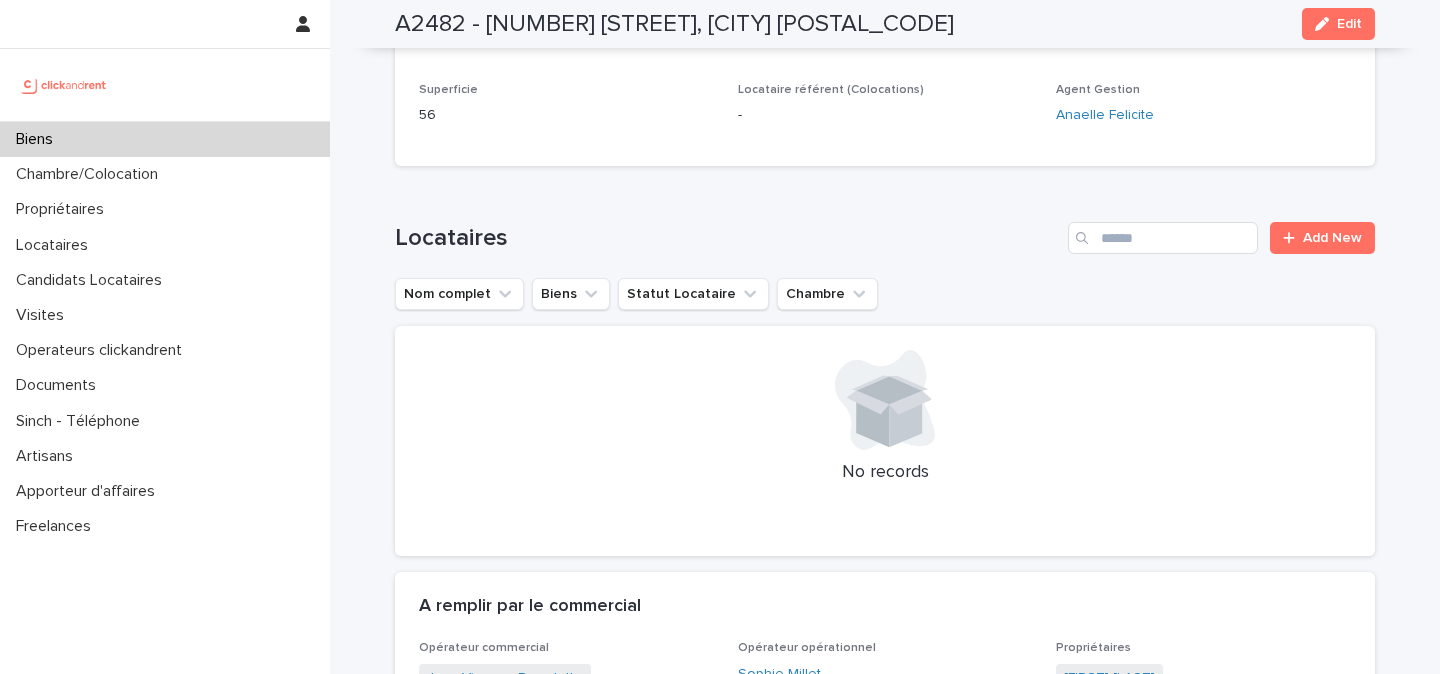 scroll, scrollTop: 716, scrollLeft: 0, axis: vertical 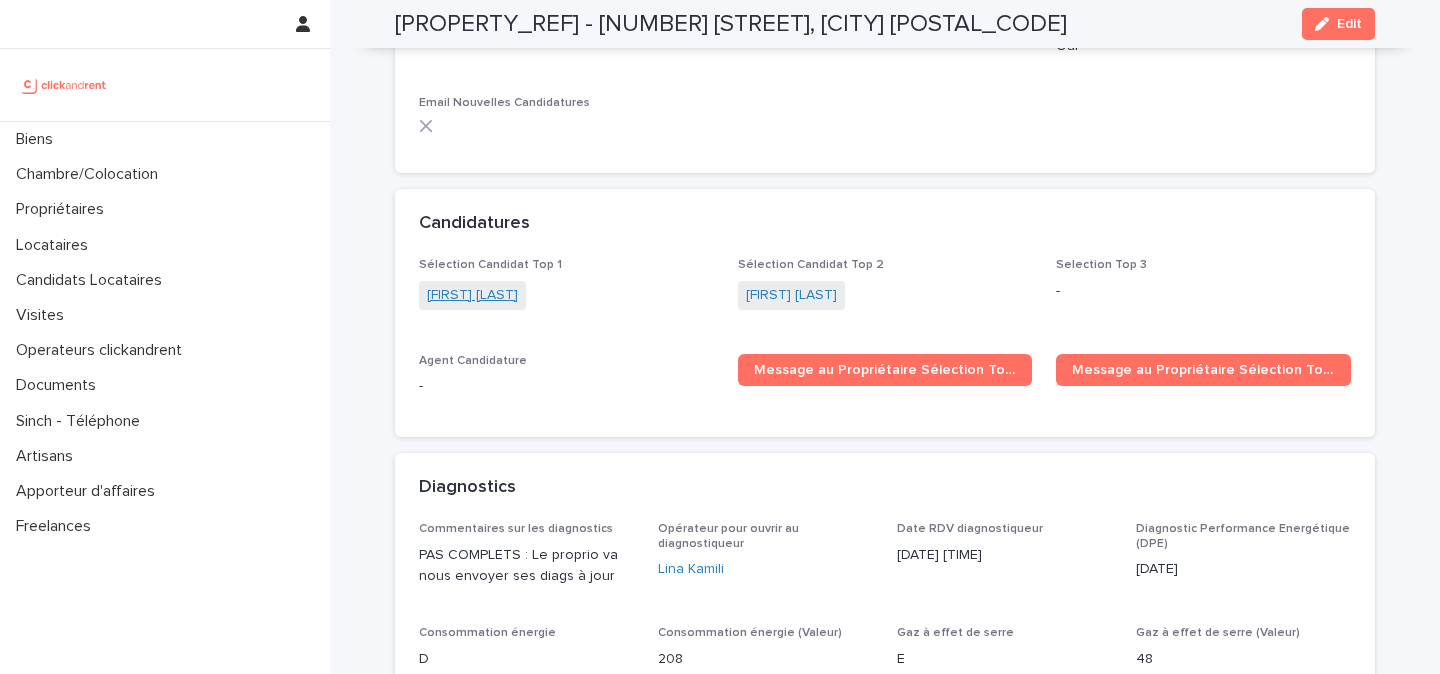 click on "[FIRST] [LAST]" at bounding box center [472, 295] 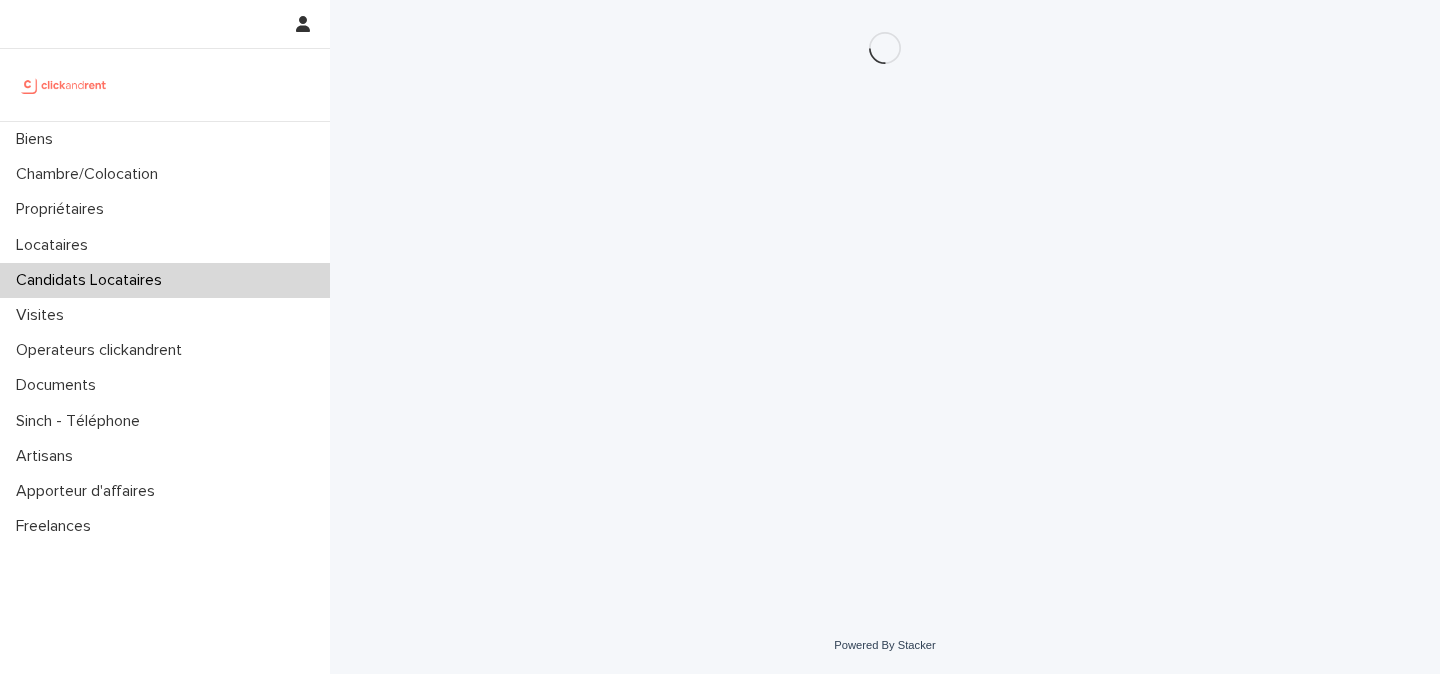 scroll, scrollTop: 0, scrollLeft: 0, axis: both 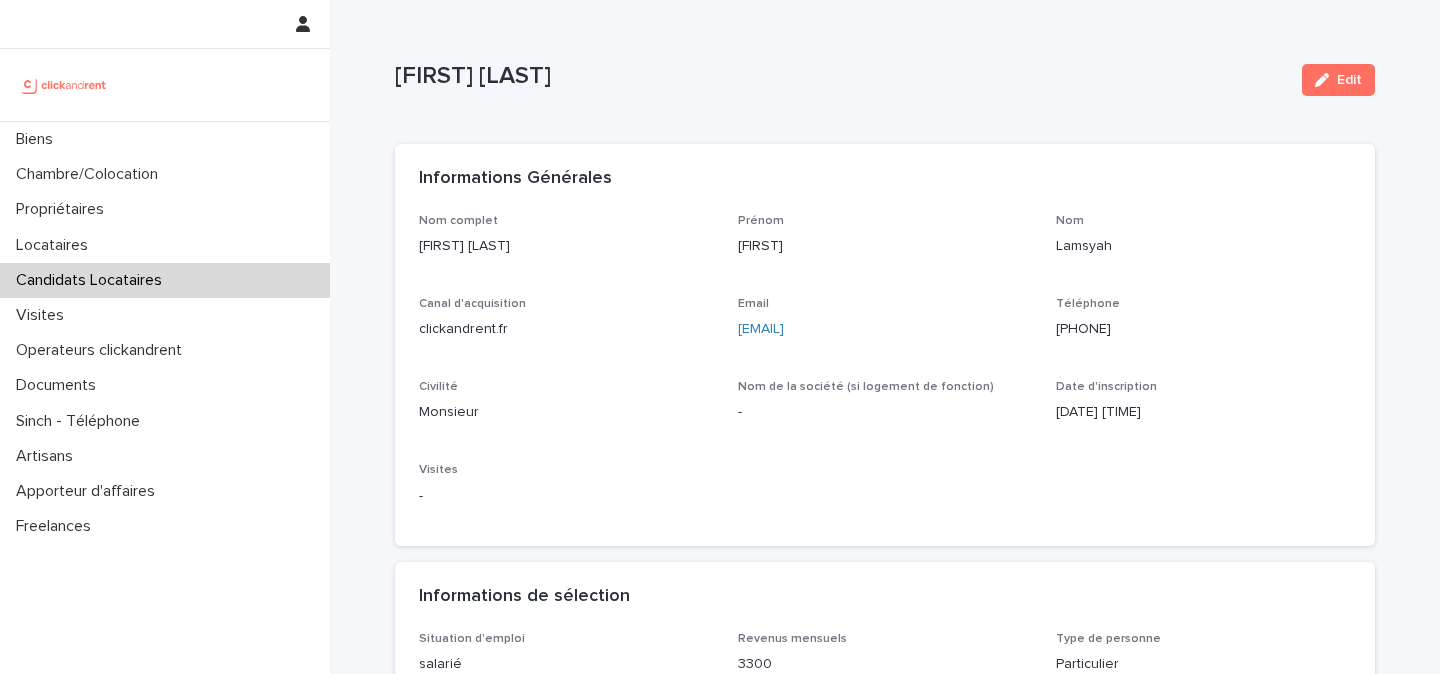 click on "[EMAIL]" at bounding box center (885, 329) 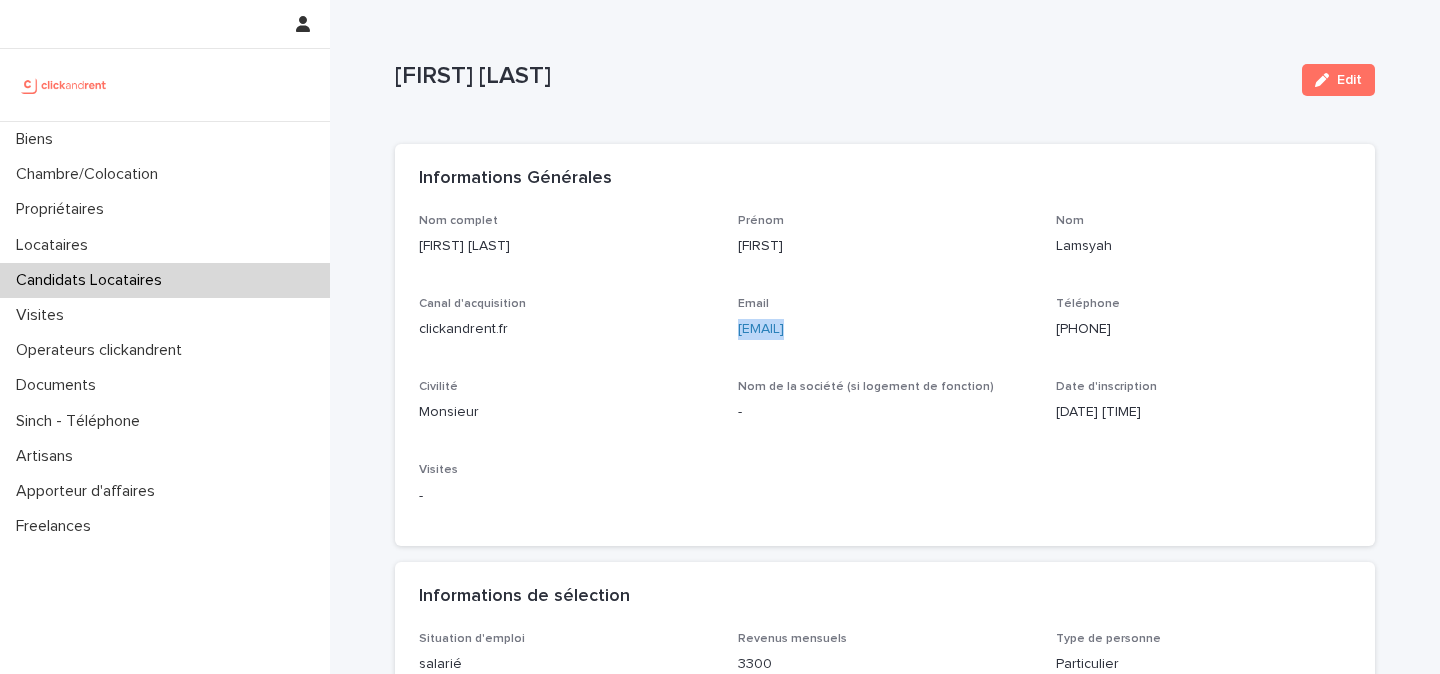 click on "[EMAIL]" at bounding box center (885, 329) 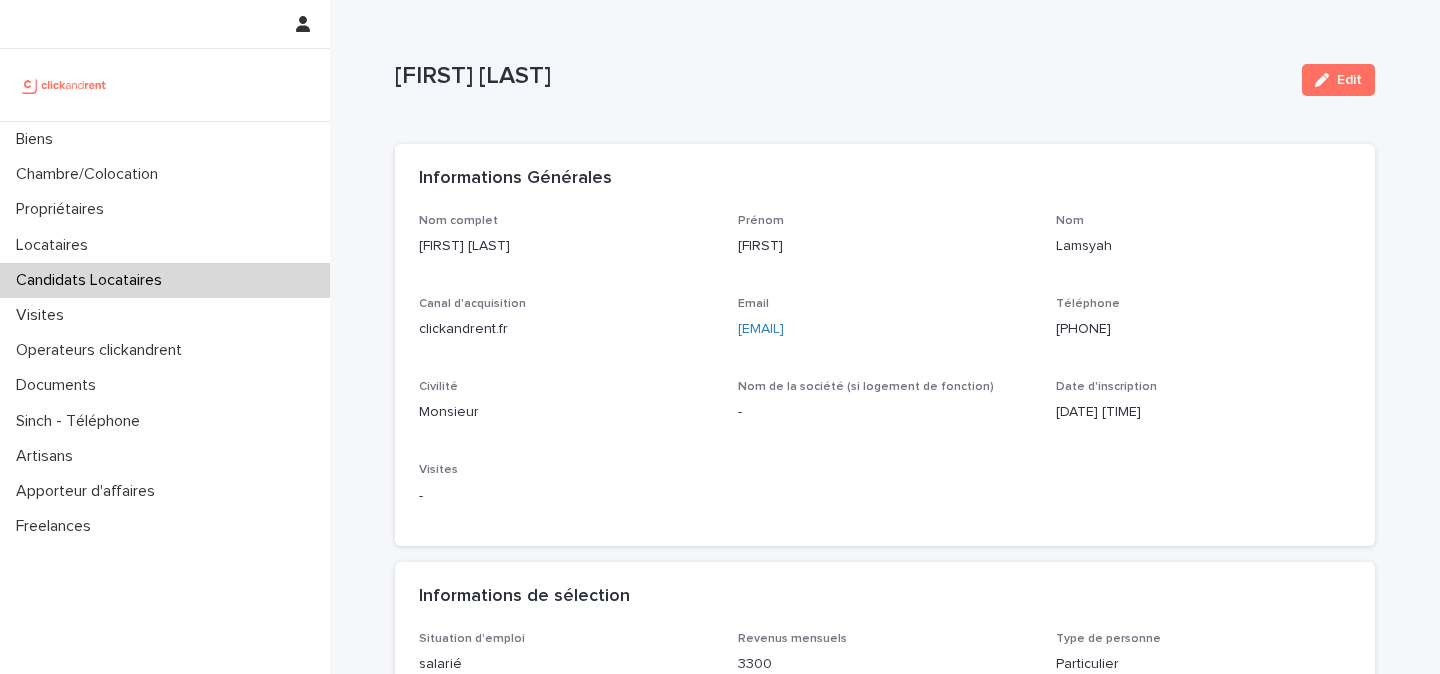 click on "[FIRST] [LAST]" at bounding box center (840, 76) 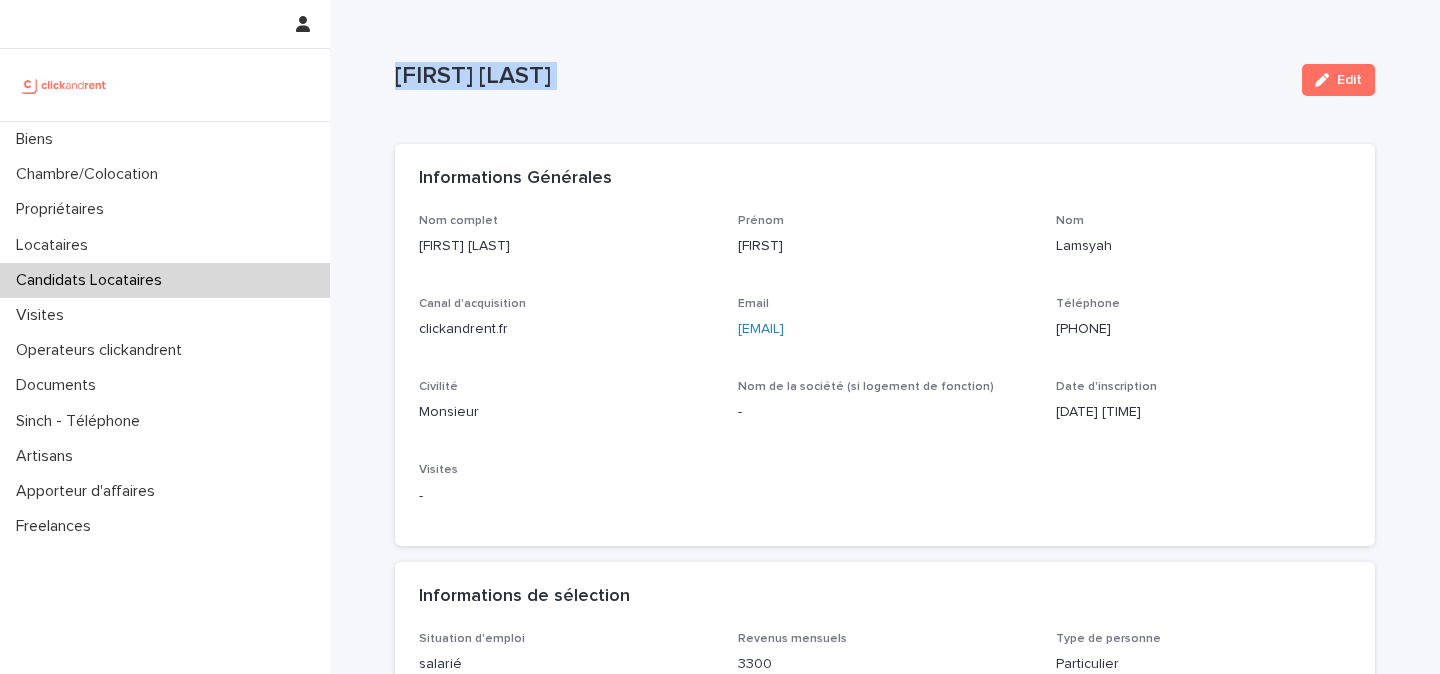 click on "[FIRST] [LAST]" at bounding box center [840, 76] 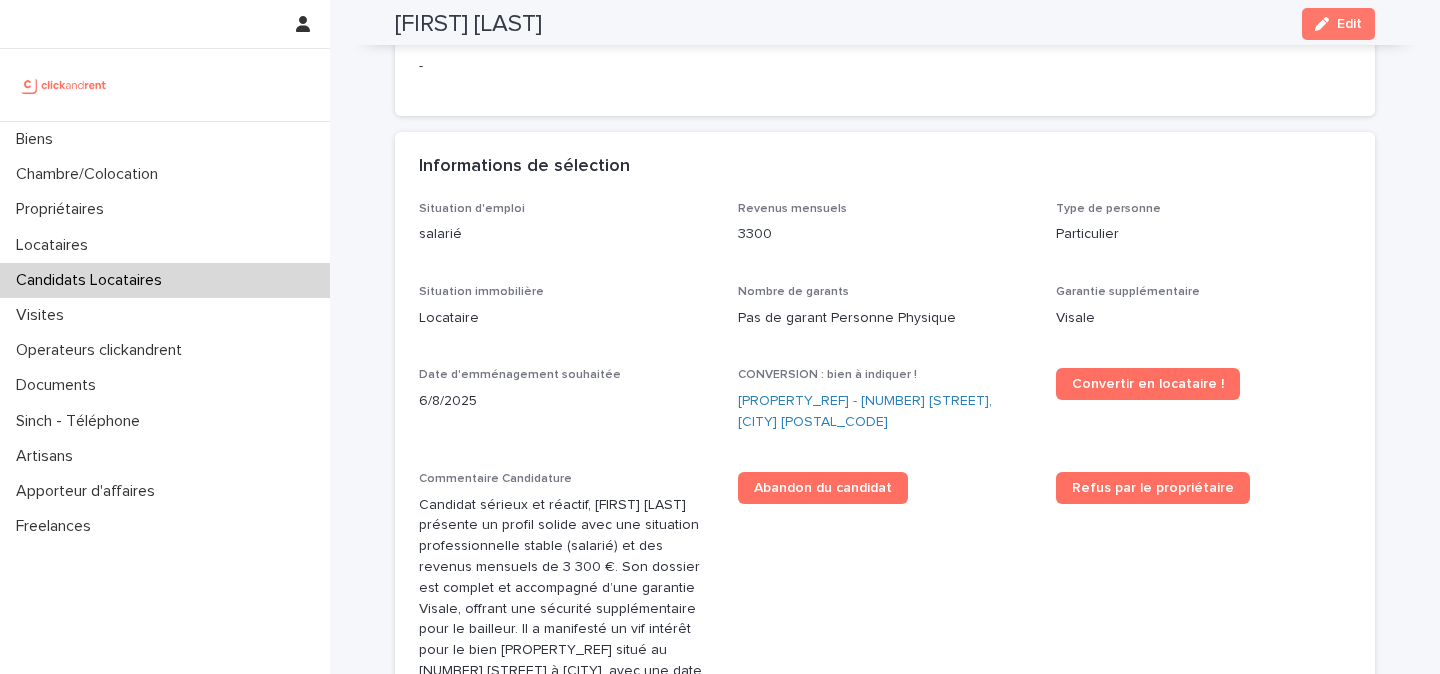 scroll, scrollTop: 657, scrollLeft: 0, axis: vertical 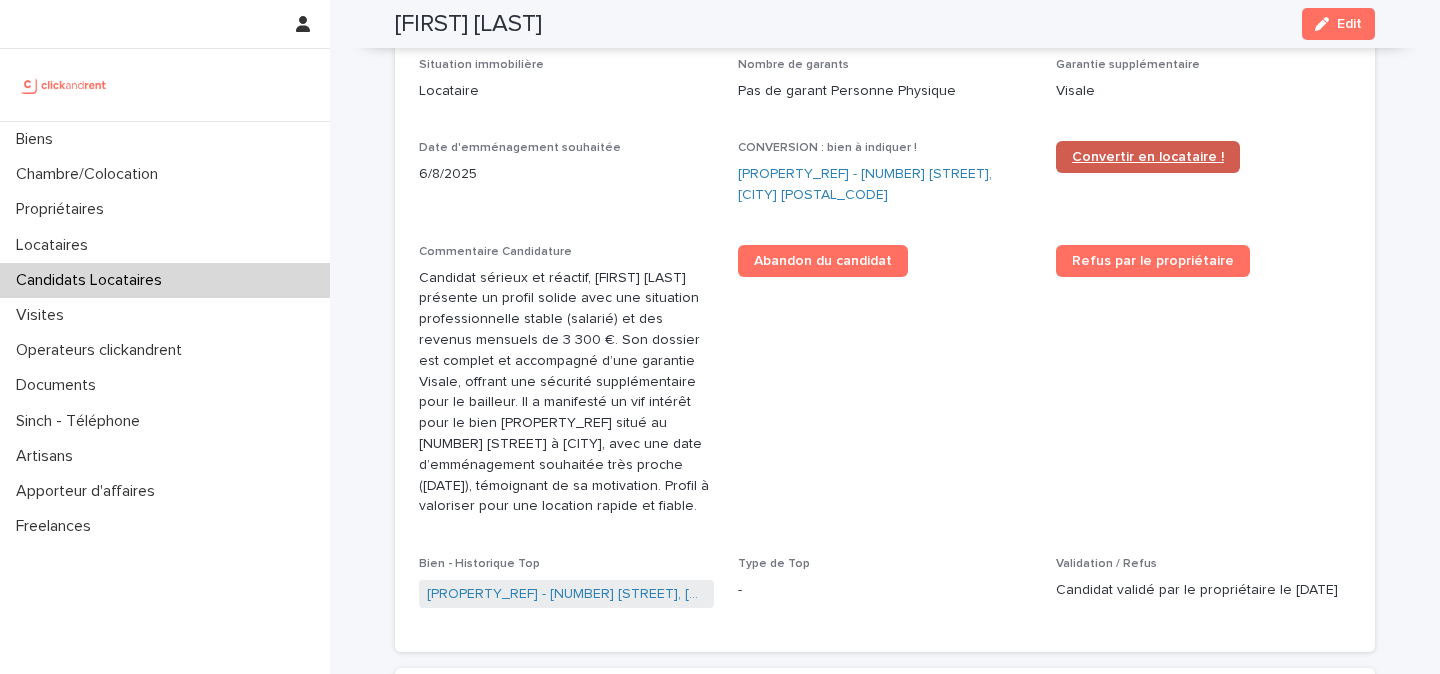 click on "Convertir en locataire !" at bounding box center (1148, 157) 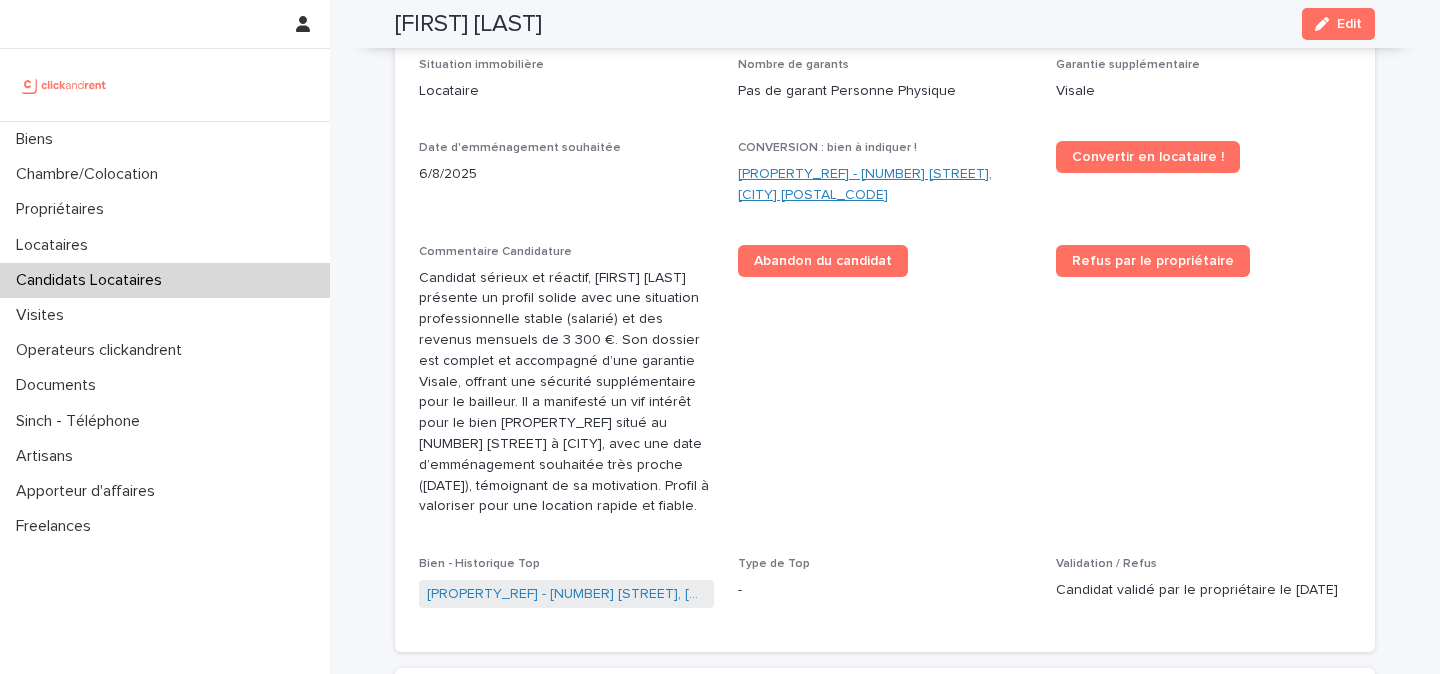 click on "A2482 - 68 rue de la Courneuve,  [CITY] [POSTAL_CODE]" at bounding box center (885, 185) 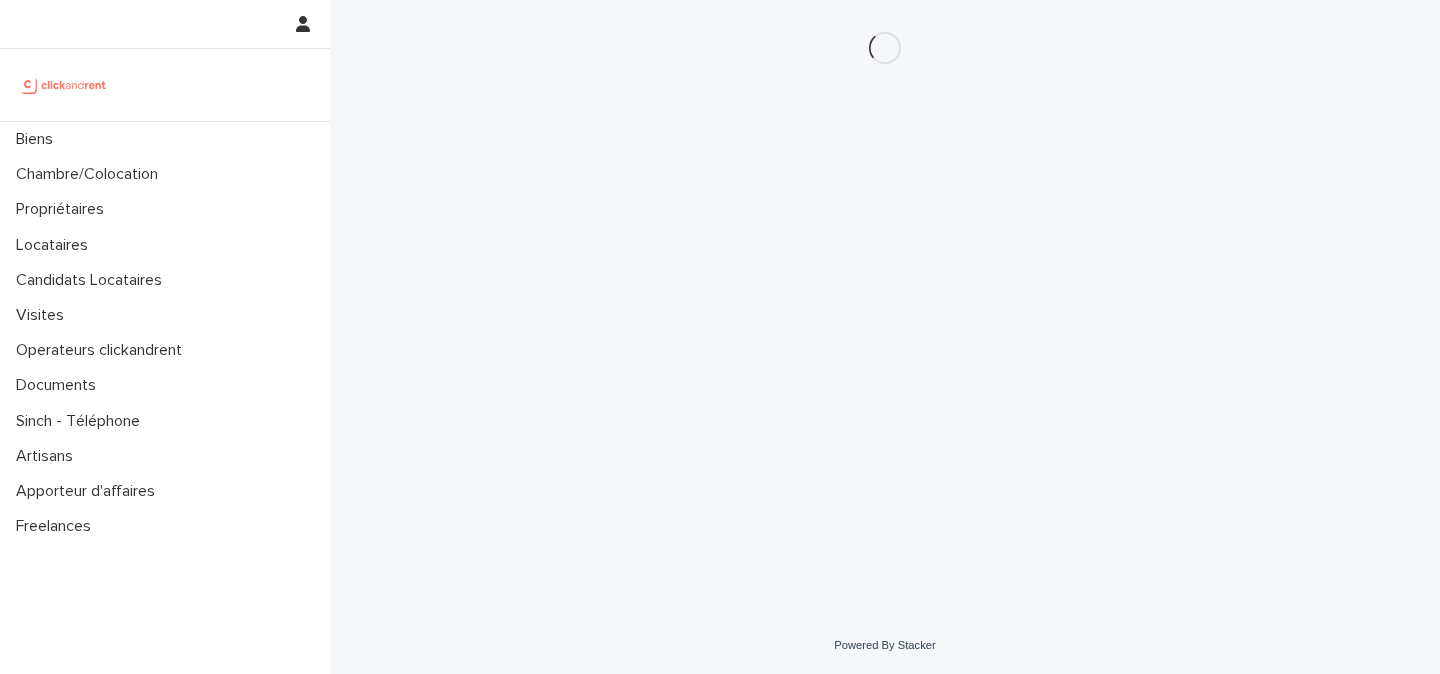 scroll, scrollTop: 0, scrollLeft: 0, axis: both 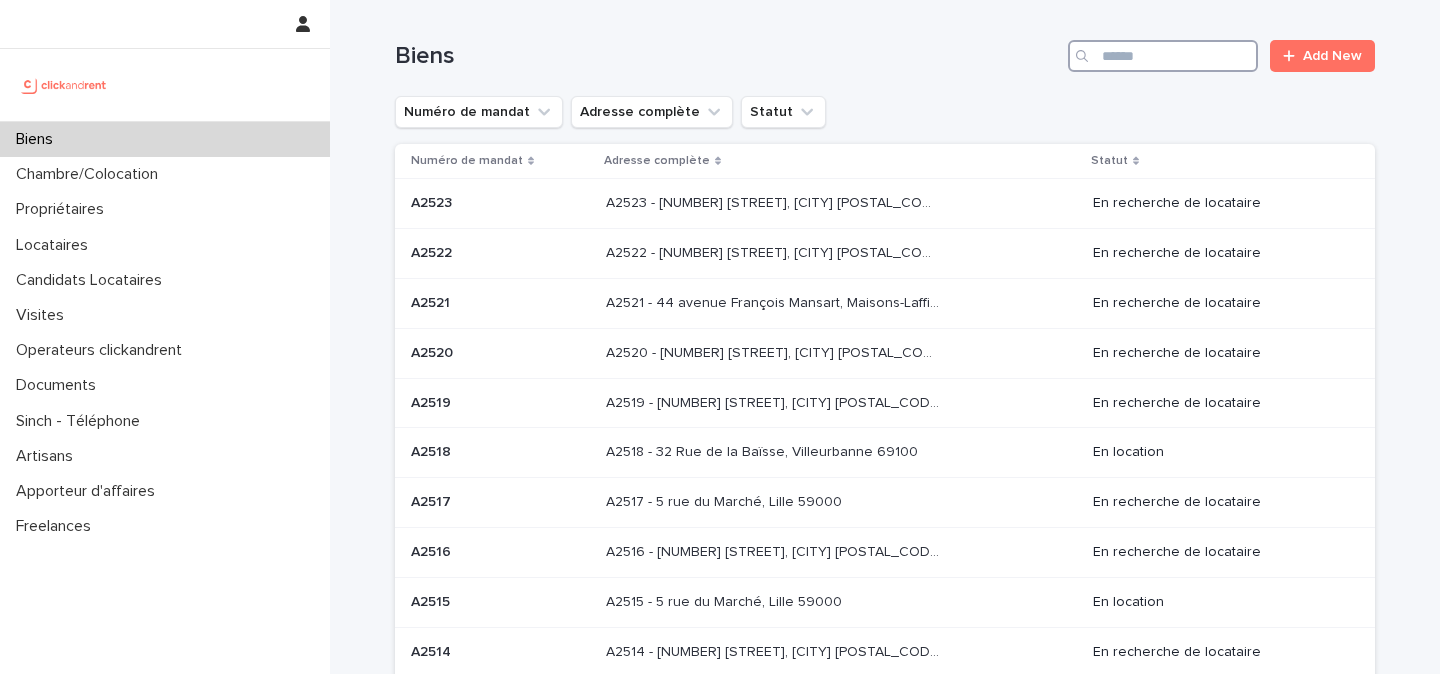 click at bounding box center [1163, 56] 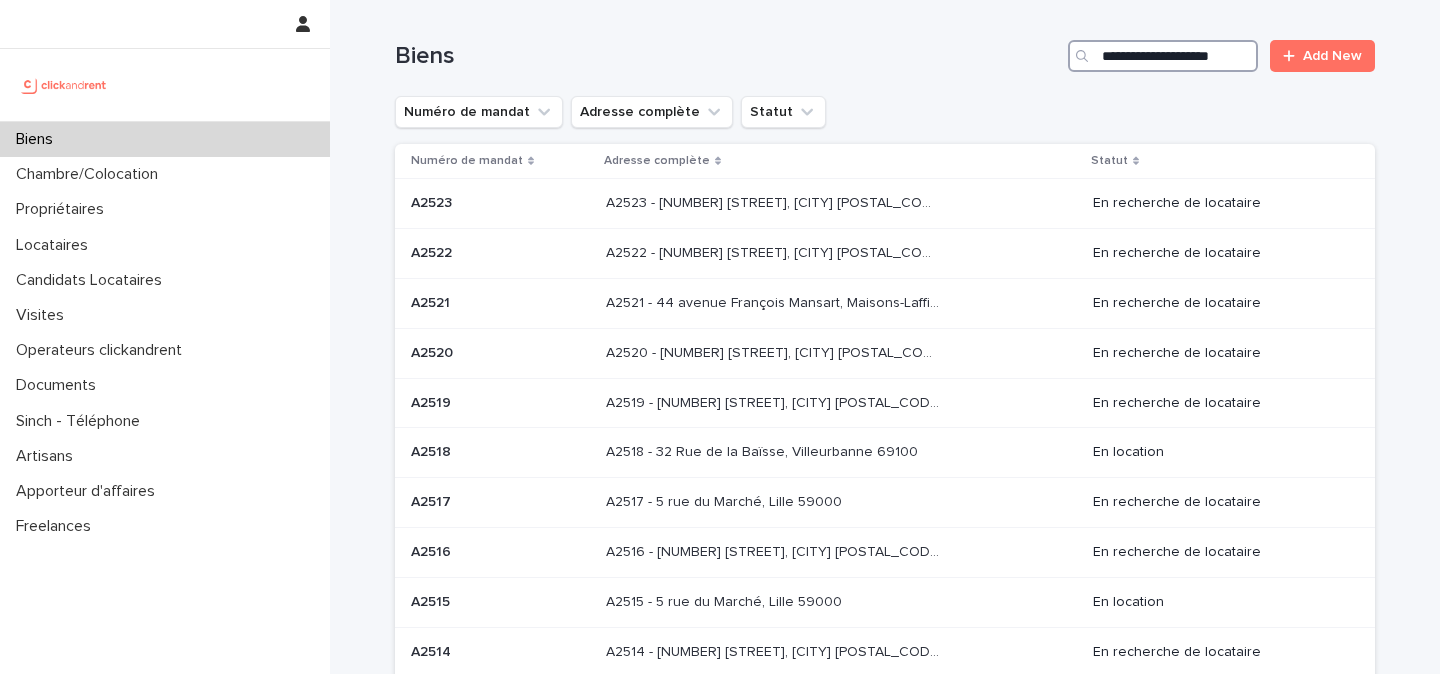 scroll, scrollTop: 0, scrollLeft: 26, axis: horizontal 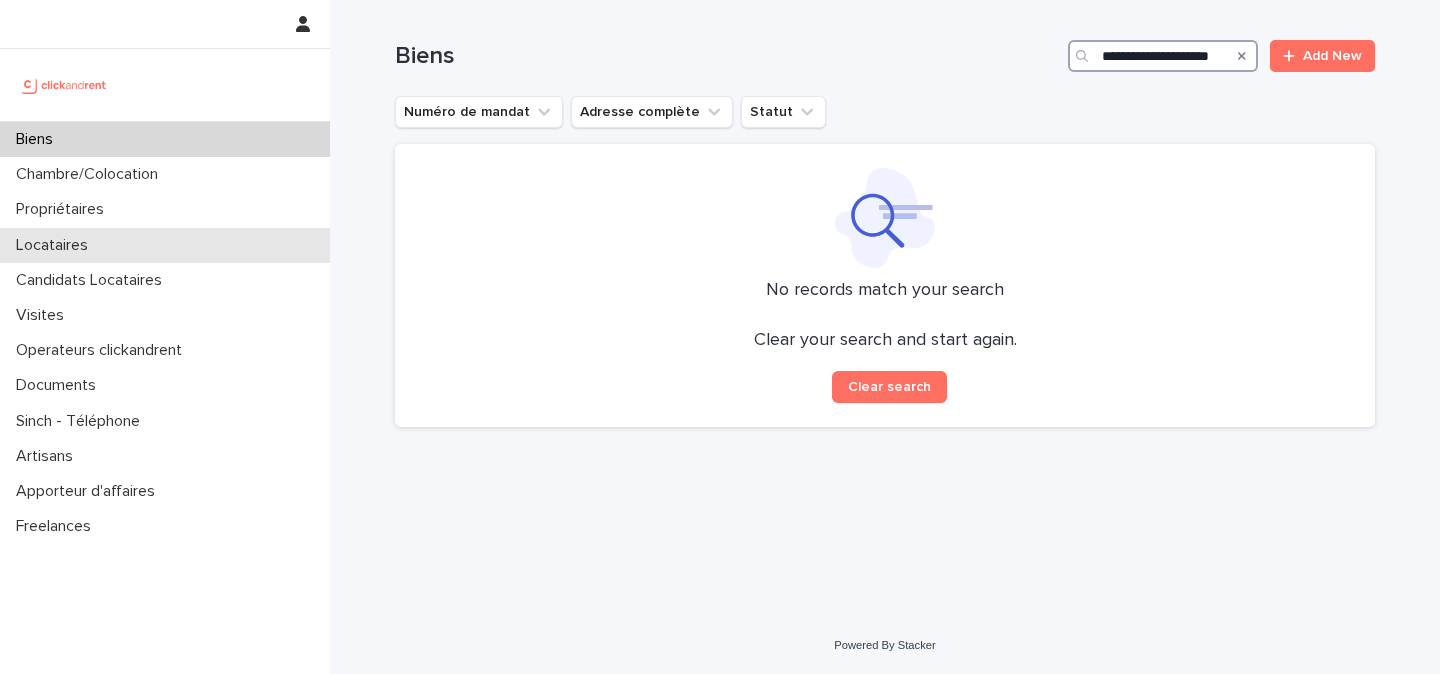 type on "**********" 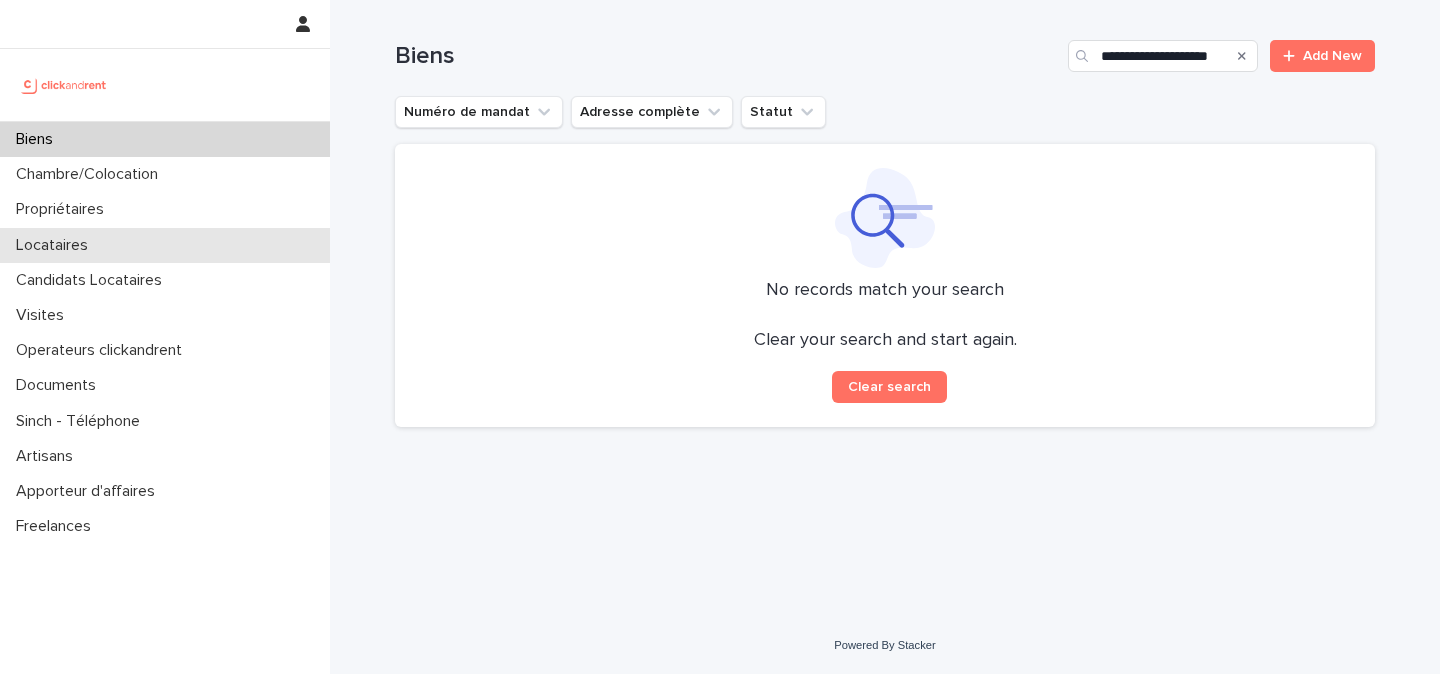 click on "Locataires" at bounding box center (165, 245) 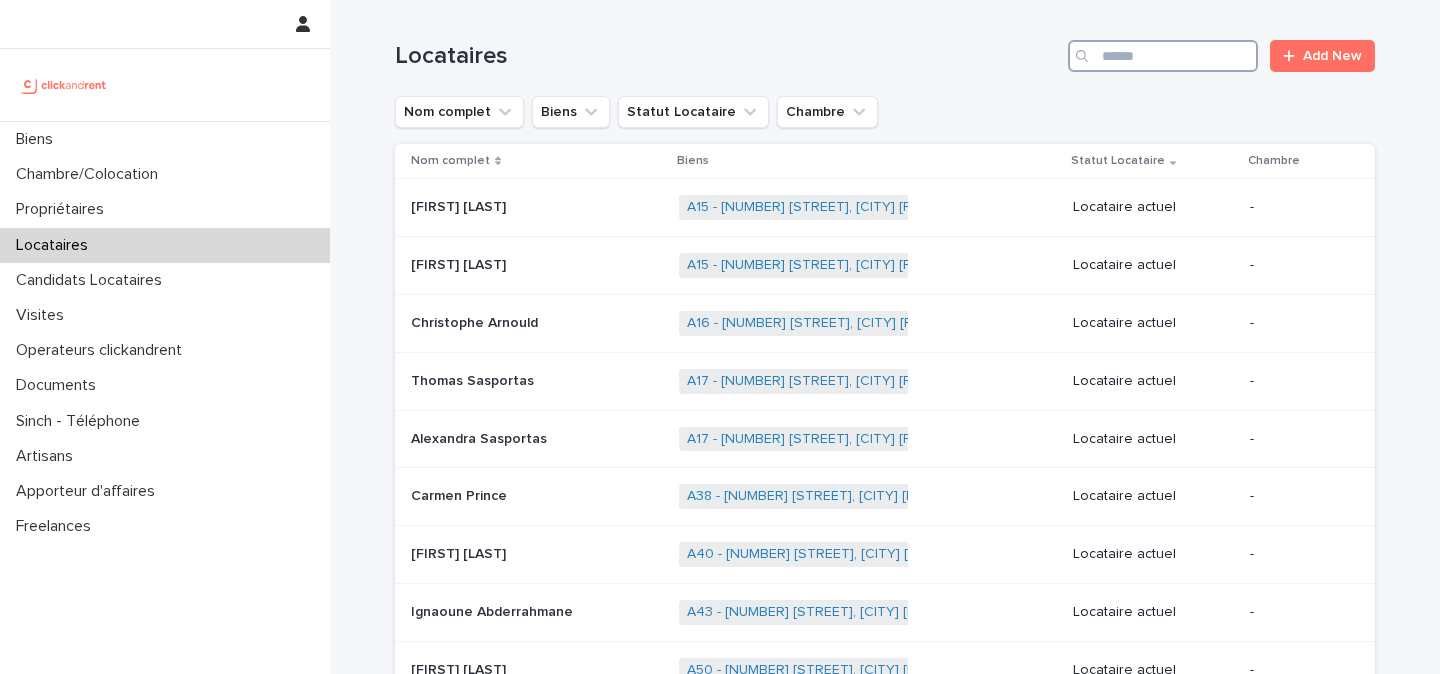 click at bounding box center [1163, 56] 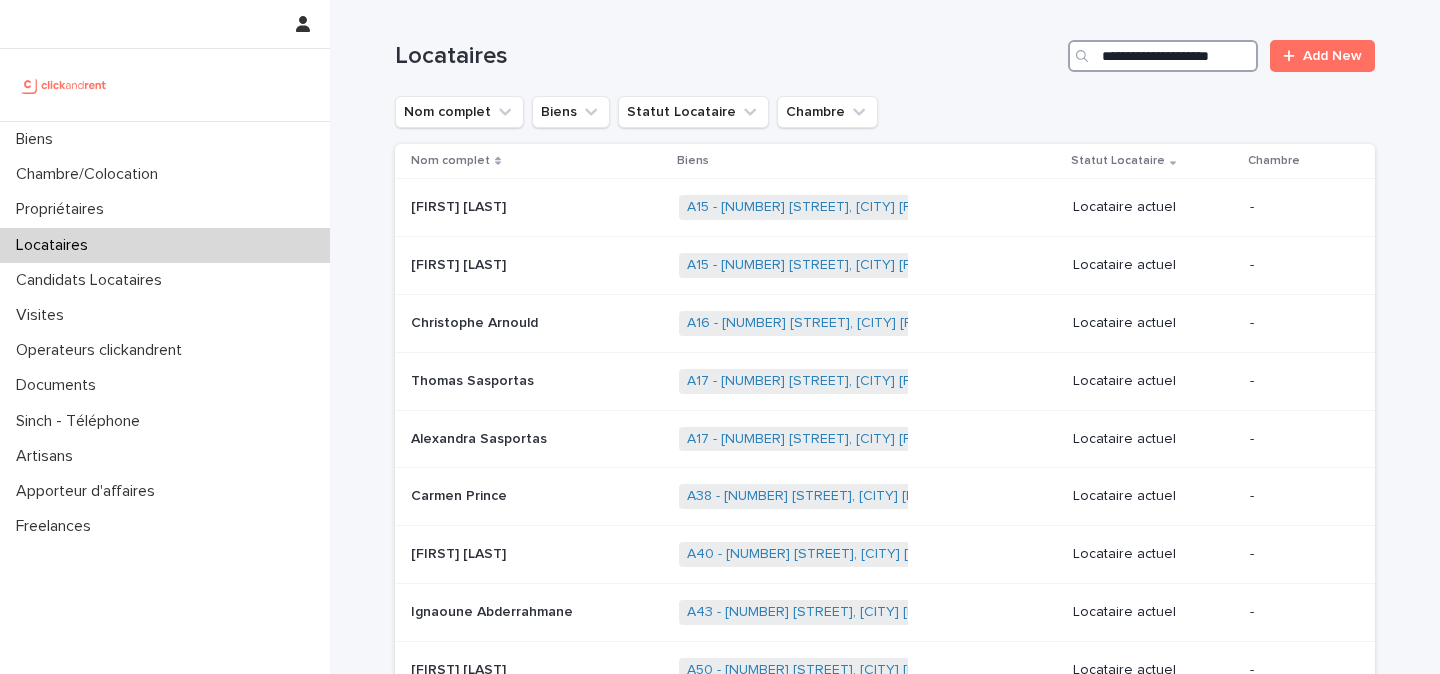 scroll, scrollTop: 0, scrollLeft: 26, axis: horizontal 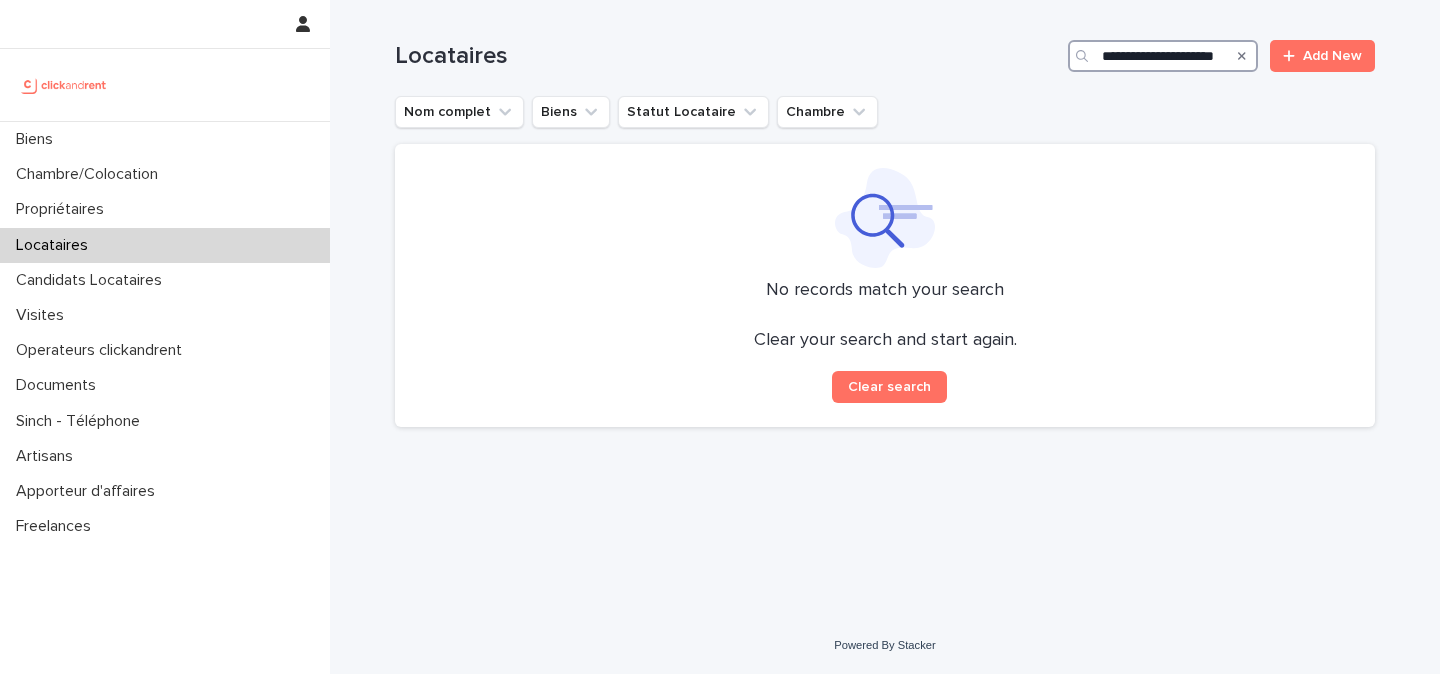 click on "**********" at bounding box center [1163, 56] 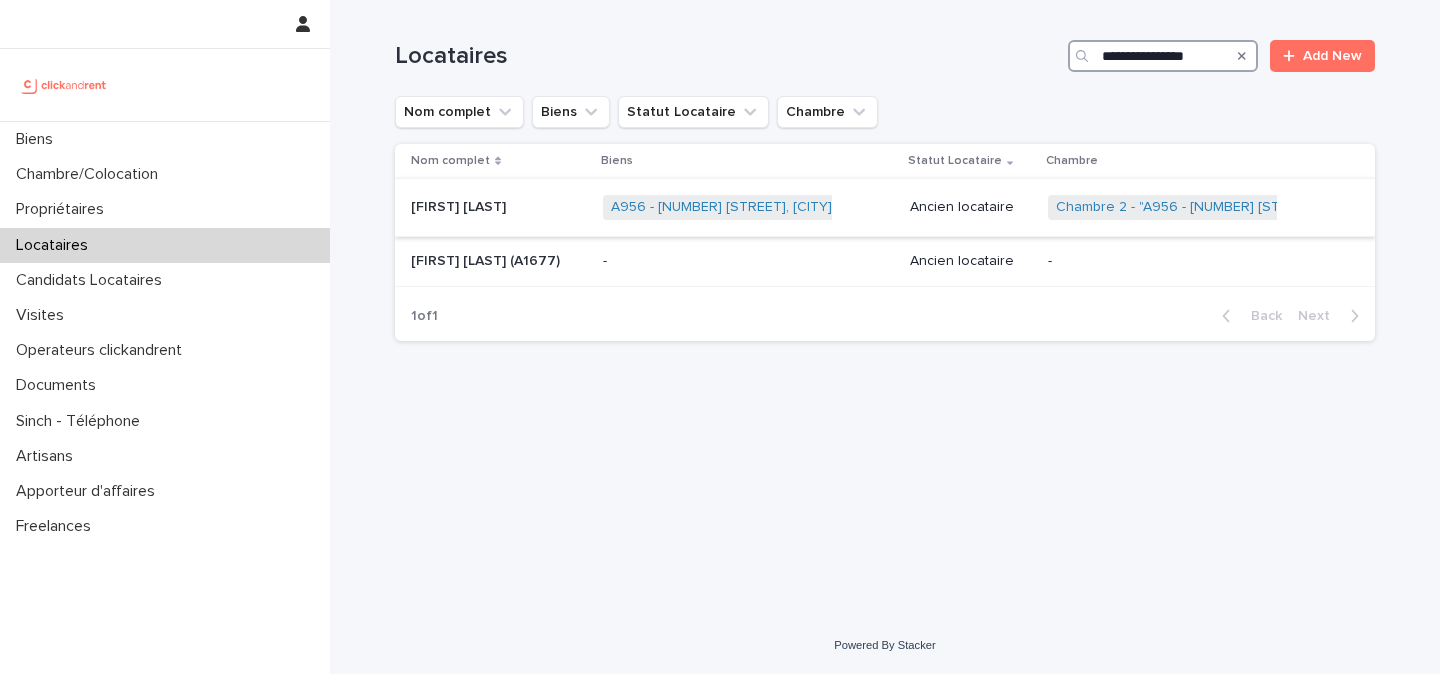 type on "**********" 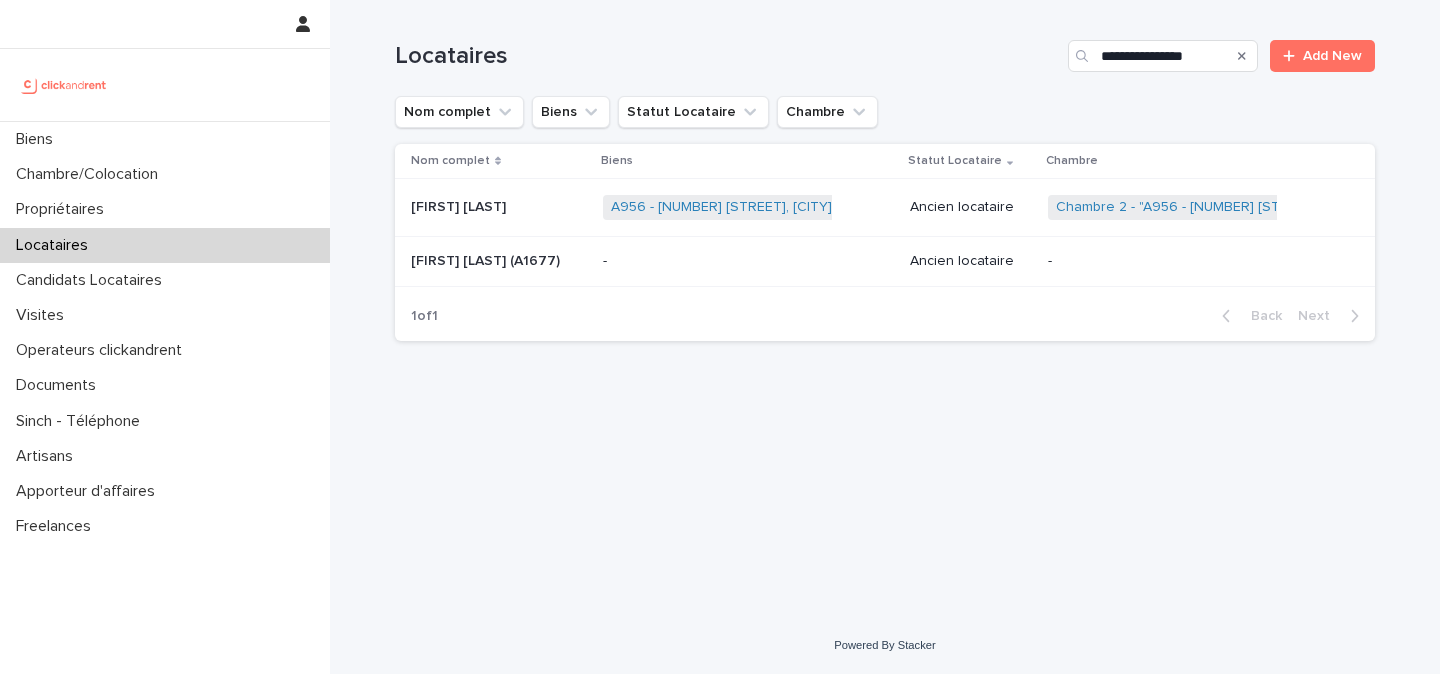 click at bounding box center (499, 207) 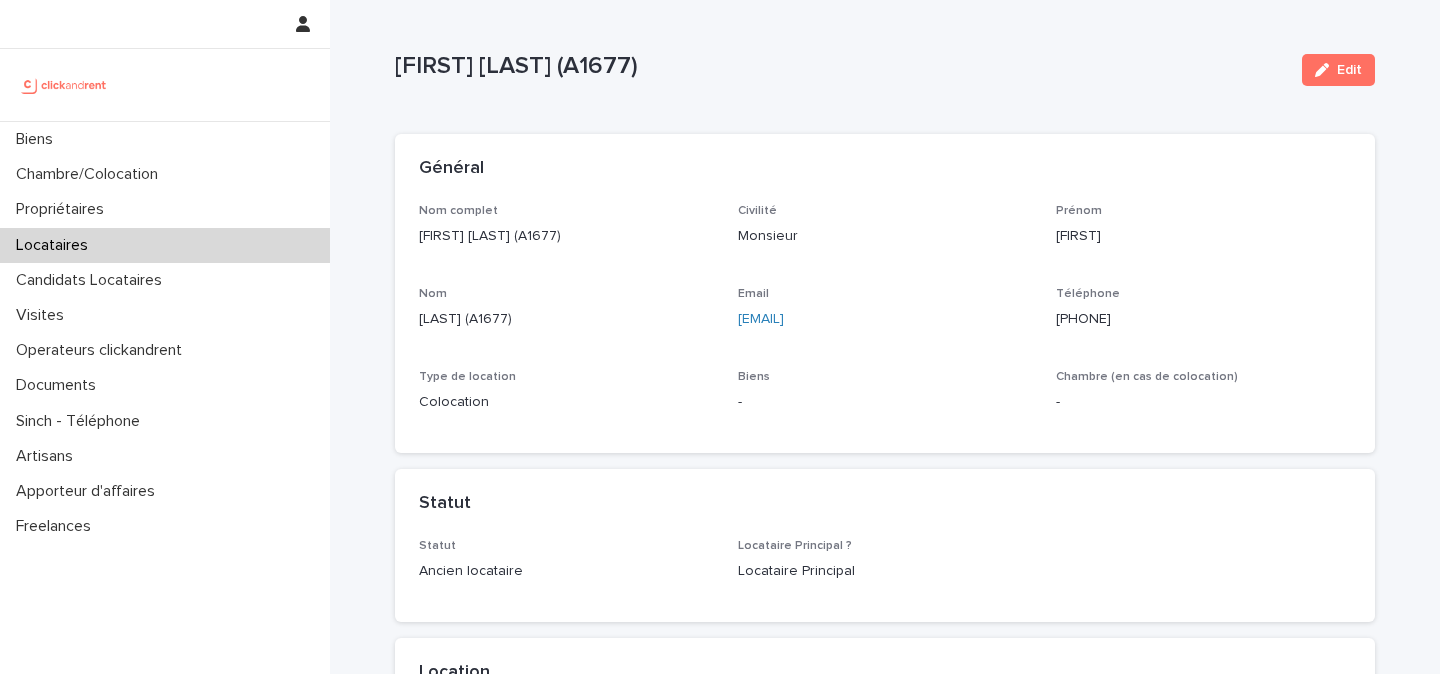 scroll, scrollTop: 11, scrollLeft: 0, axis: vertical 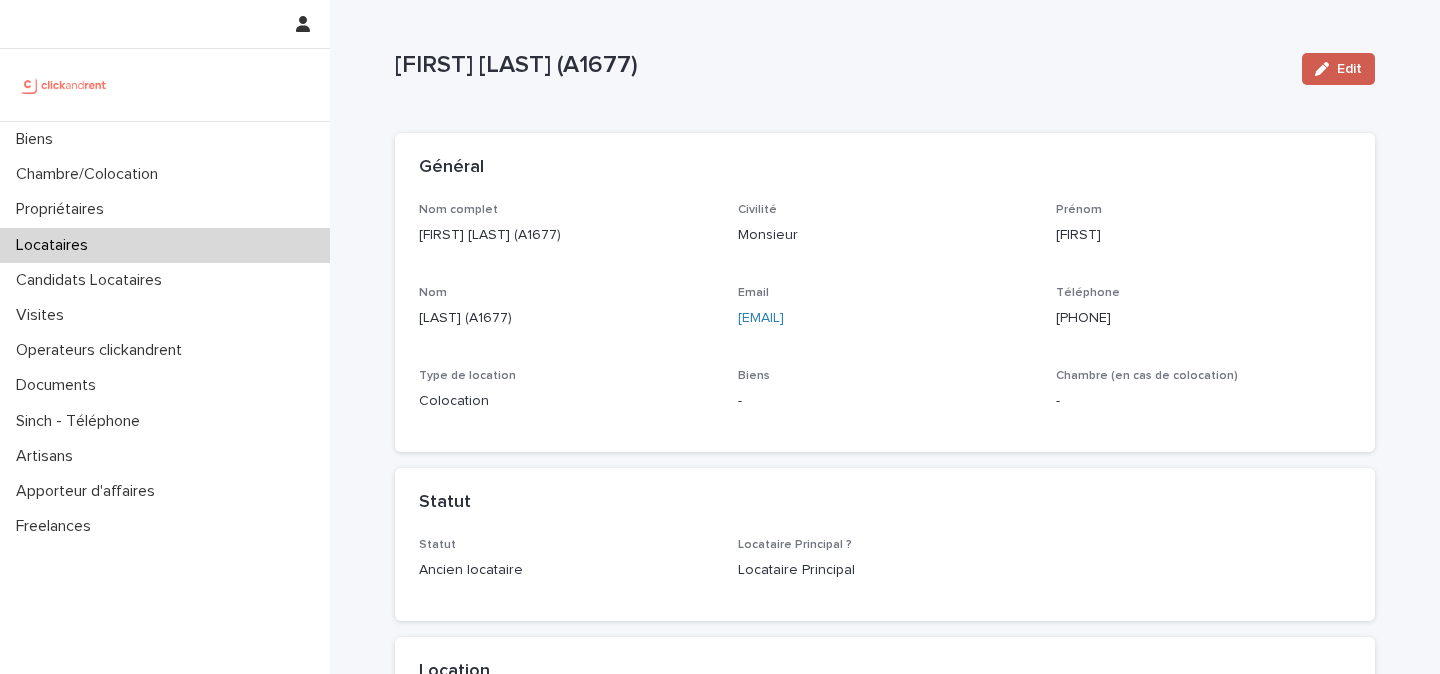 click on "Edit" at bounding box center [1349, 69] 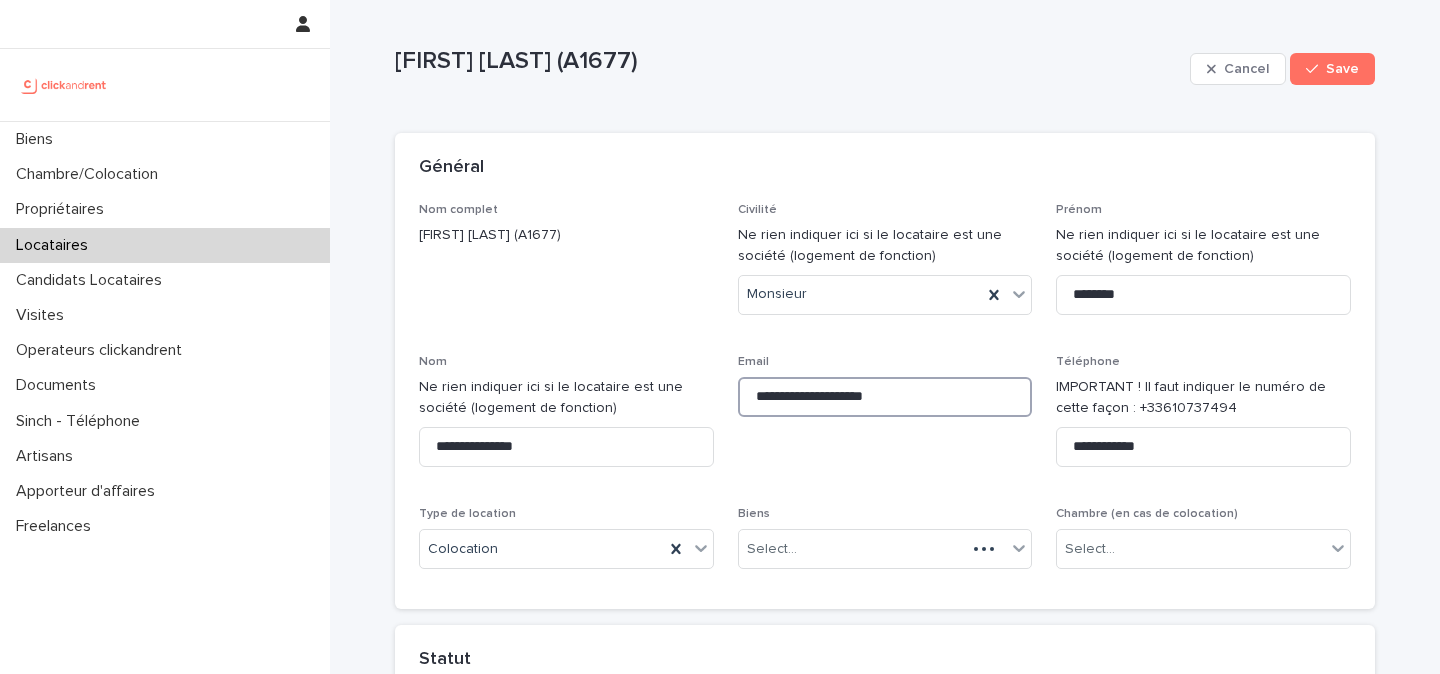 click on "**********" at bounding box center [885, 397] 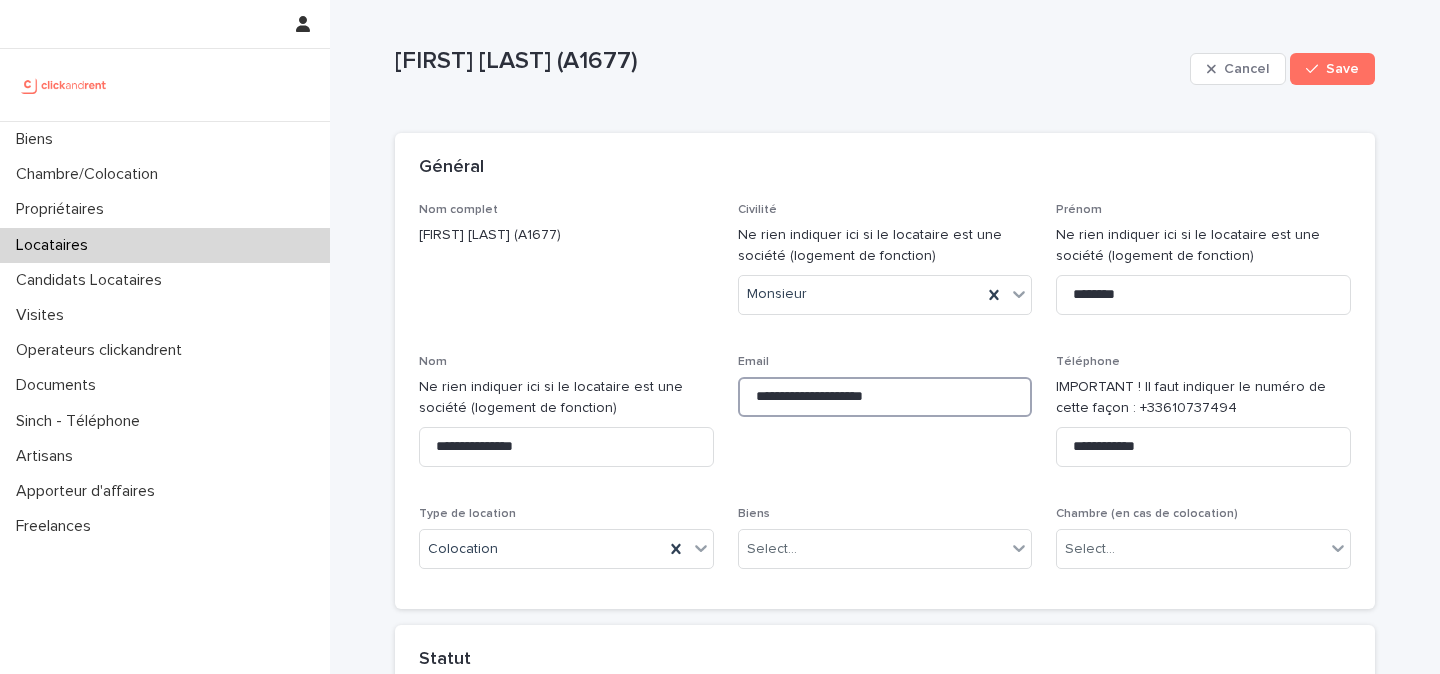 click on "**********" at bounding box center (885, 397) 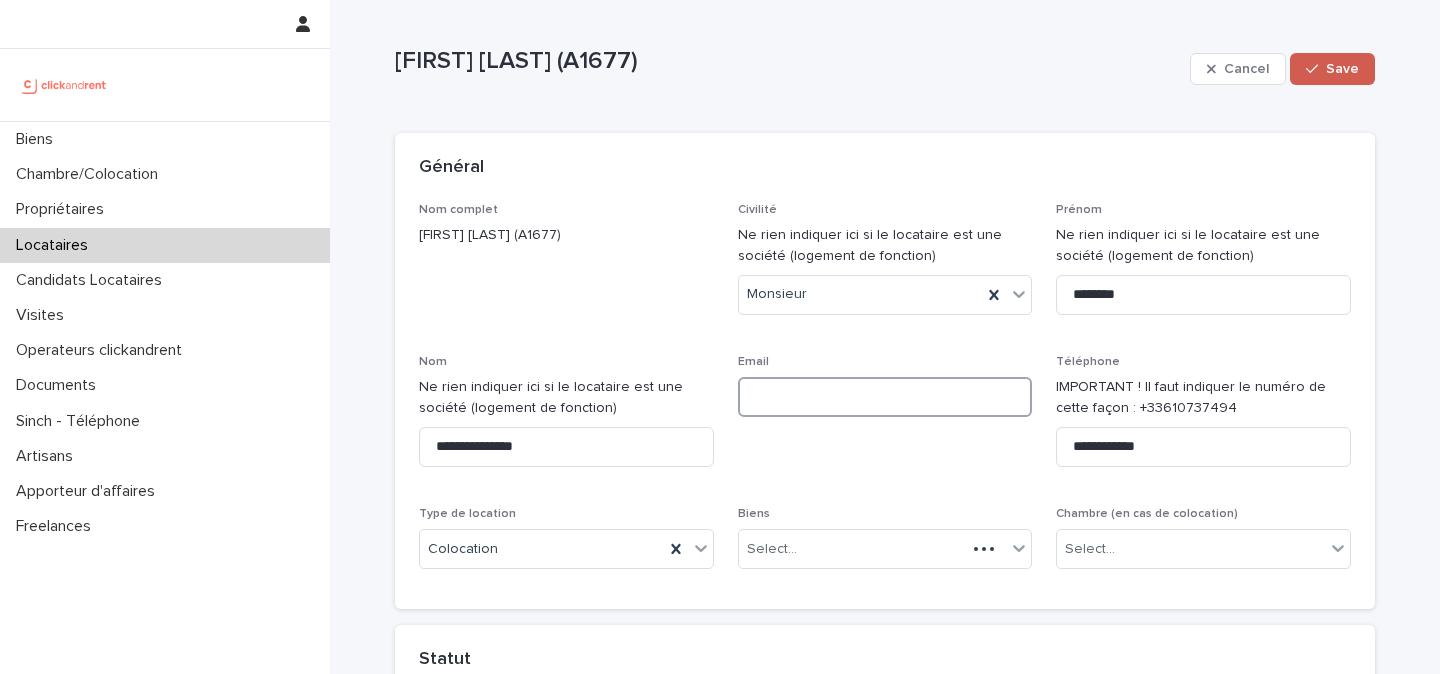 type 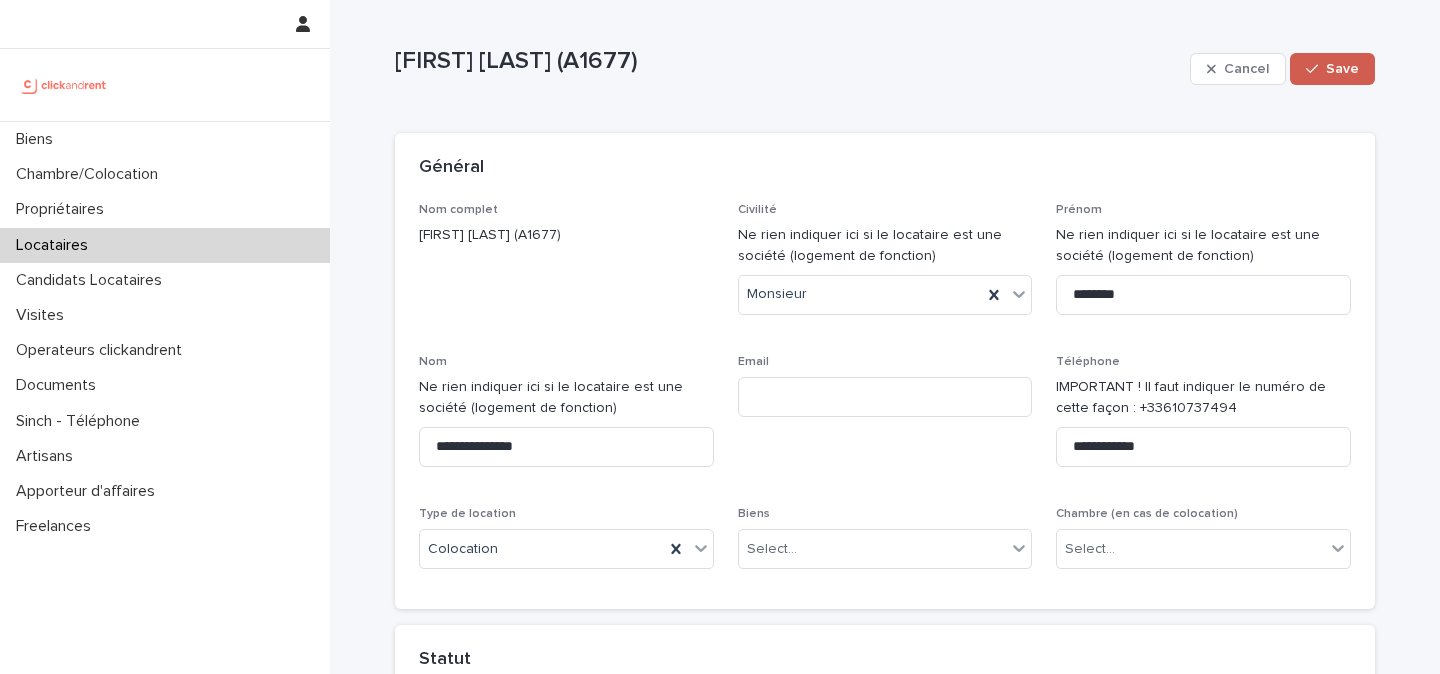 click on "Save" at bounding box center (1342, 69) 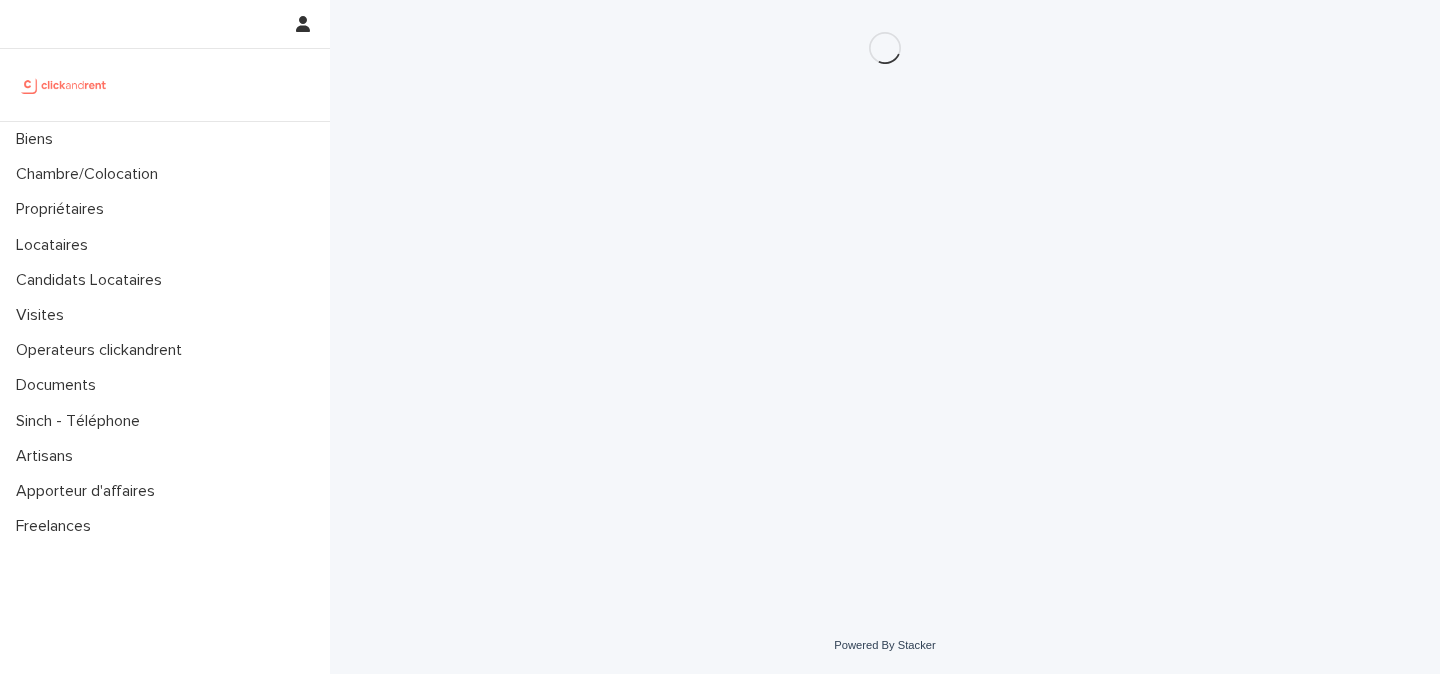 scroll, scrollTop: 0, scrollLeft: 0, axis: both 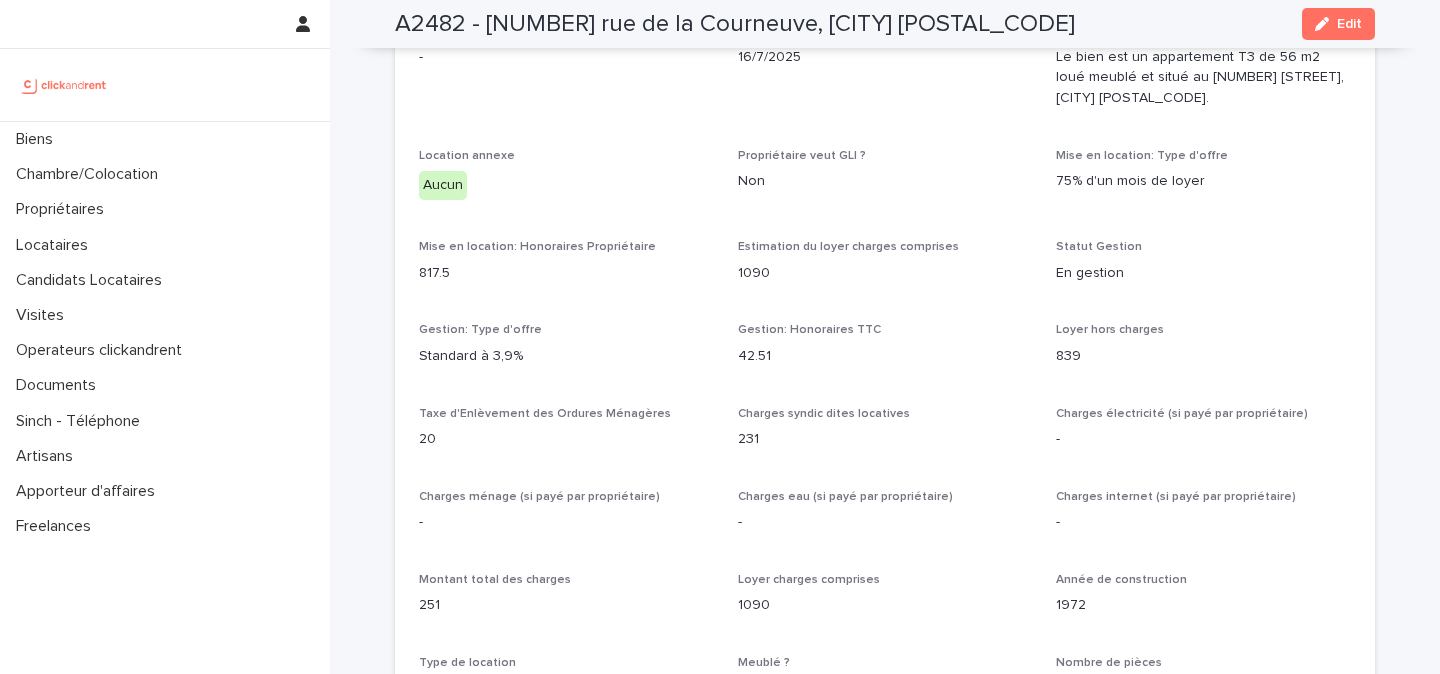 click on "839" at bounding box center (1203, 356) 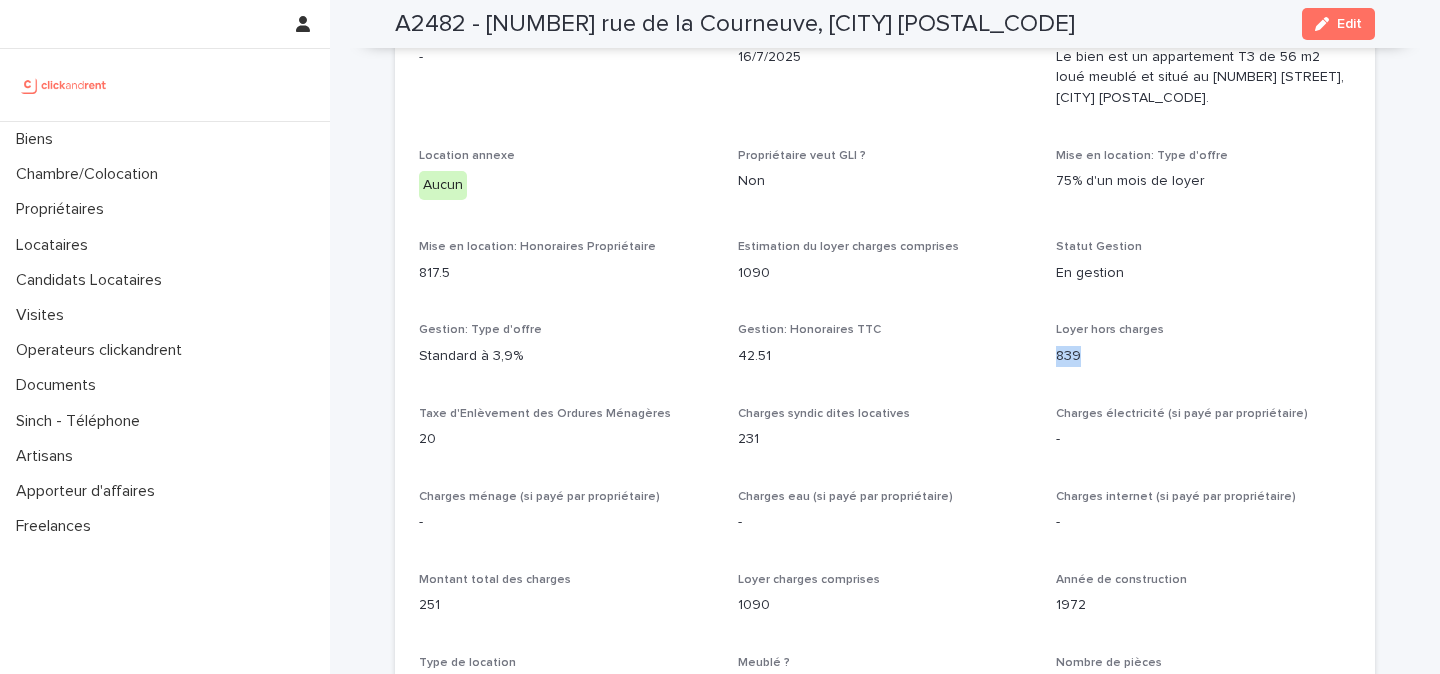 click on "839" at bounding box center [1203, 356] 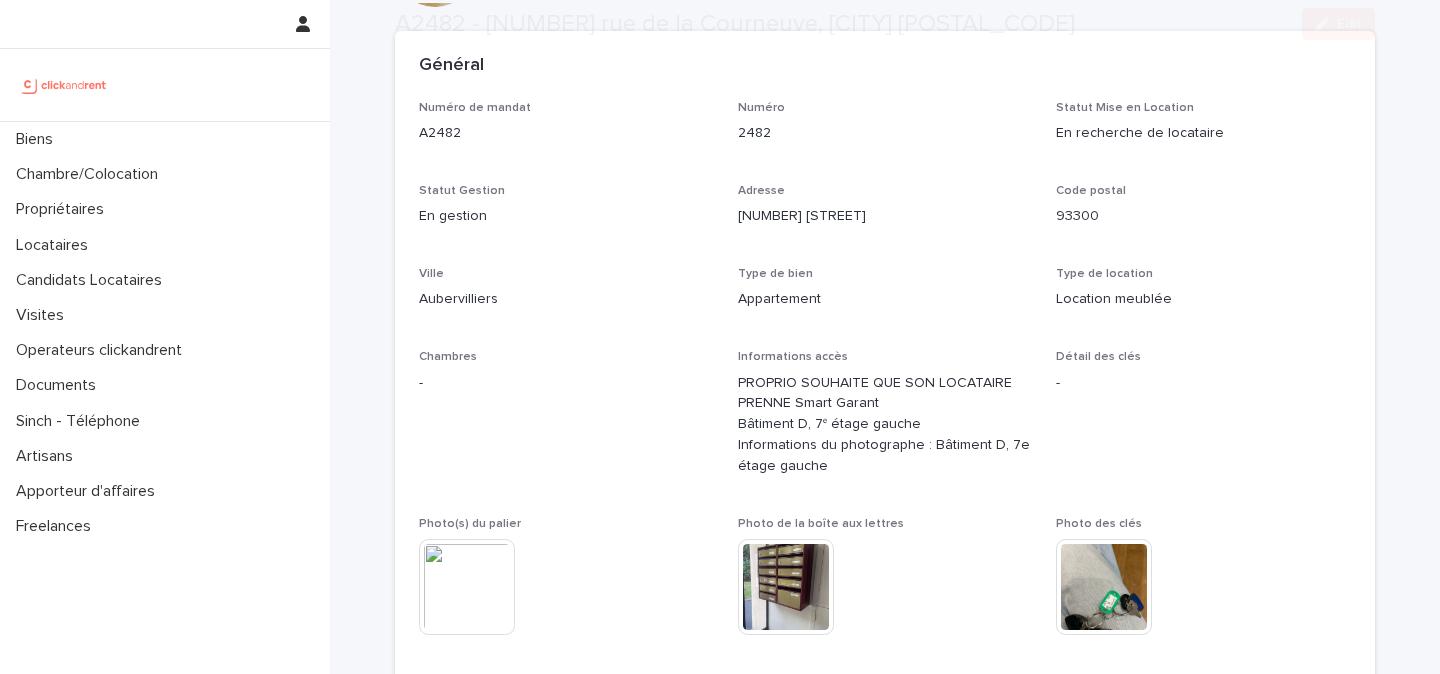 scroll, scrollTop: 184, scrollLeft: 0, axis: vertical 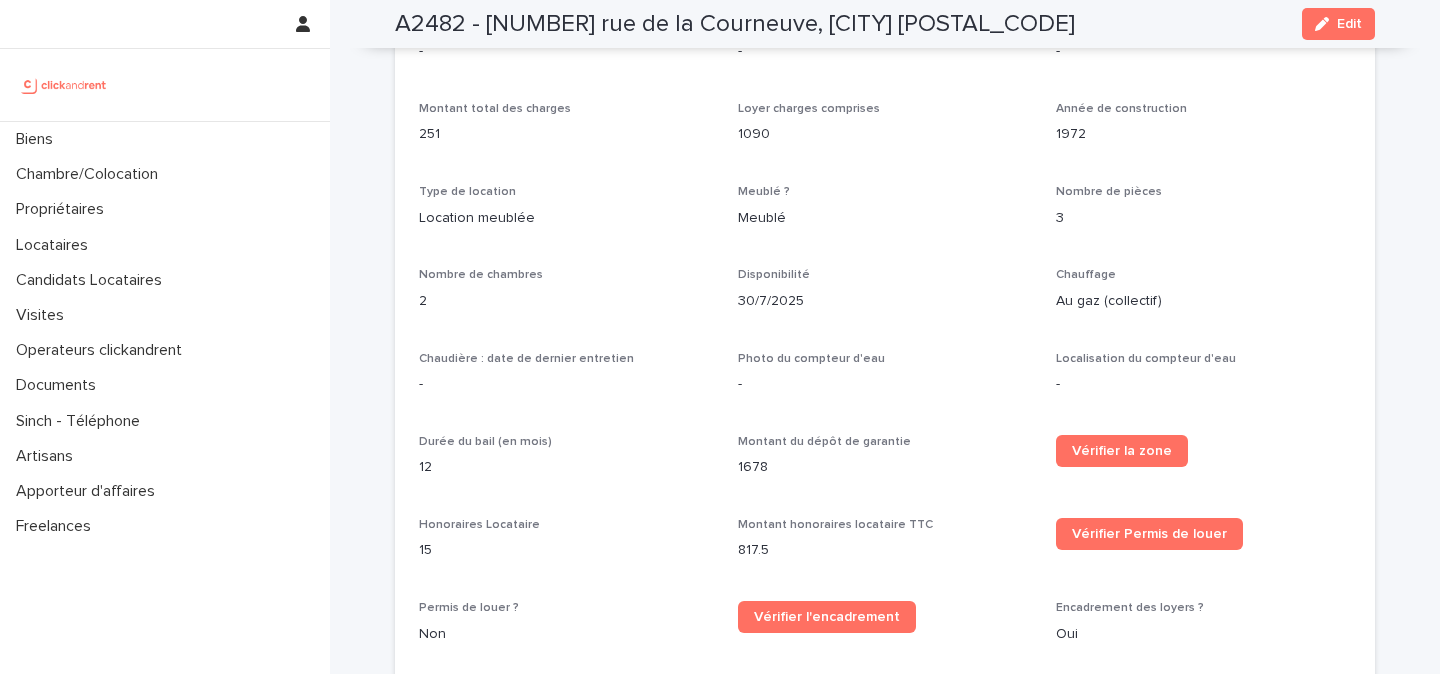 click on "1678" at bounding box center (885, 467) 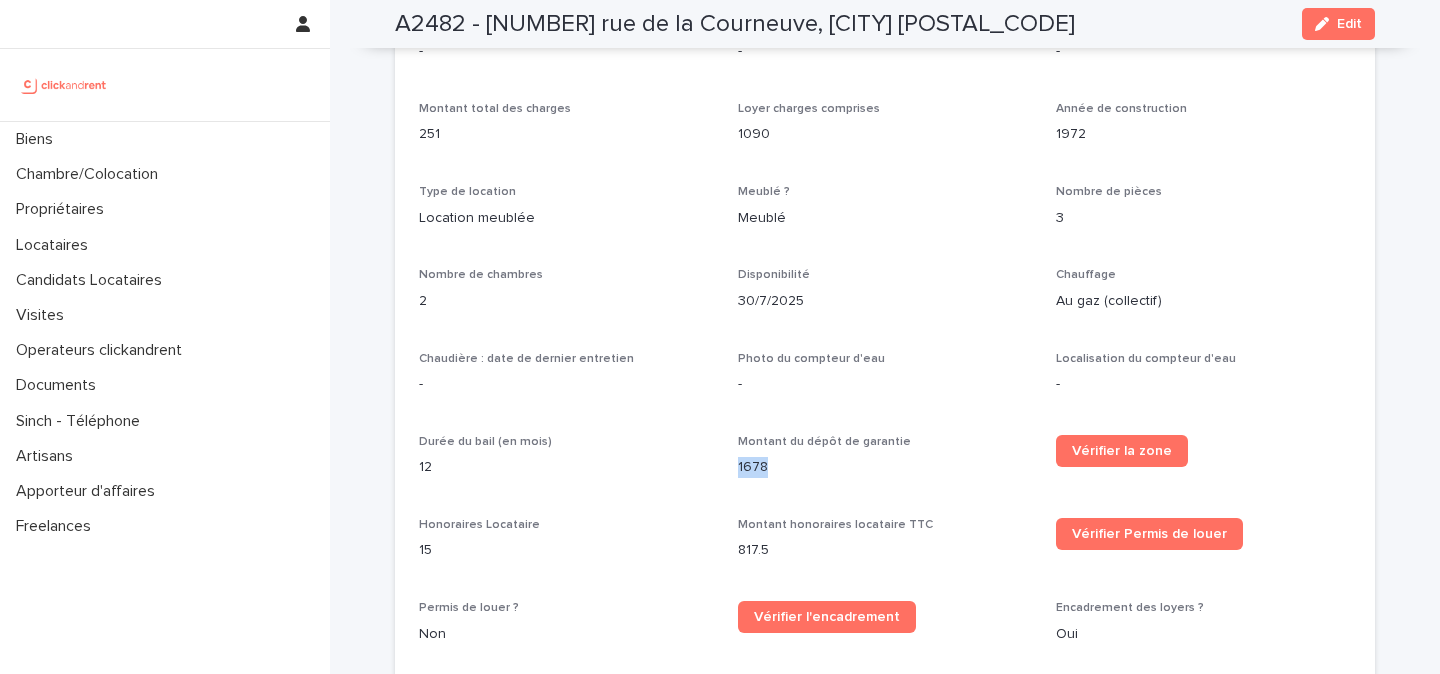 click on "1678" at bounding box center [885, 467] 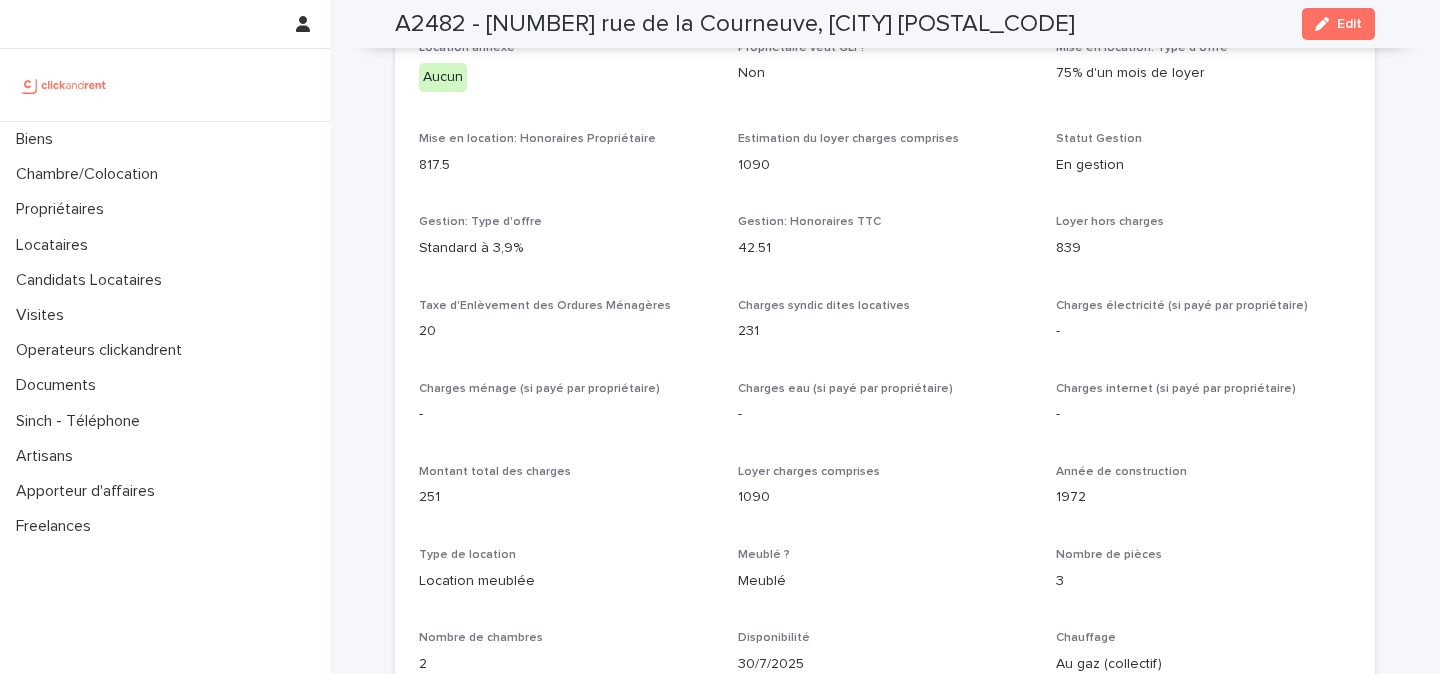 scroll, scrollTop: 1506, scrollLeft: 0, axis: vertical 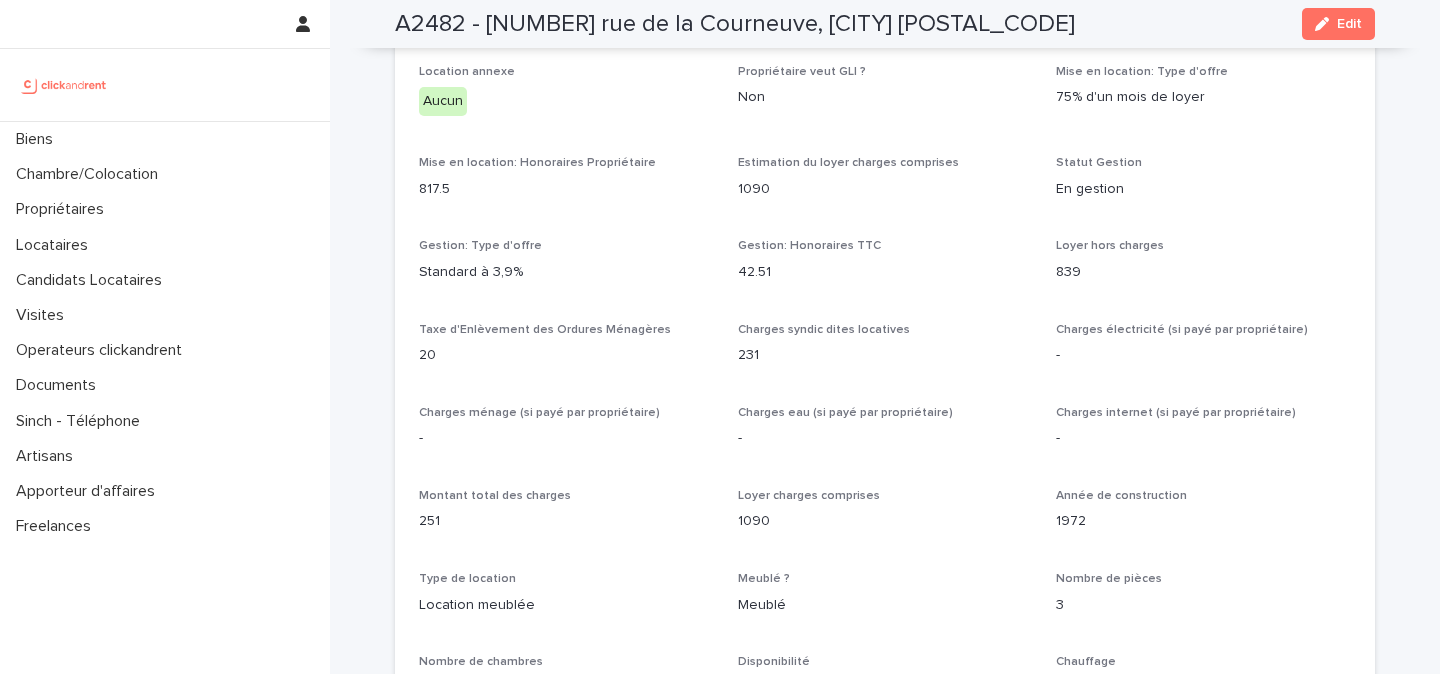 click on "839" at bounding box center (1203, 272) 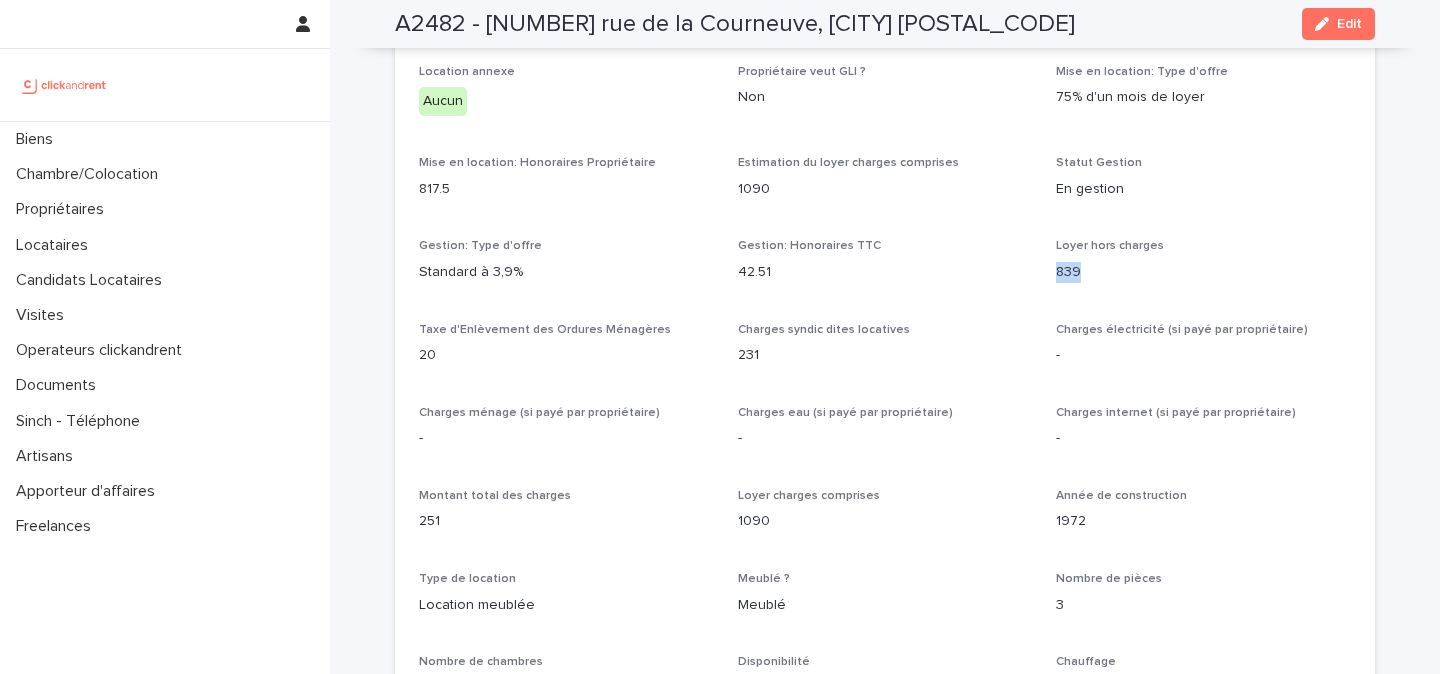 click on "839" at bounding box center [1203, 272] 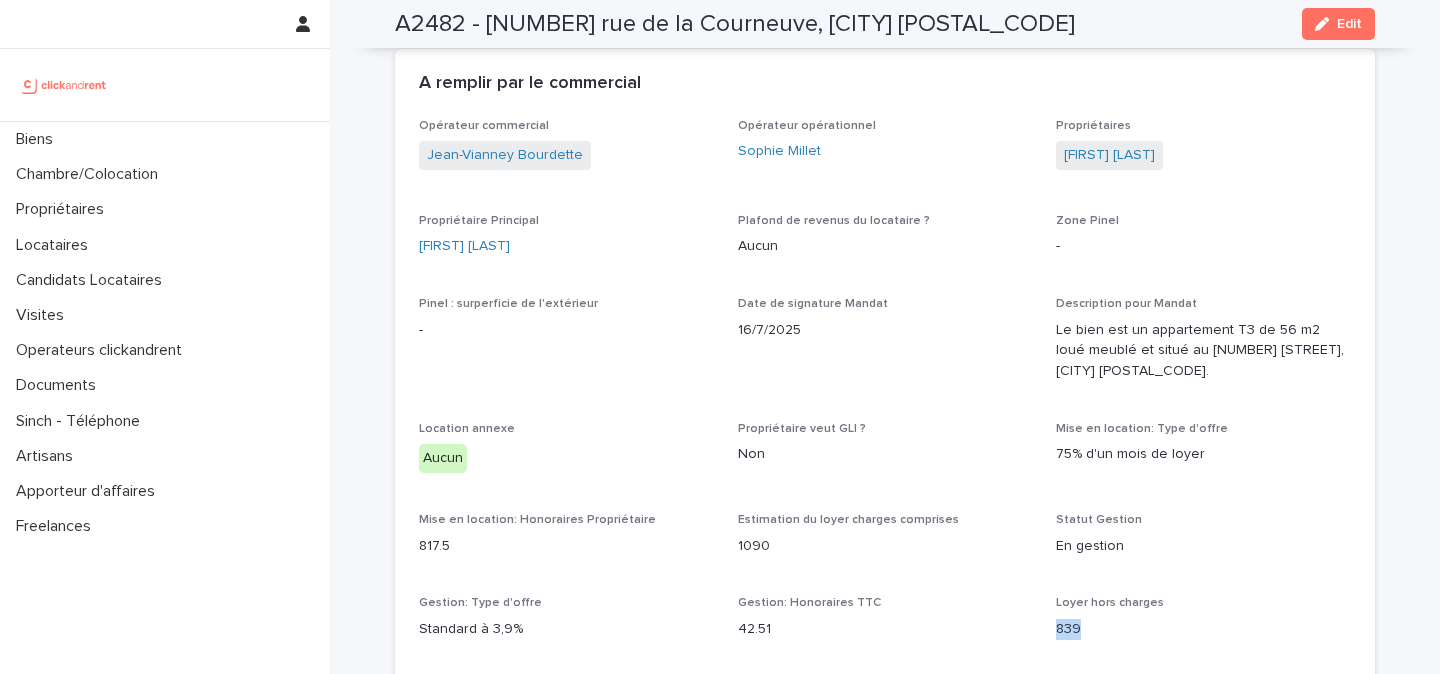 scroll, scrollTop: 1143, scrollLeft: 0, axis: vertical 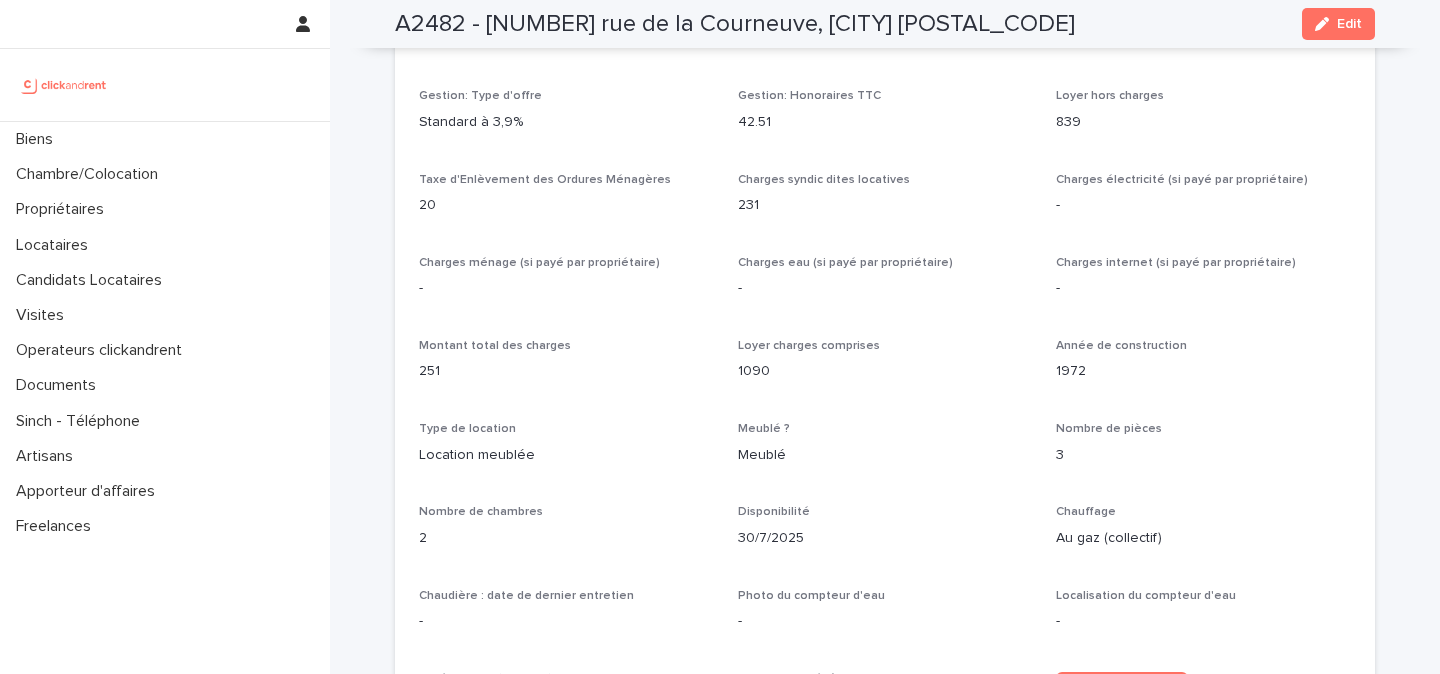 click on "1090" at bounding box center (885, 371) 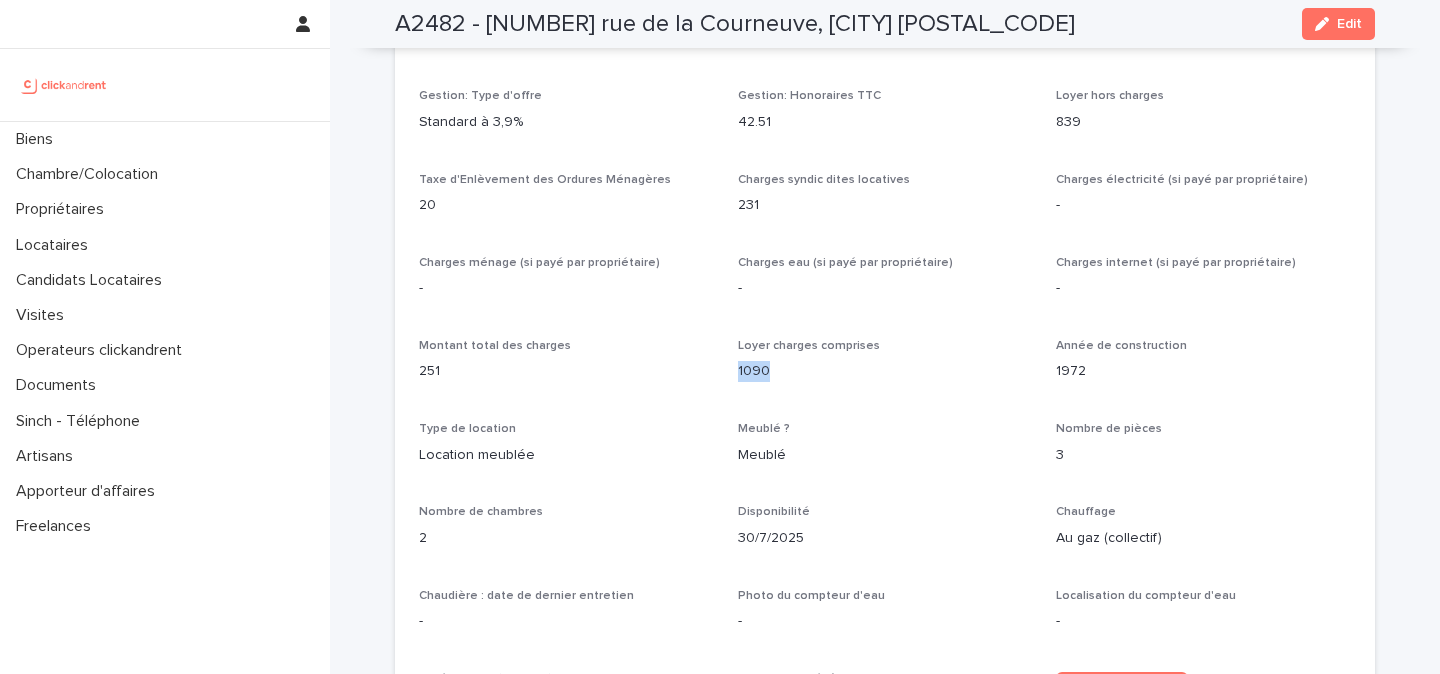 click on "1090" at bounding box center (885, 371) 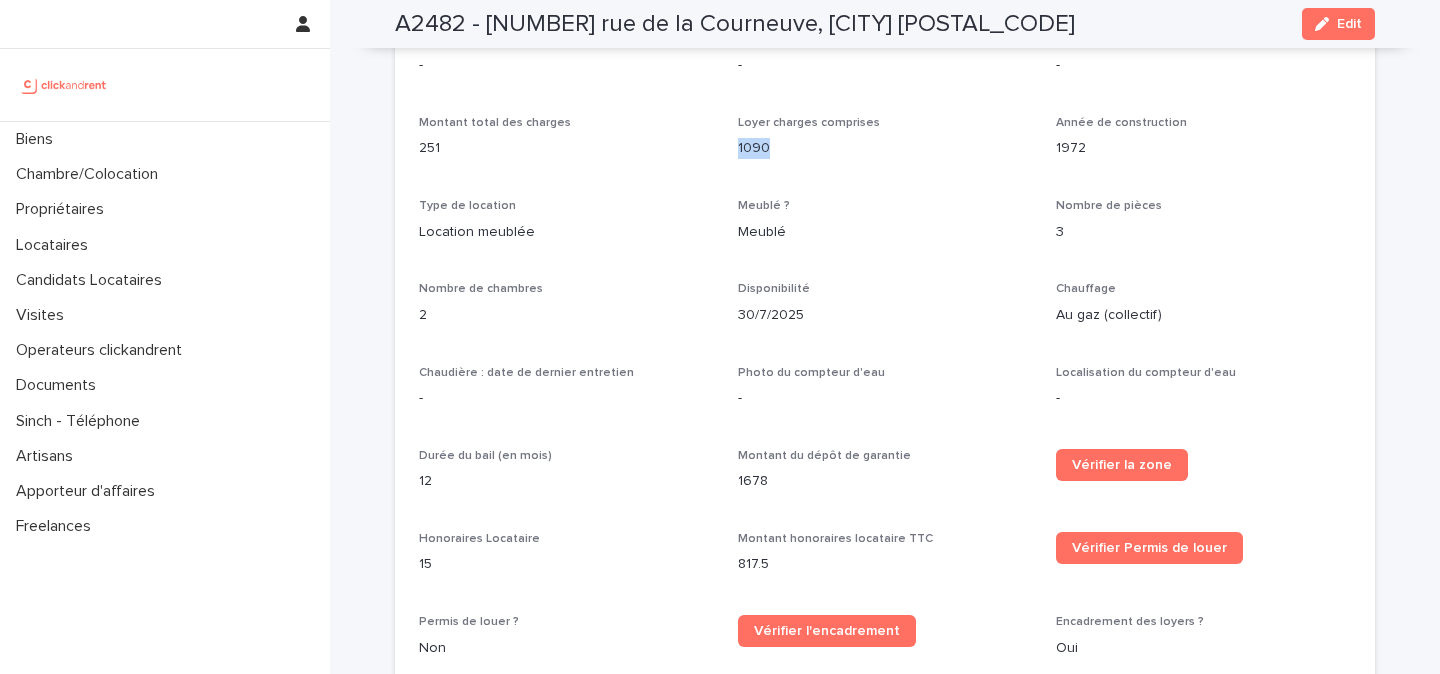 scroll, scrollTop: 1923, scrollLeft: 0, axis: vertical 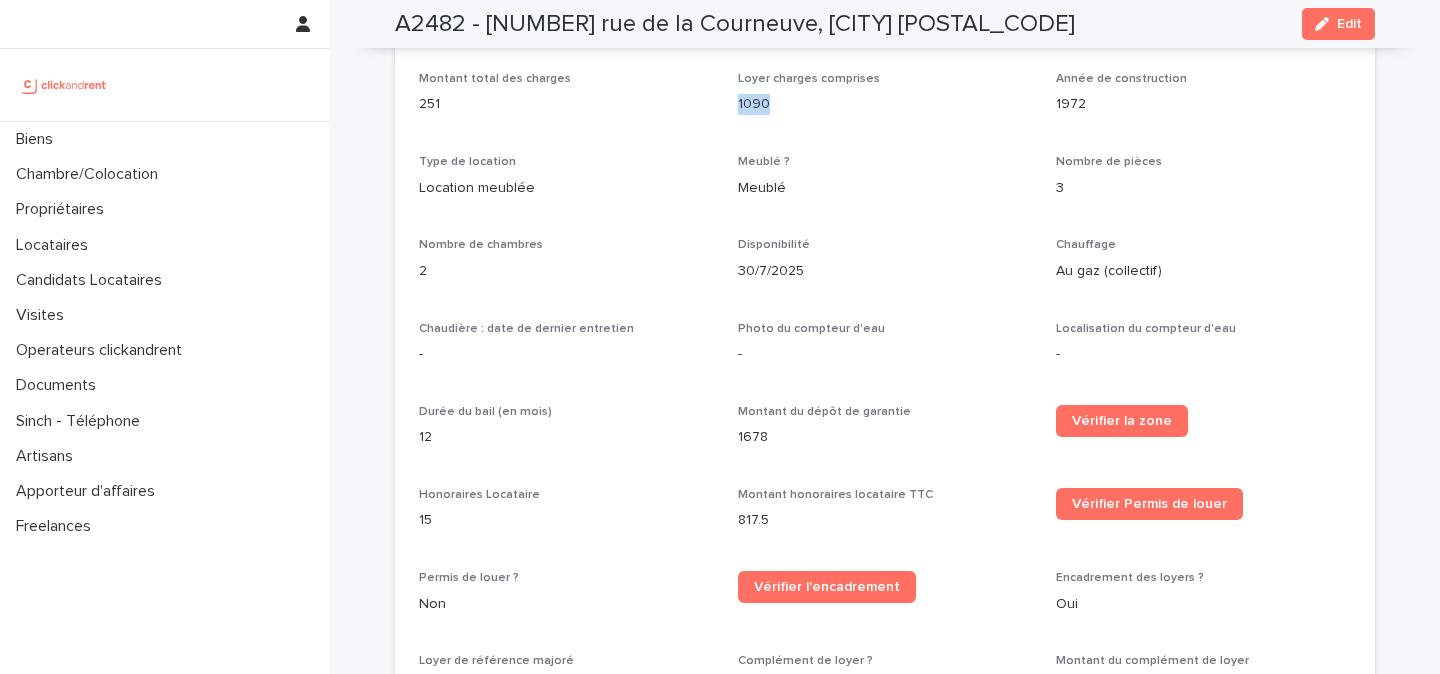 click on "[REFERENCE] - [NUMBER] [STREET], [CITY] [POSTAL_CODE] Edit" at bounding box center [885, 24] 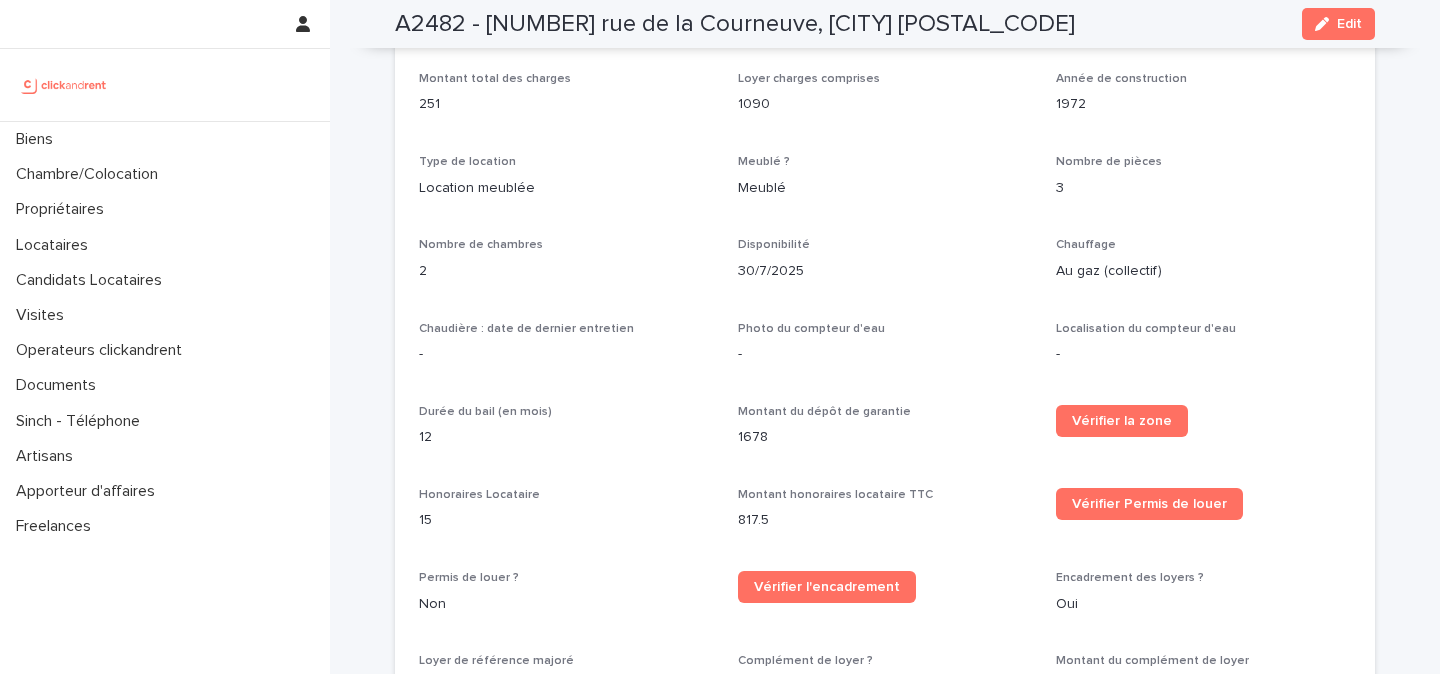 click on "[REFERENCE] - [NUMBER] [STREET], [CITY] [POSTAL_CODE] Edit" at bounding box center (885, 24) 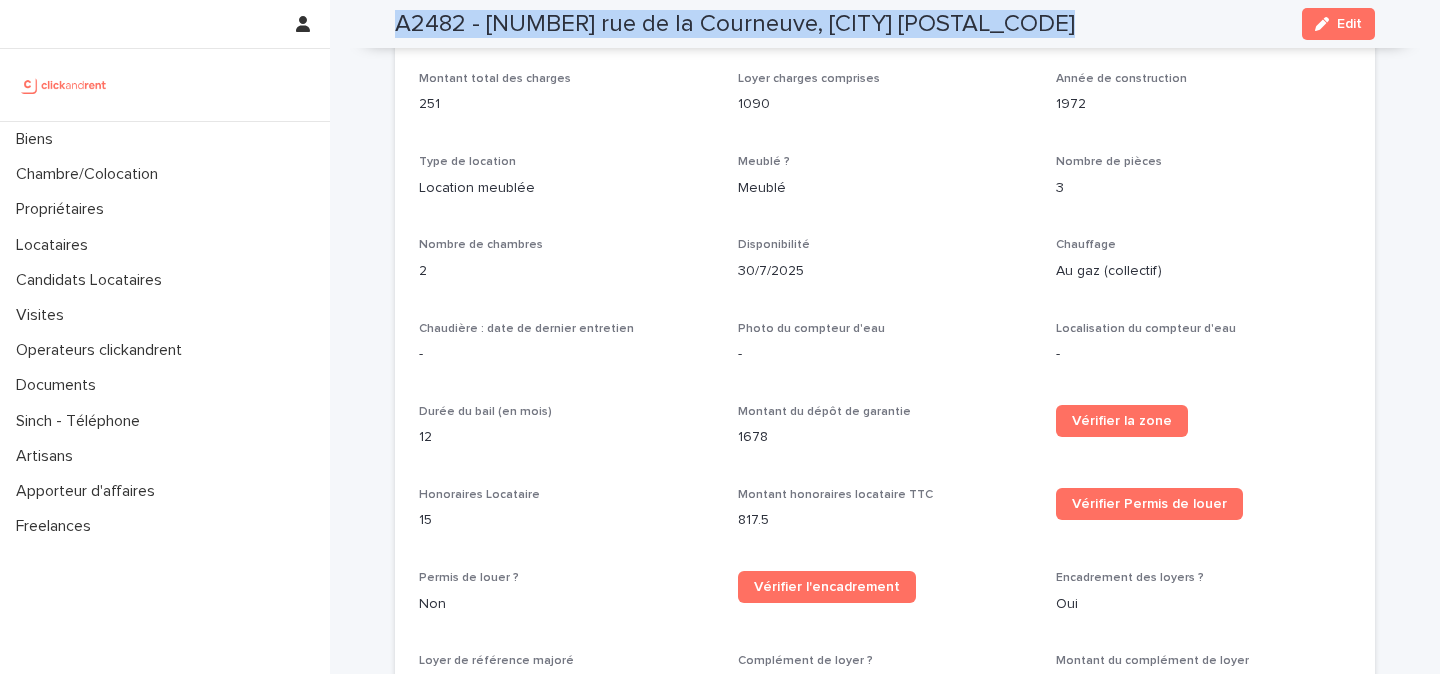 click on "[REFERENCE] - [NUMBER] [STREET], [CITY] [POSTAL_CODE] Edit" at bounding box center [885, 24] 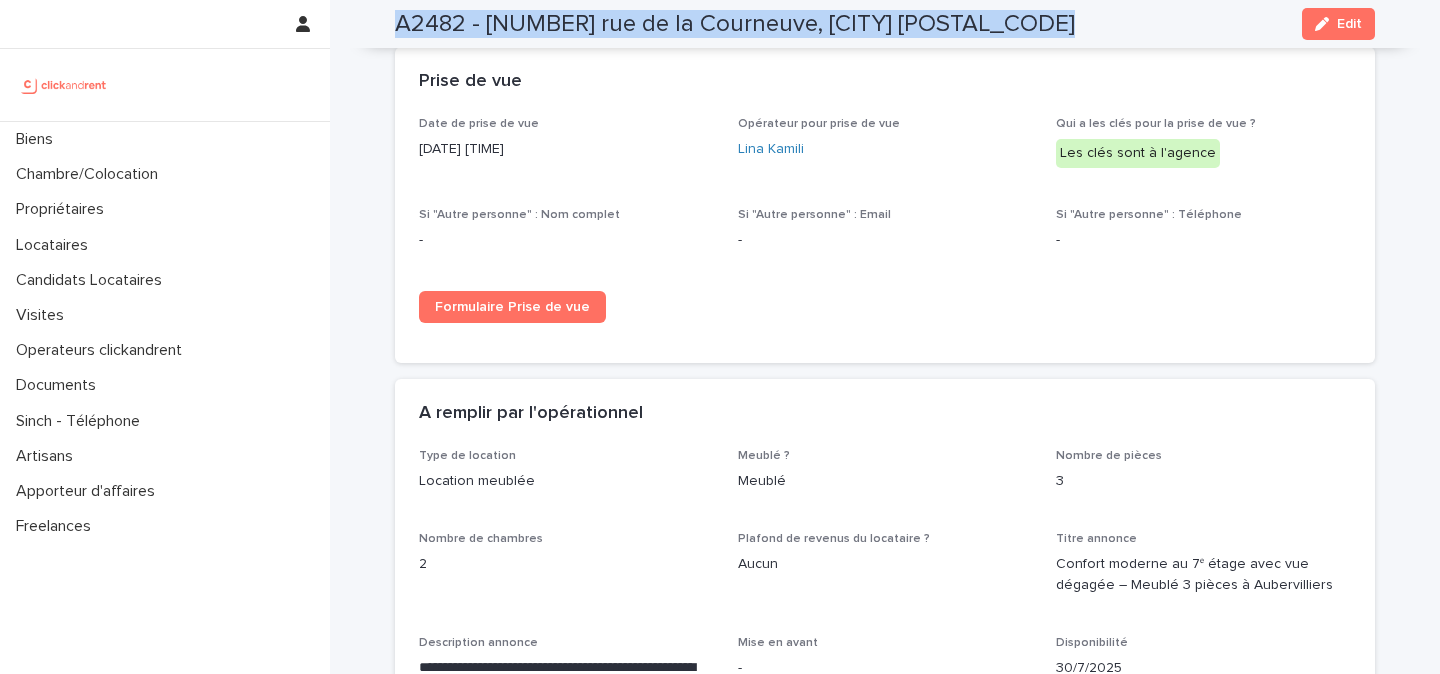 scroll, scrollTop: 3012, scrollLeft: 0, axis: vertical 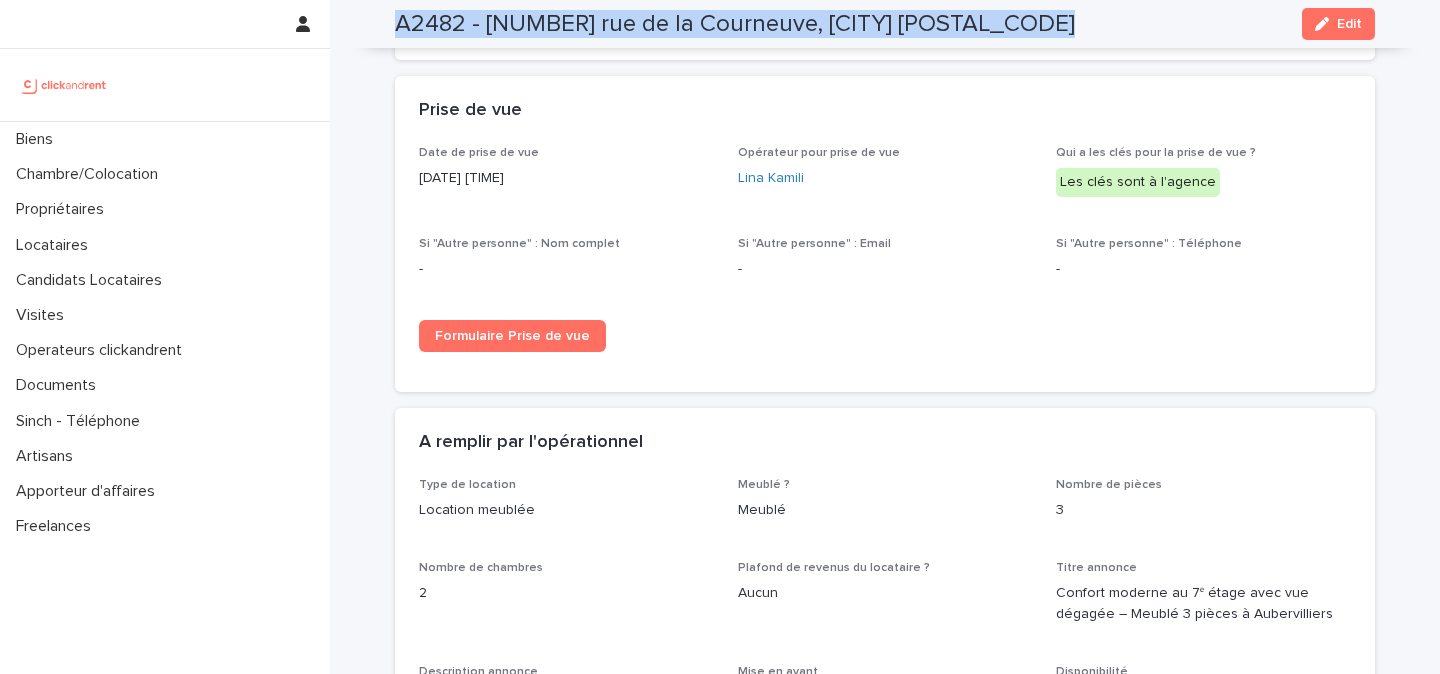 click at bounding box center [64, 85] 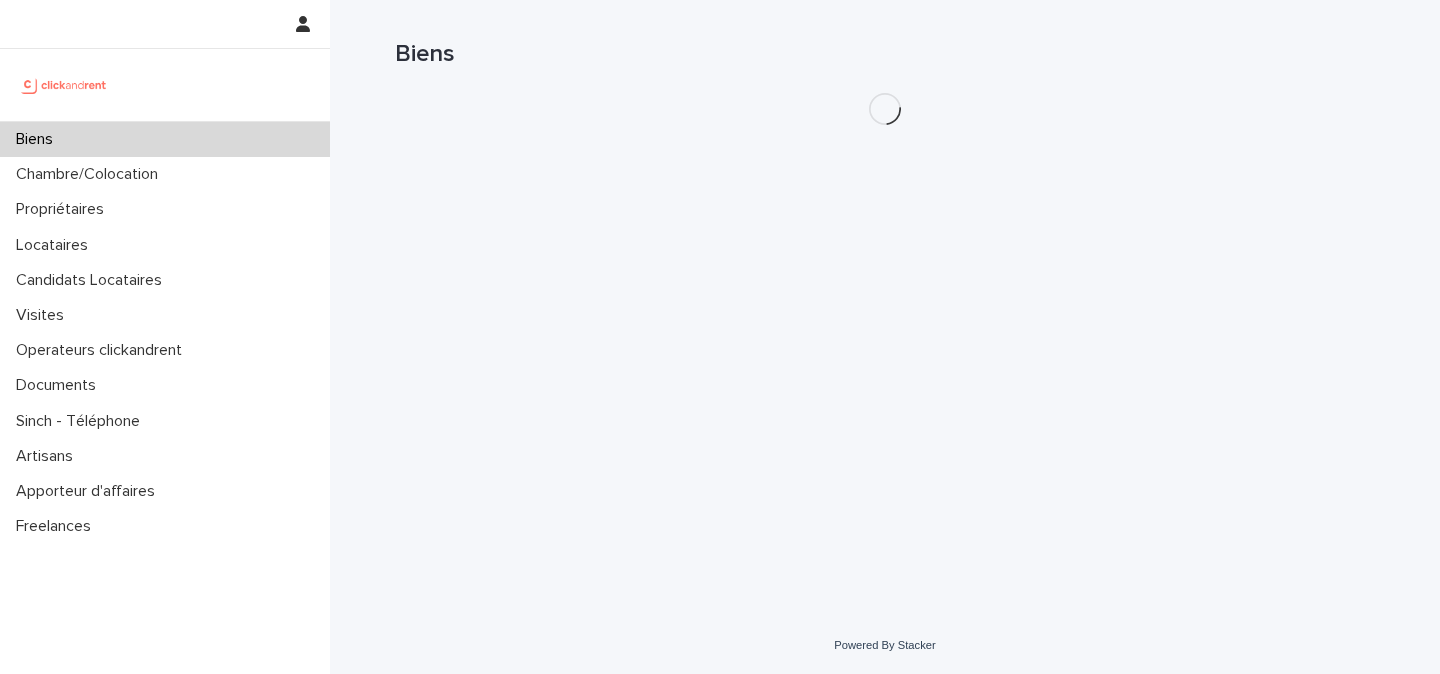 scroll, scrollTop: 0, scrollLeft: 0, axis: both 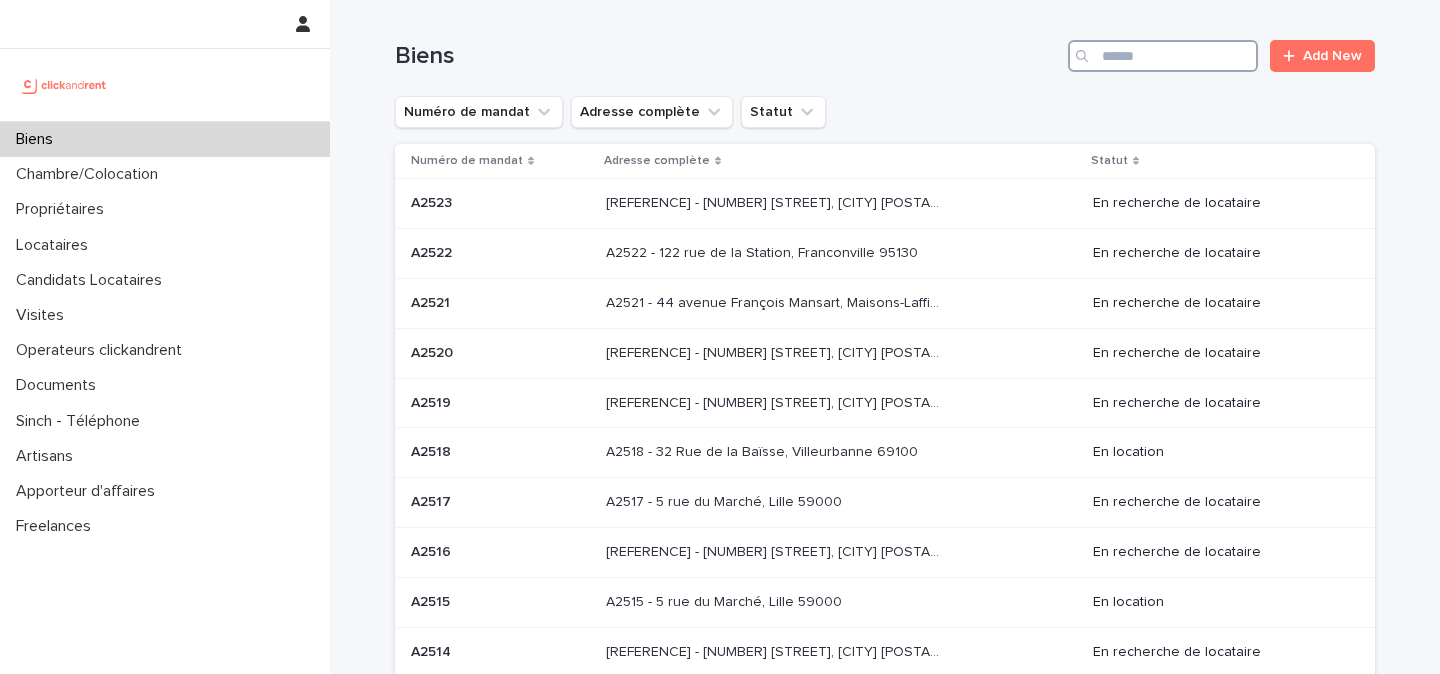 click at bounding box center [1163, 56] 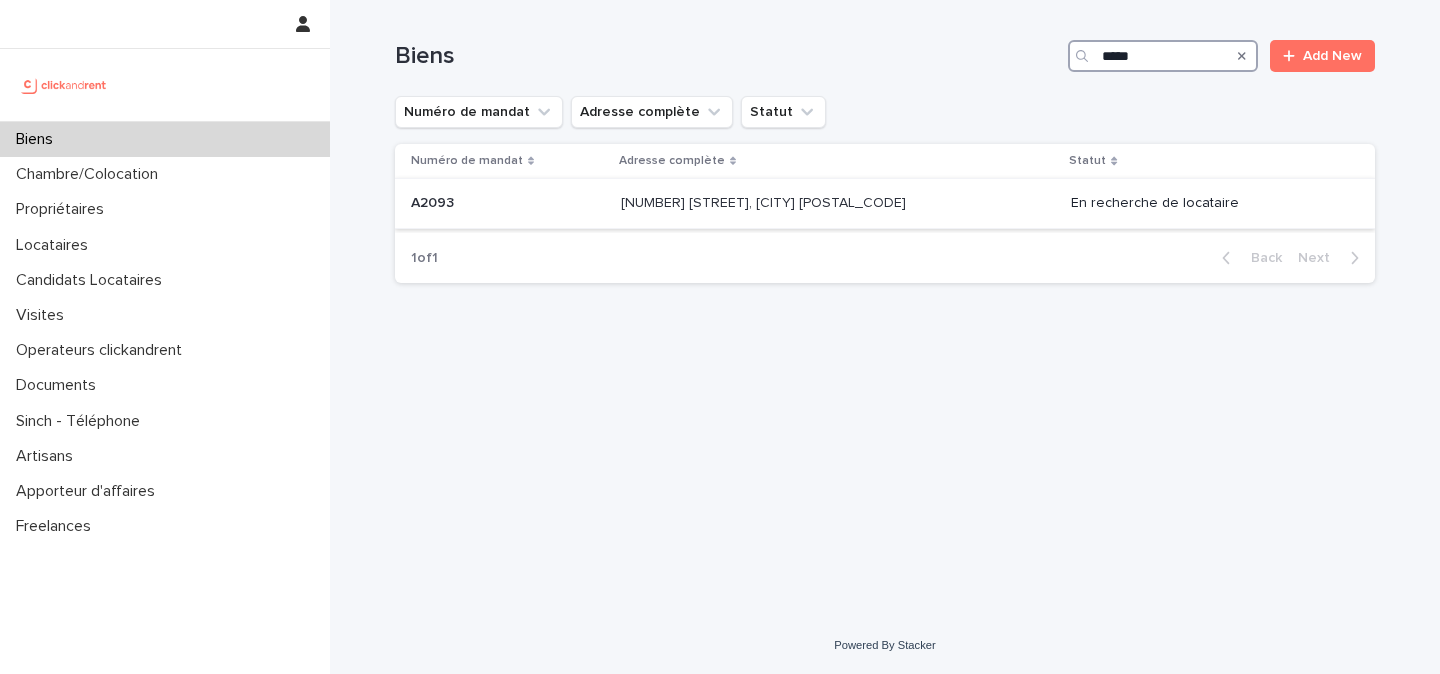 type on "*****" 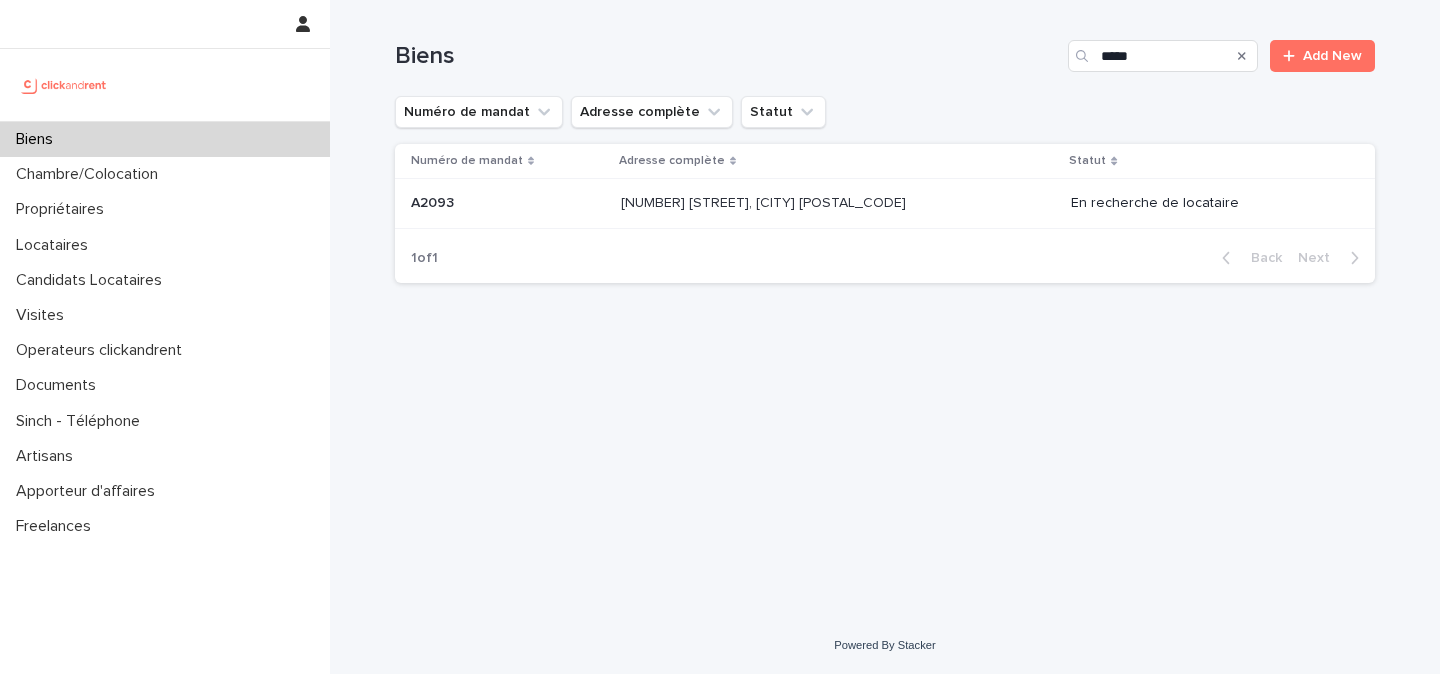 click on "[NUMBER] [STREET], [CITY] [POSTAL_CODE]" at bounding box center [765, 201] 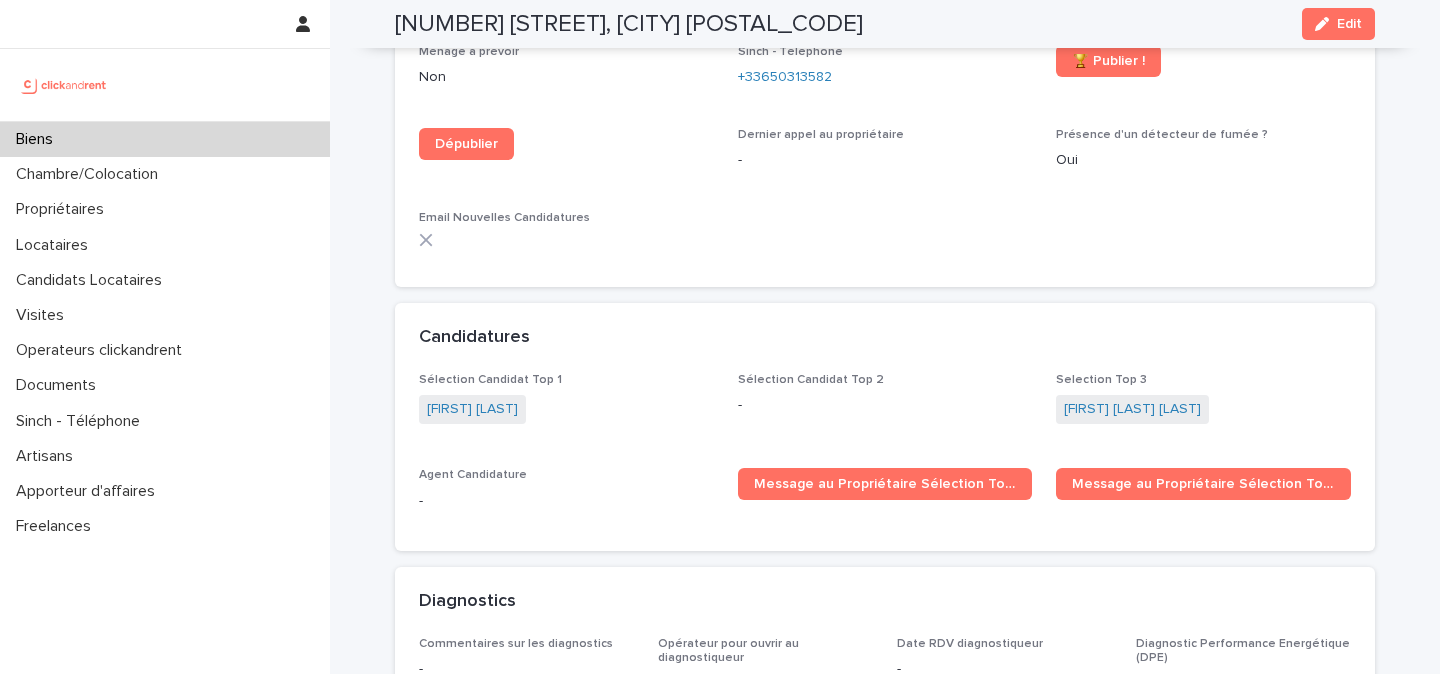 scroll, scrollTop: 5584, scrollLeft: 0, axis: vertical 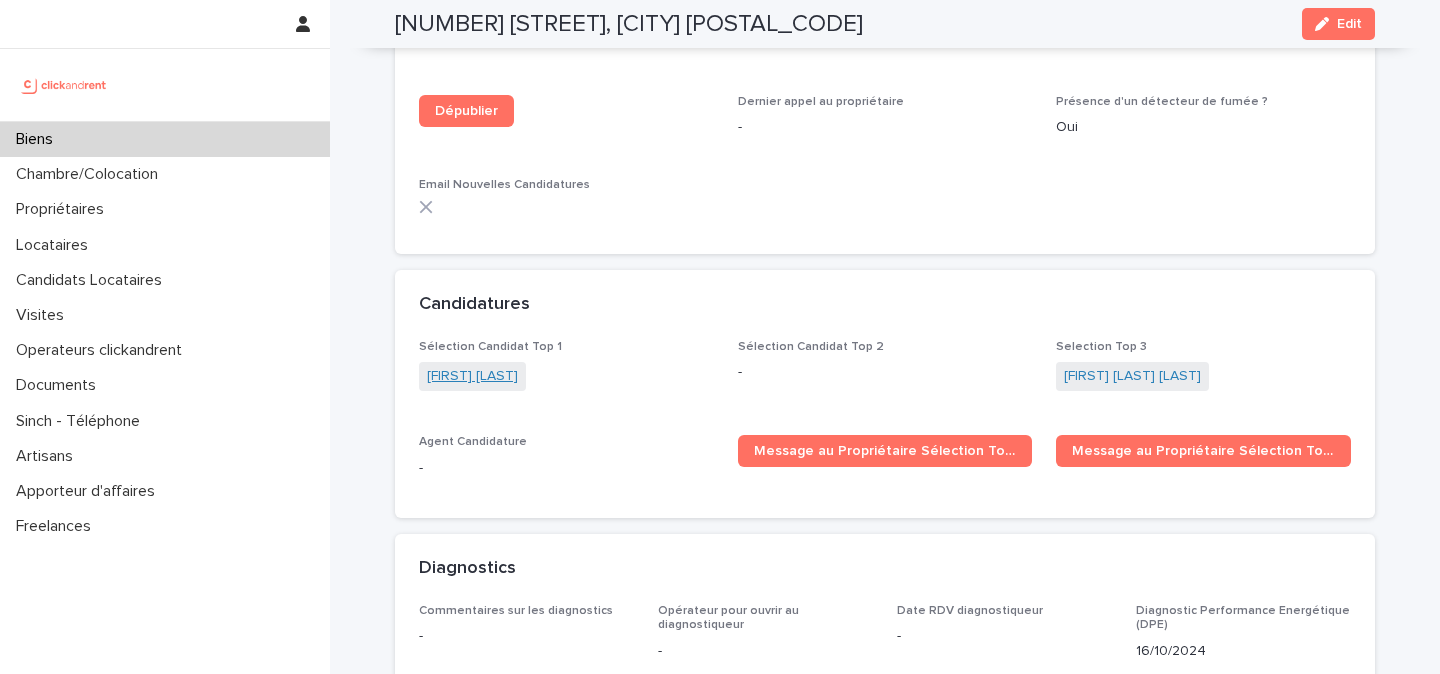 click on "[FIRST] [LAST]" at bounding box center (472, 376) 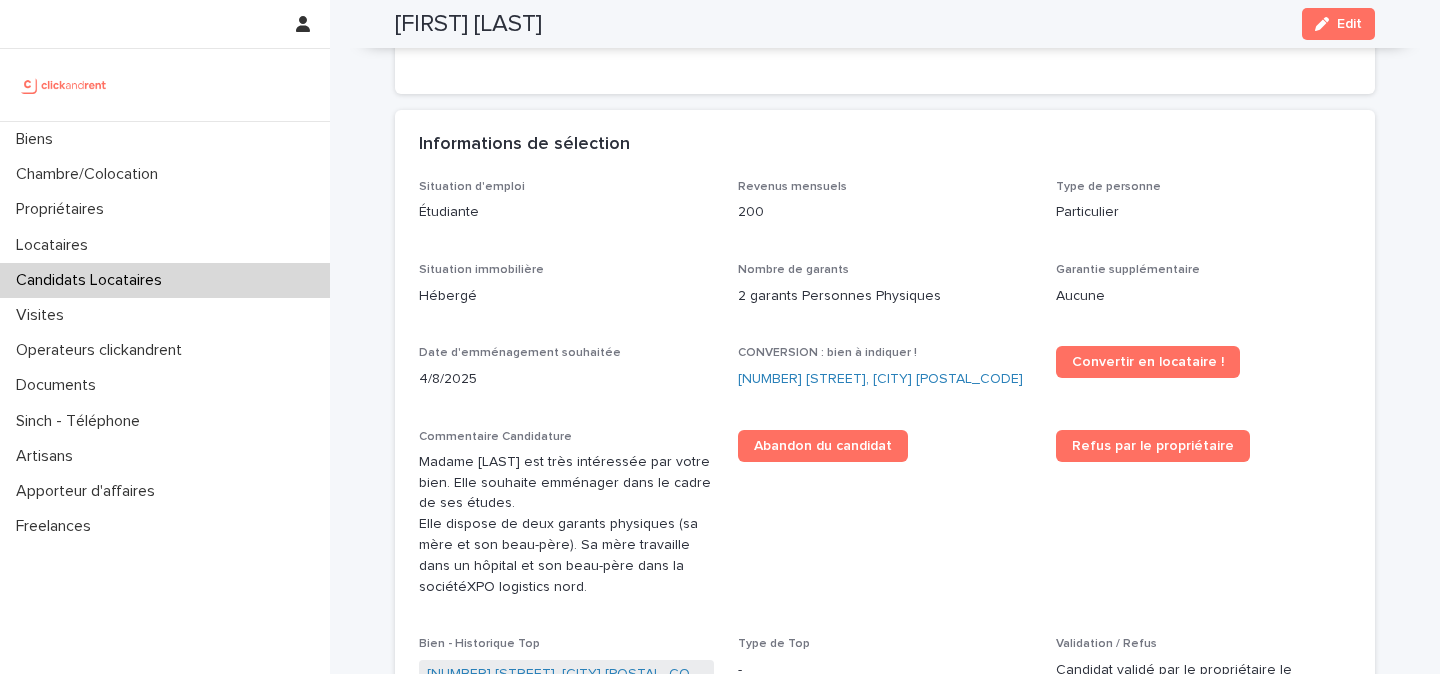 scroll, scrollTop: 457, scrollLeft: 0, axis: vertical 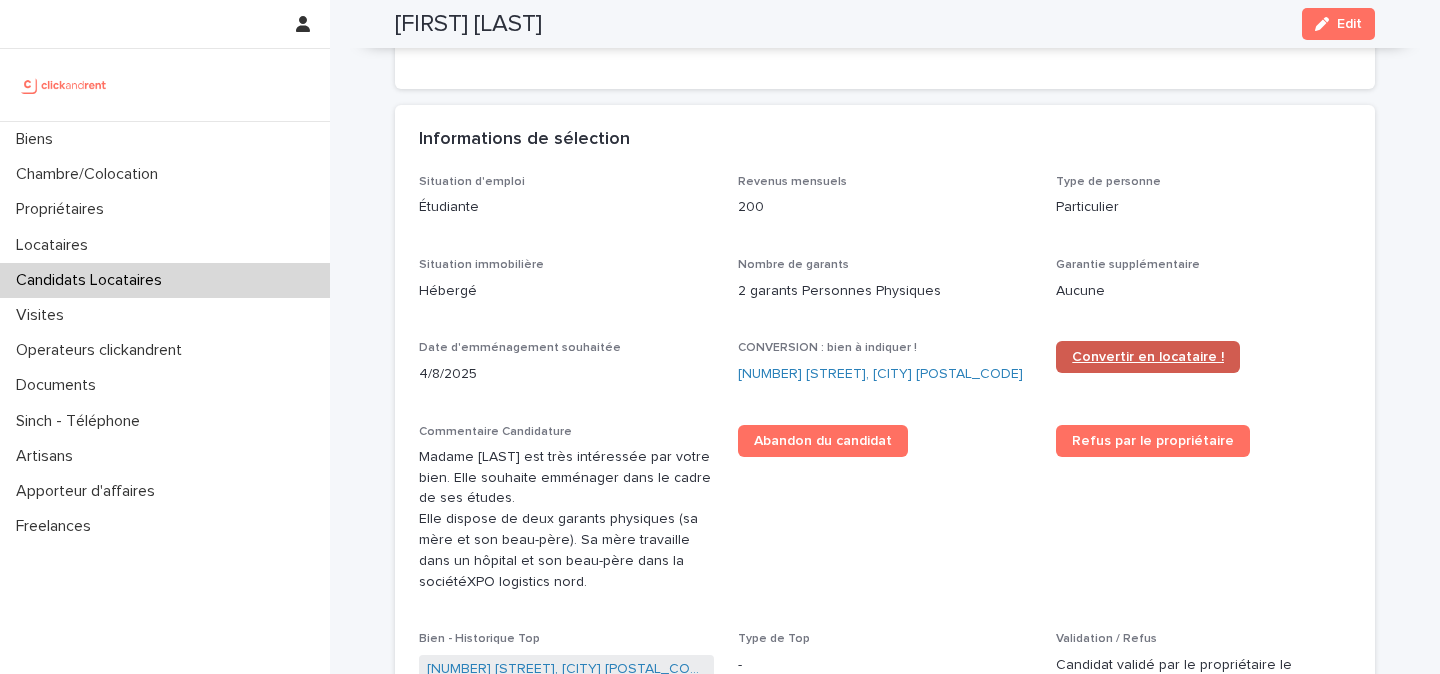 click on "Convertir en locataire !" at bounding box center (1148, 357) 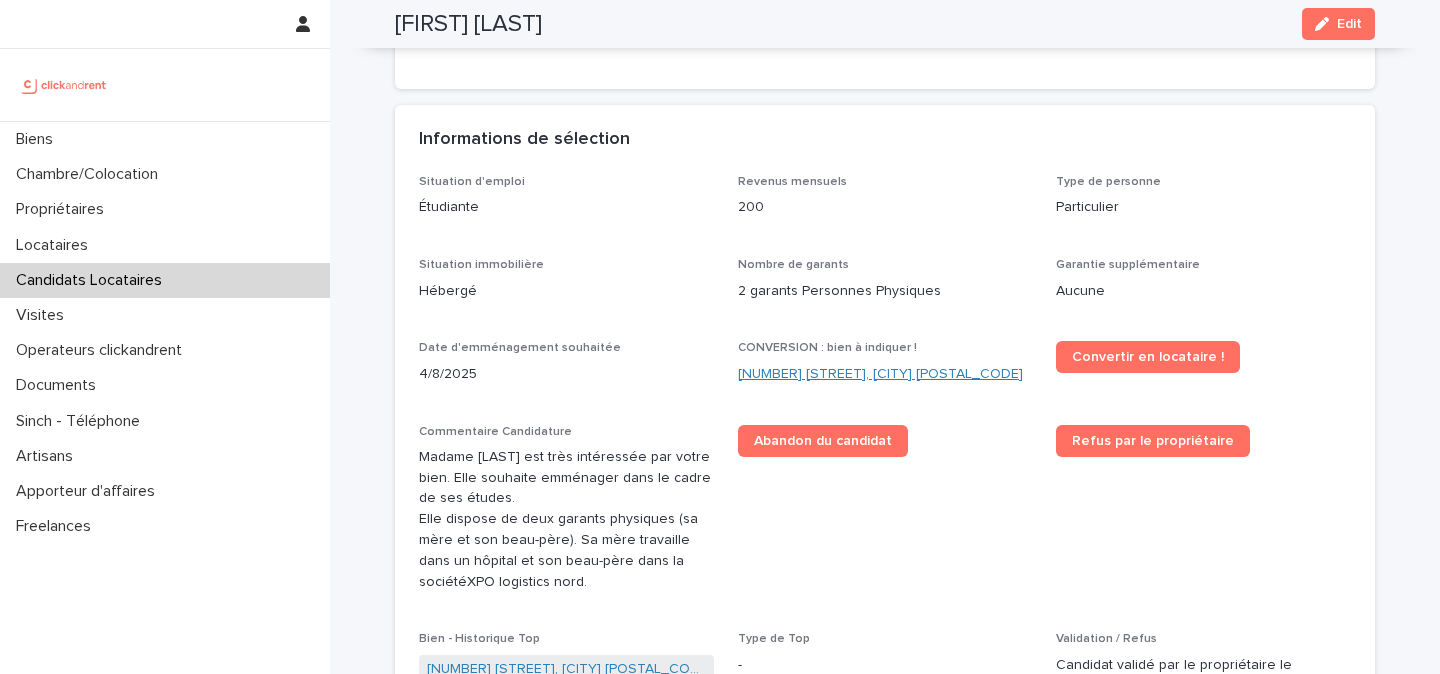 click on "[NUMBER] [STREET], [CITY] [POSTAL_CODE]" at bounding box center [880, 374] 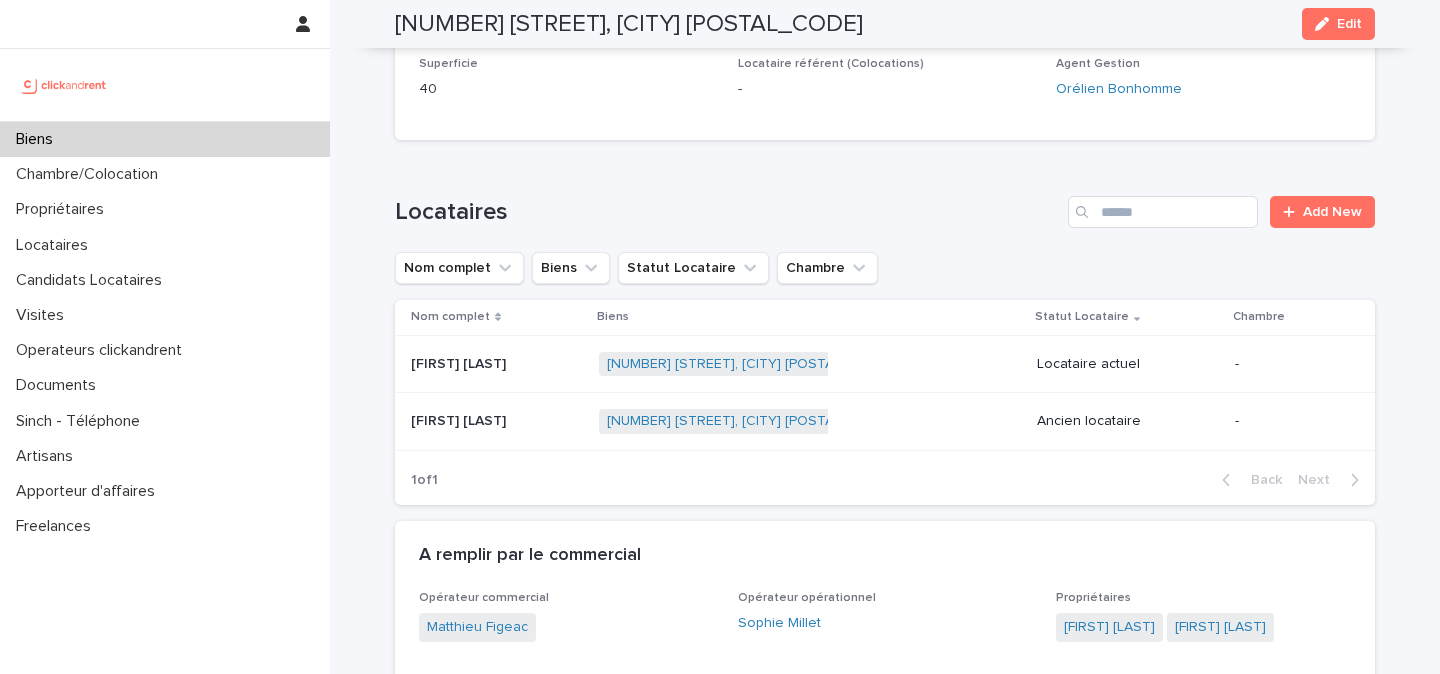scroll, scrollTop: 738, scrollLeft: 0, axis: vertical 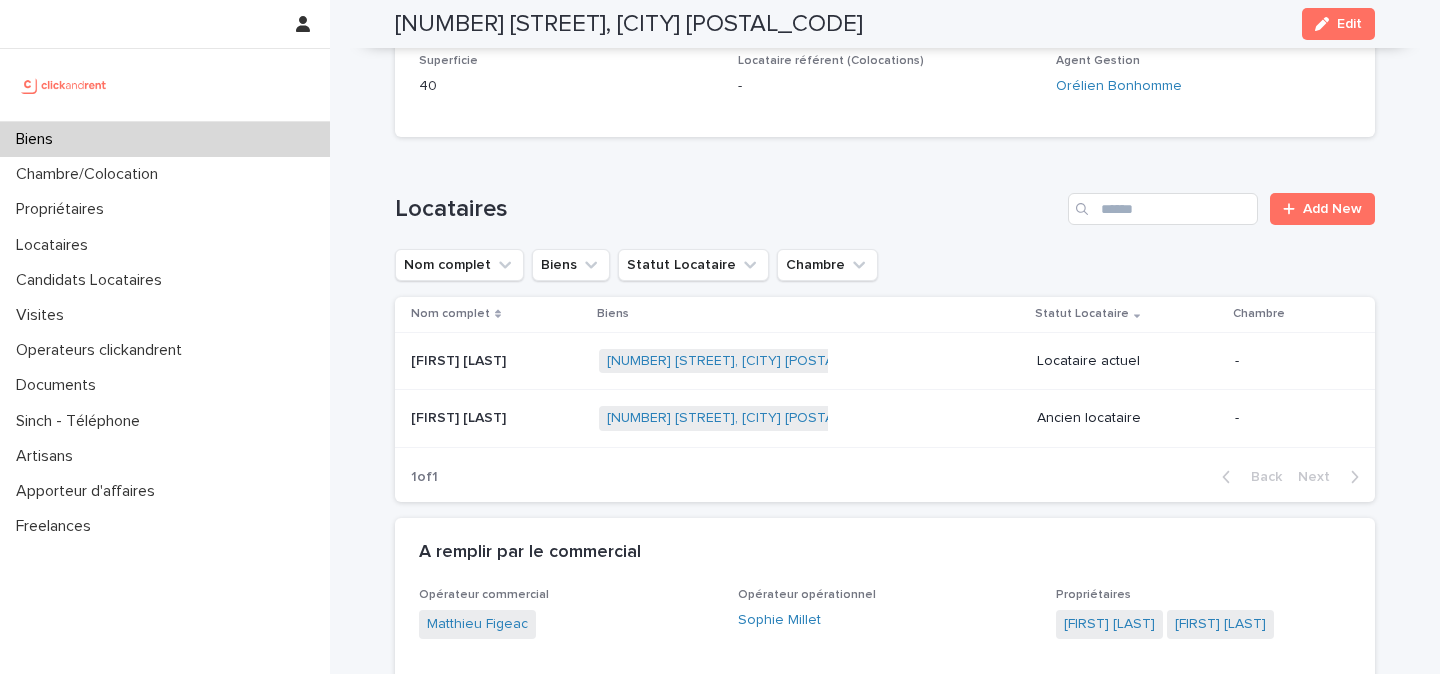 click on "[FIRST] [LAST] [FIRST] [LAST]" at bounding box center [497, 361] 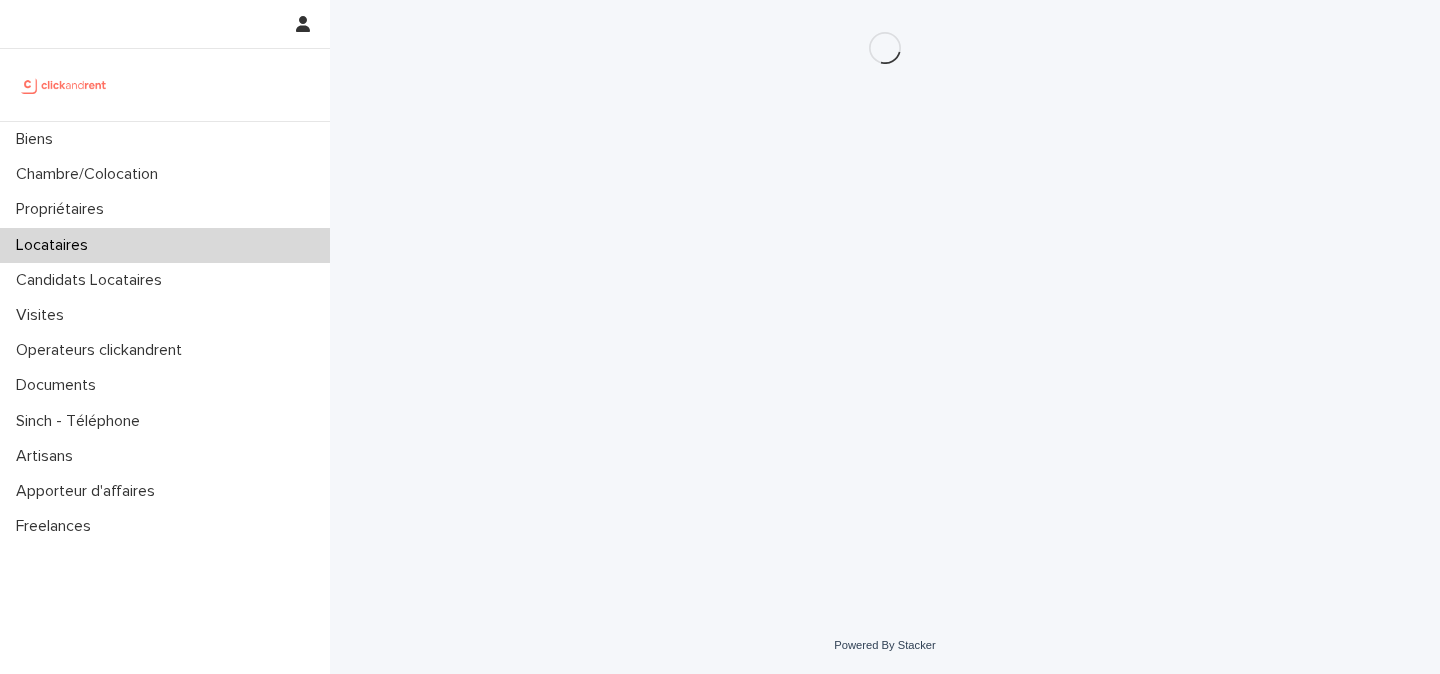 scroll, scrollTop: 0, scrollLeft: 0, axis: both 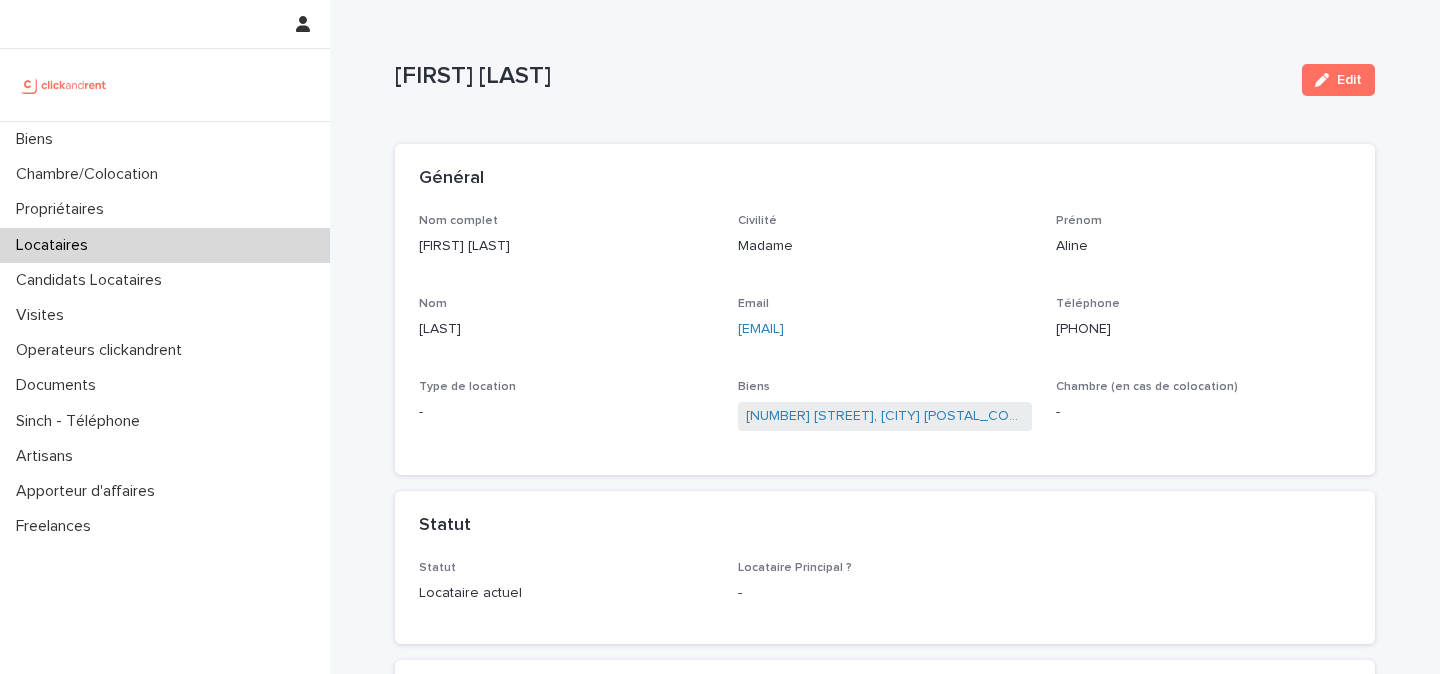click on "Edit" at bounding box center (1349, 80) 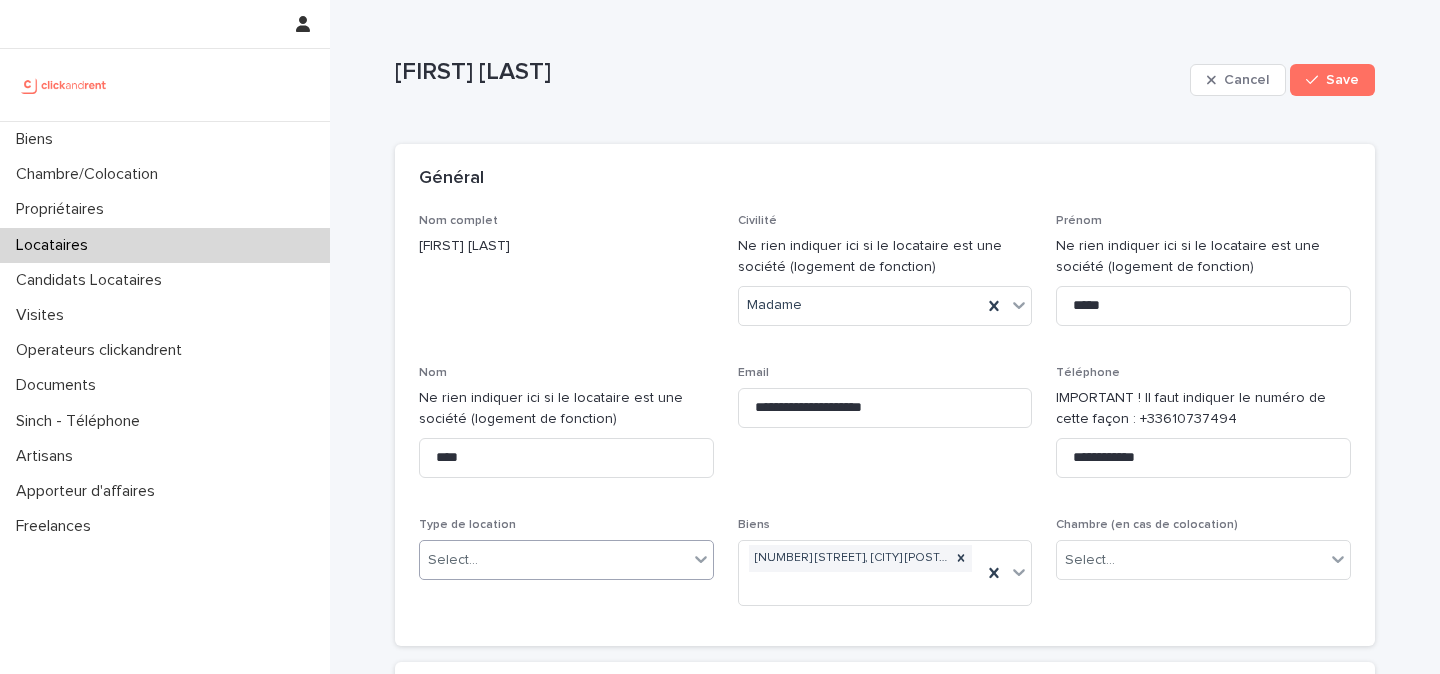 click on "Select..." at bounding box center (554, 560) 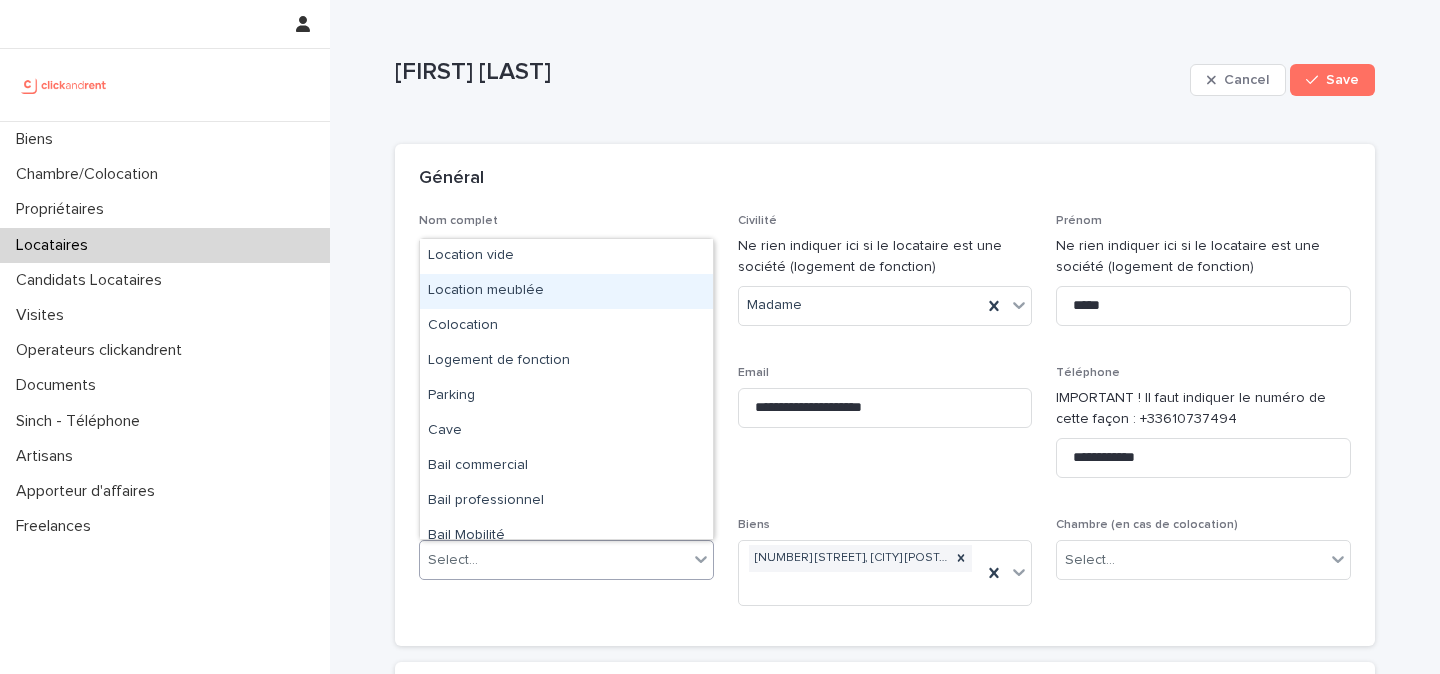 click on "Location meublée" at bounding box center (566, 291) 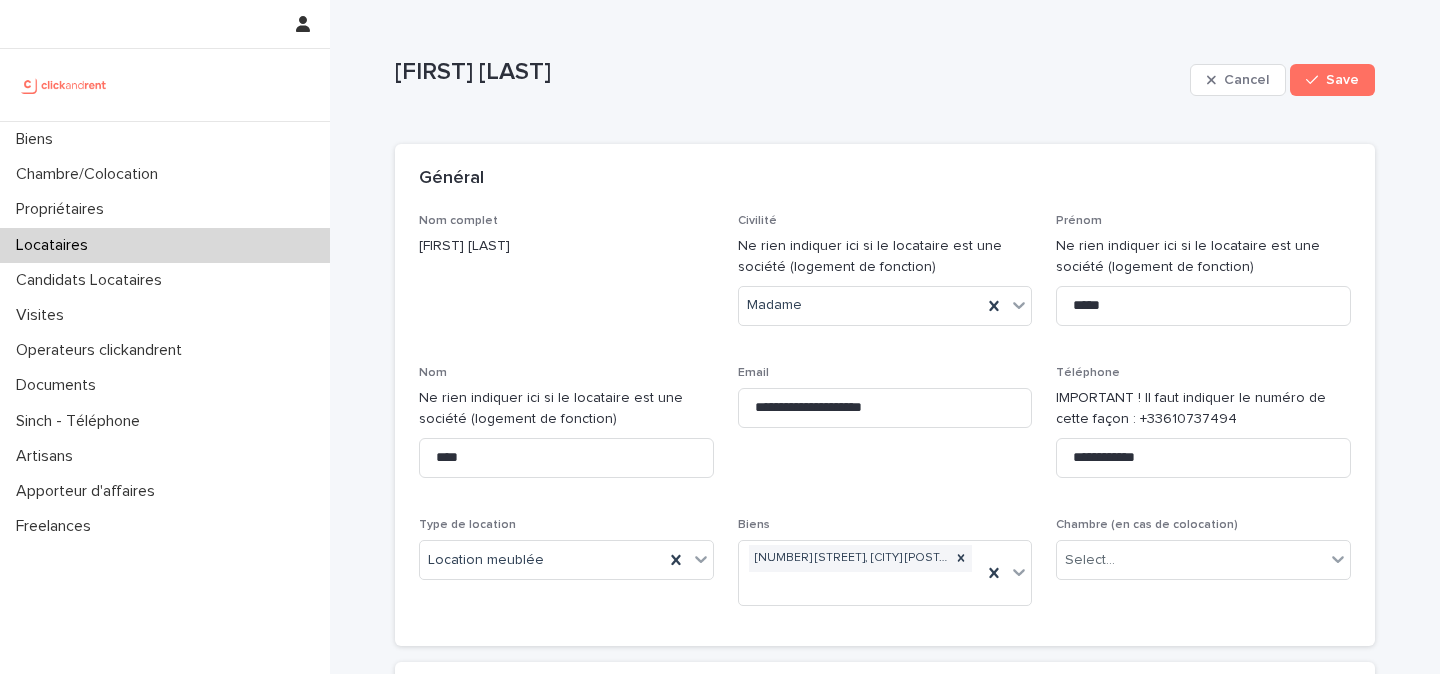 click on "**********" at bounding box center [885, 418] 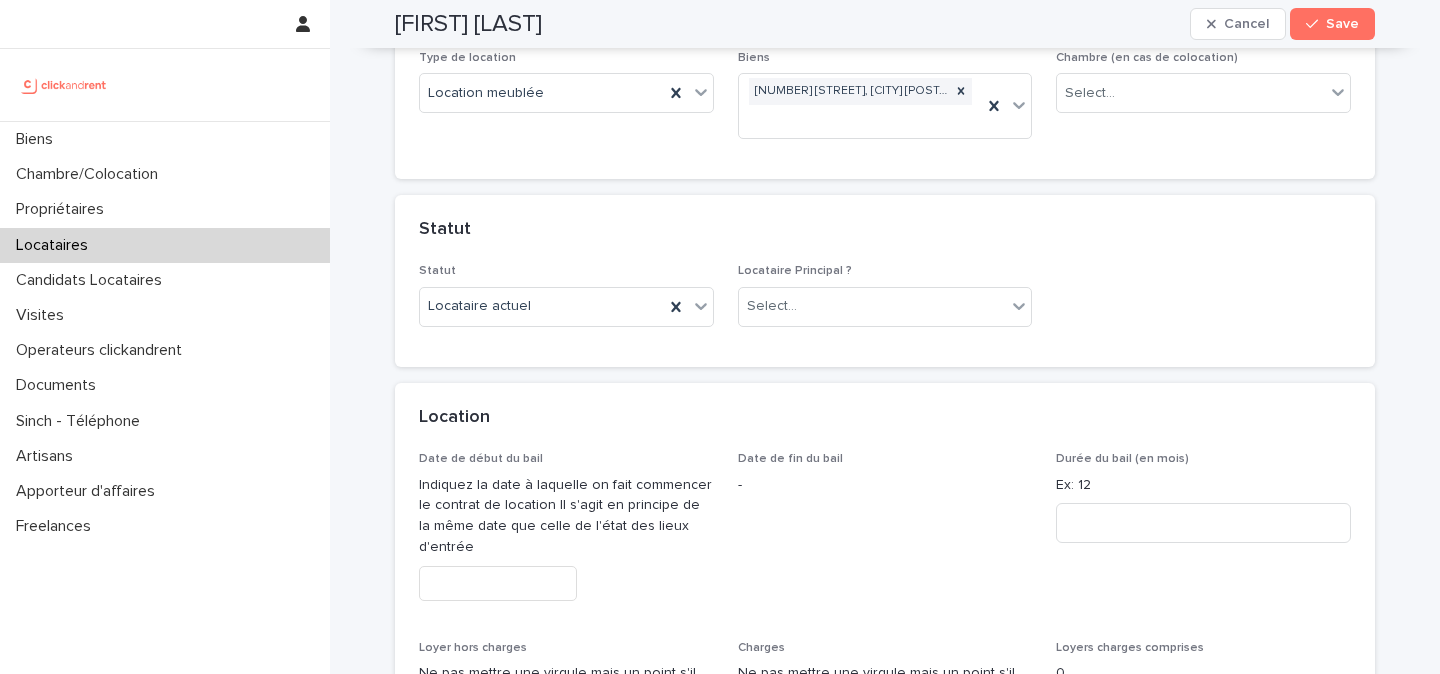 scroll, scrollTop: 478, scrollLeft: 0, axis: vertical 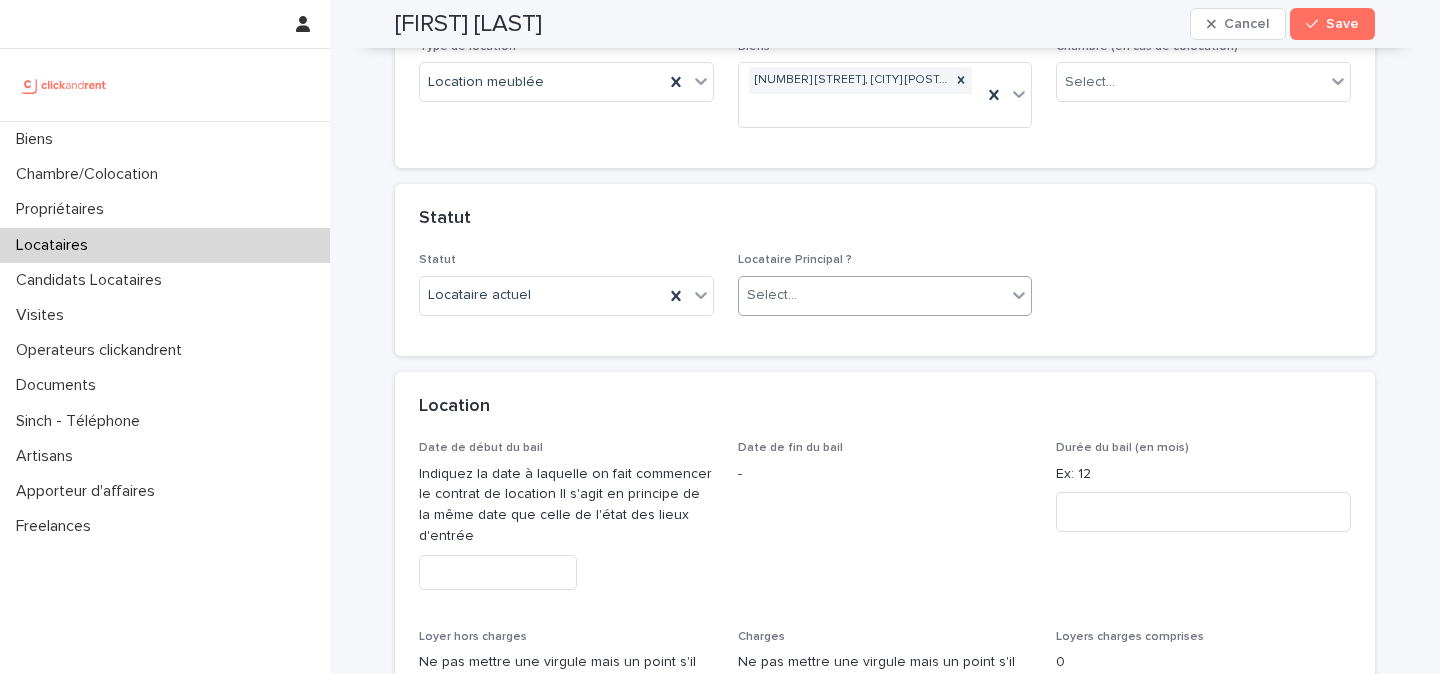 click on "Select..." at bounding box center [873, 295] 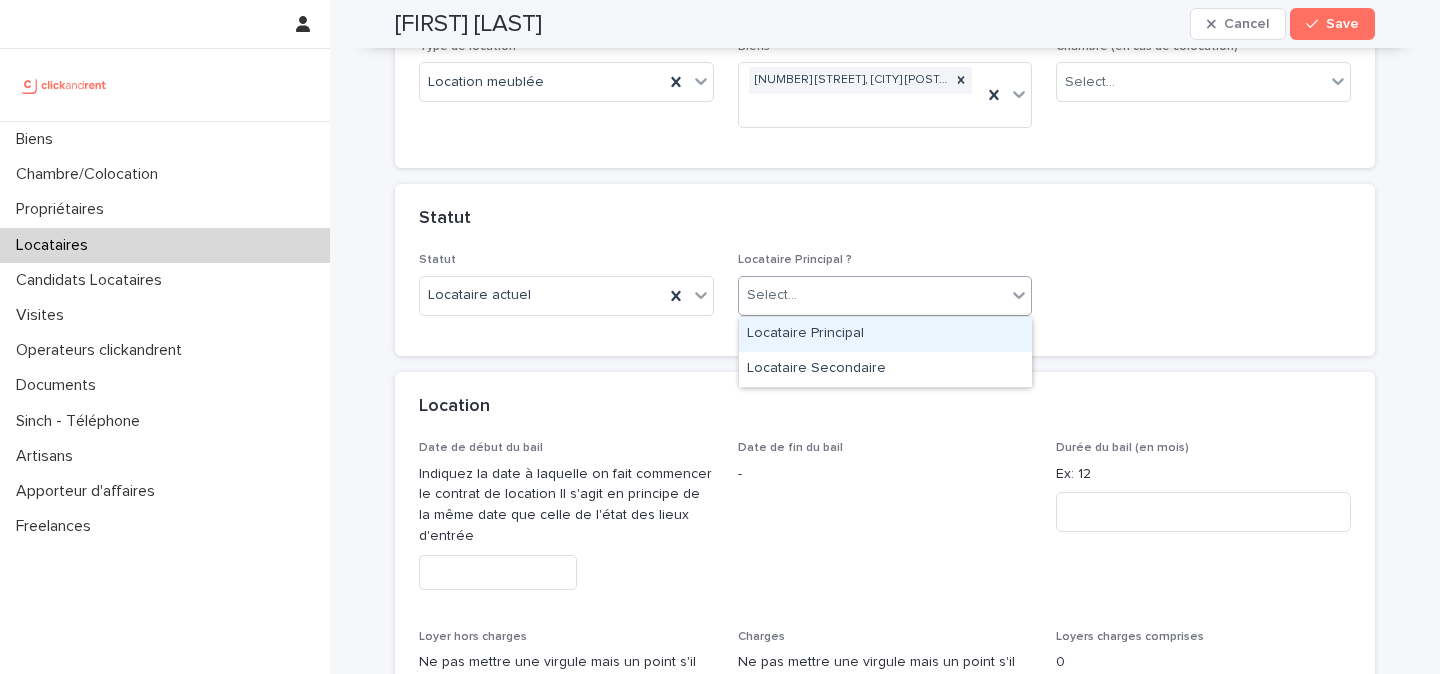 click on "Locataire Principal" at bounding box center (885, 334) 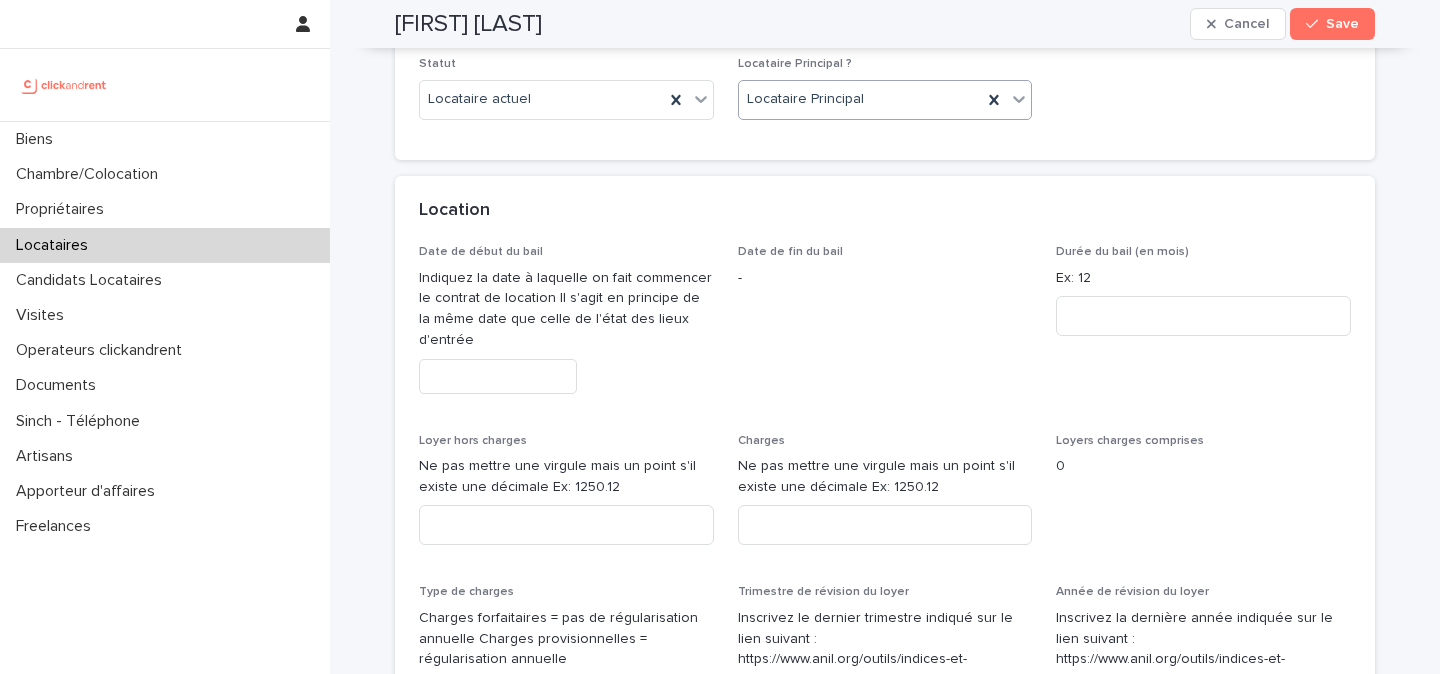 scroll, scrollTop: 770, scrollLeft: 0, axis: vertical 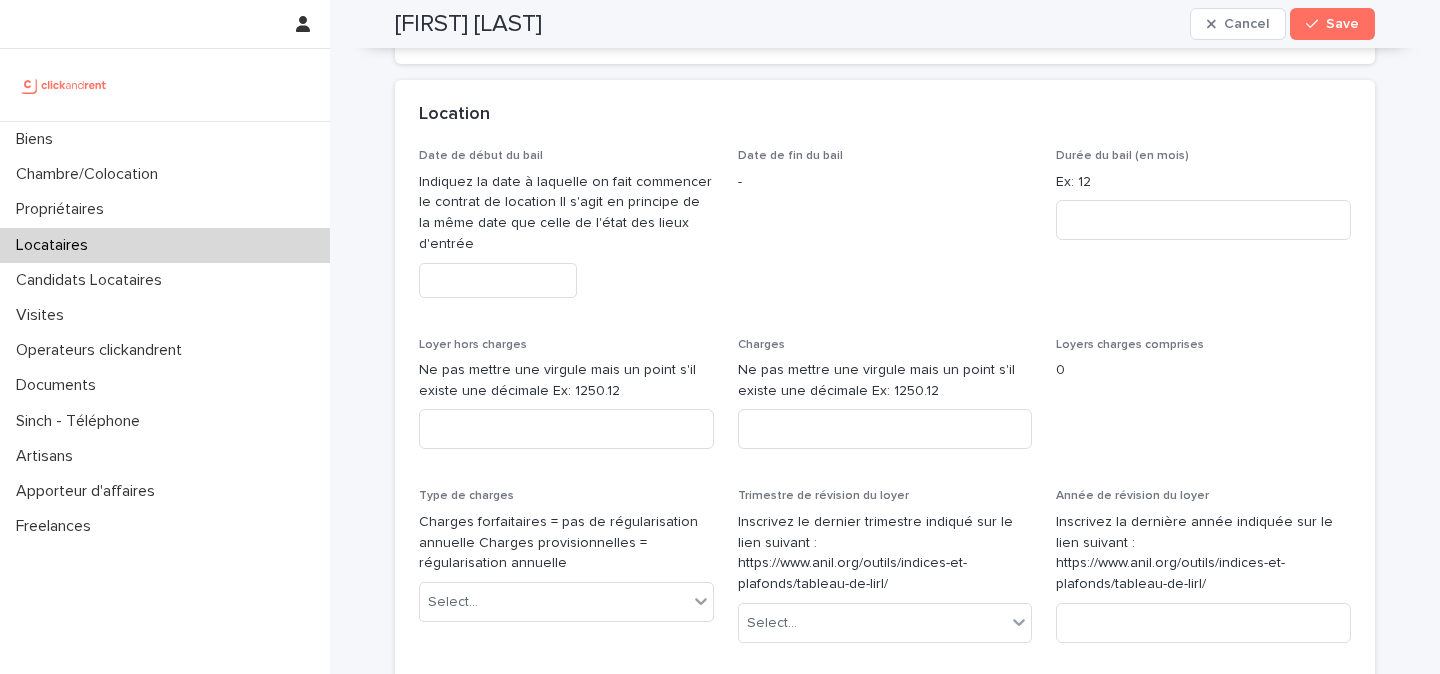 click at bounding box center [498, 280] 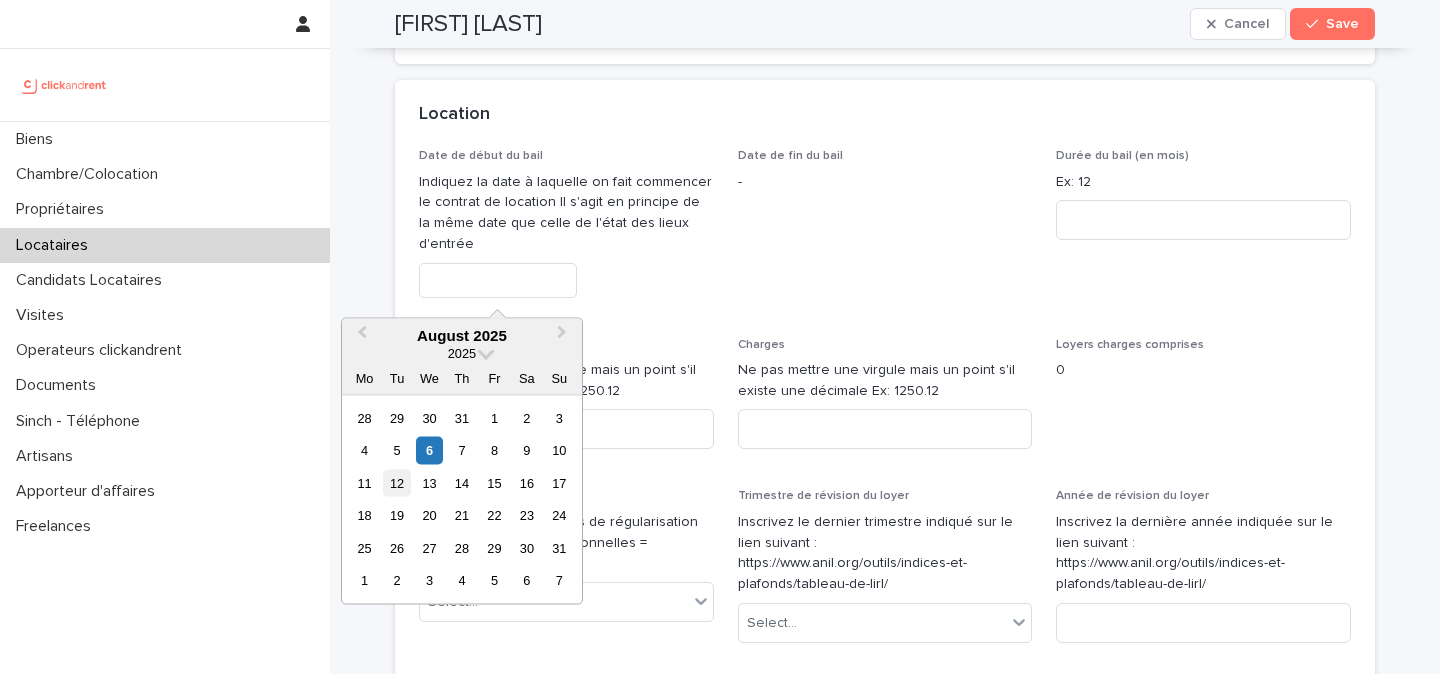 click on "12" at bounding box center (396, 482) 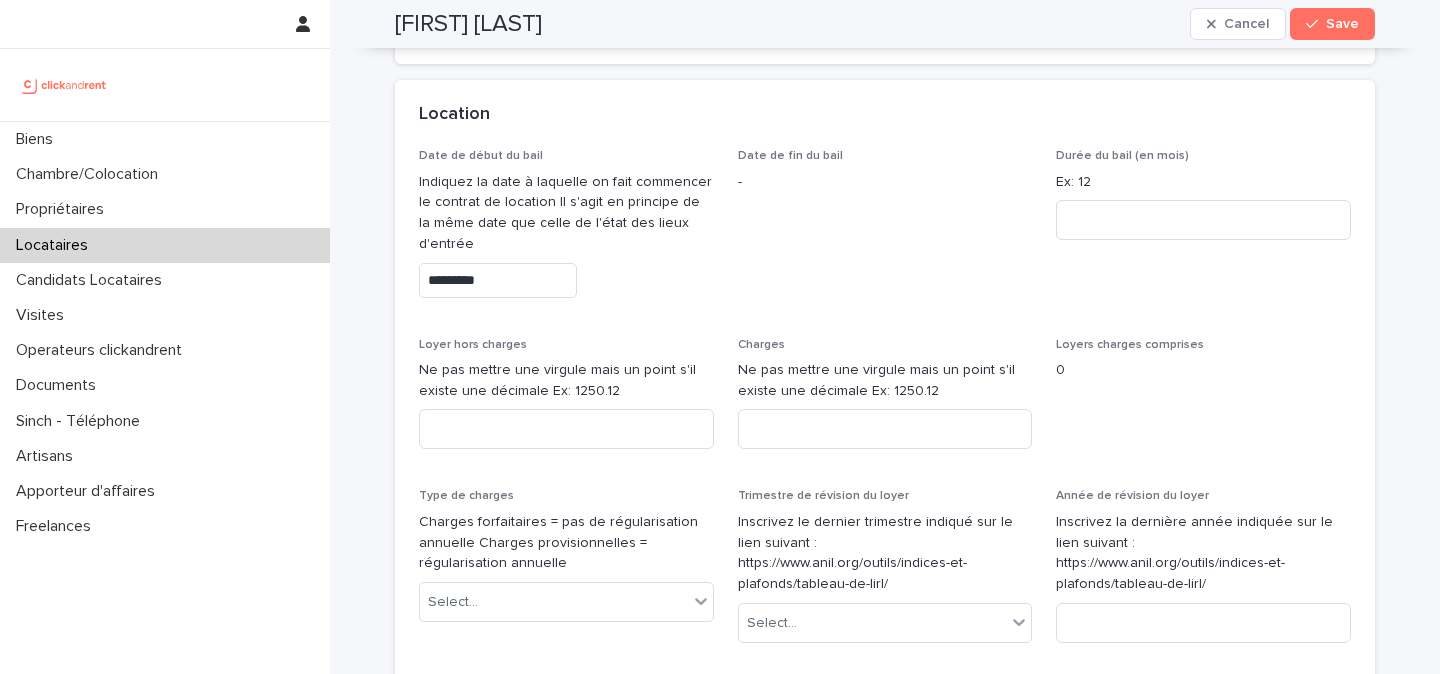click on "Date de début du bail Indiquez la date à laquelle on fait commencer le contrat de location
Il s'agit en principe de la même date que celle de l'état des lieux d'entrée ********* Date de fin du bail - Durée du bail (en mois) Ex: 12 Loyer hors charges Ne pas mettre une virgule mais un point s'il existe une décimale
Ex: 1250.12 Charges Ne pas mettre une virgule mais un point s'il existe une décimale
Ex: 1250.12 Loyers charges comprises 0 Type de charges Charges forfaitaires = pas de régularisation annuelle
Charges provisionnelles = régularisation annuelle Select... Trimestre de révision du loyer Inscrivez le dernier trimestre indiqué sur le lien suivant : https://www.anil.org/outils/indices-et-plafonds/tableau-de-lirl/  Select... Année de révision du loyer Inscrivez la dernière année indiquée sur le lien suivant : https://www.anil.org/outils/indices-et-plafonds/tableau-de-lirl/  Nationalité du Locataire Ex: Française Date de naissance du locataire Lieu de naissance du Locataire - - -" at bounding box center [885, 553] 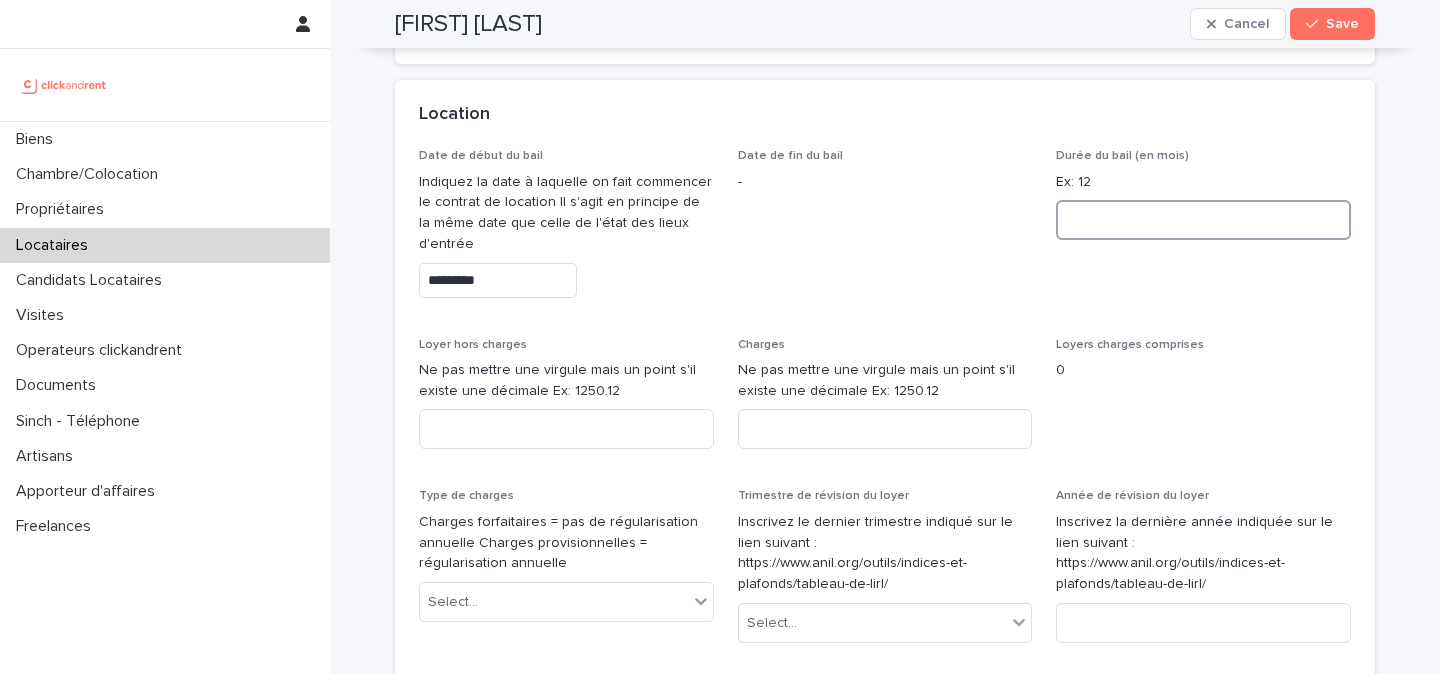 click at bounding box center [1203, 220] 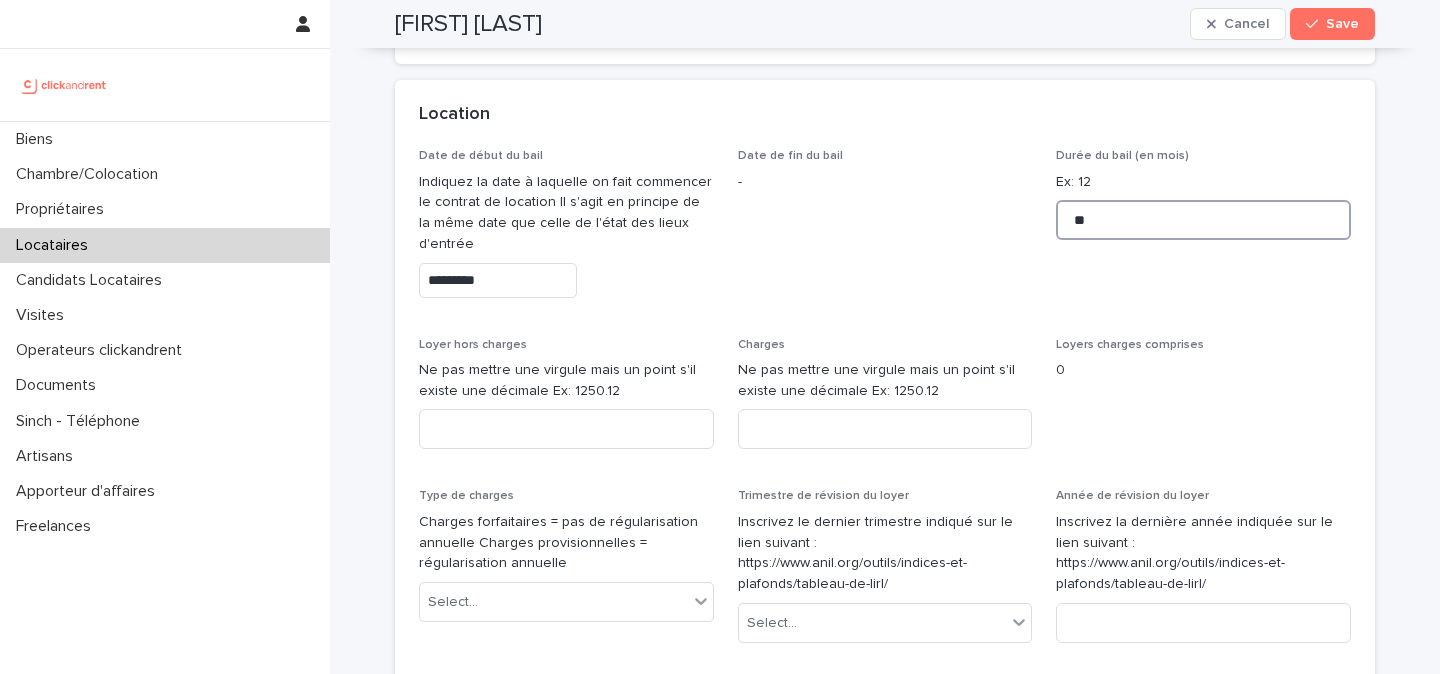 type on "**" 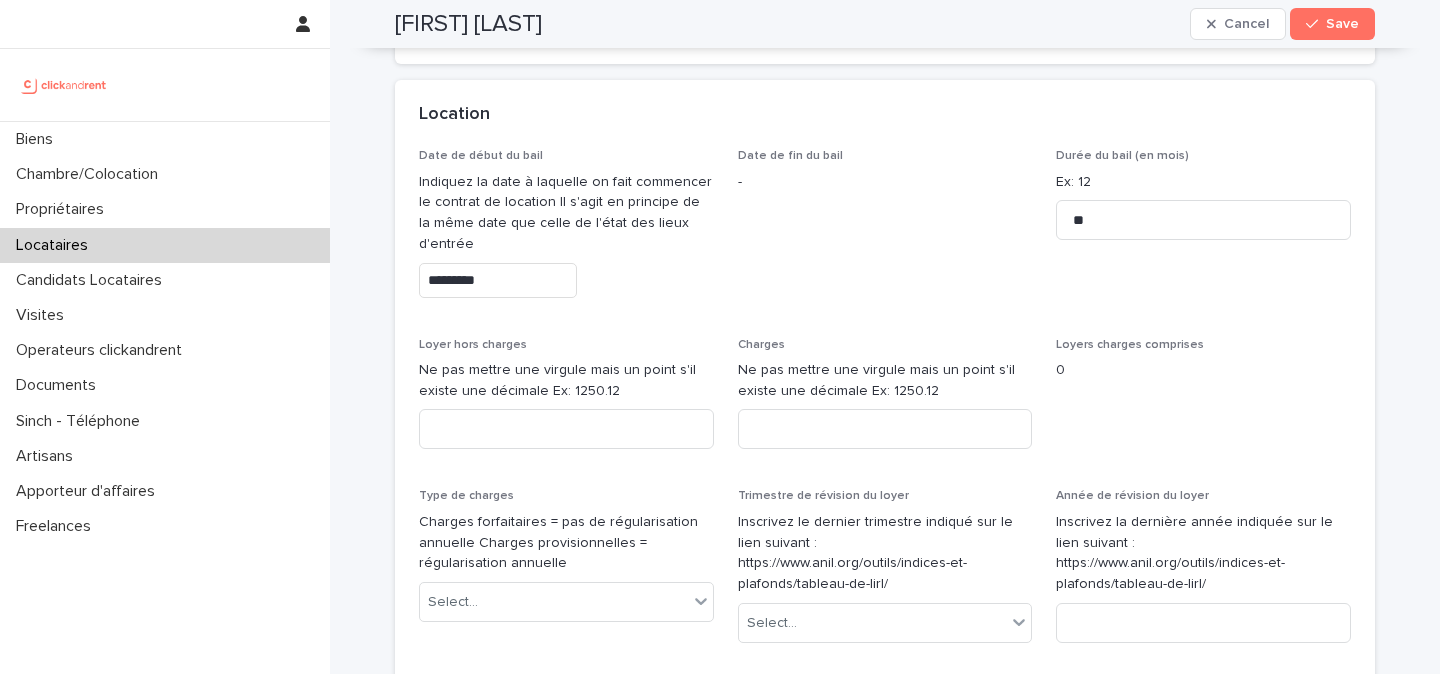 click on "Date de fin du bail -" at bounding box center (885, 231) 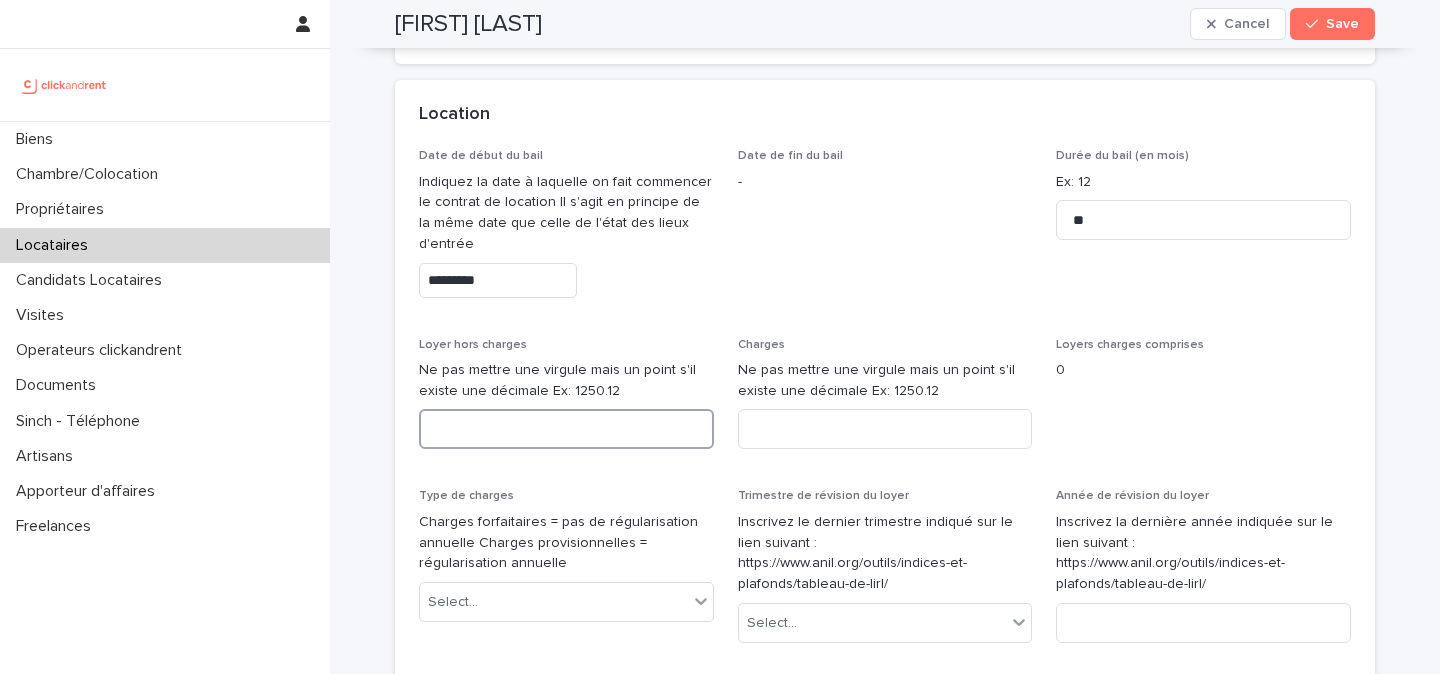 click at bounding box center (566, 429) 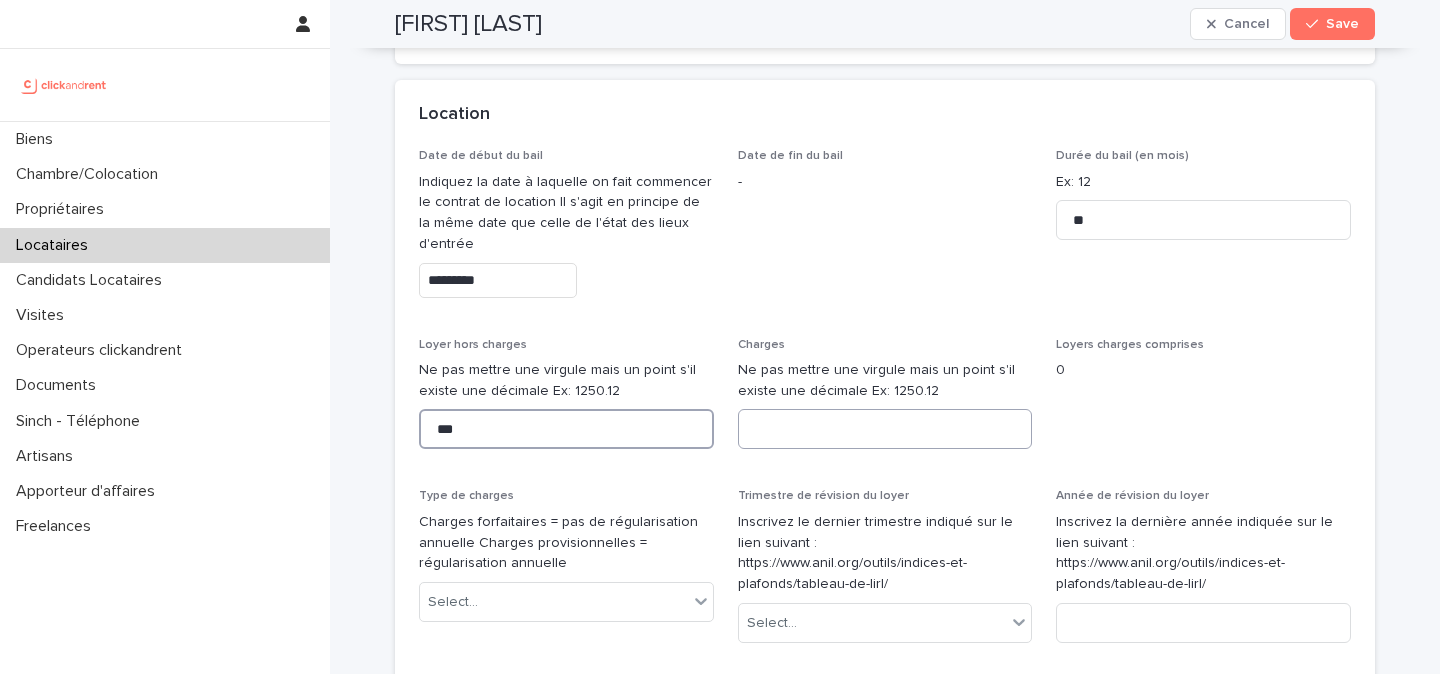 type on "***" 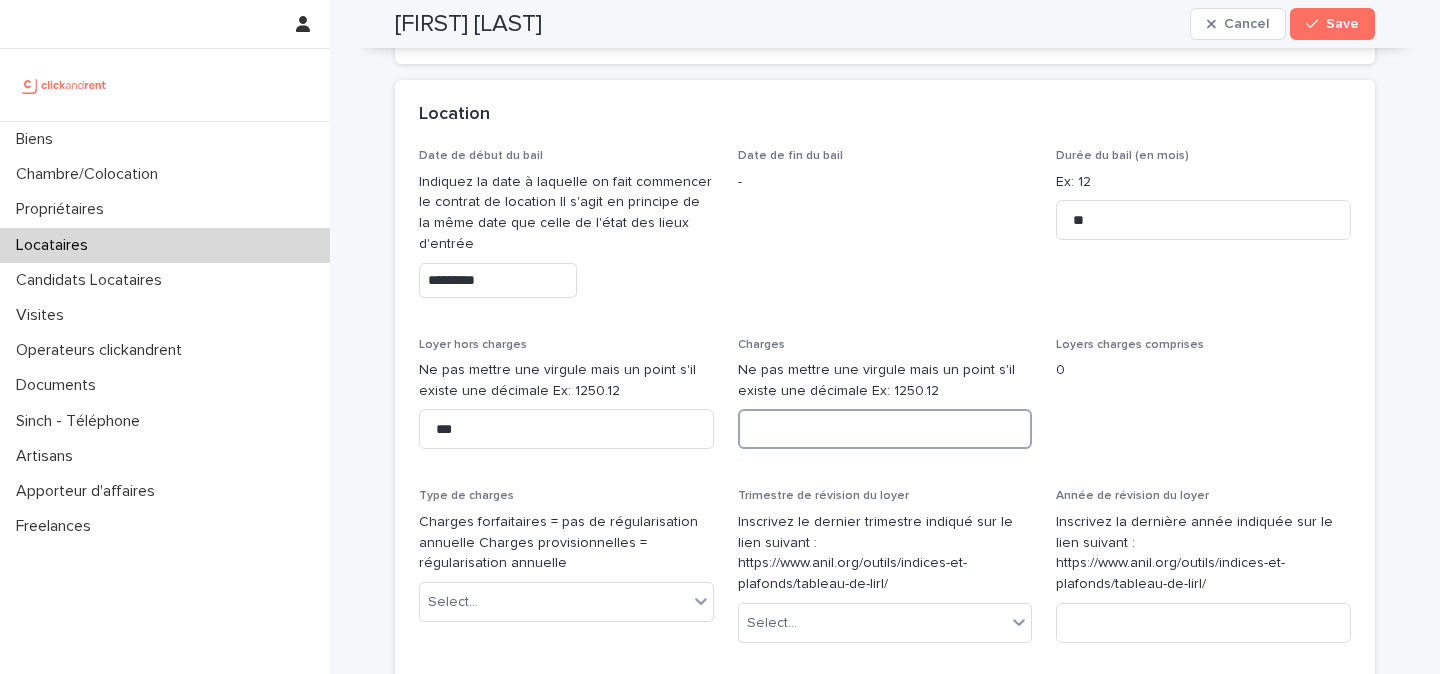 click at bounding box center (885, 429) 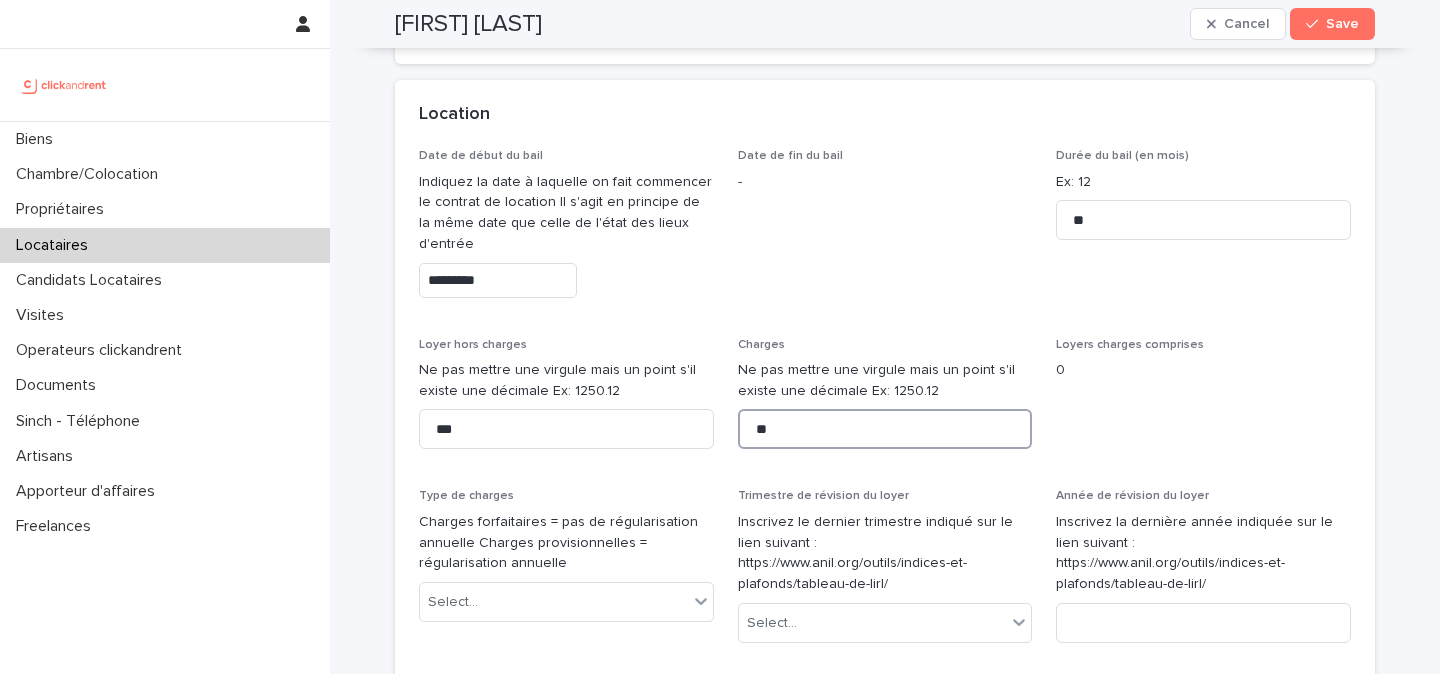type on "**" 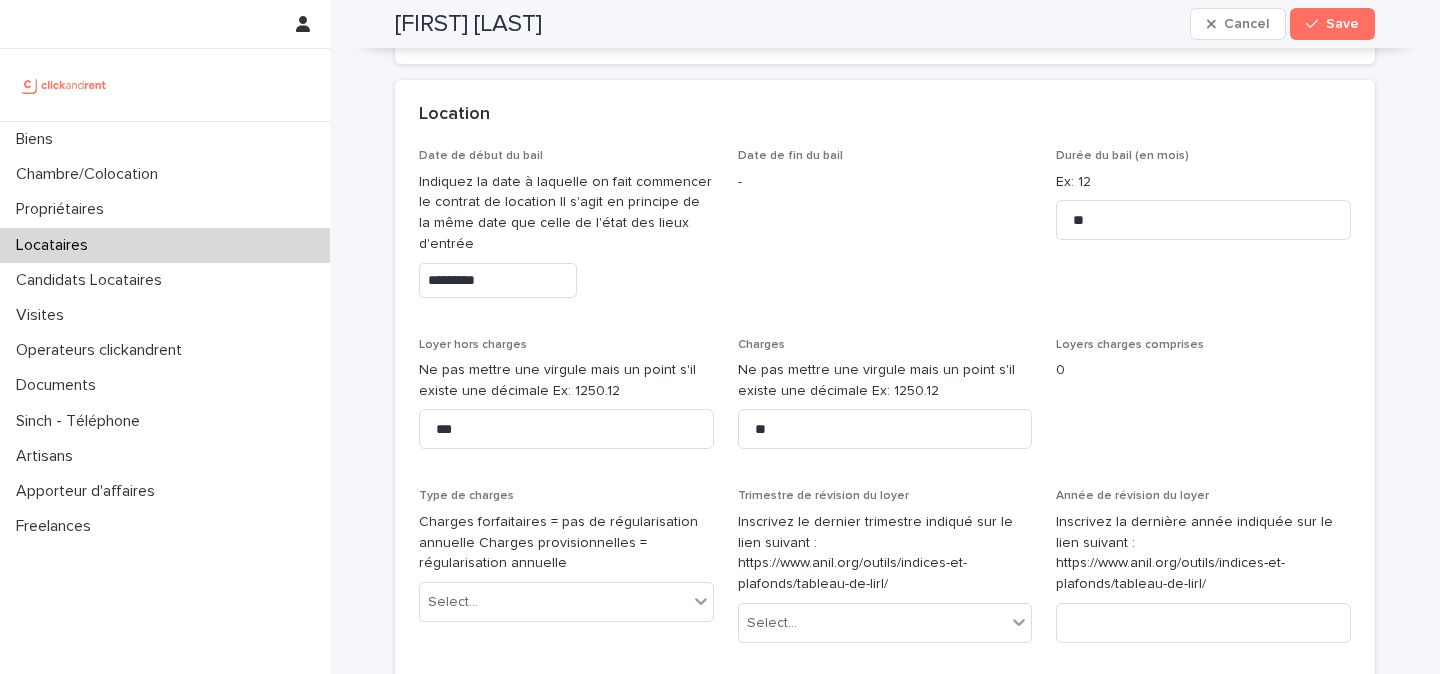 click on "Date de début du bail Indiquez la date à laquelle on fait commencer le contrat de location
Il s'agit en principe de la même date que celle de l'état des lieux d'entrée ********* Date de fin du bail - Durée du bail (en mois) Ex: 12 ** Loyer hors charges Ne pas mettre une virgule mais un point s'il existe une décimale
Ex: 1250.12 *** Charges Ne pas mettre une virgule mais un point s'il existe une décimale
Ex: 1250.12 ** Loyers charges comprises 0 Type de charges Charges forfaitaires = pas de régularisation annuelle
Charges provisionnelles = régularisation annuelle Select... Trimestre de révision du loyer Inscrivez le dernier trimestre indiqué sur le lien suivant : https://www.anil.org/outils/indices-et-plafonds/tableau-de-lirl/  Select... Année de révision du loyer Inscrivez la dernière année indiquée sur le lien suivant : https://www.anil.org/outils/indices-et-plafonds/tableau-de-lirl/  Nationalité du Locataire Ex: Française Date de naissance du locataire Lieu de naissance du Locataire - - -" at bounding box center (885, 553) 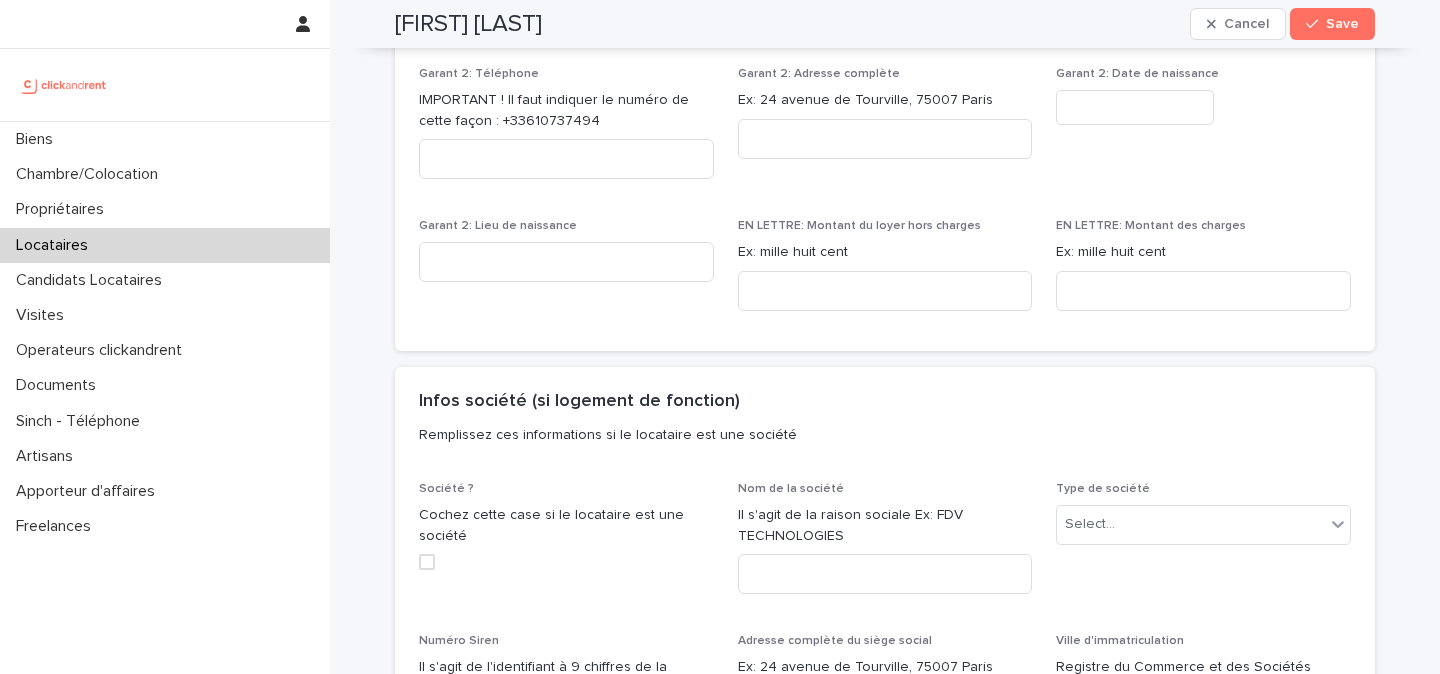 scroll, scrollTop: 2499, scrollLeft: 0, axis: vertical 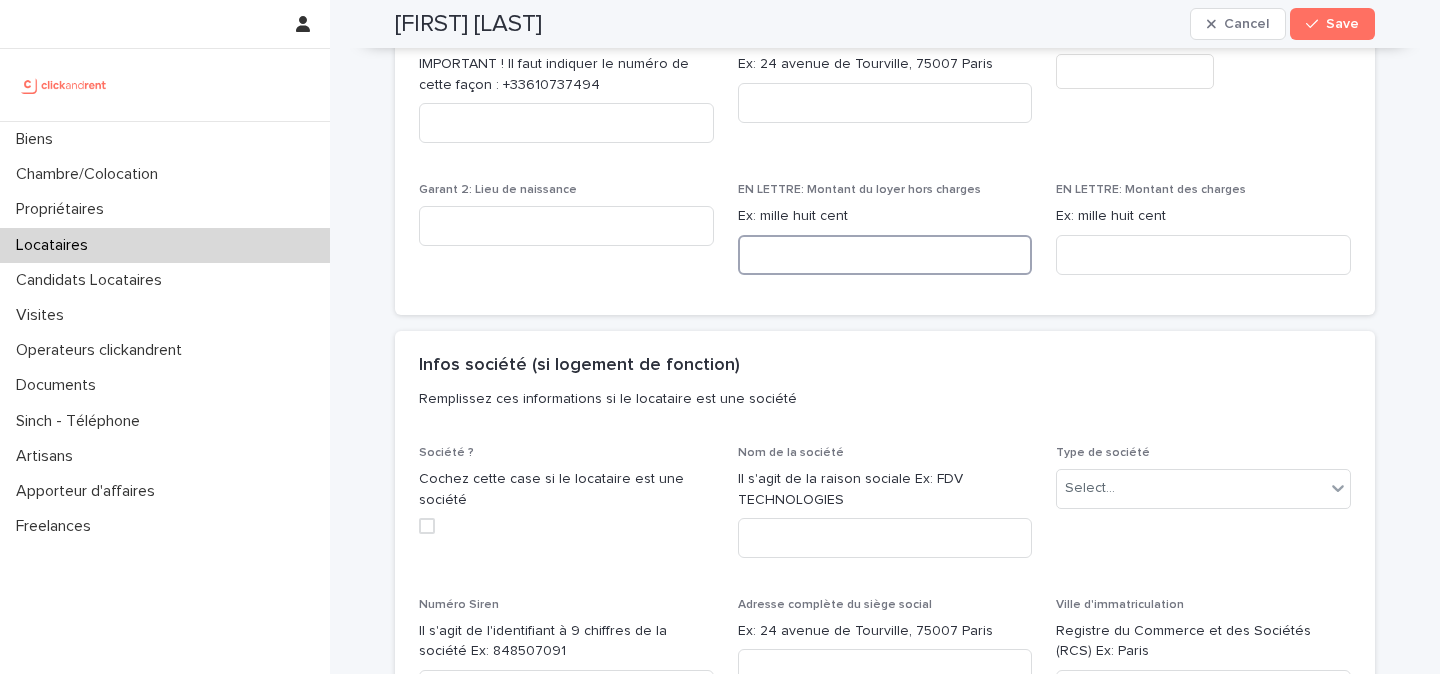 click at bounding box center (885, 255) 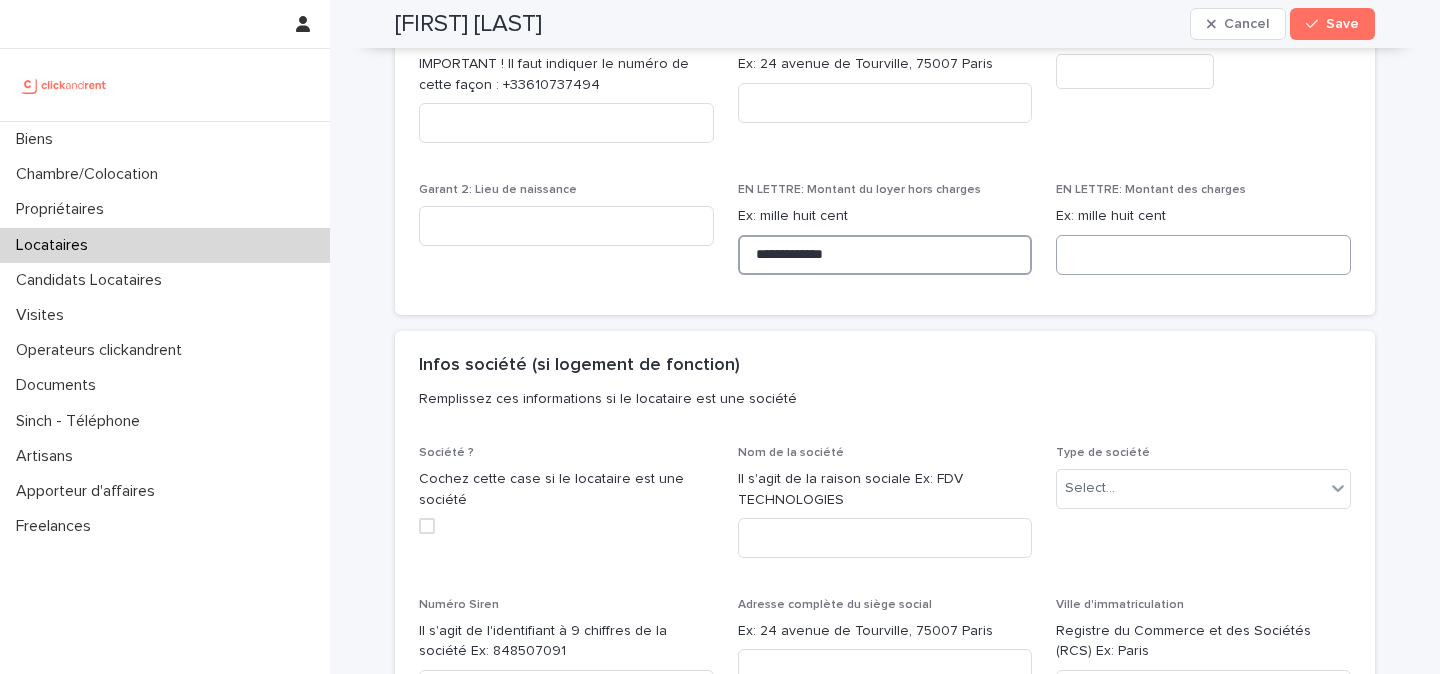 type on "**********" 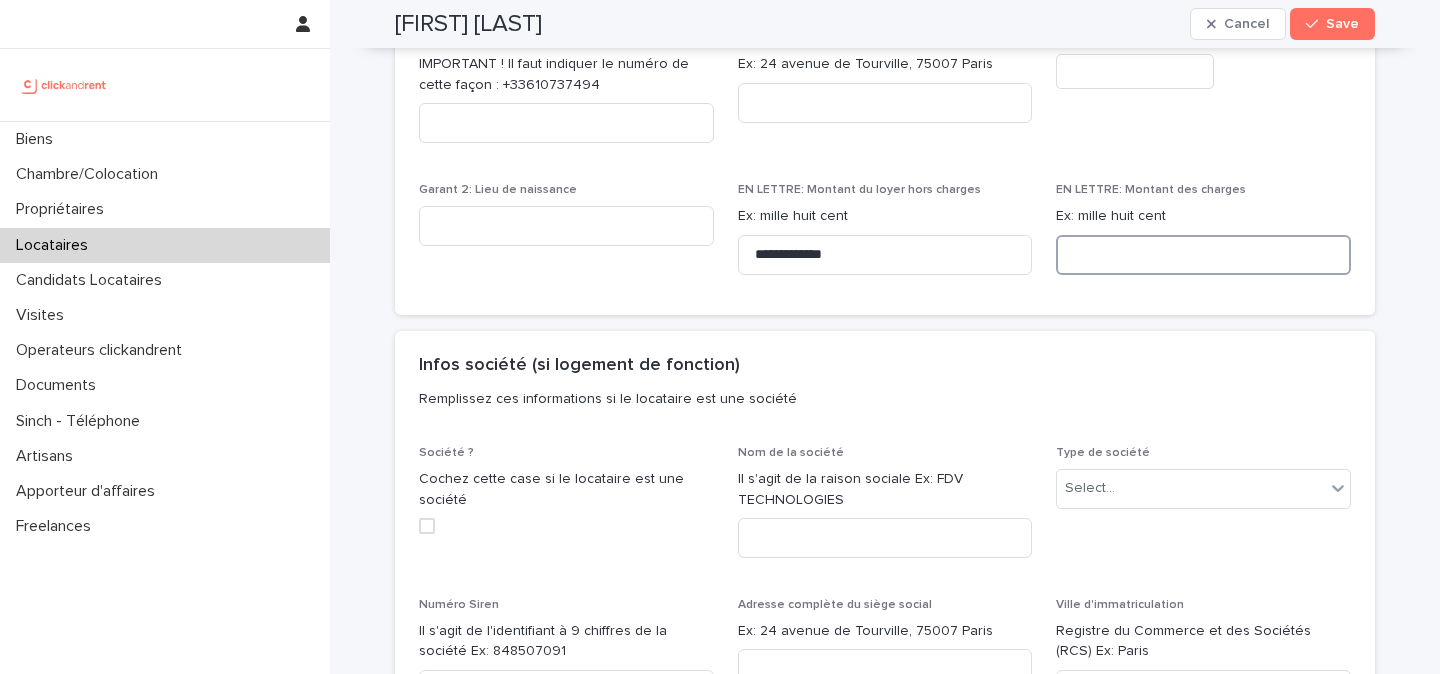 click at bounding box center (1203, 255) 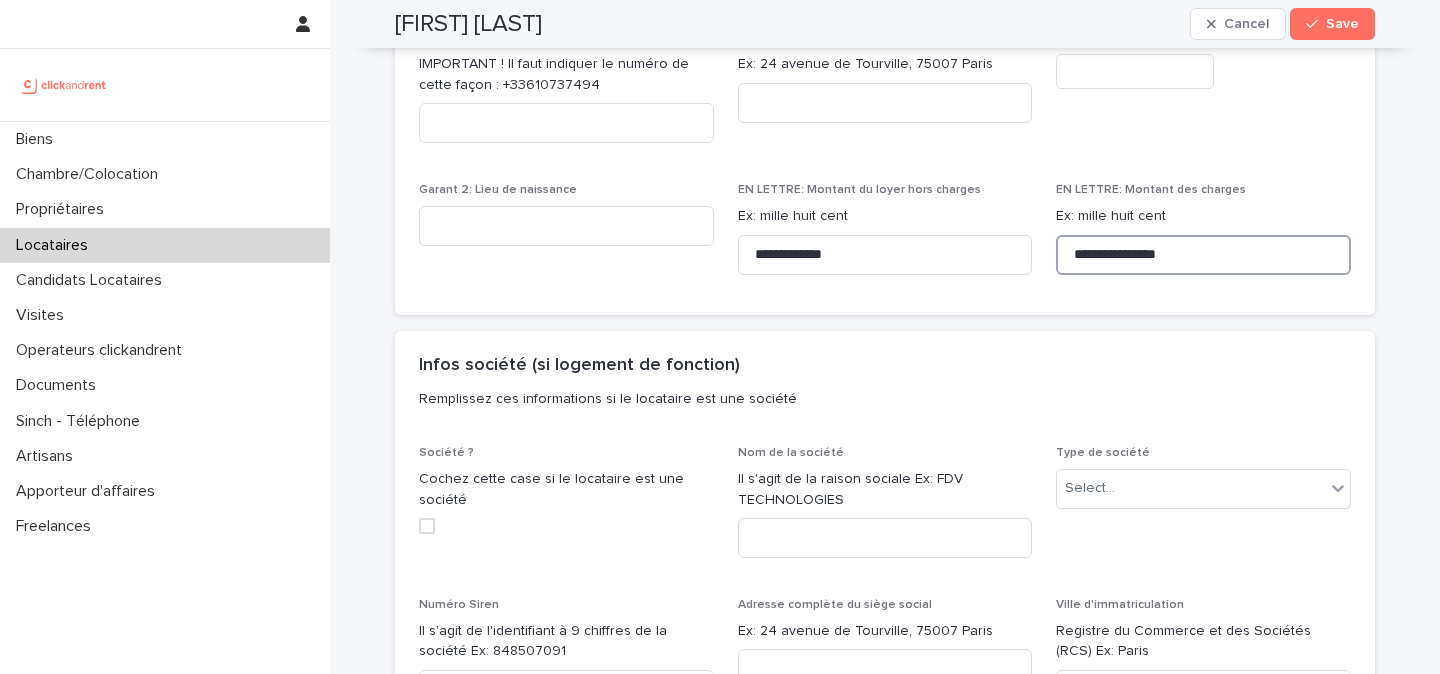 type on "**********" 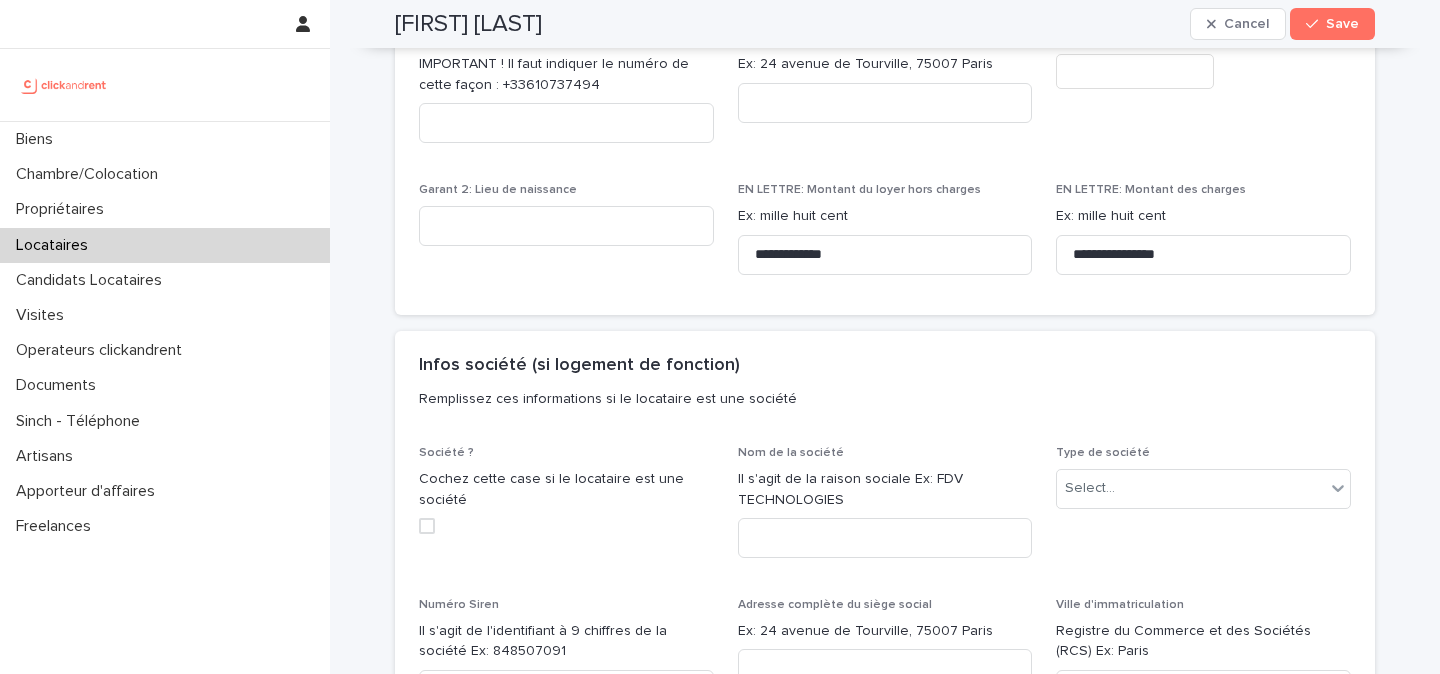 click on "**********" at bounding box center [885, -175] 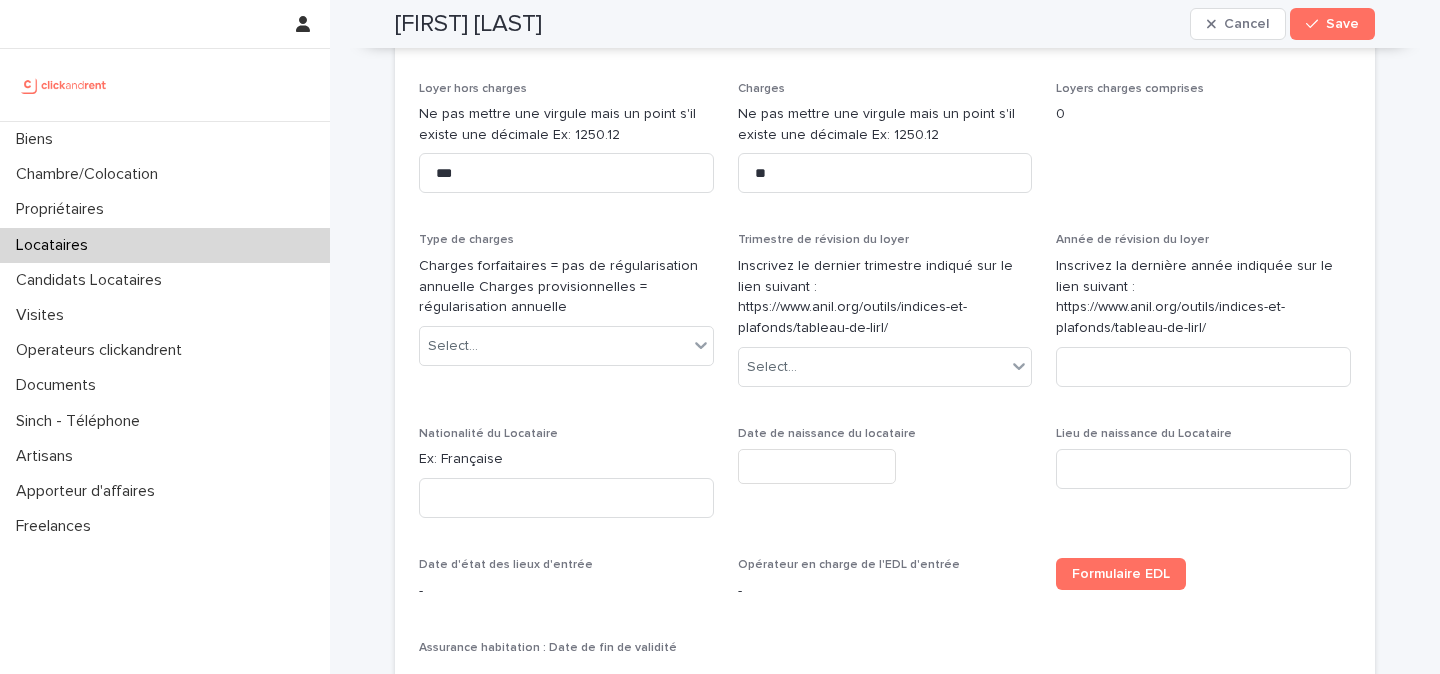 scroll, scrollTop: 1045, scrollLeft: 0, axis: vertical 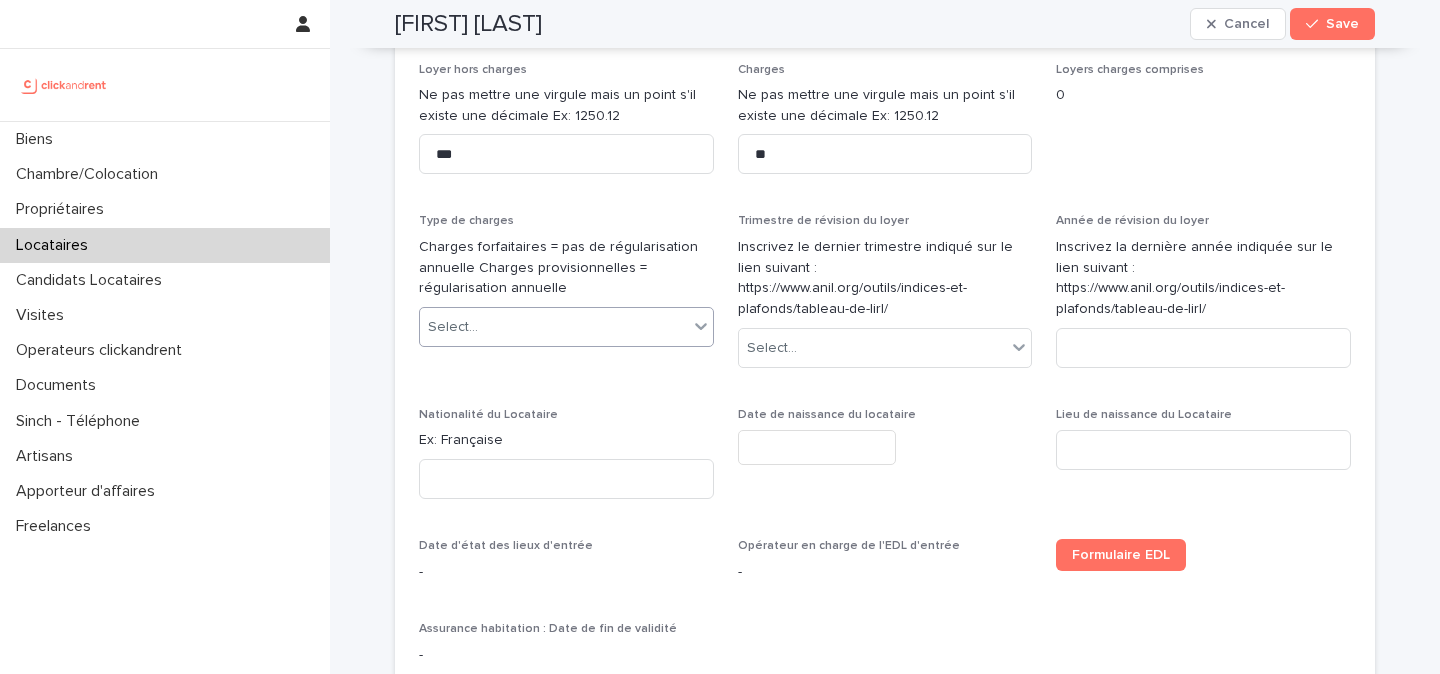 click on "Select..." at bounding box center [554, 327] 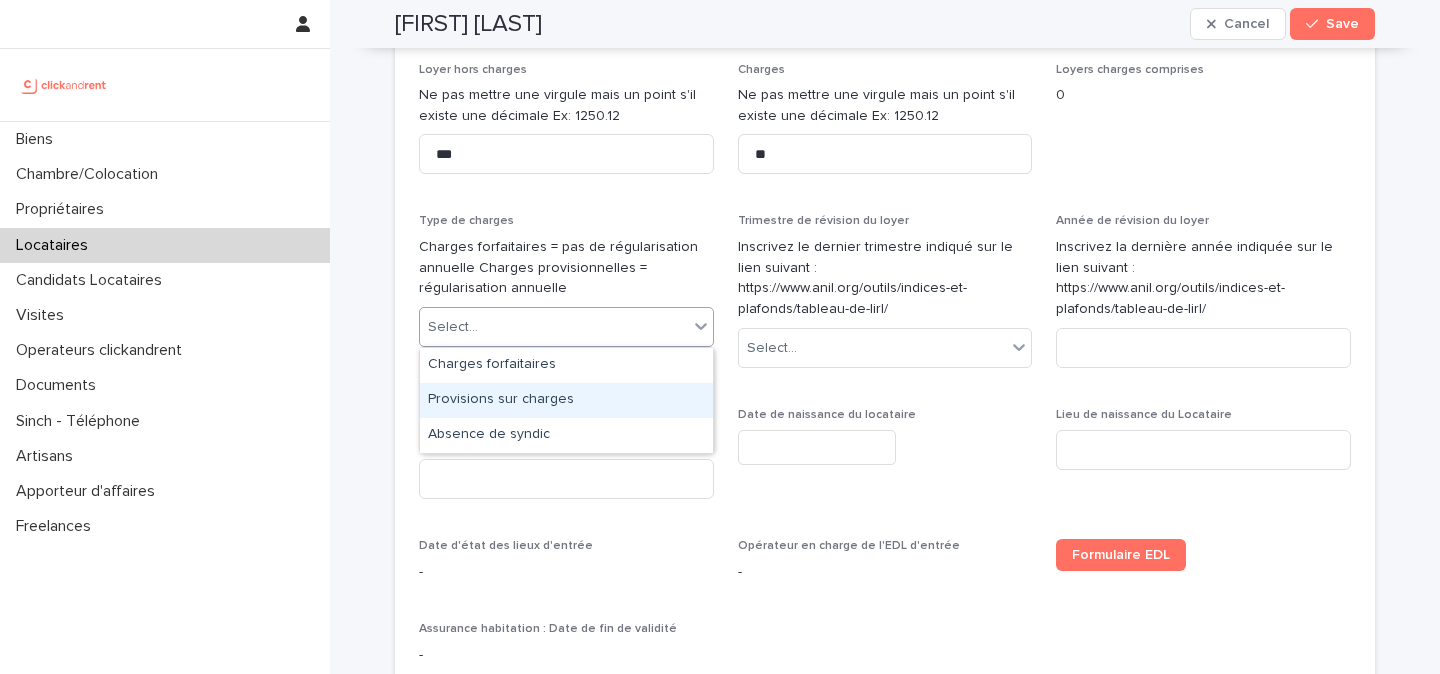 click on "Provisions sur charges" at bounding box center (566, 400) 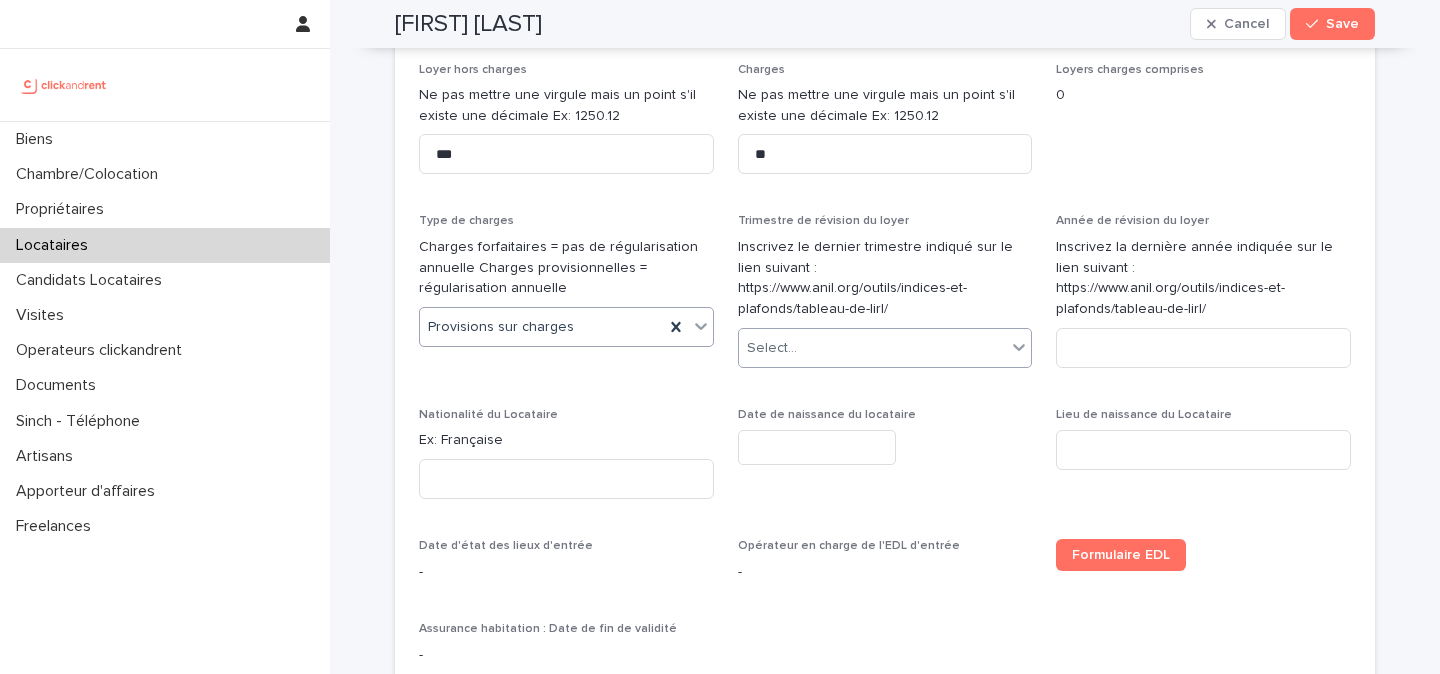 click on "Select..." at bounding box center (772, 348) 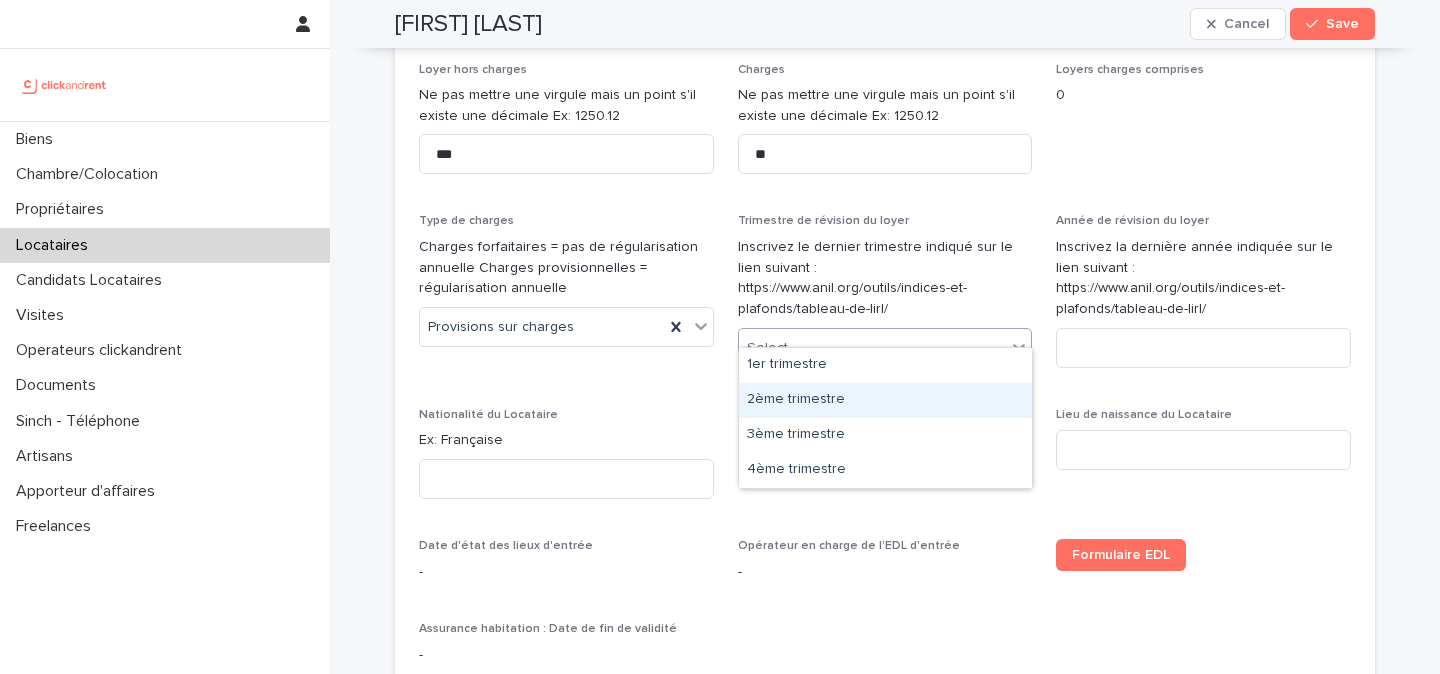 click on "2ème trimestre" at bounding box center (885, 400) 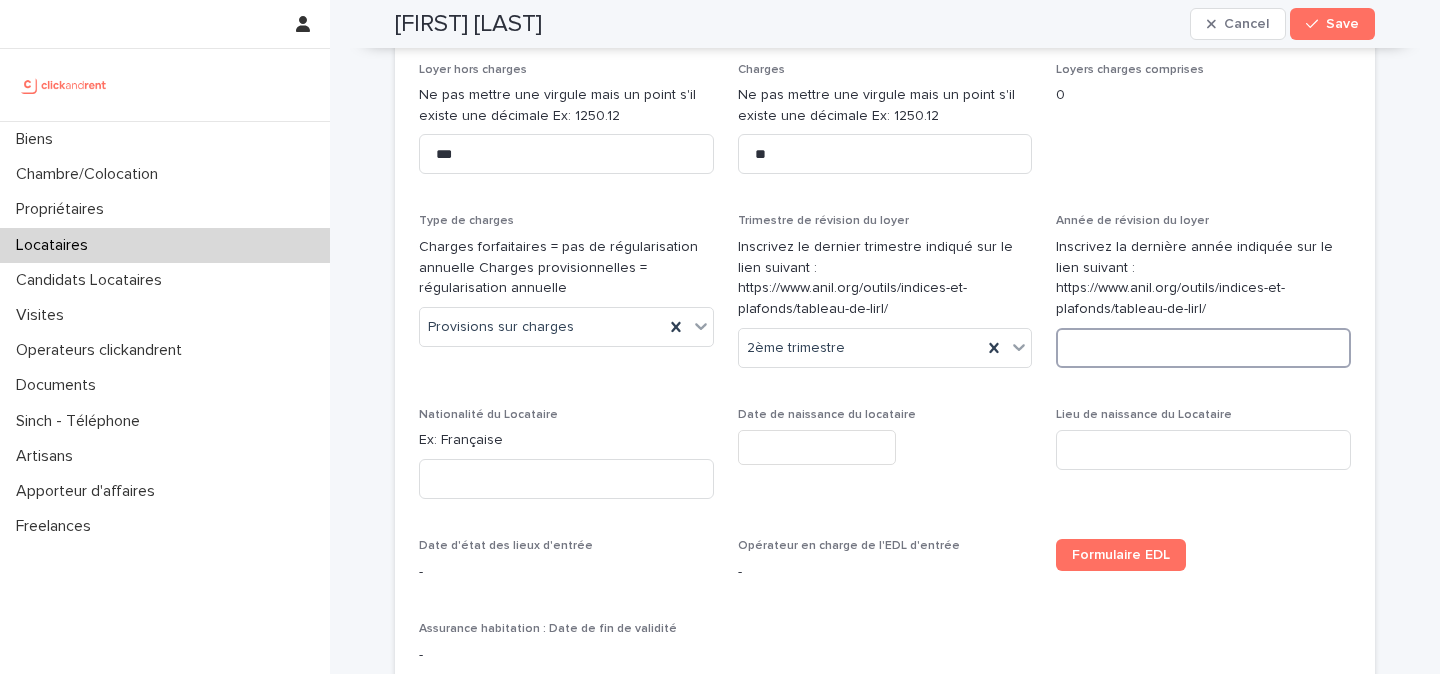 click at bounding box center [1203, 348] 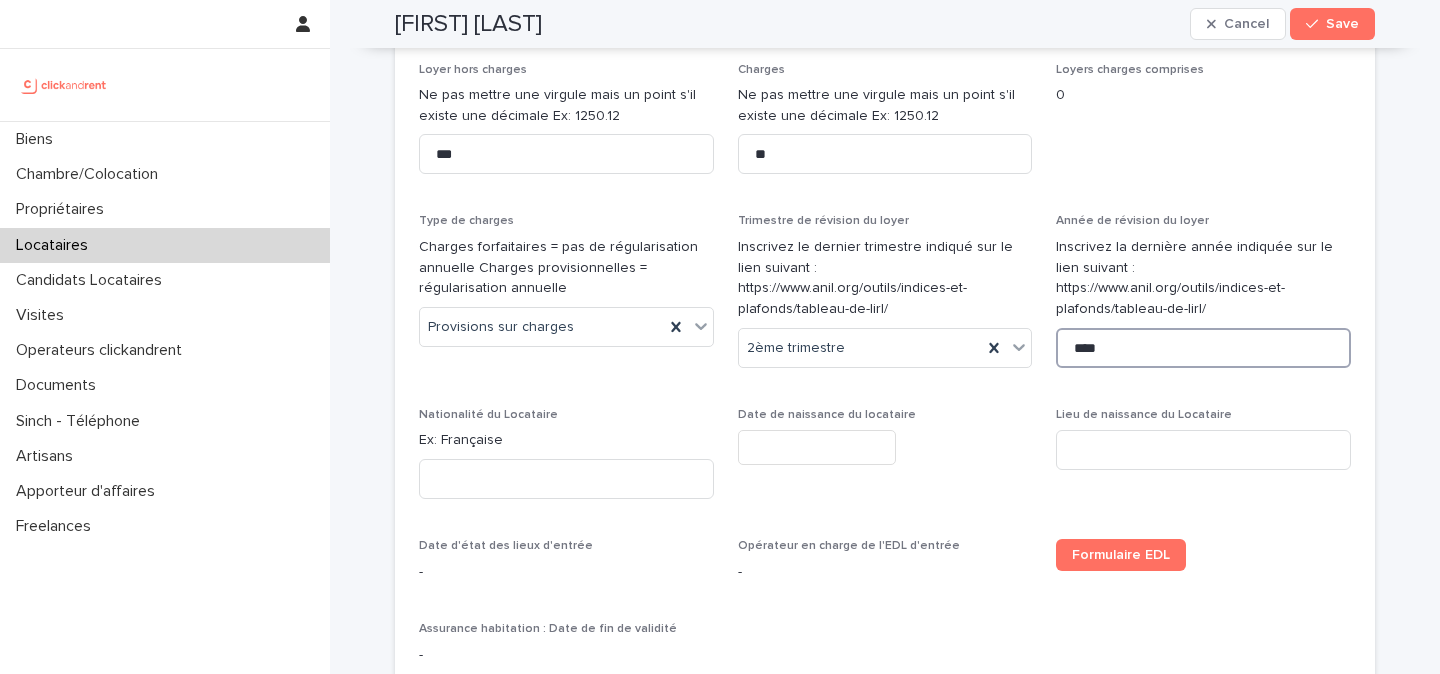 type on "****" 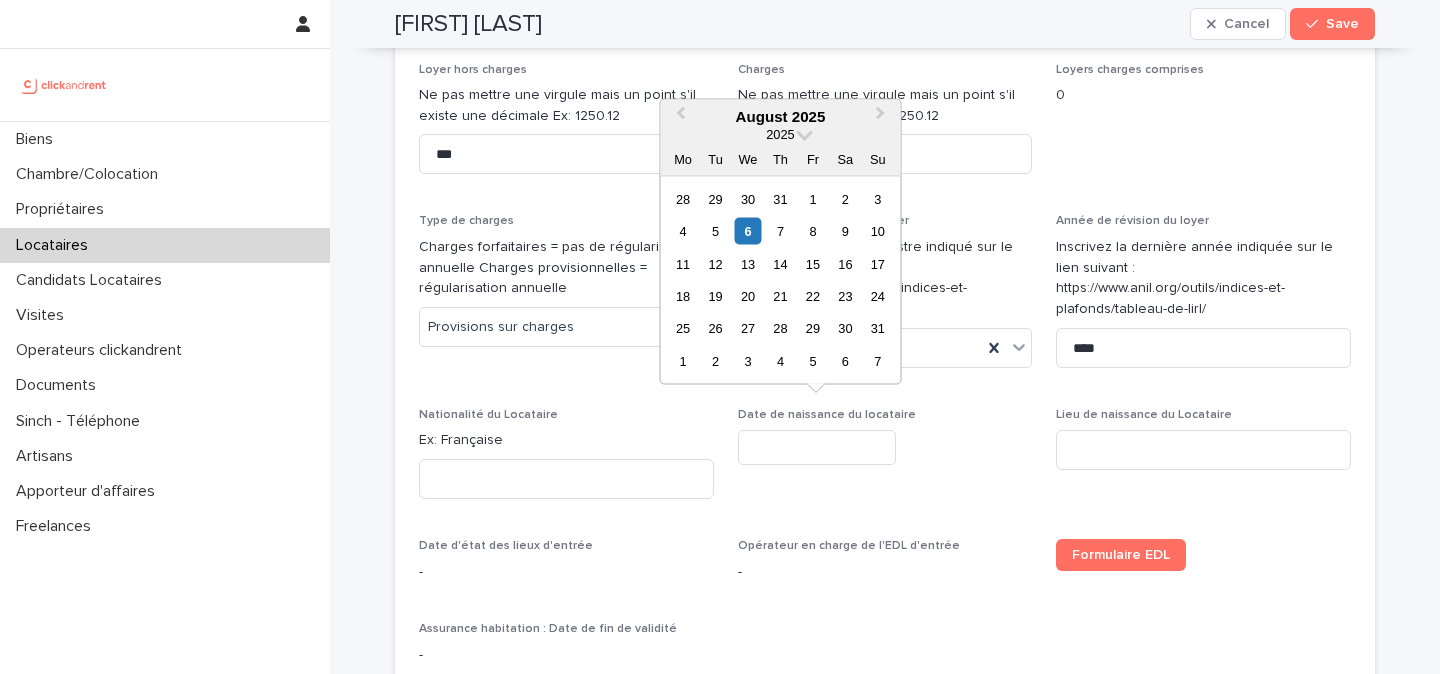 click at bounding box center [817, 447] 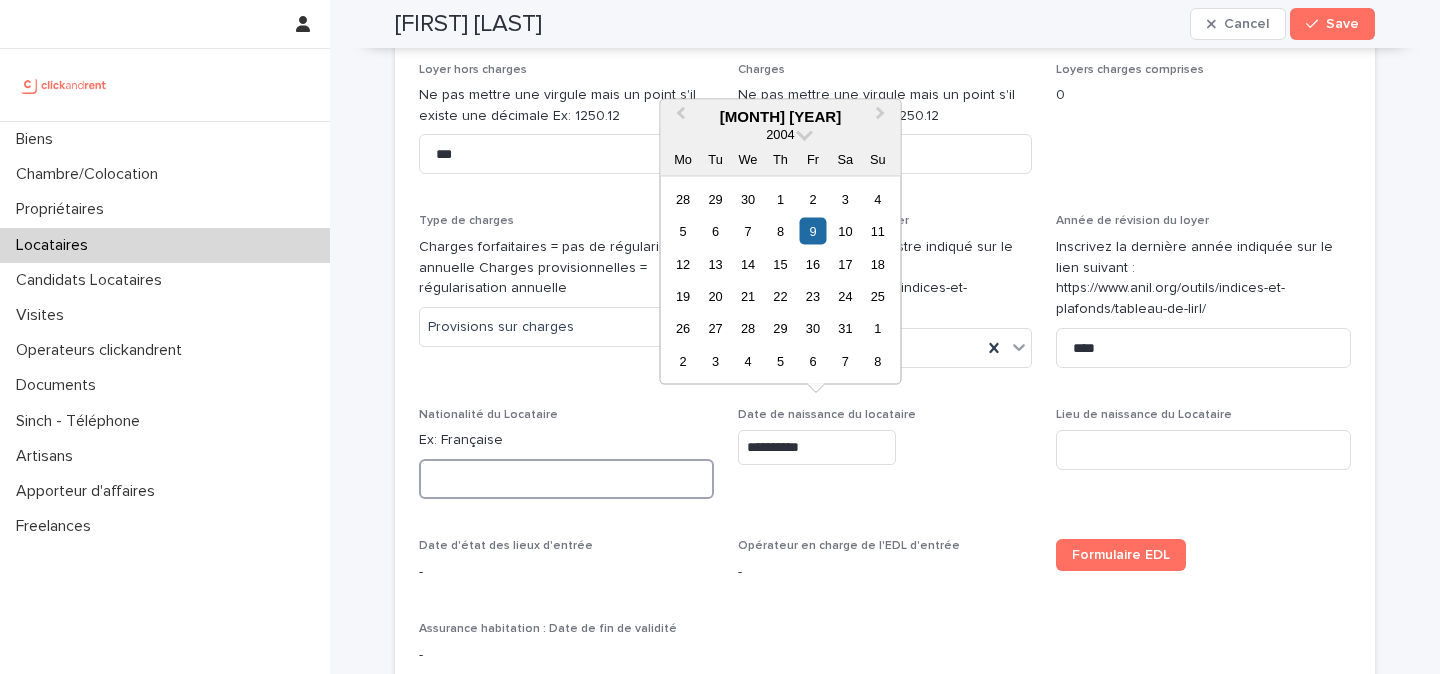 type on "********" 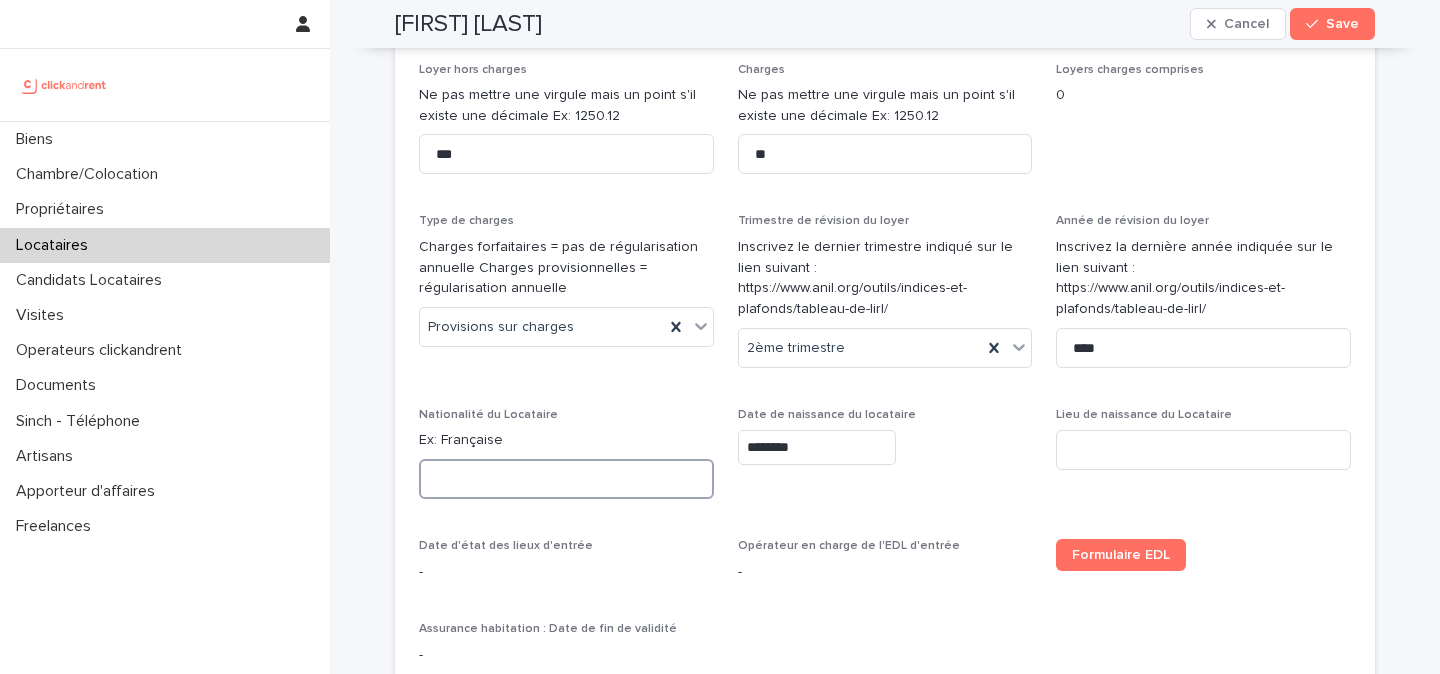 click at bounding box center (566, 479) 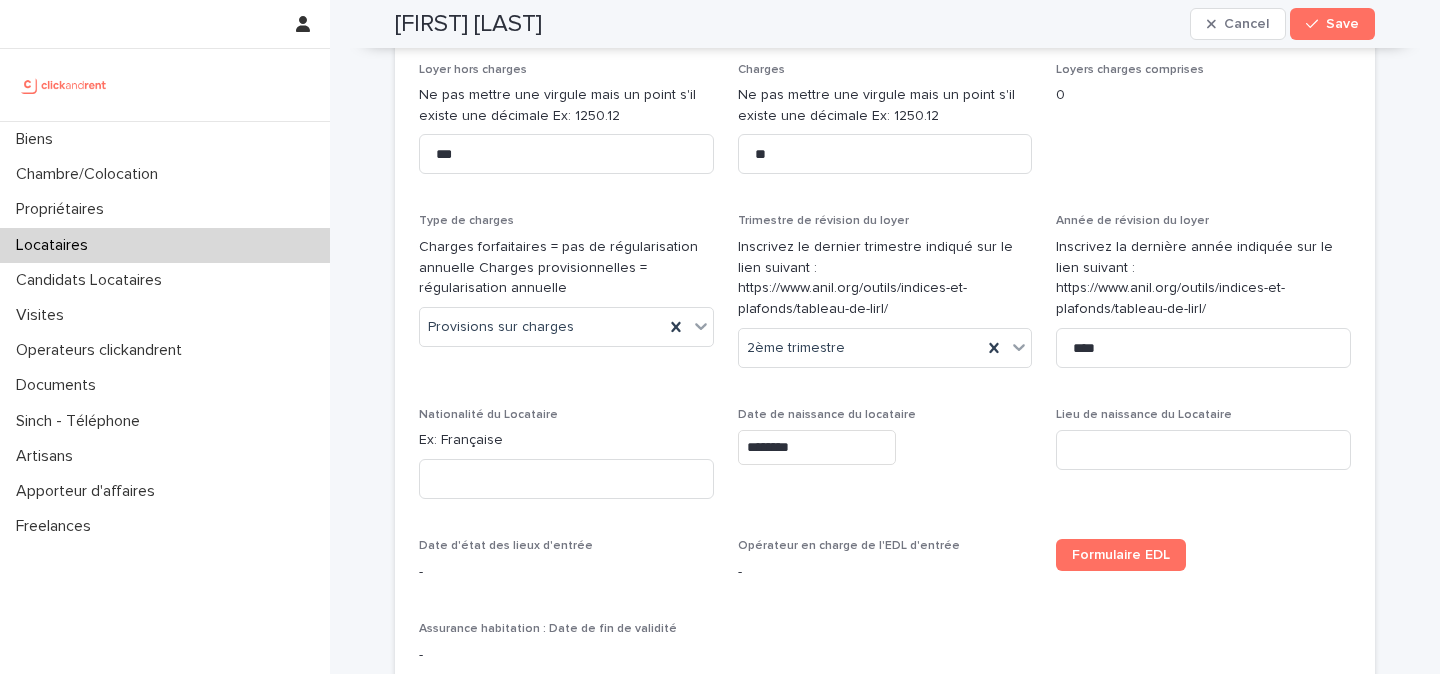 click on "Ex: Française" at bounding box center [566, 440] 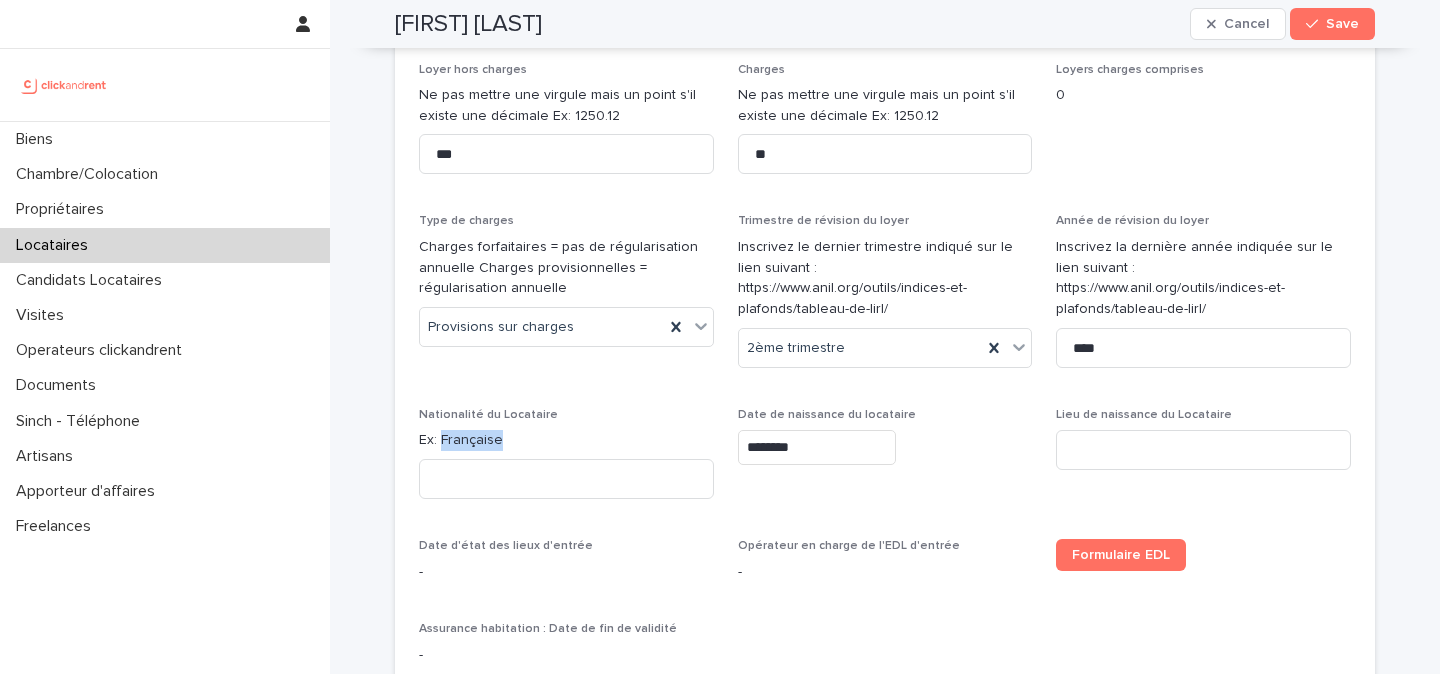 click on "Ex: Française" at bounding box center (566, 440) 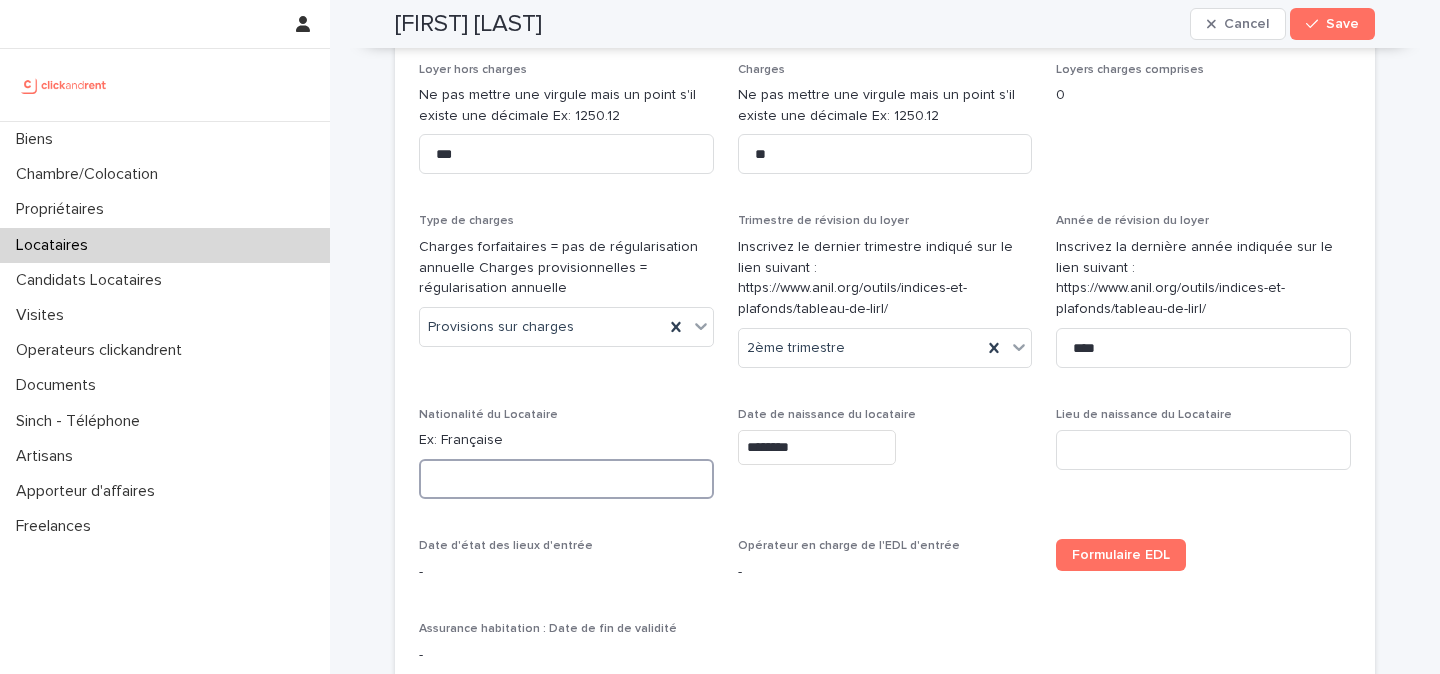 click at bounding box center (566, 479) 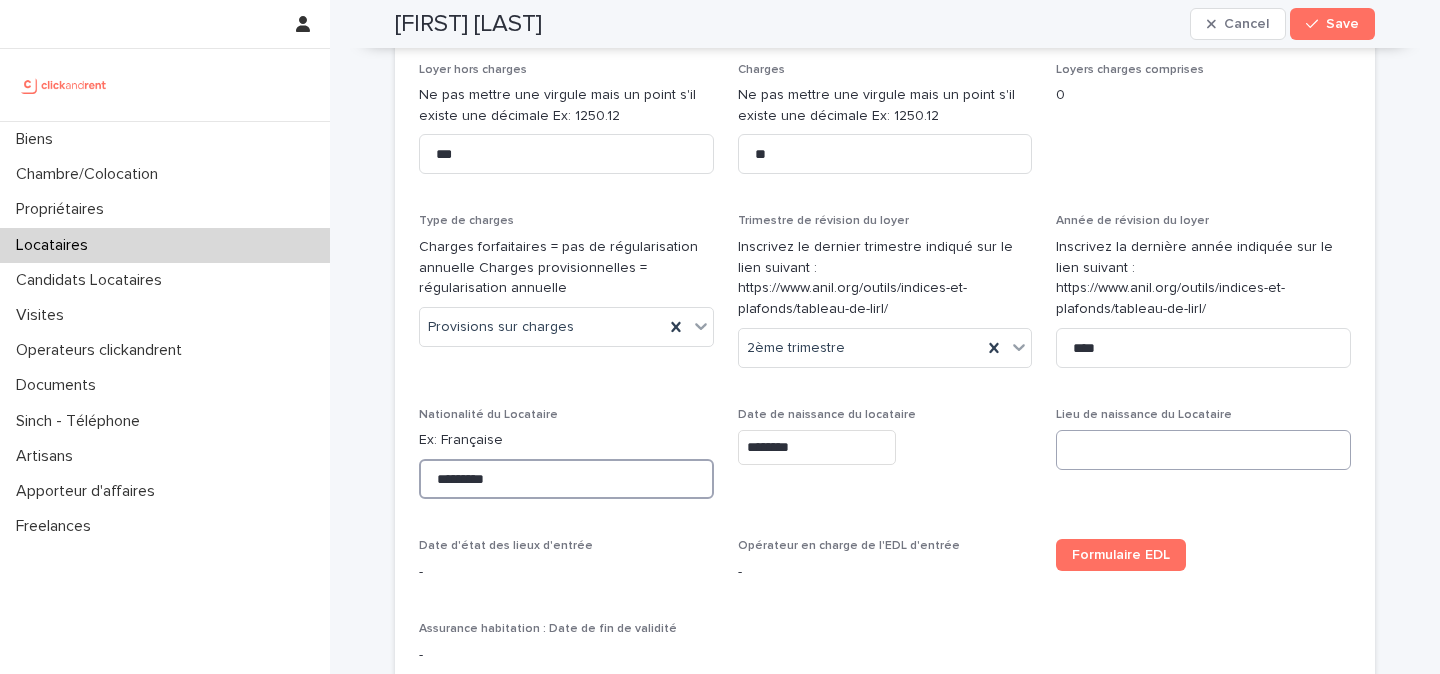 type on "*********" 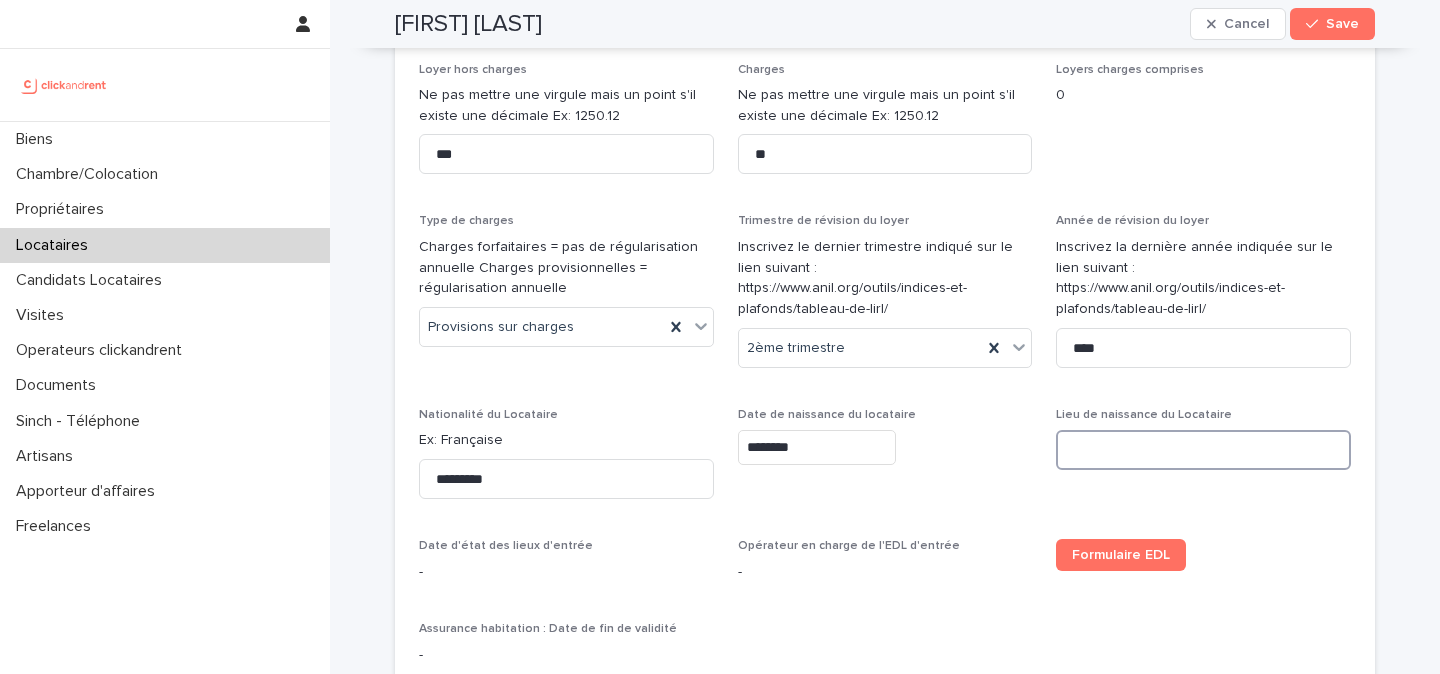 click at bounding box center [1203, 450] 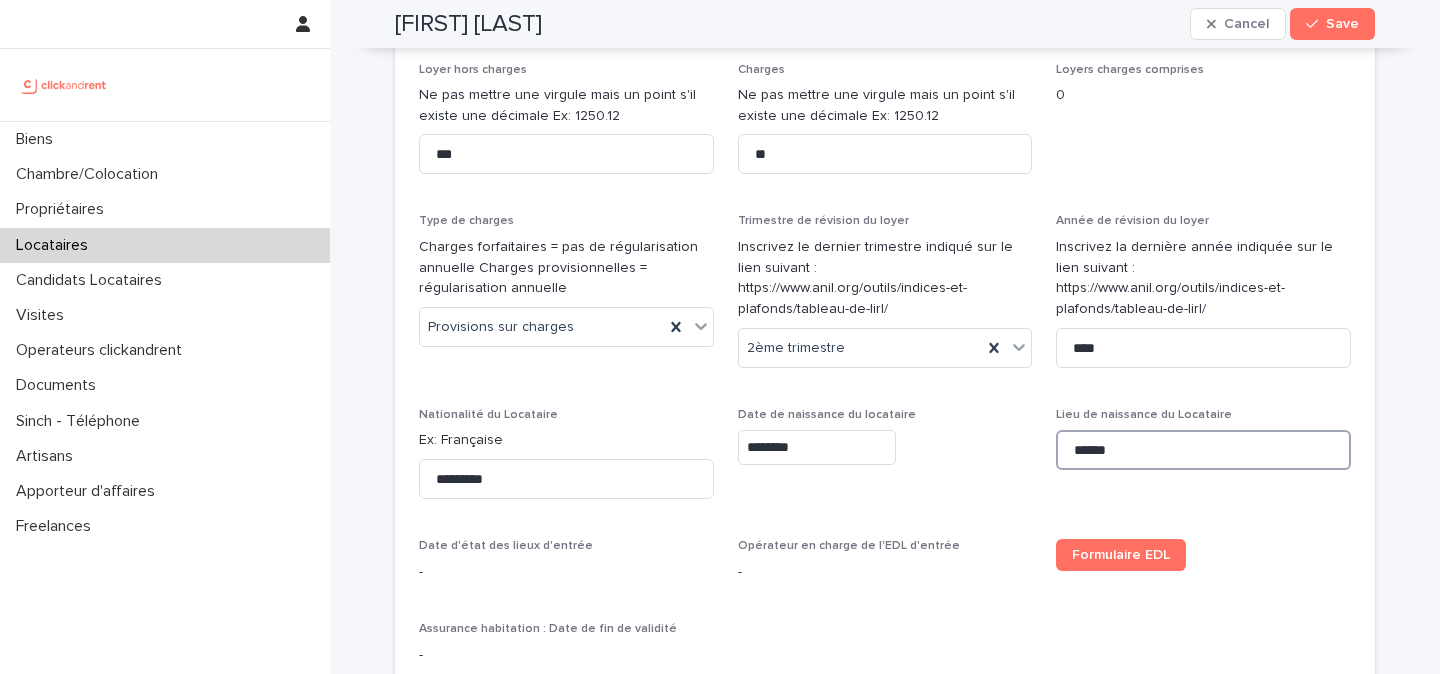 type on "******" 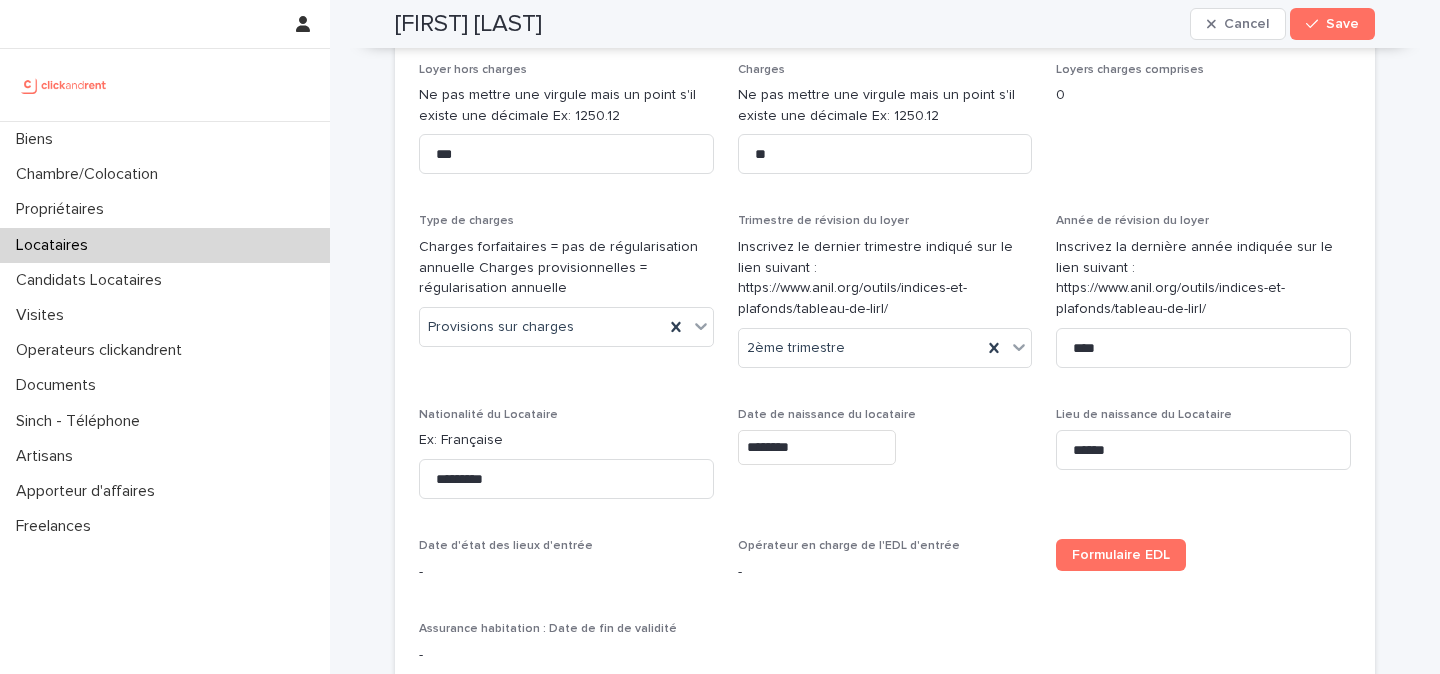 click on "Date de naissance du locataire ********" at bounding box center [885, 461] 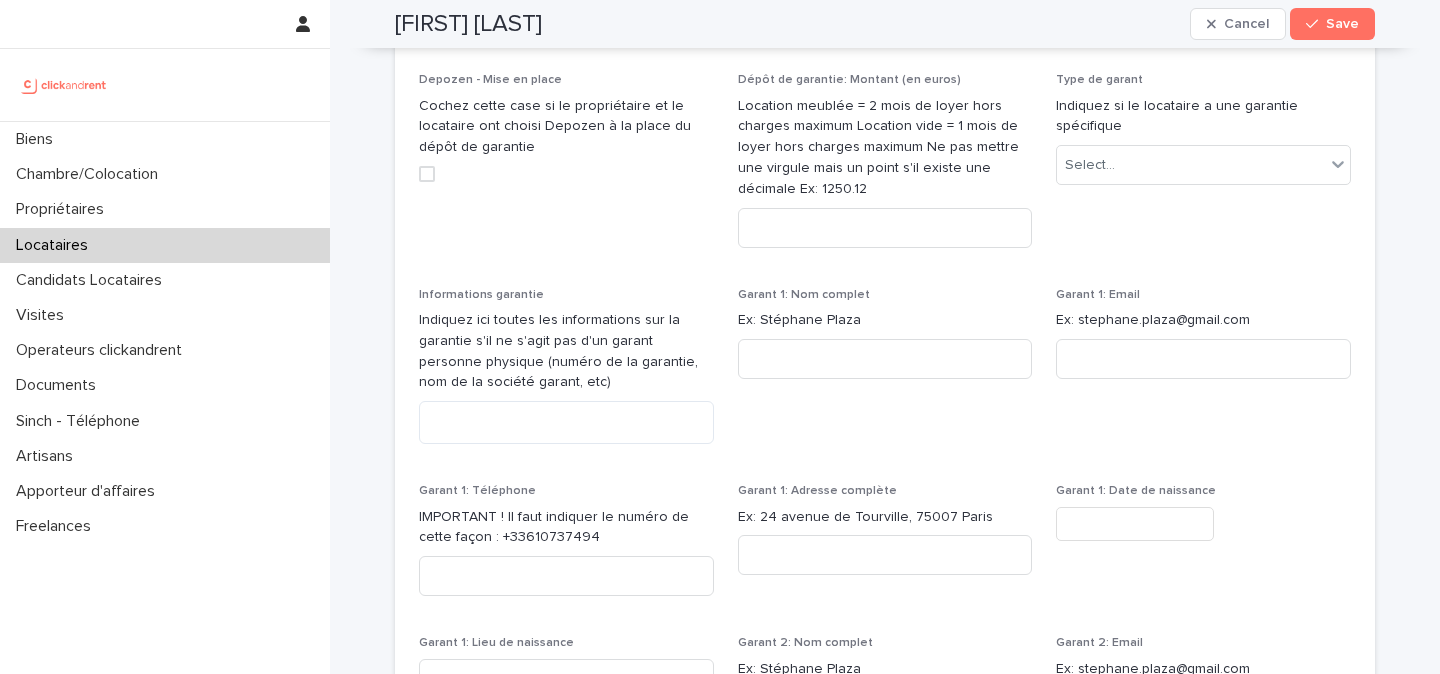 scroll, scrollTop: 1759, scrollLeft: 0, axis: vertical 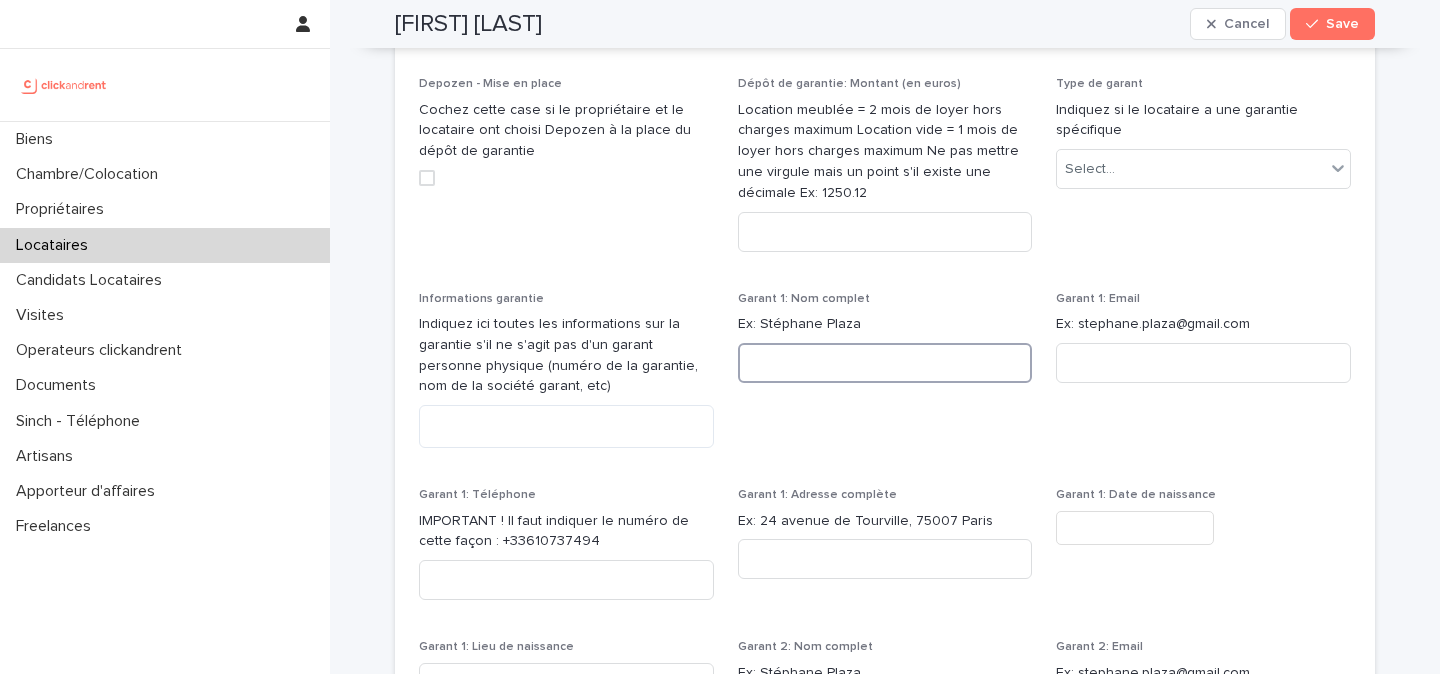 click at bounding box center [885, 363] 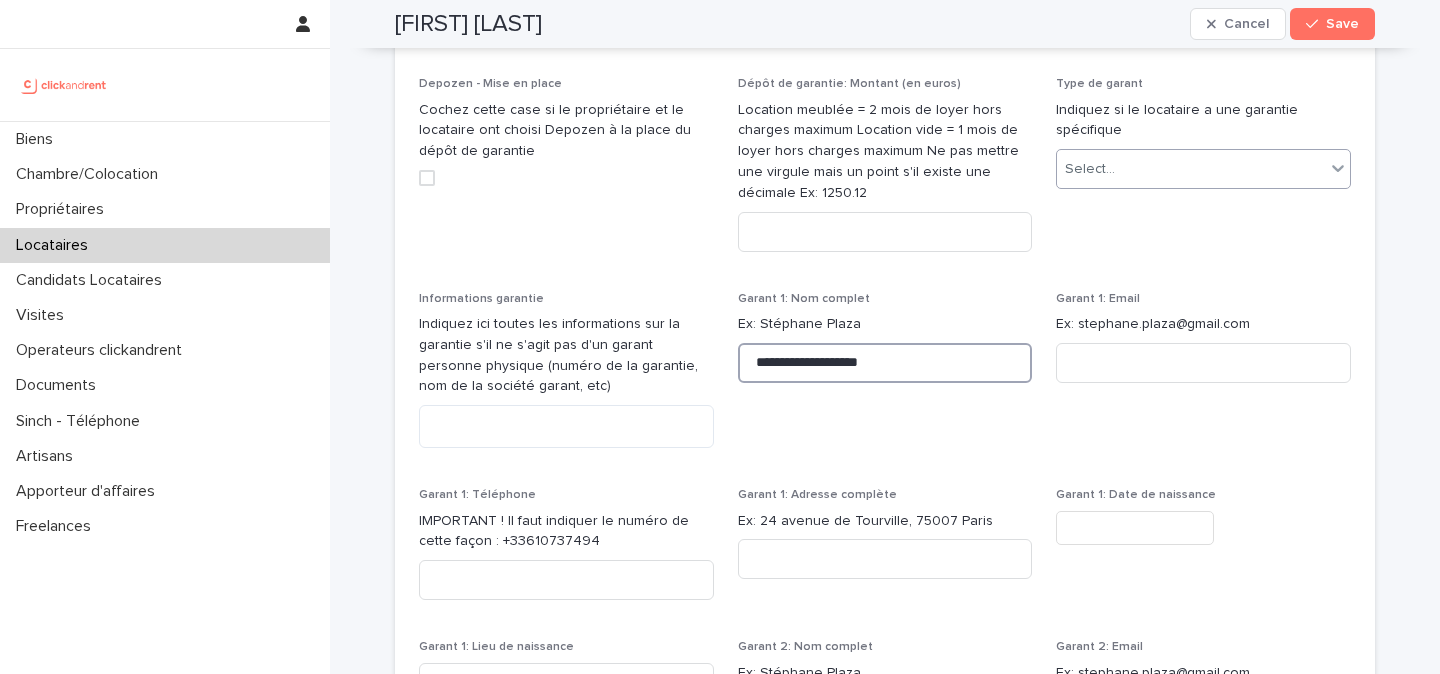 type on "**********" 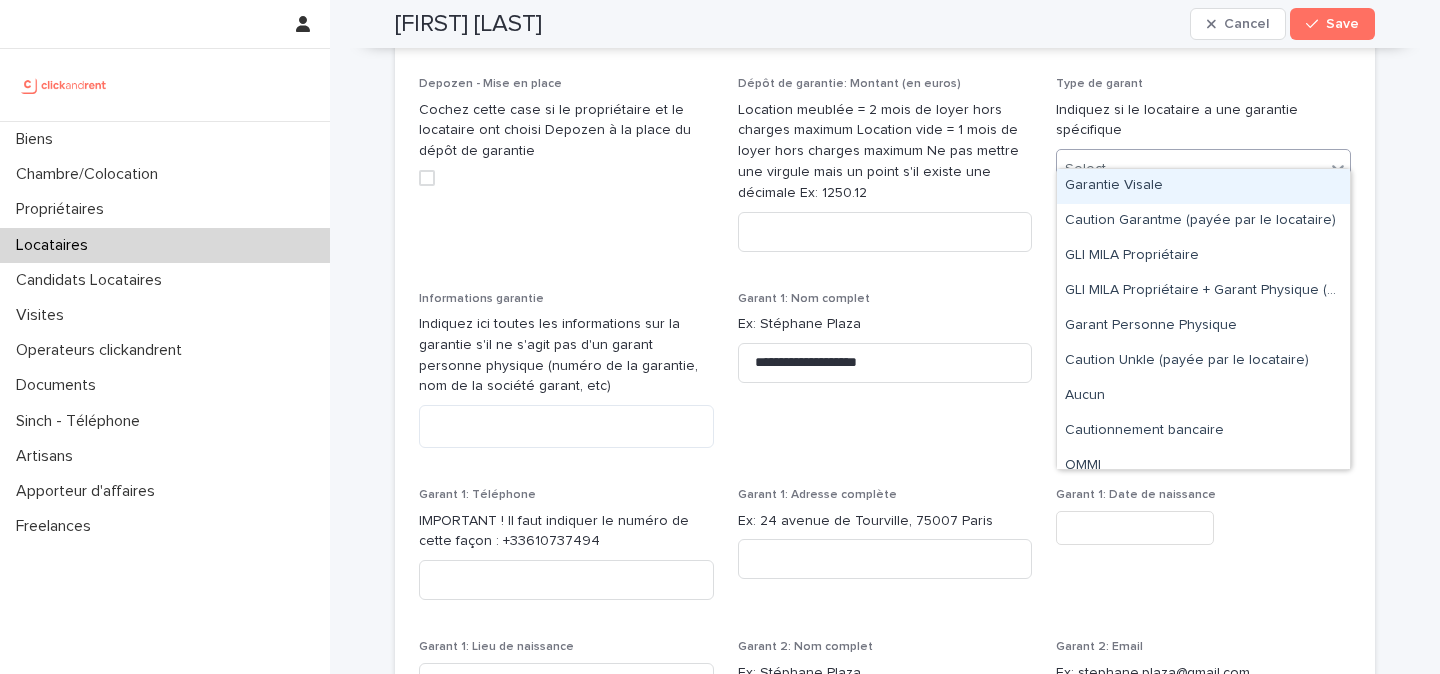 click on "Select..." at bounding box center [1090, 169] 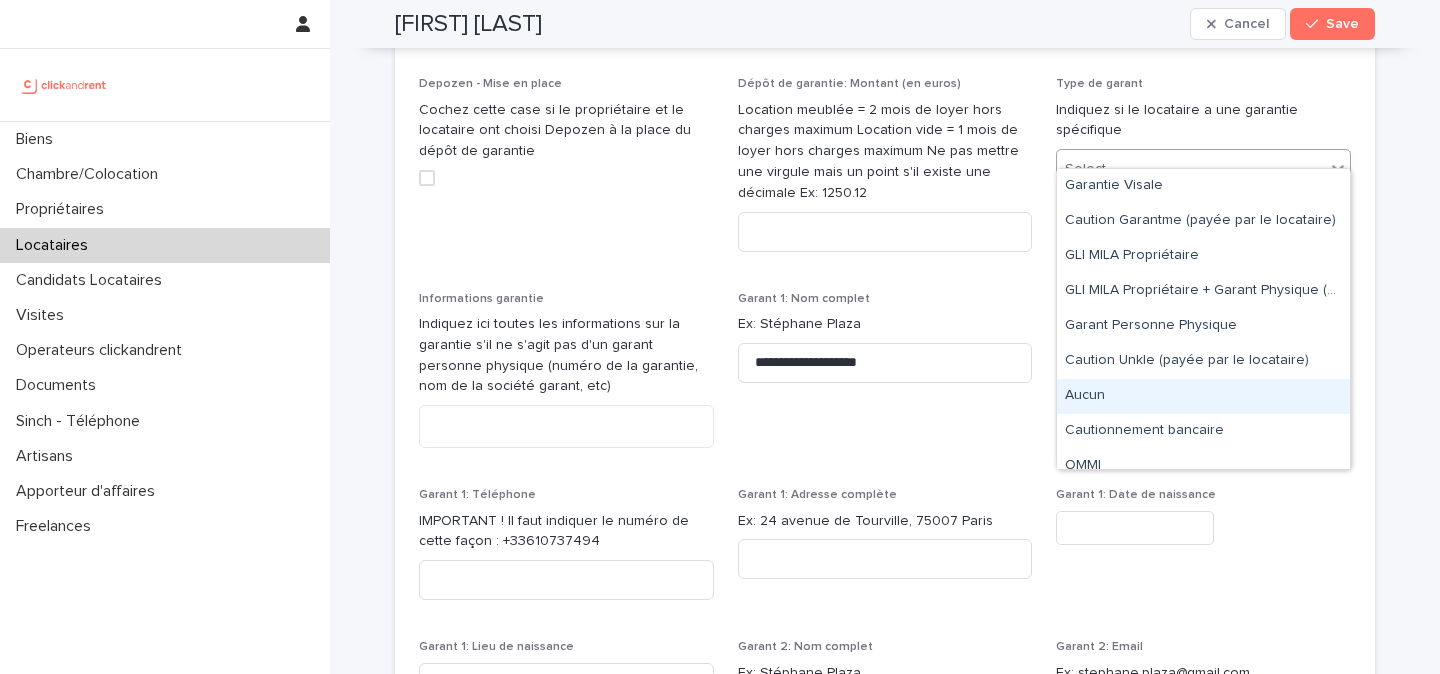 click on "Aucun" at bounding box center (1203, 396) 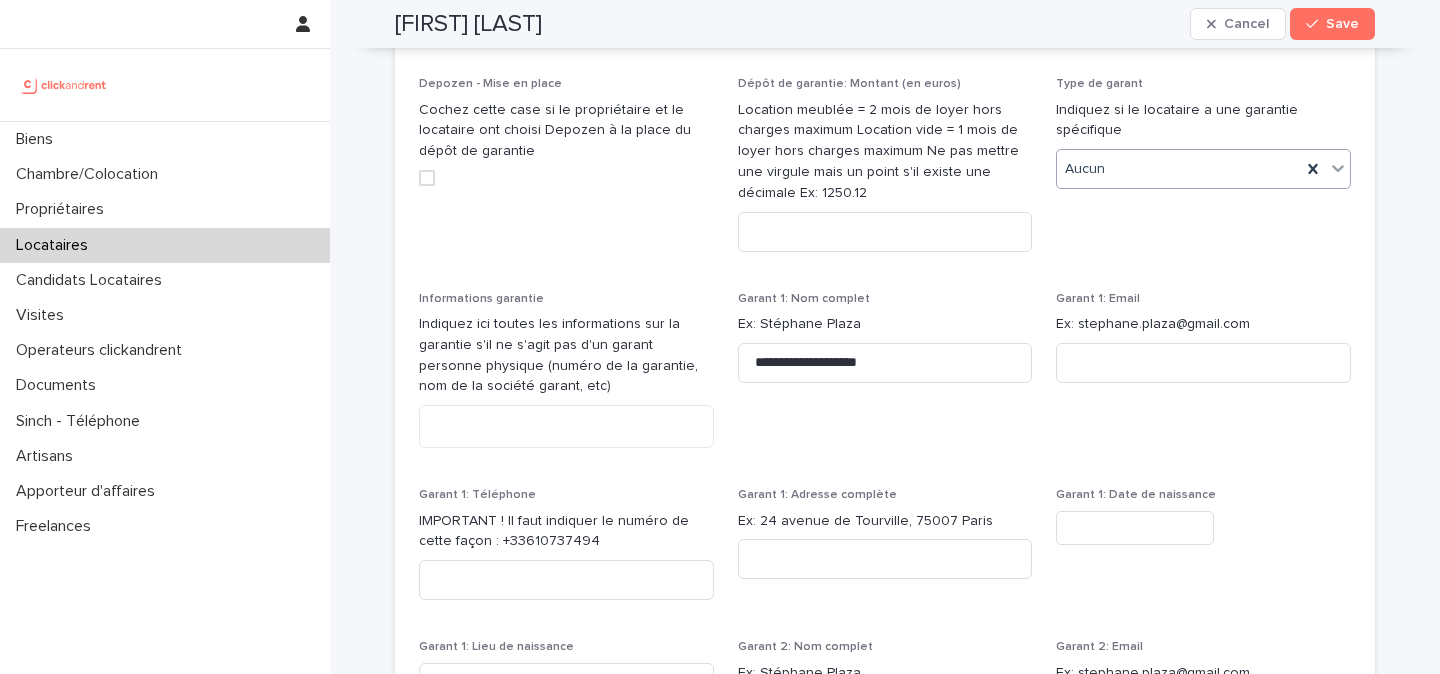 click on "**********" at bounding box center [885, 553] 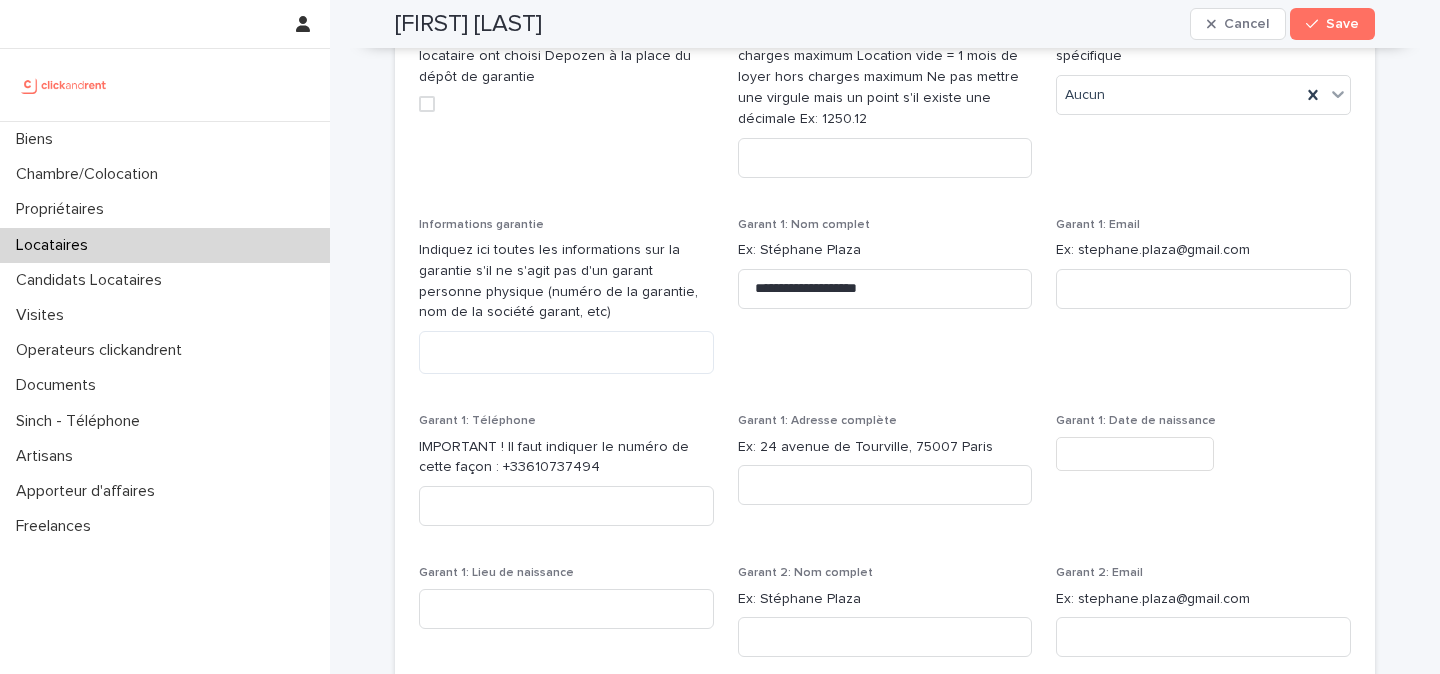 scroll, scrollTop: 1864, scrollLeft: 0, axis: vertical 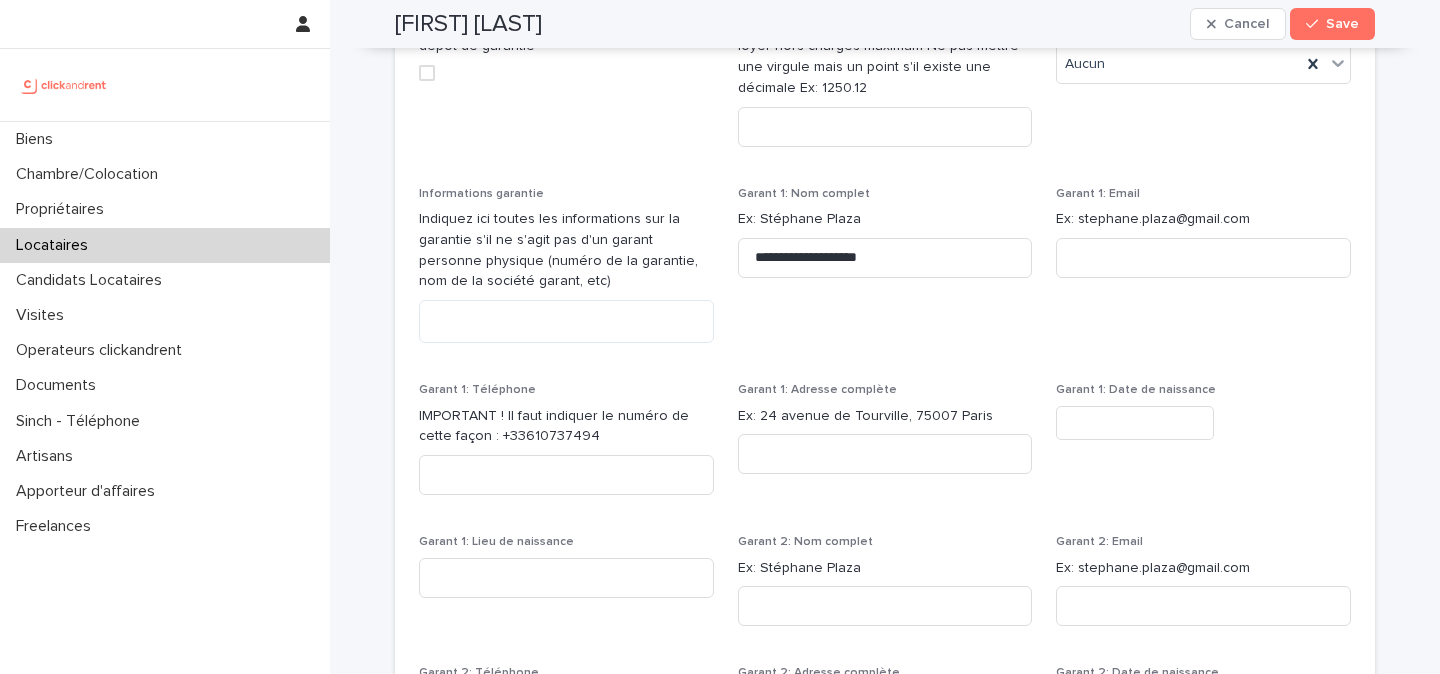 click at bounding box center (1135, 423) 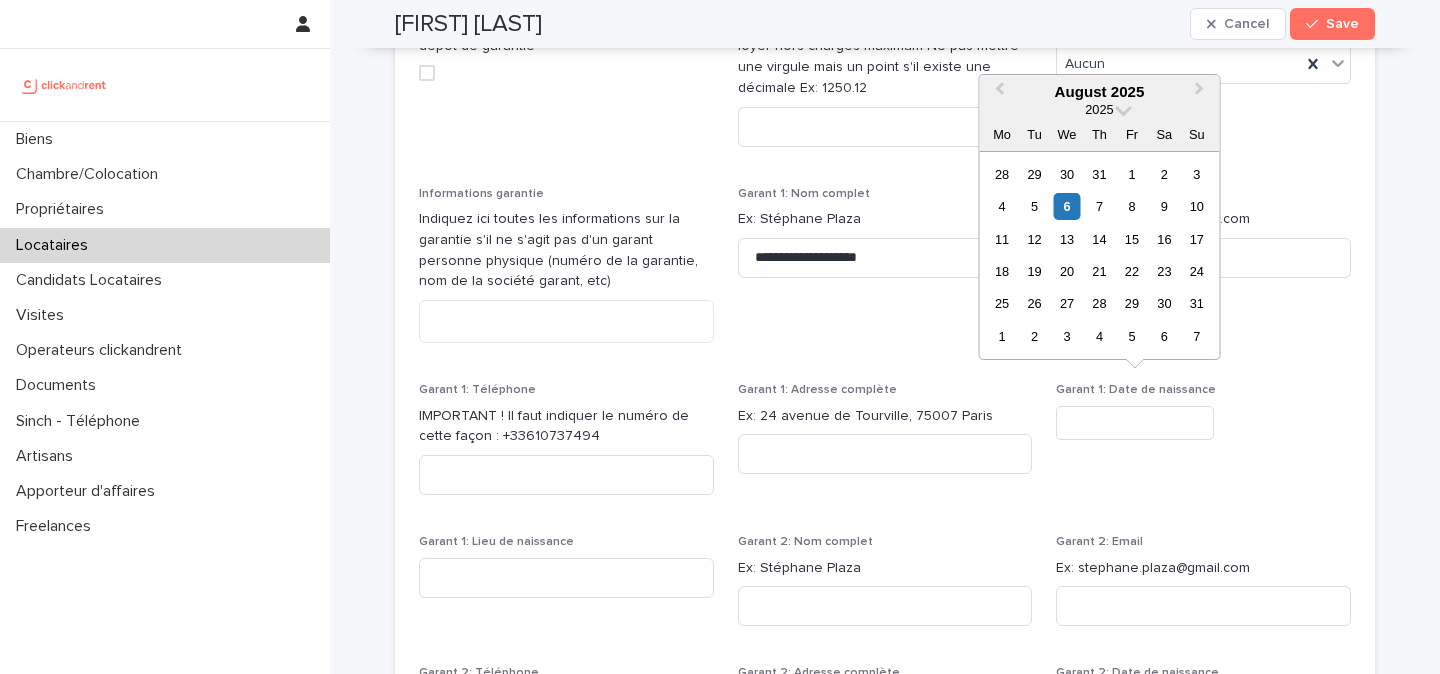 paste on "**********" 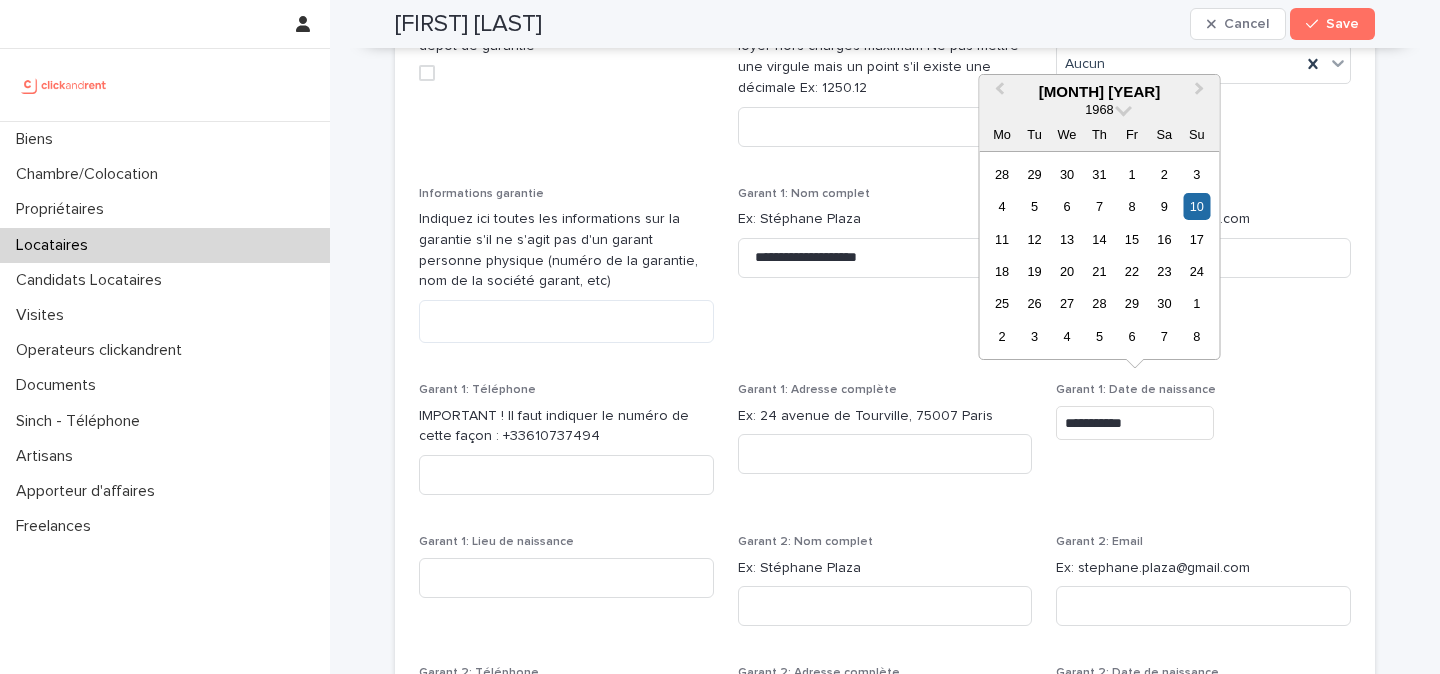 type on "**********" 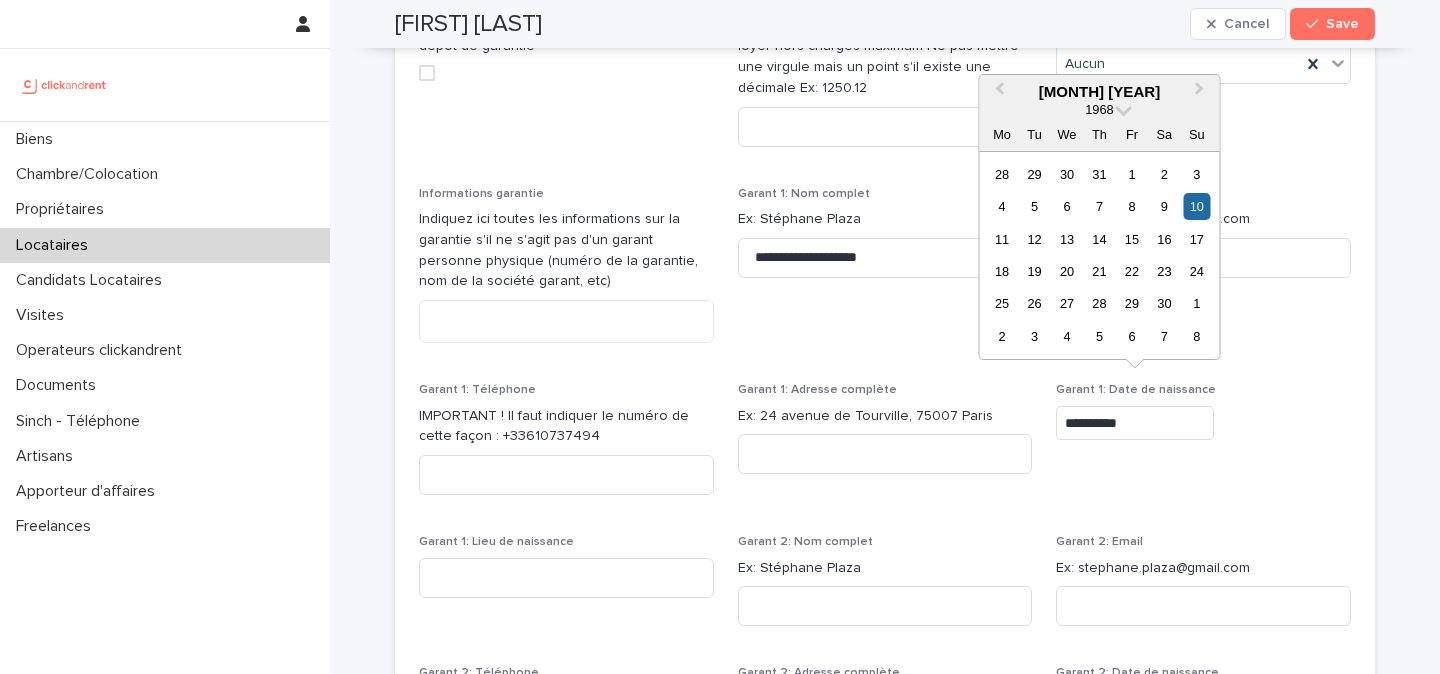 click on "**********" at bounding box center [1203, 447] 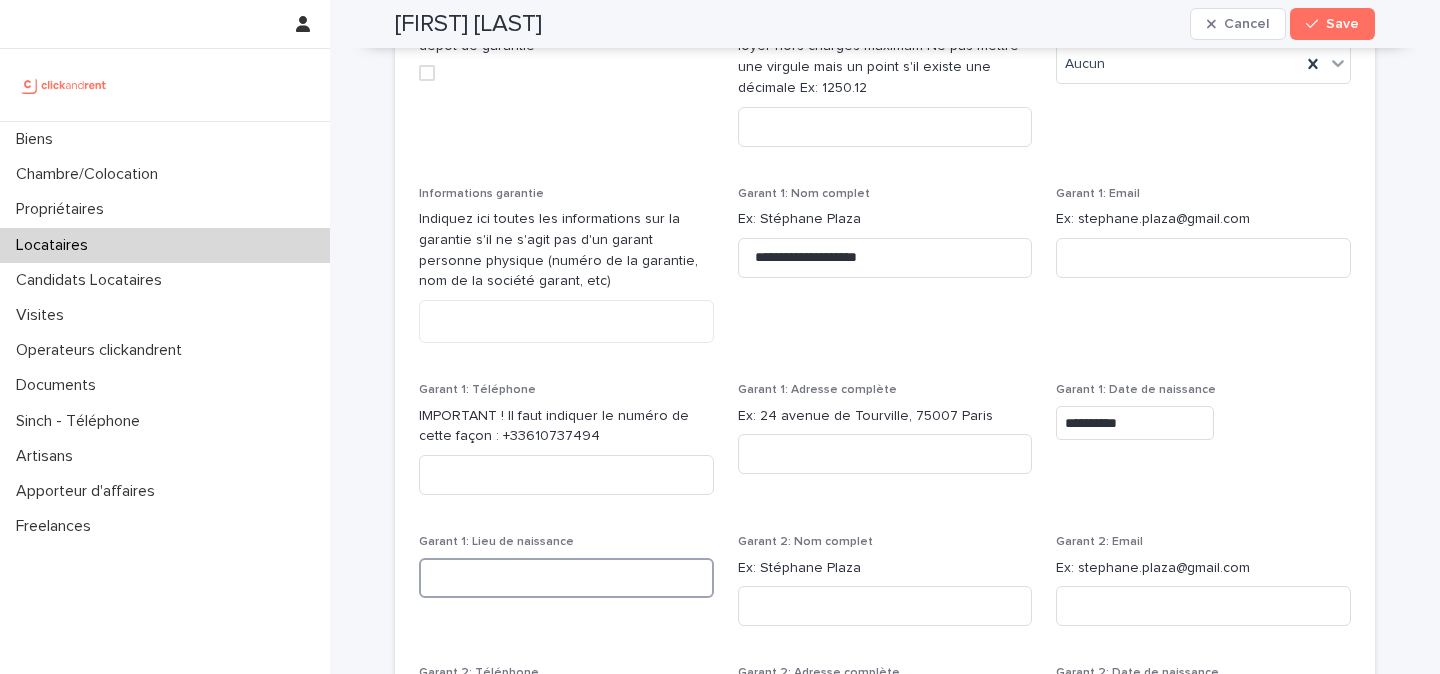 click at bounding box center [566, 578] 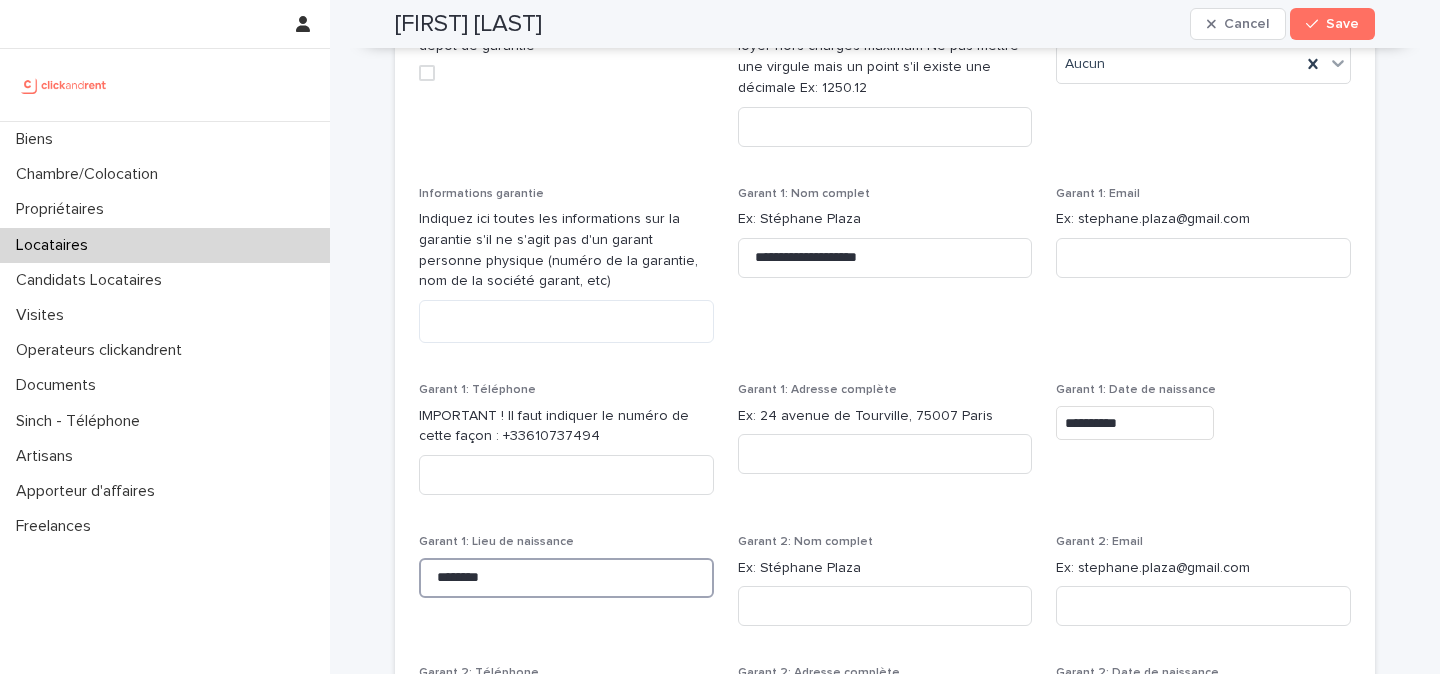 type on "********" 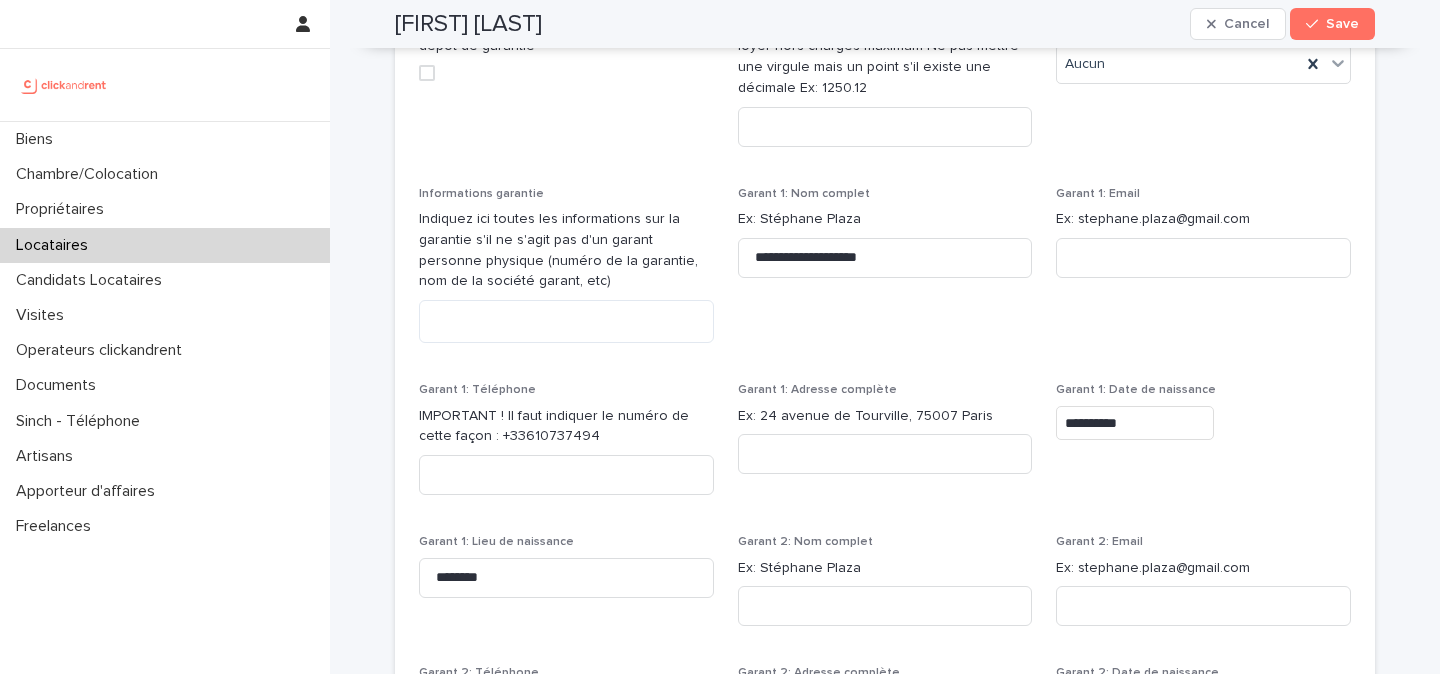 click on "Garant 1: Lieu de naissance" at bounding box center (566, 542) 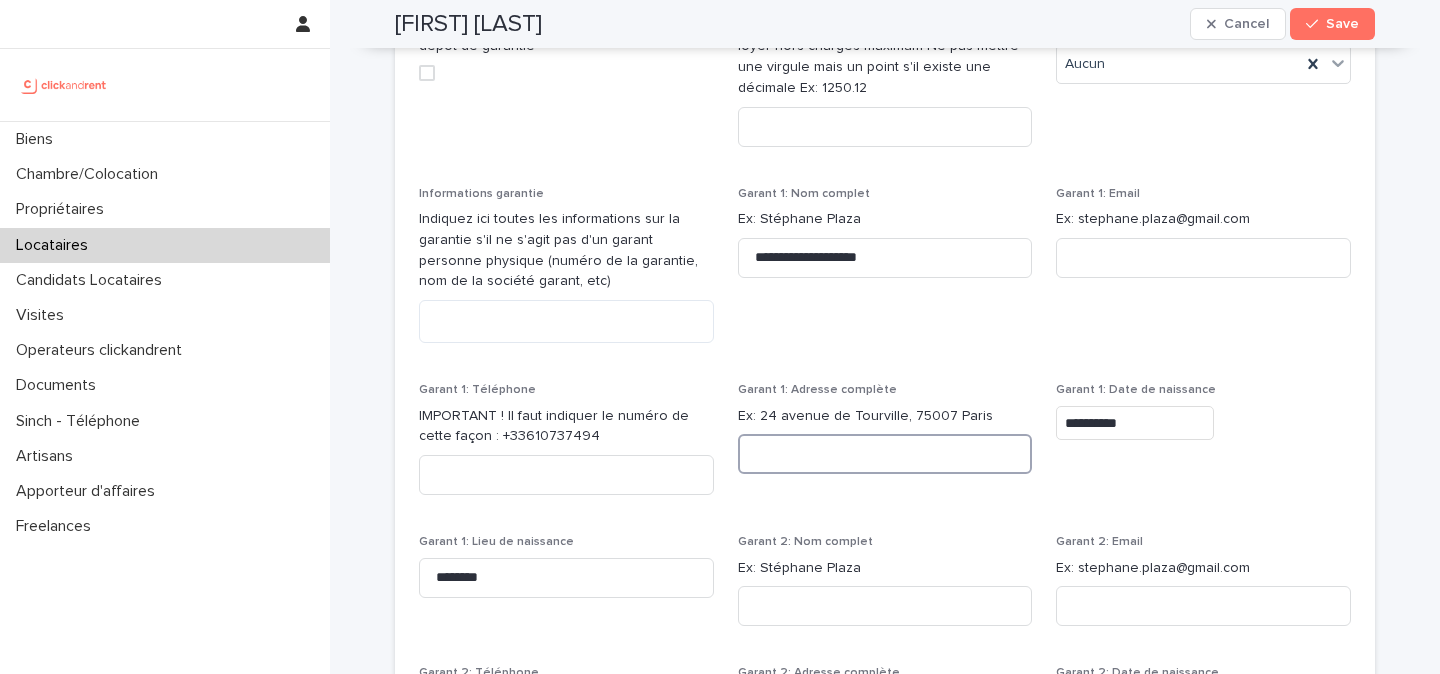 click at bounding box center (885, 454) 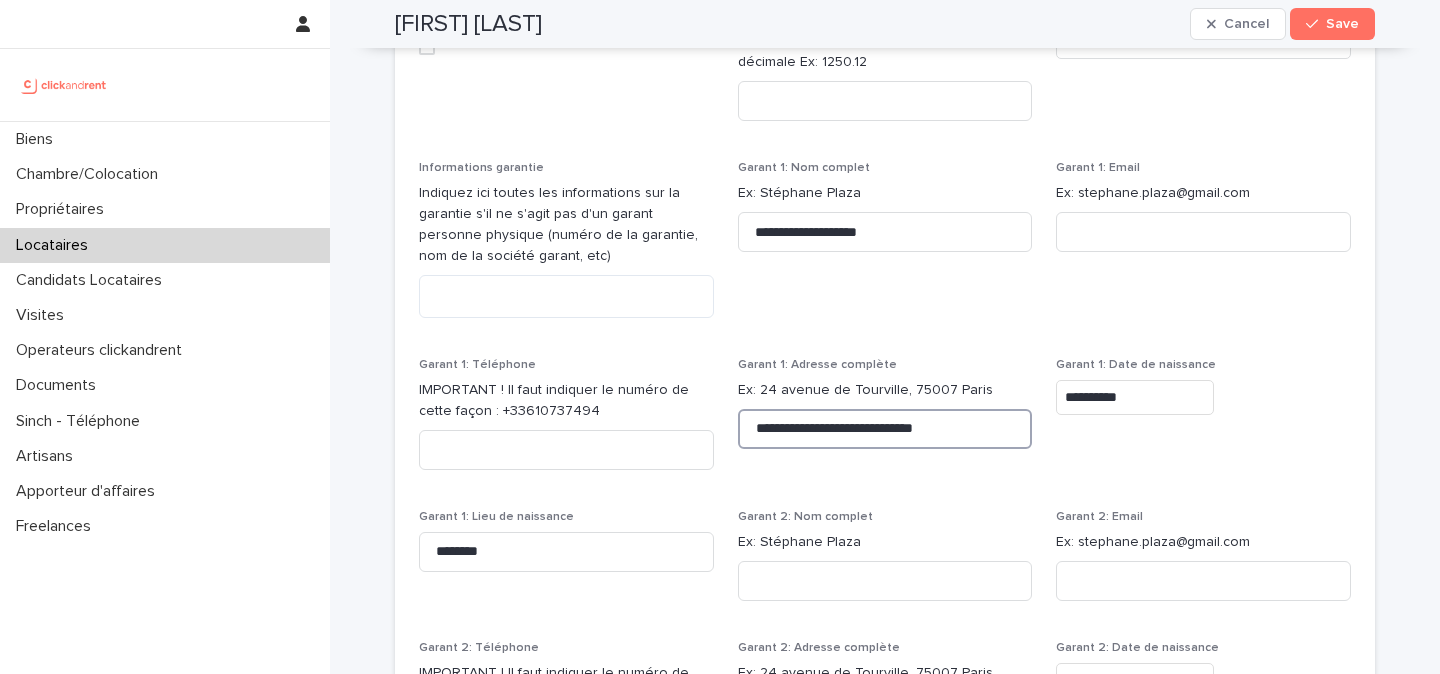 scroll, scrollTop: 1851, scrollLeft: 0, axis: vertical 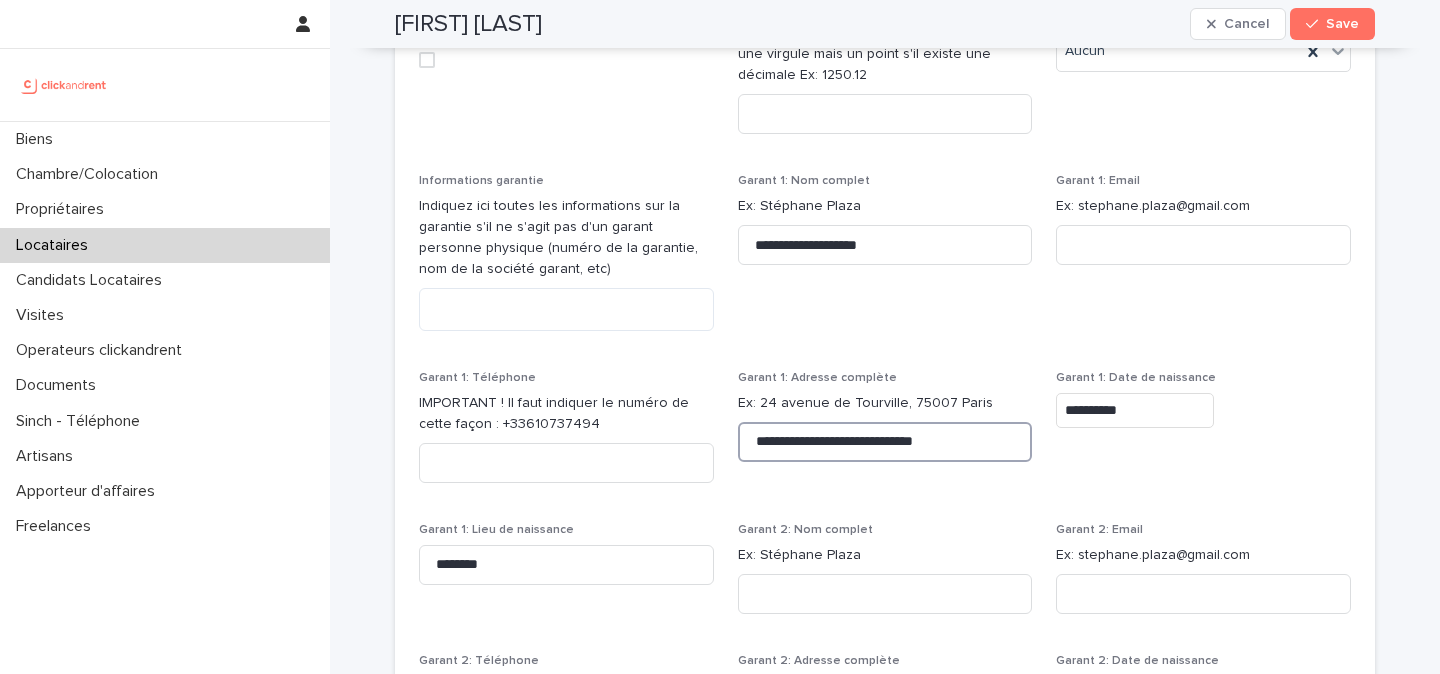 type on "**********" 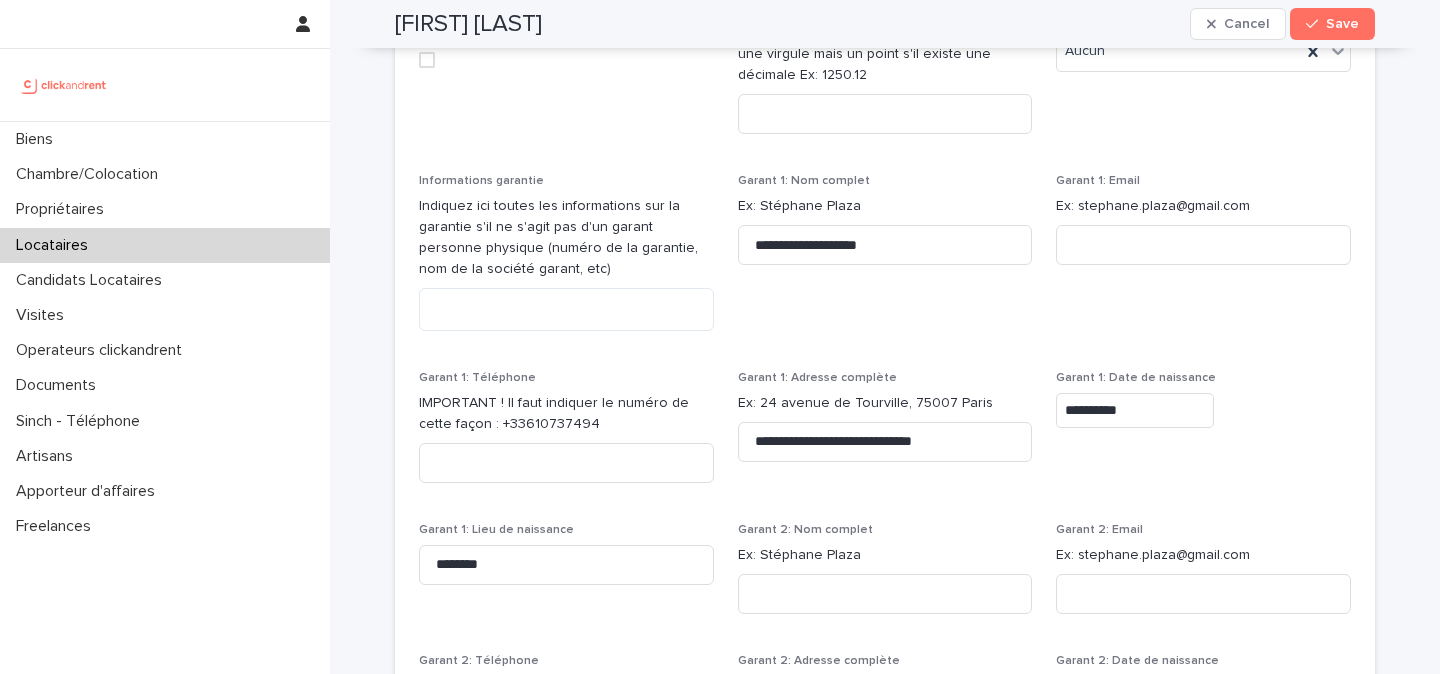 click on "**********" at bounding box center [885, 260] 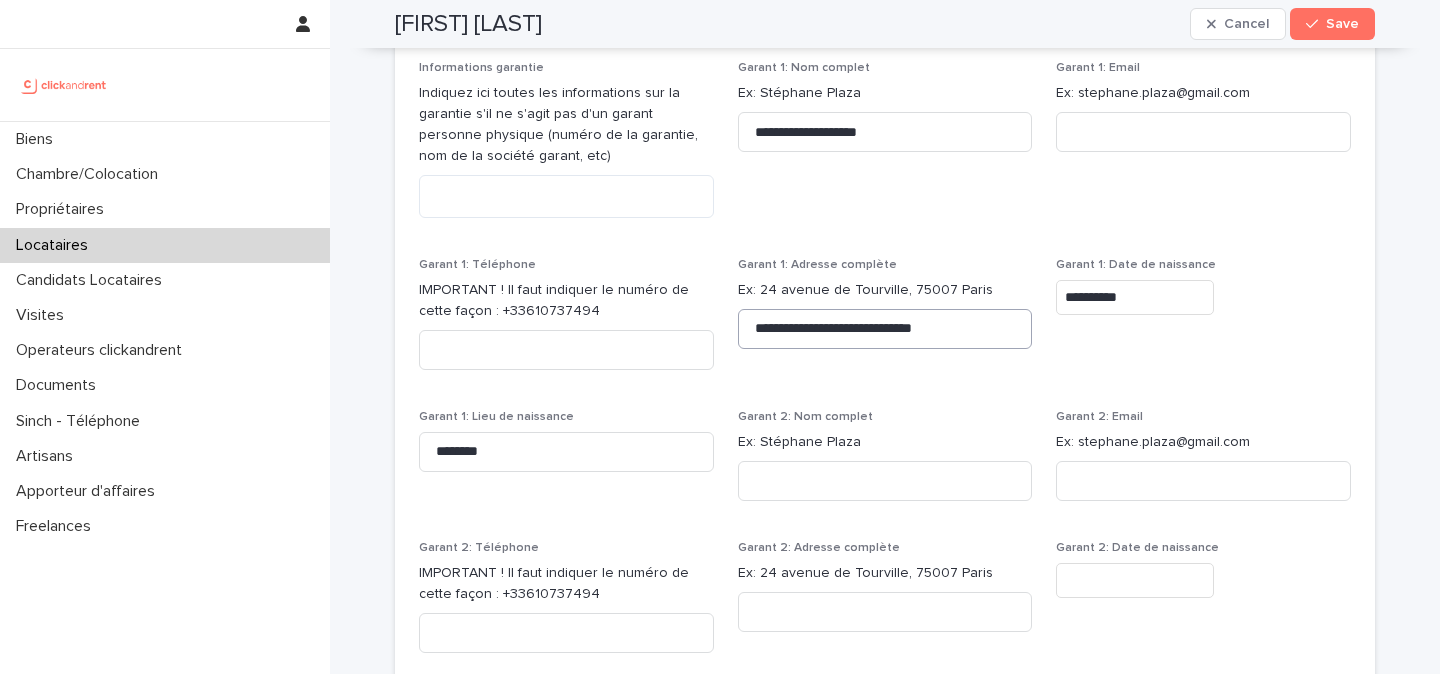 scroll, scrollTop: 1993, scrollLeft: 0, axis: vertical 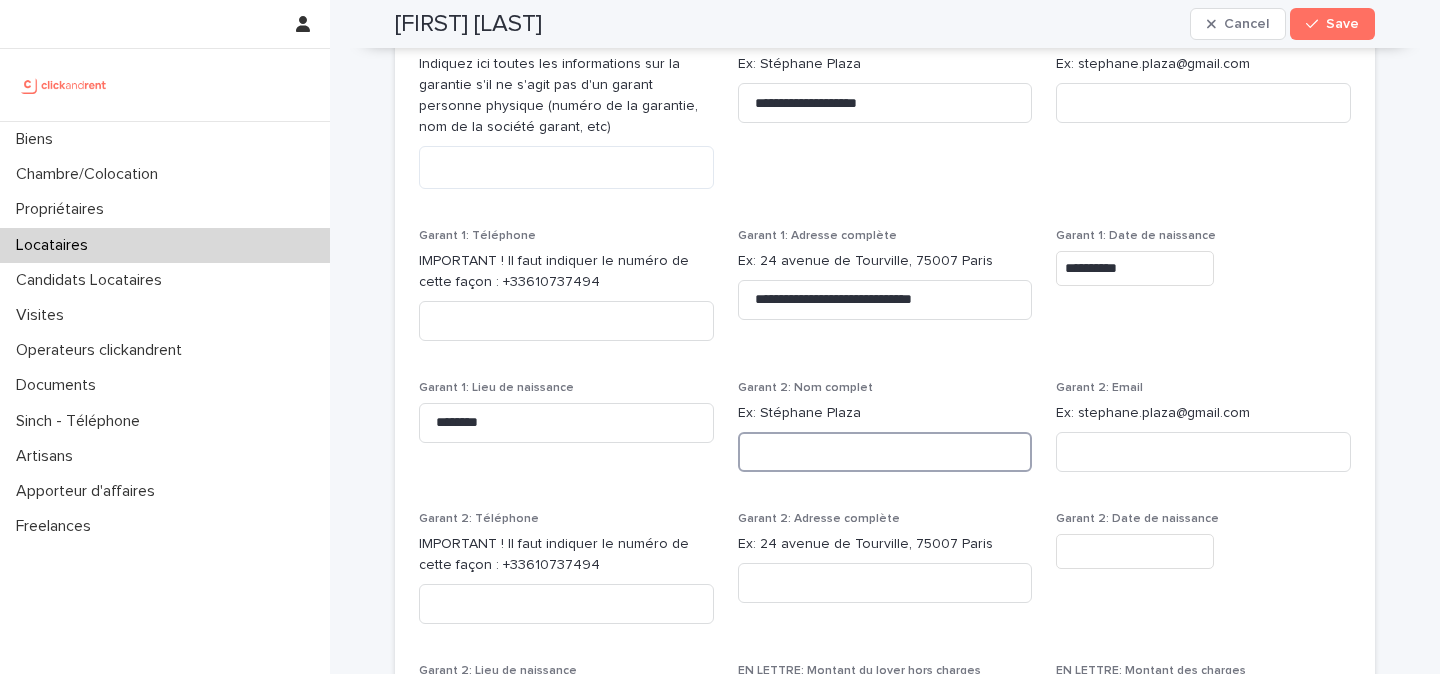 click at bounding box center [885, 452] 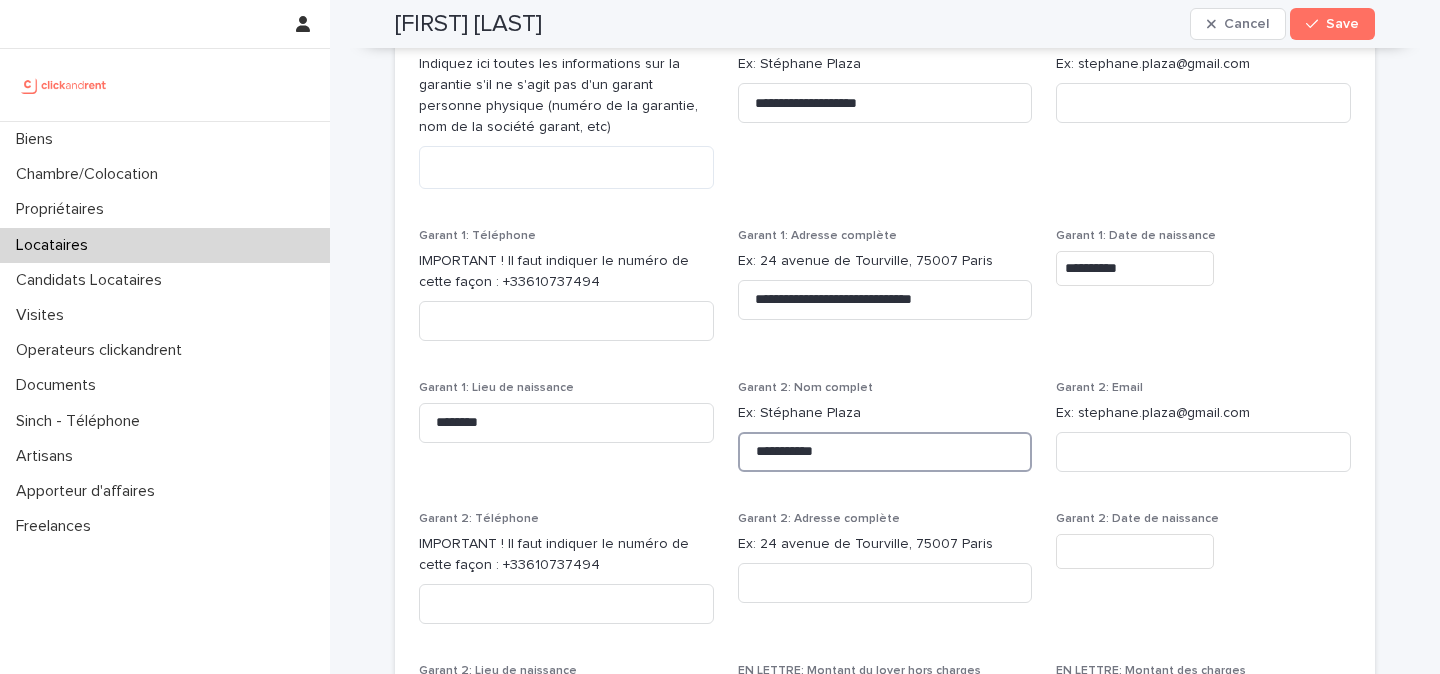 type on "**********" 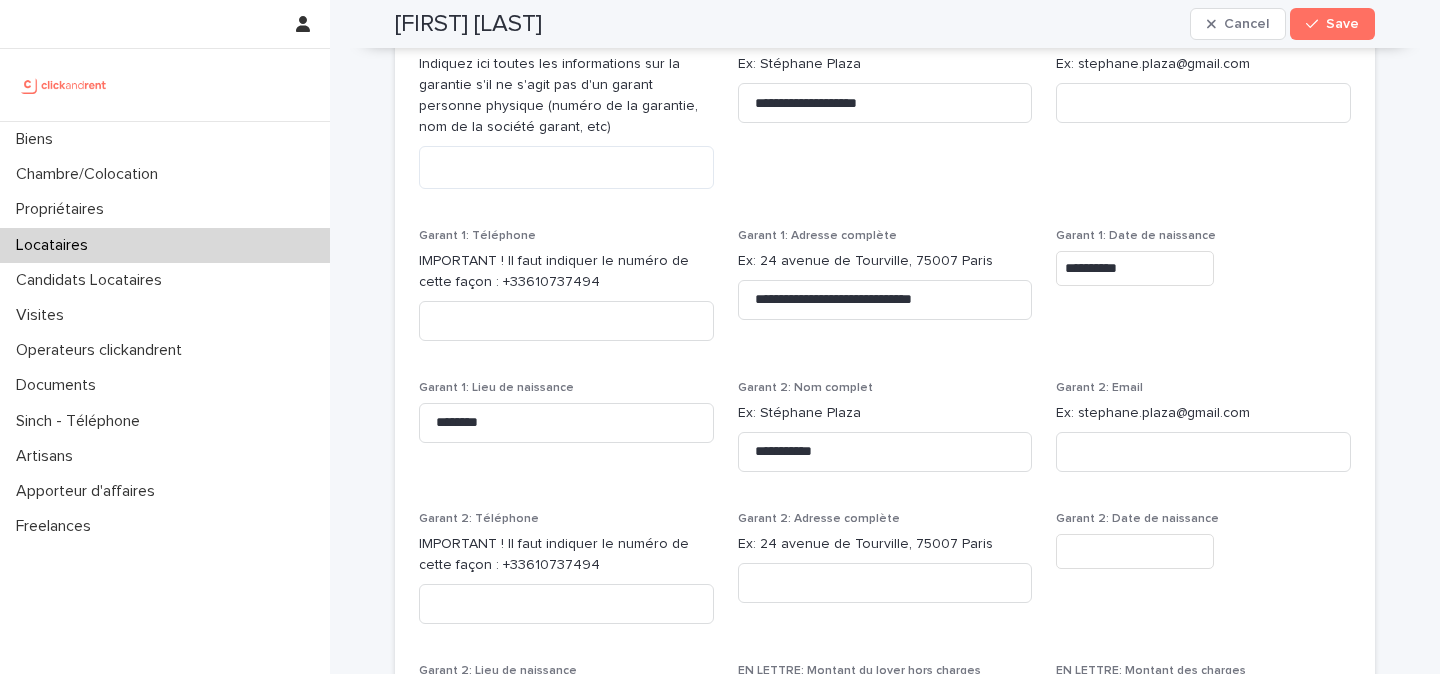 click on "Ex: Stéphane Plaza" at bounding box center [885, 413] 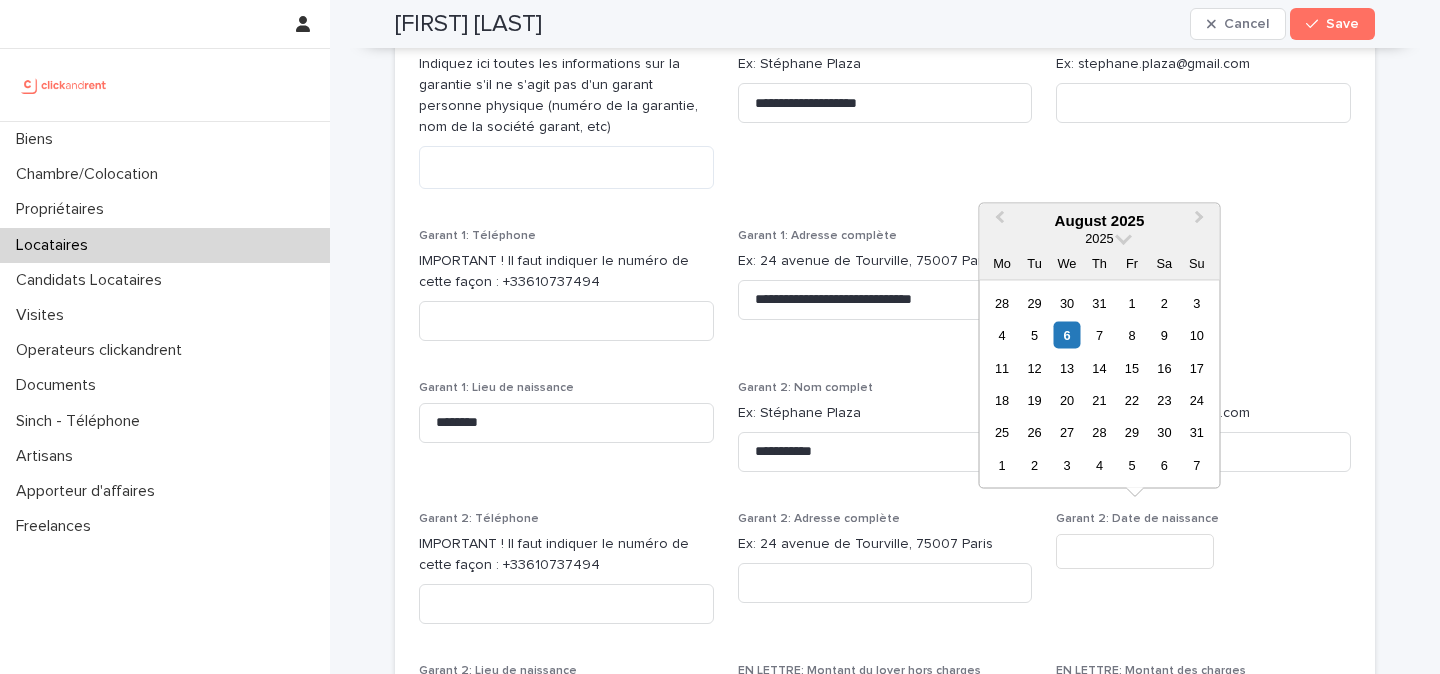click at bounding box center (1135, 551) 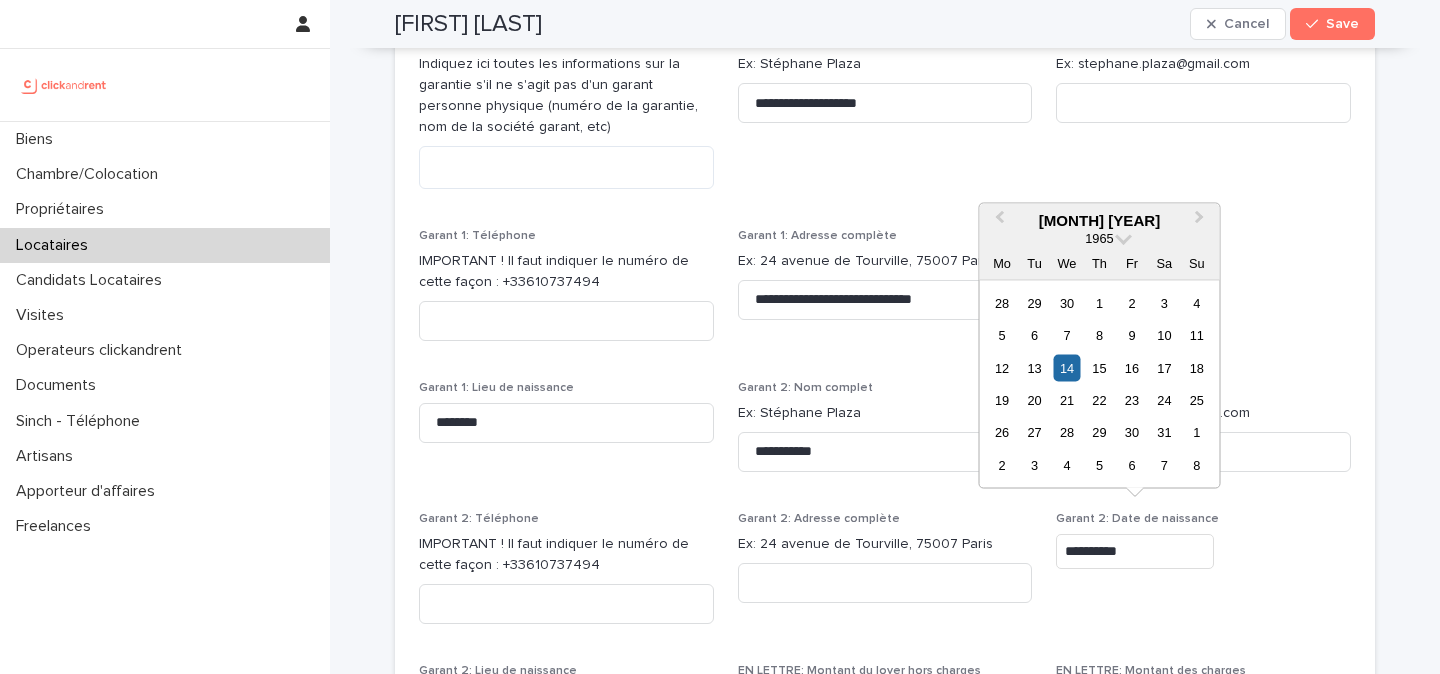 type on "*********" 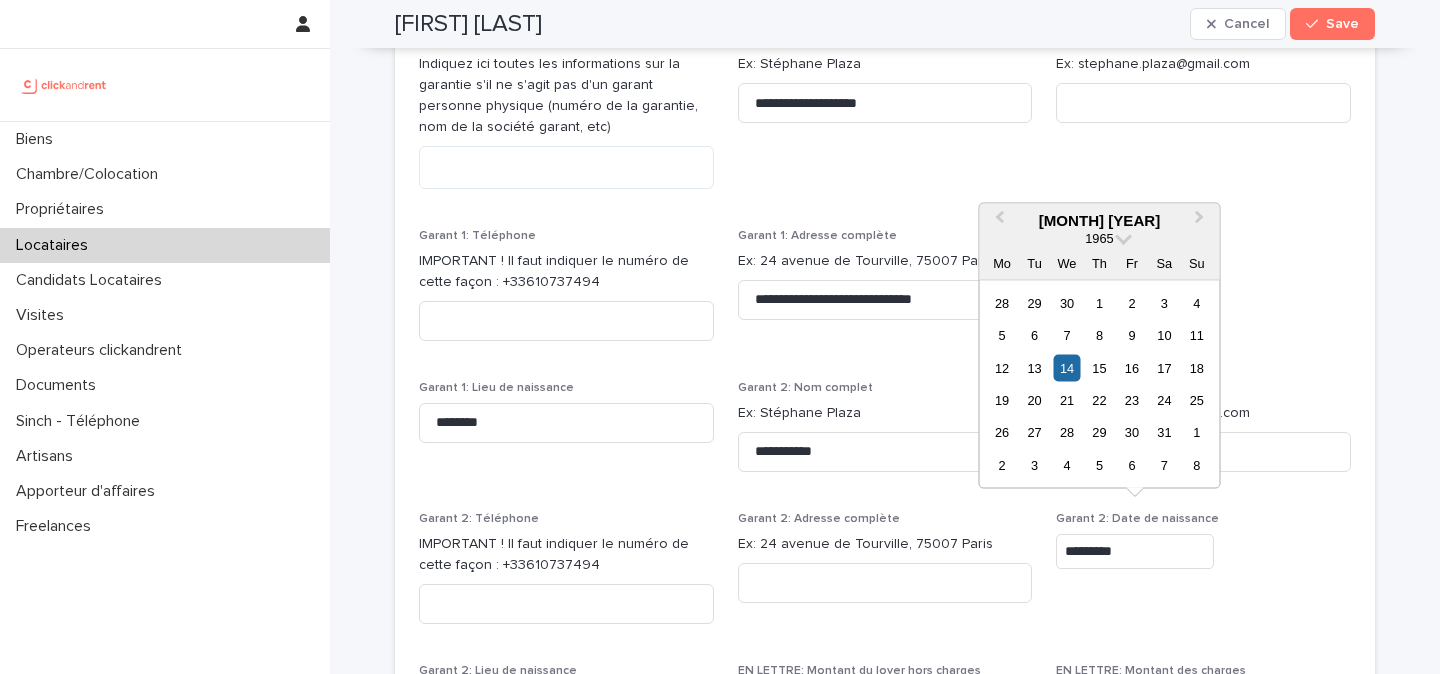 click on "Garant 2: Date de naissance *********" at bounding box center (1203, 576) 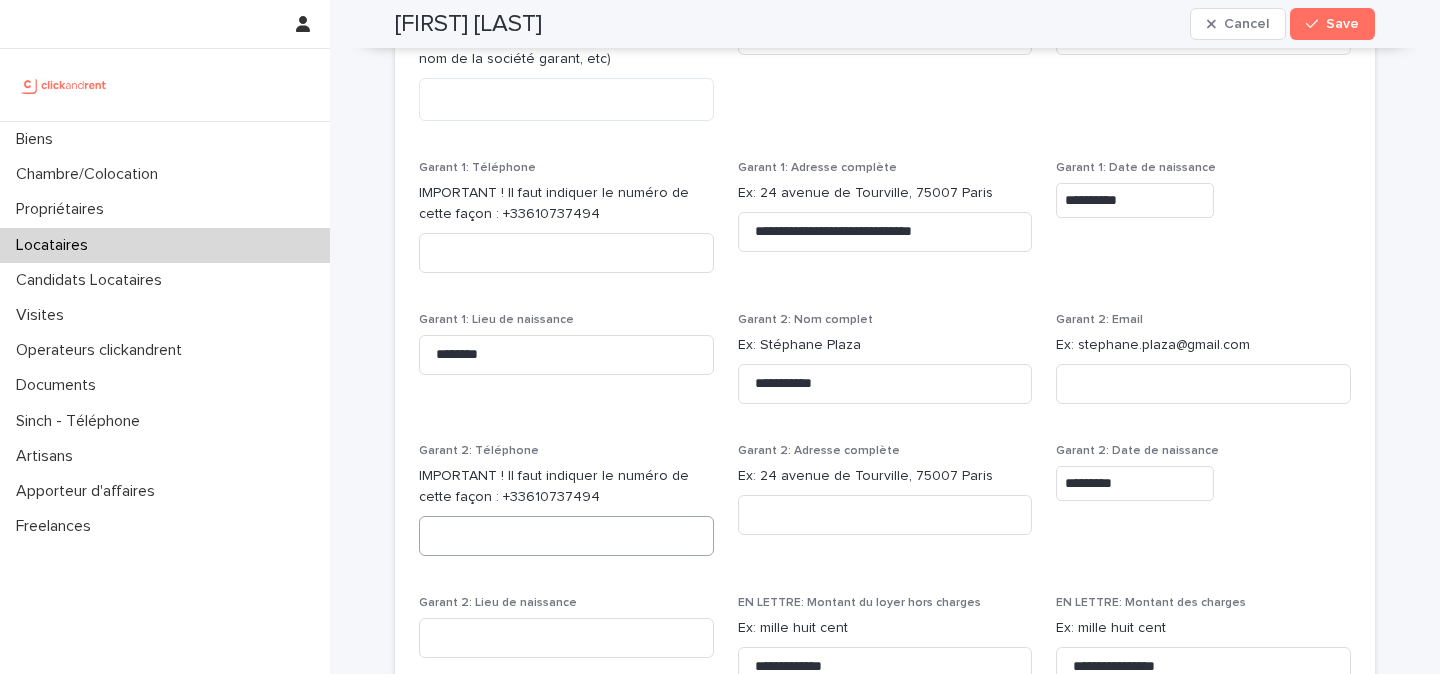 scroll, scrollTop: 2072, scrollLeft: 0, axis: vertical 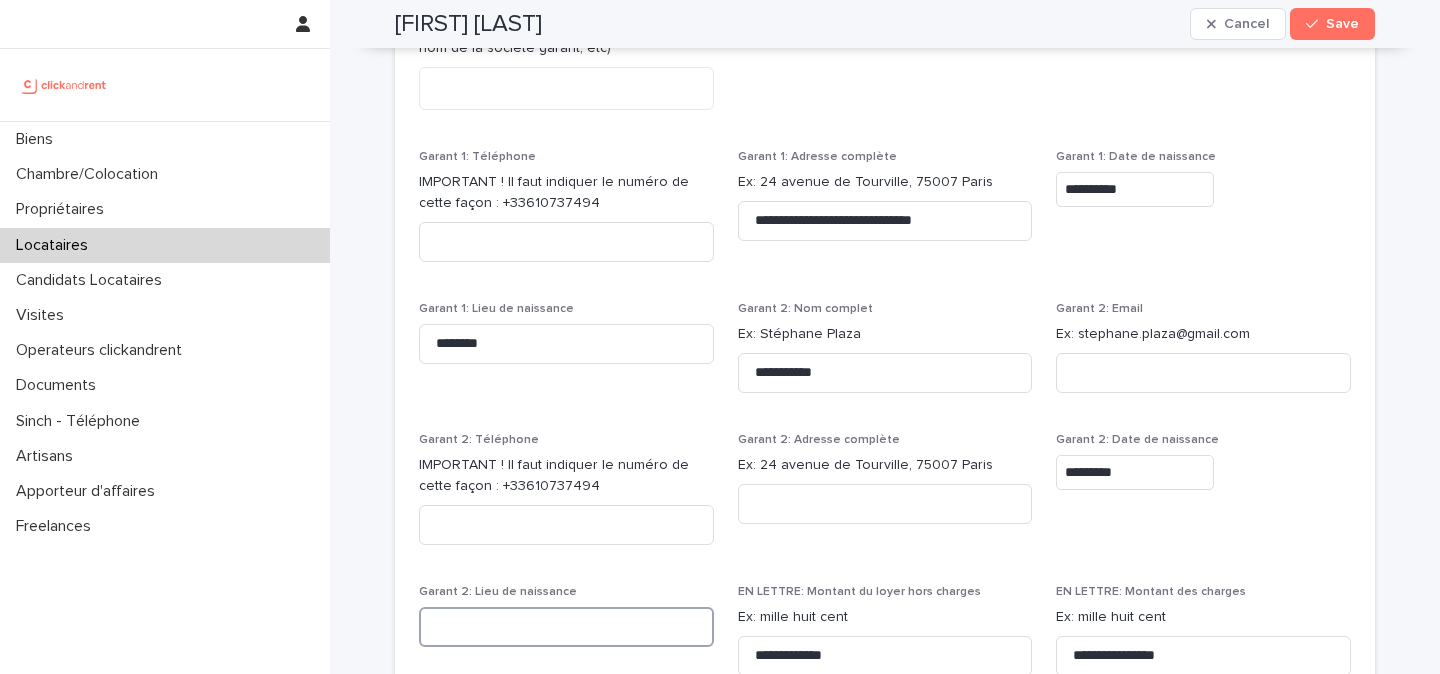 click at bounding box center (566, 627) 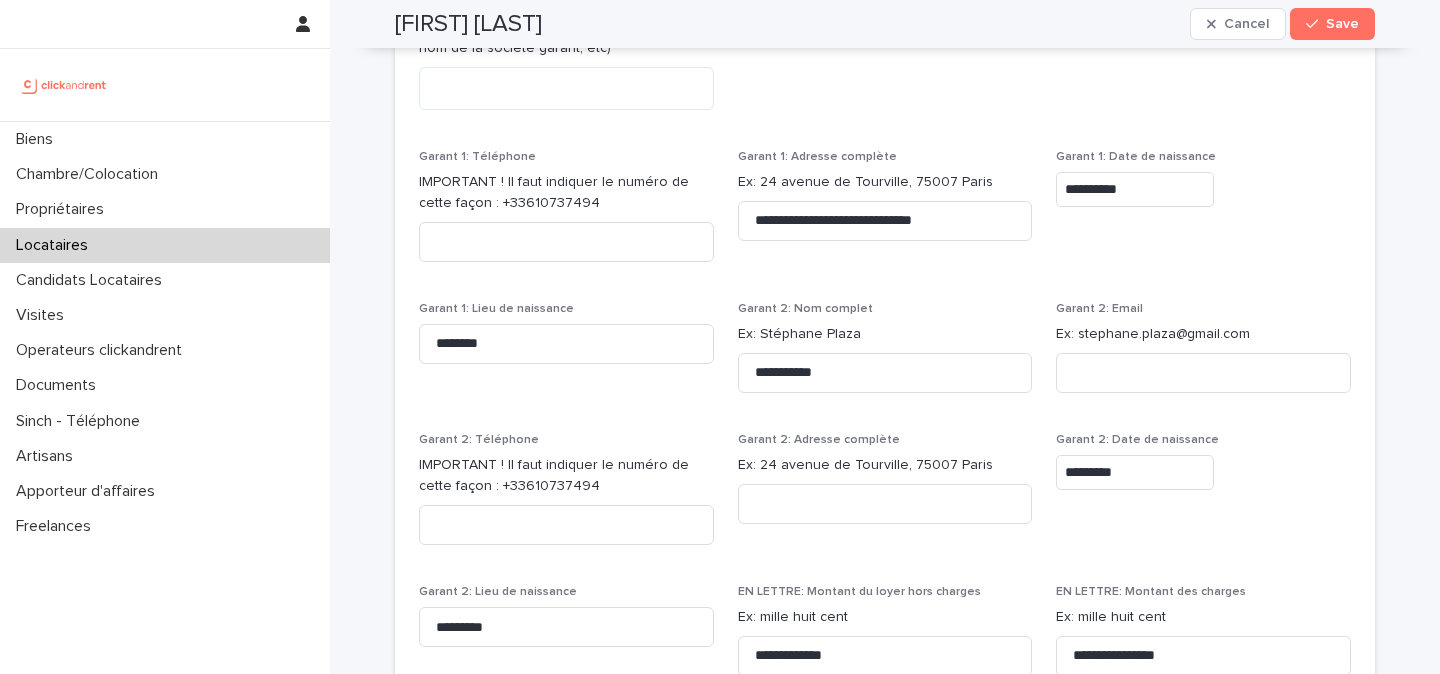click on "**********" at bounding box center [885, 215] 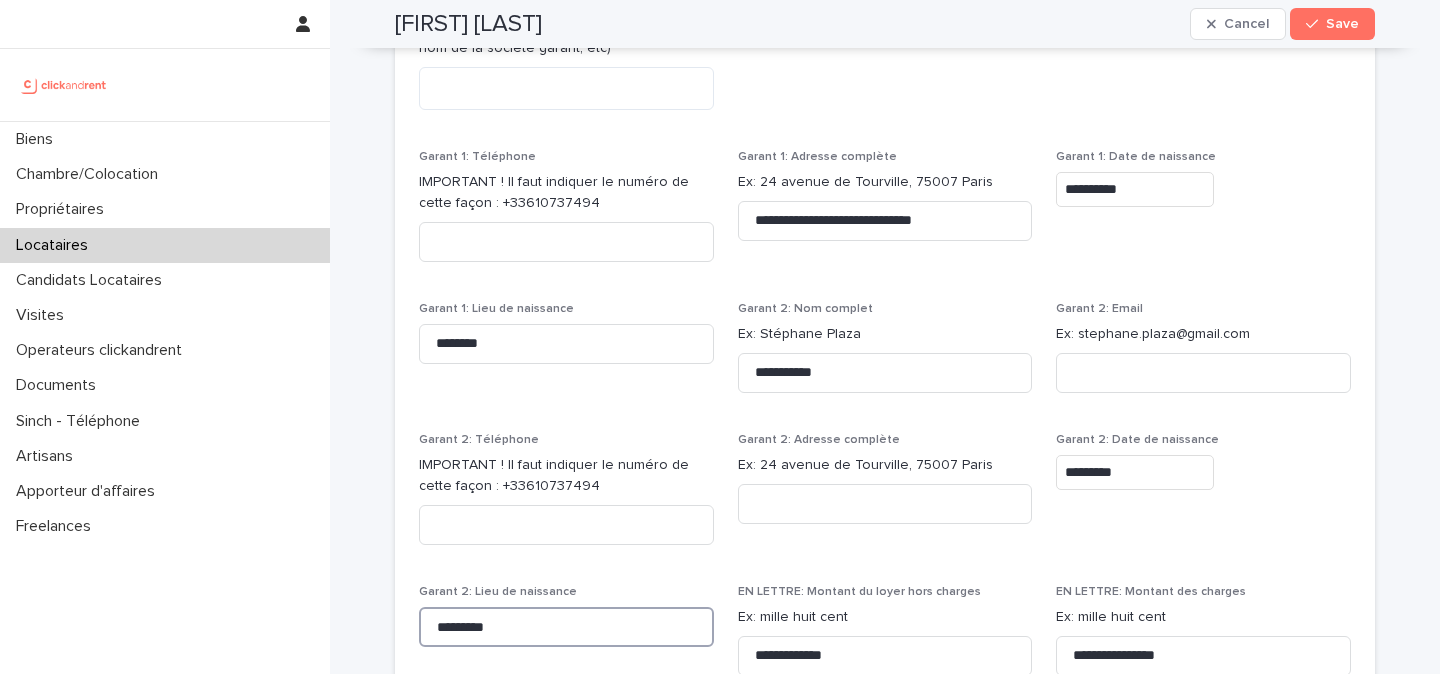 click on "*********" at bounding box center [566, 627] 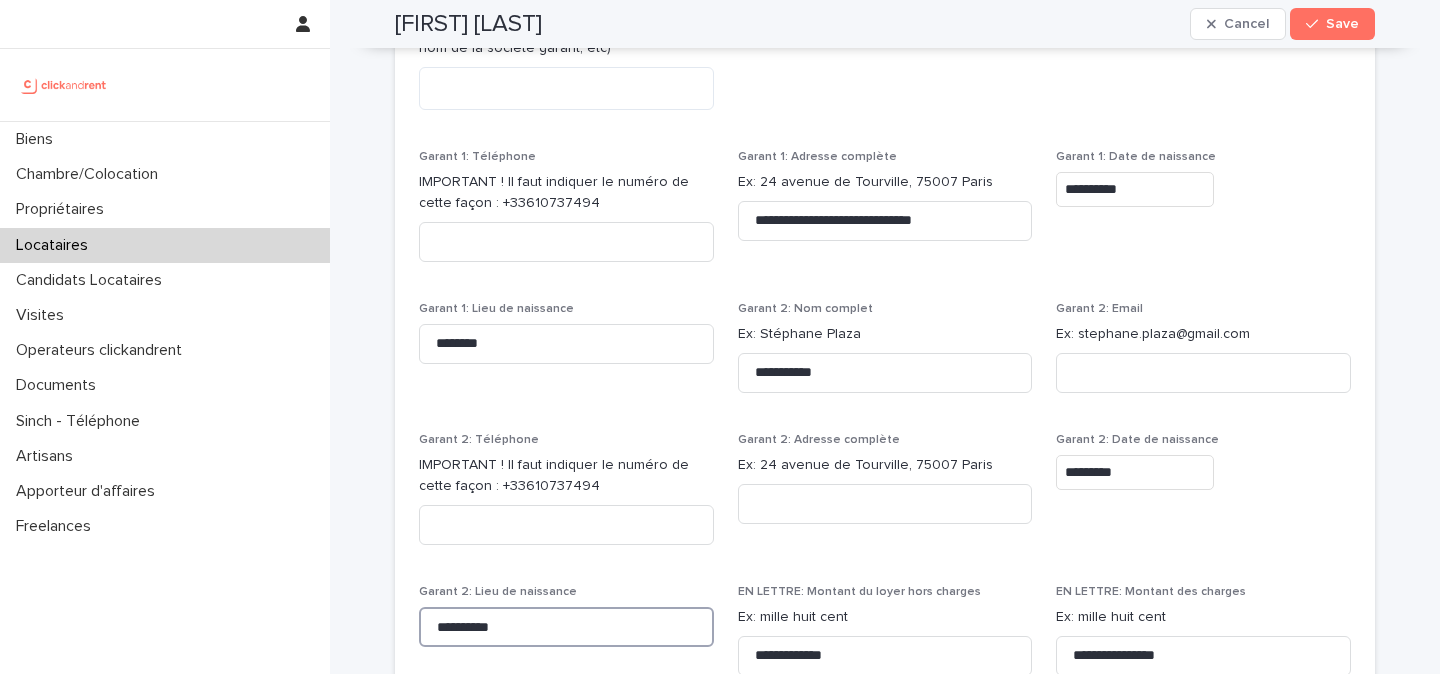 type on "**********" 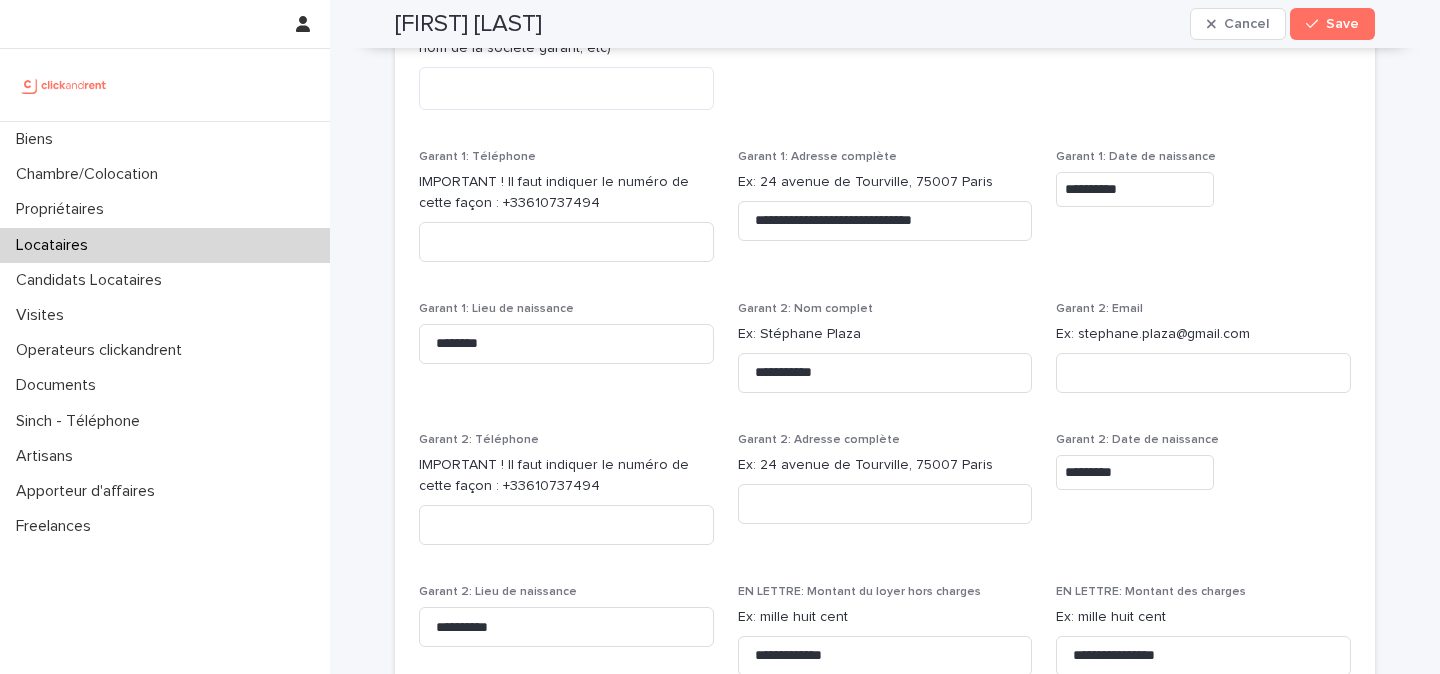 click on "**********" at bounding box center [885, 215] 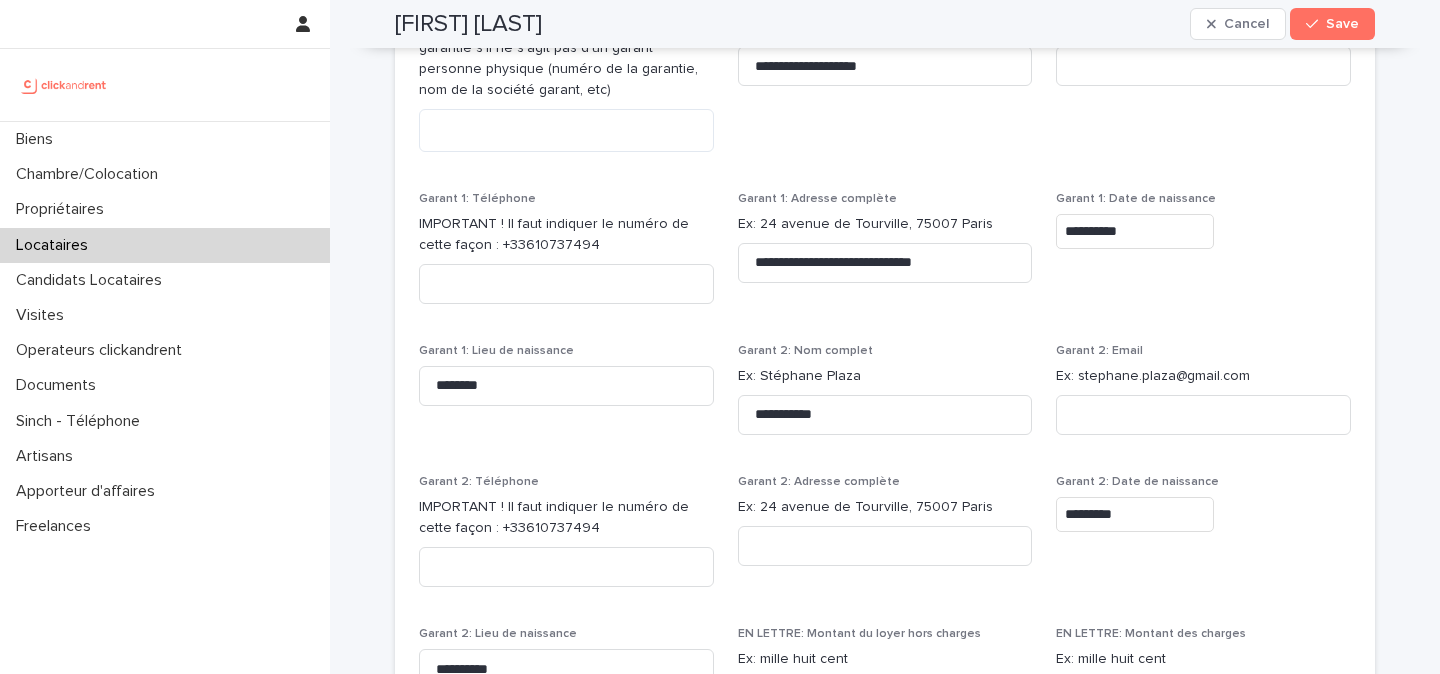 scroll, scrollTop: 2028, scrollLeft: 0, axis: vertical 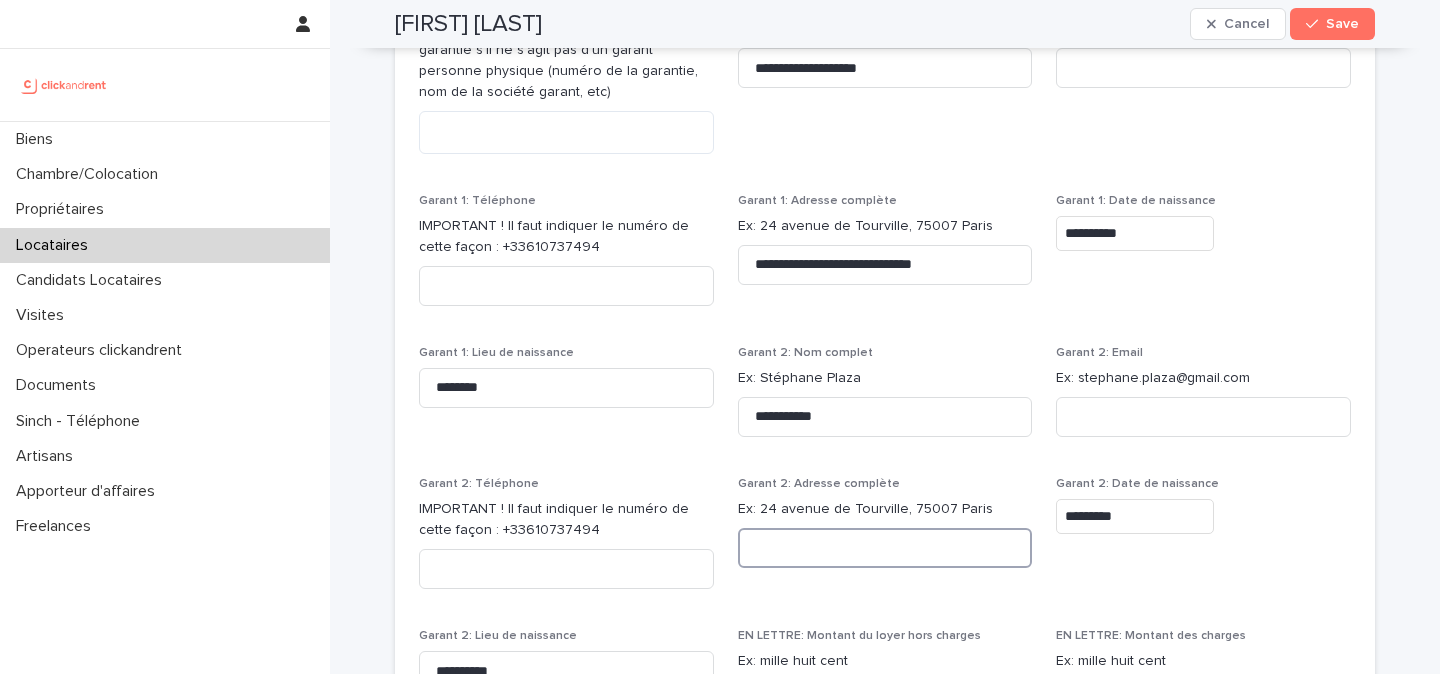 click at bounding box center [885, 548] 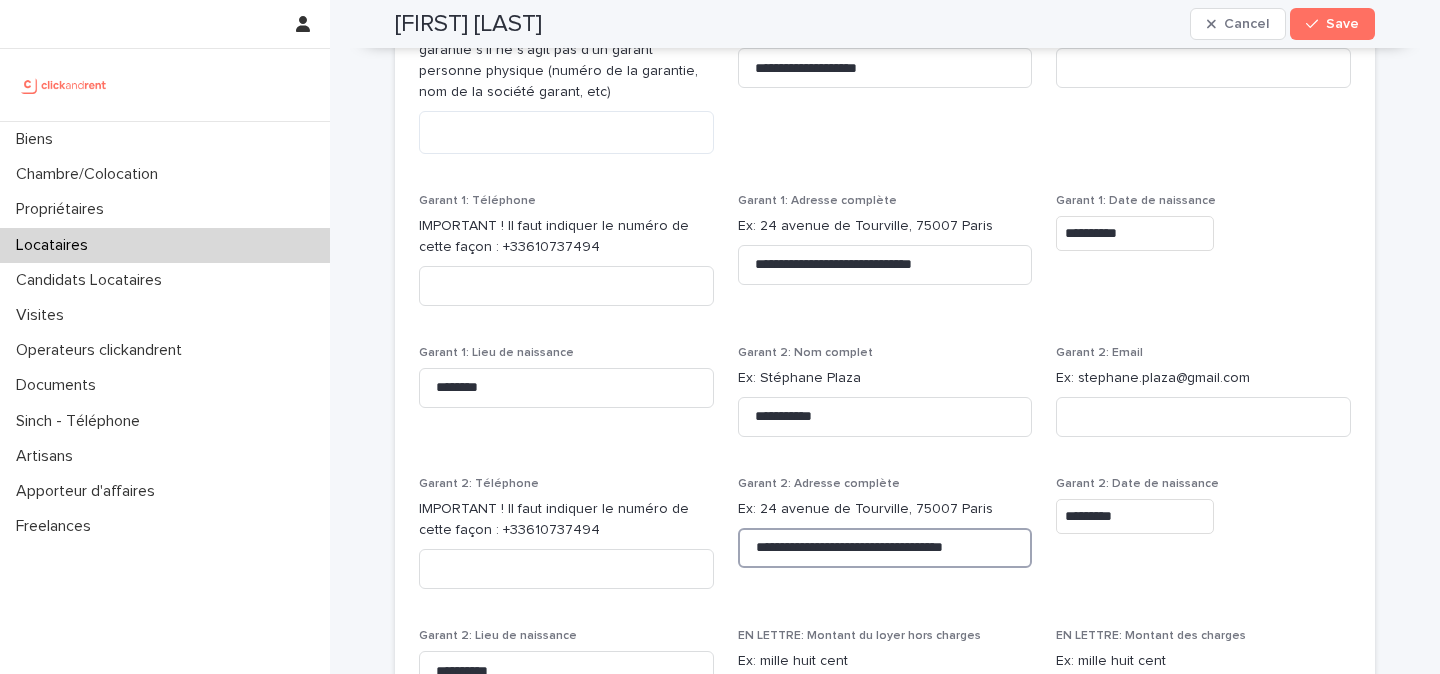 scroll, scrollTop: 0, scrollLeft: 34, axis: horizontal 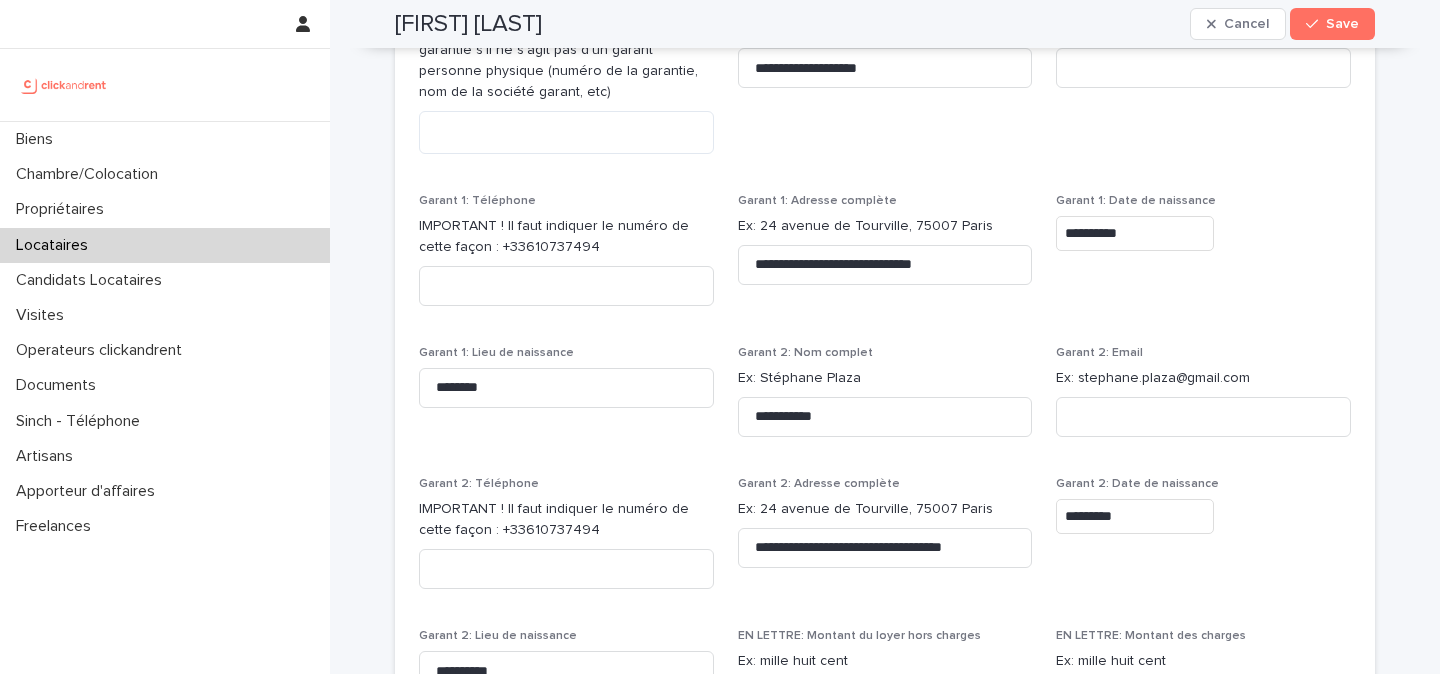 click on "**********" at bounding box center (885, 541) 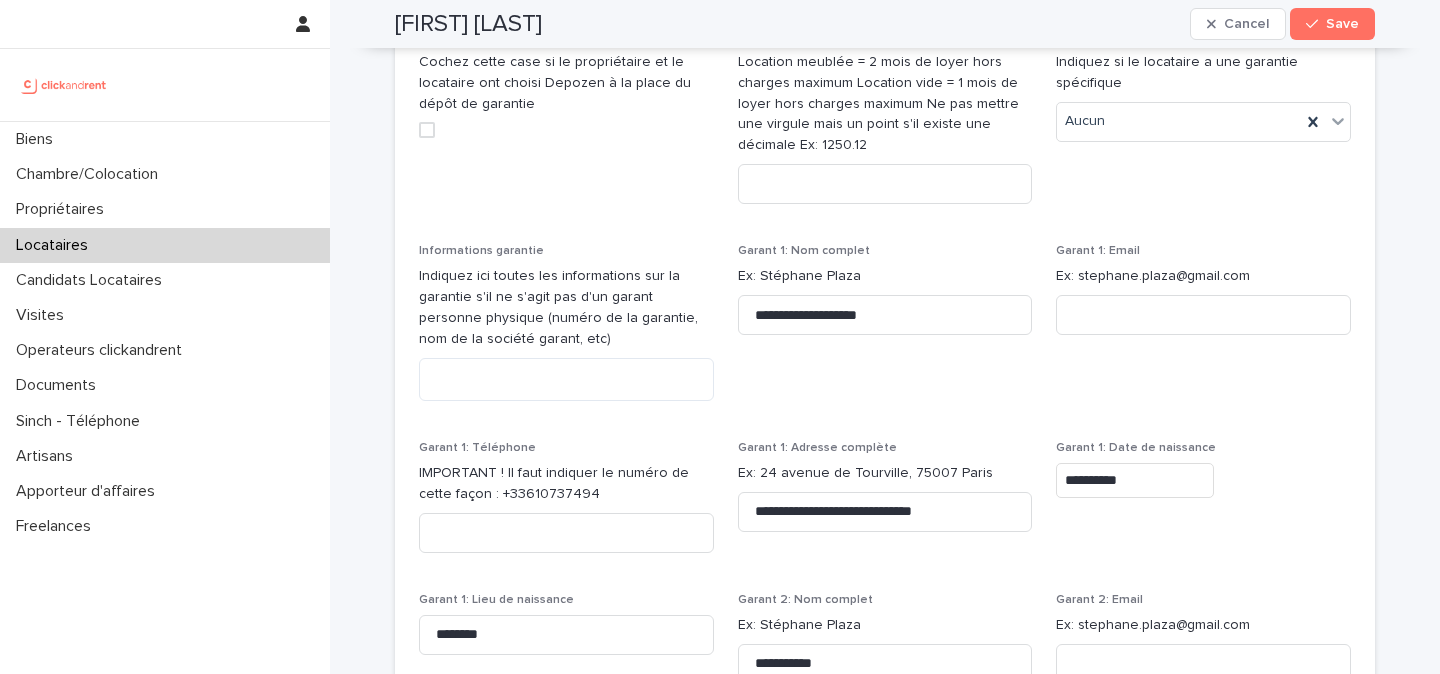 scroll, scrollTop: 1739, scrollLeft: 0, axis: vertical 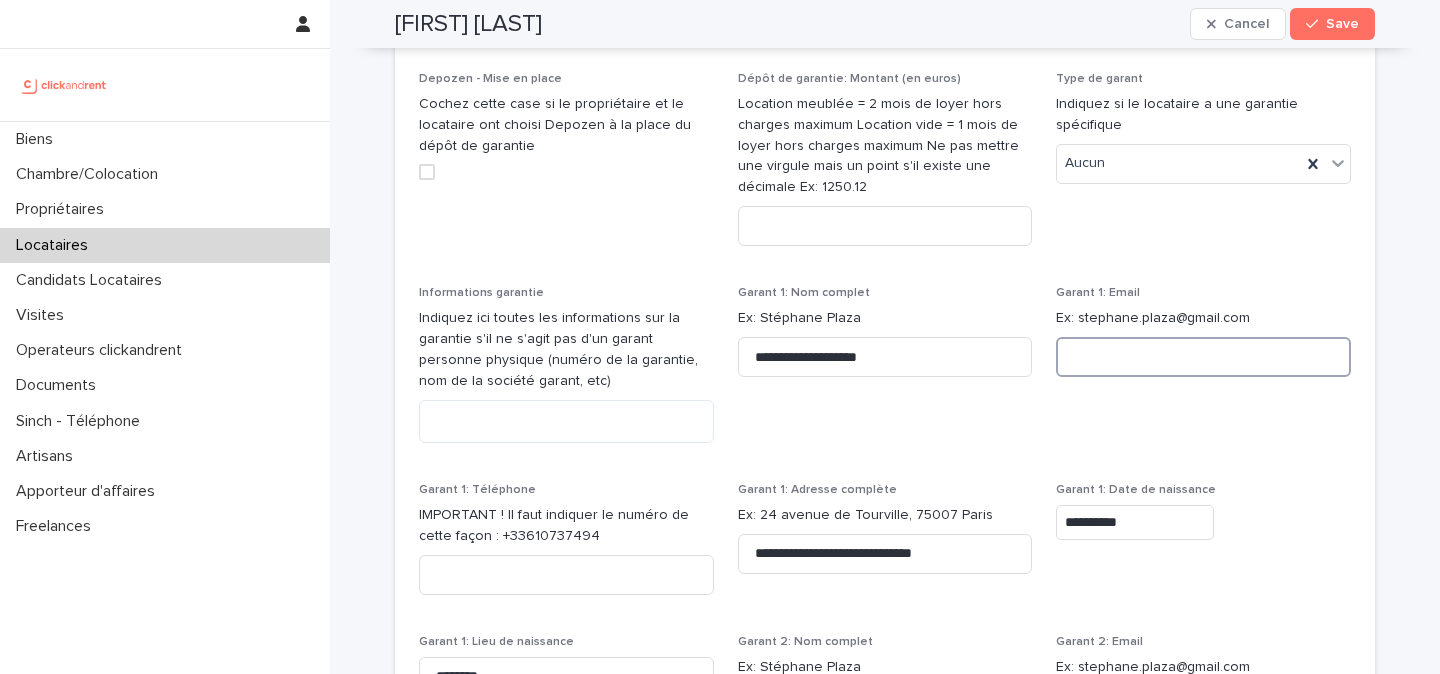 click at bounding box center [1203, 357] 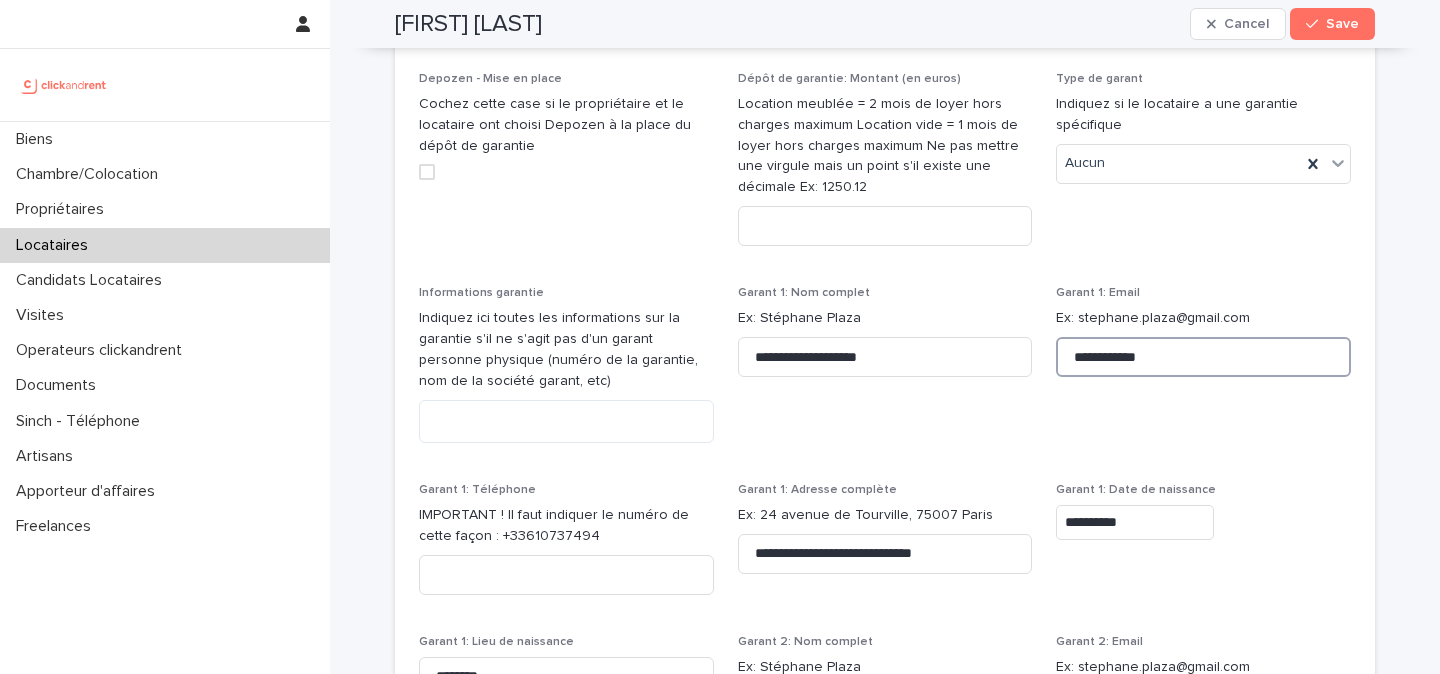 type 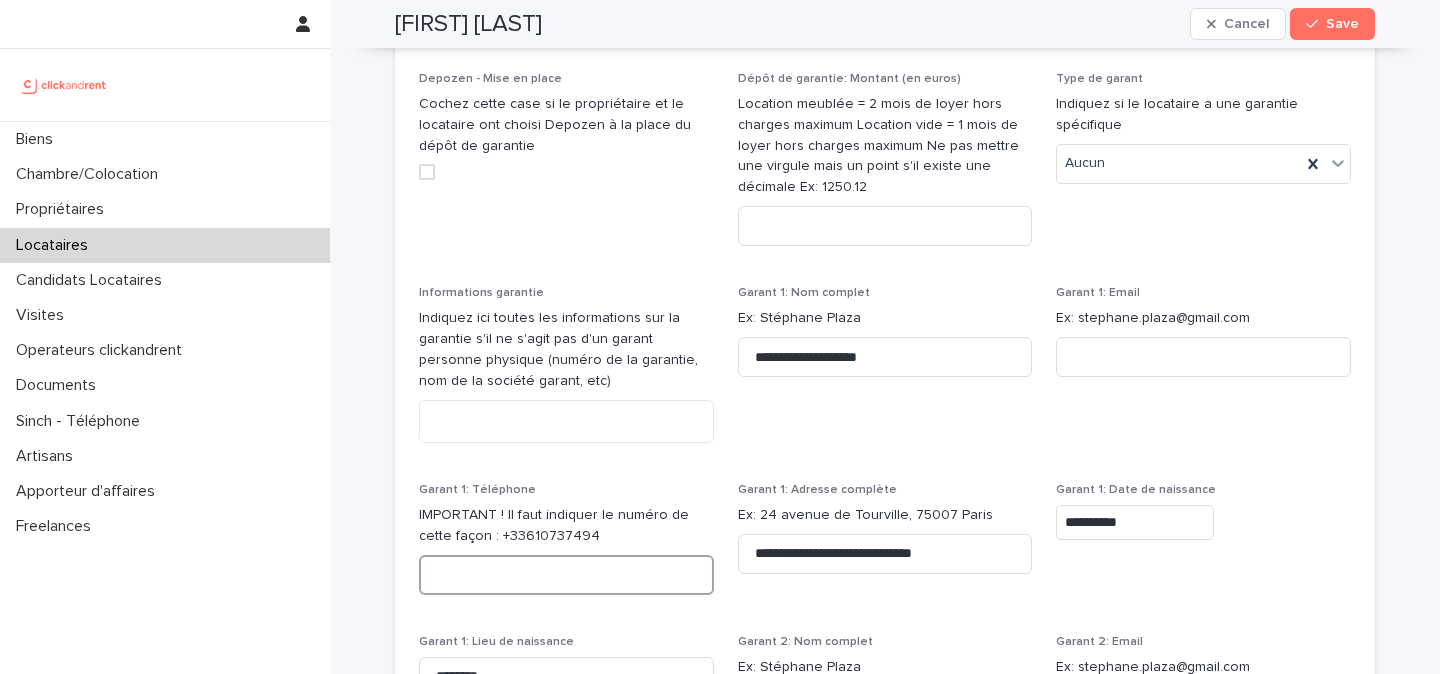 click at bounding box center (566, 575) 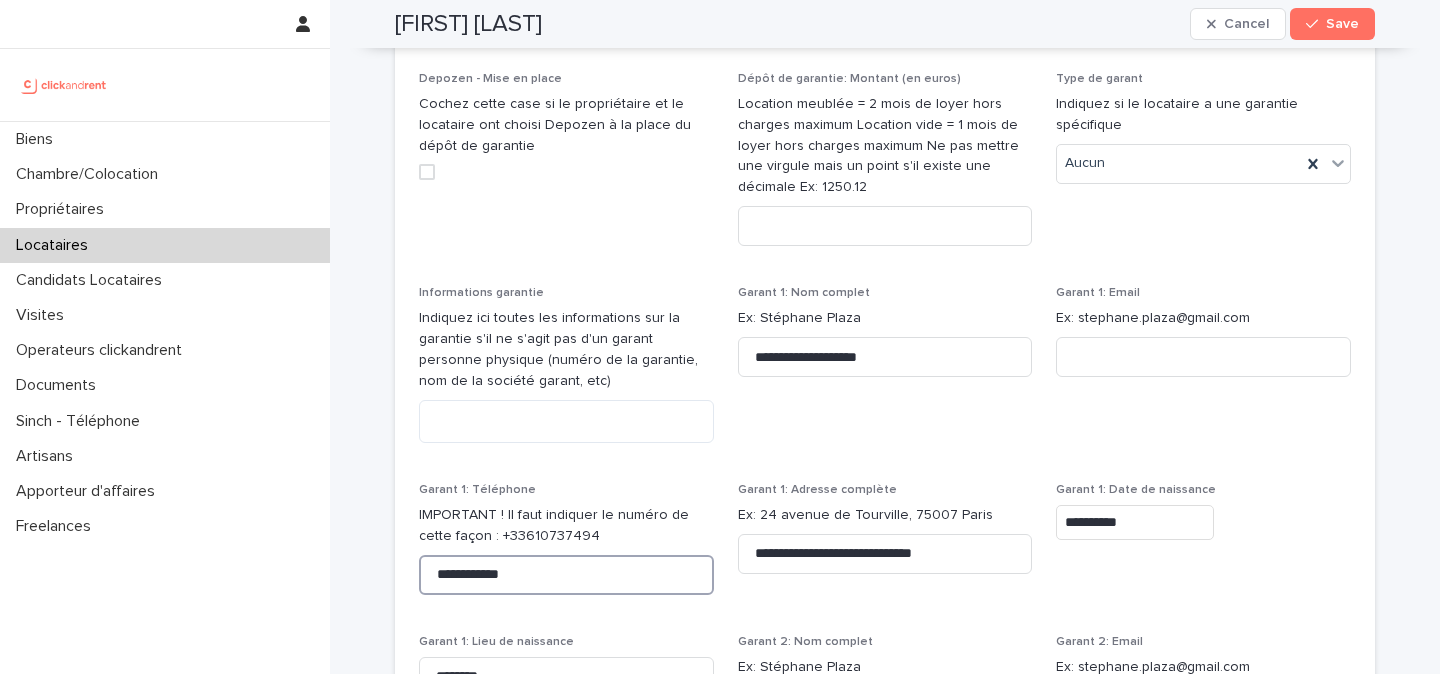 type on "**********" 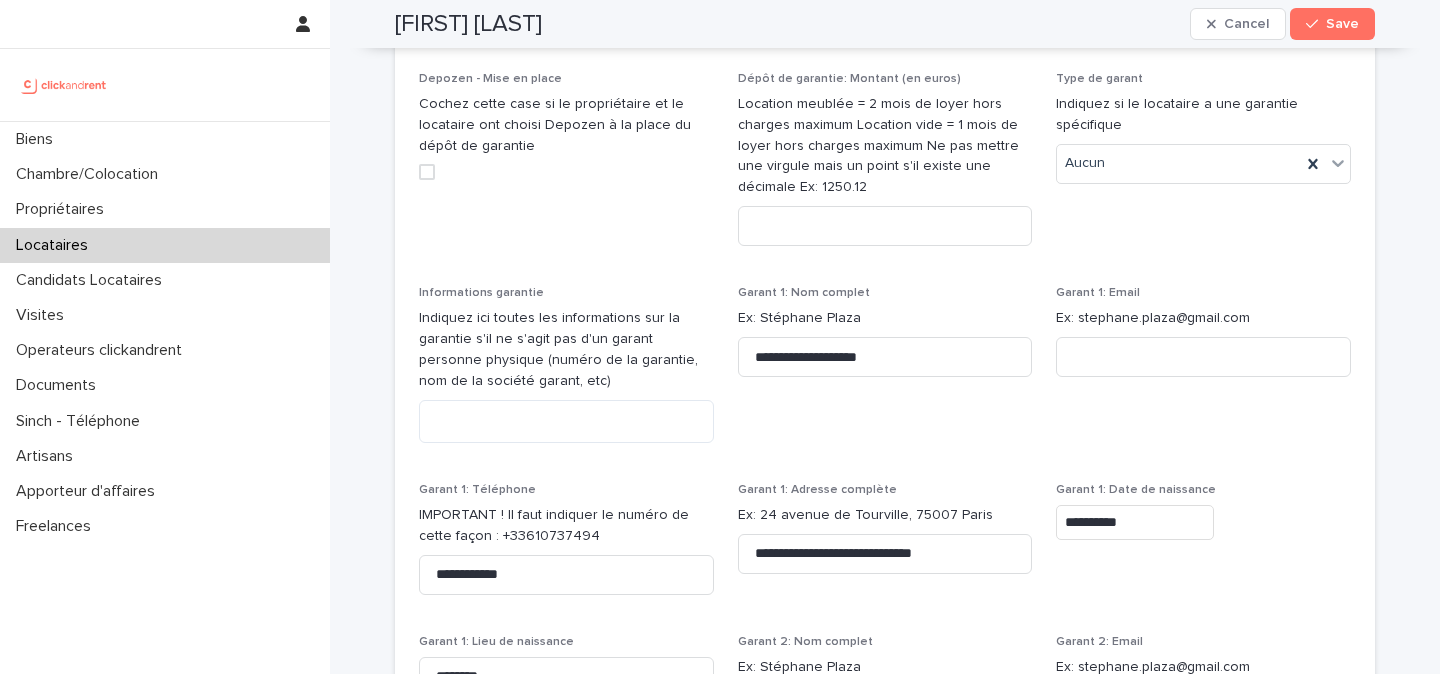 click on "**********" at bounding box center [885, 372] 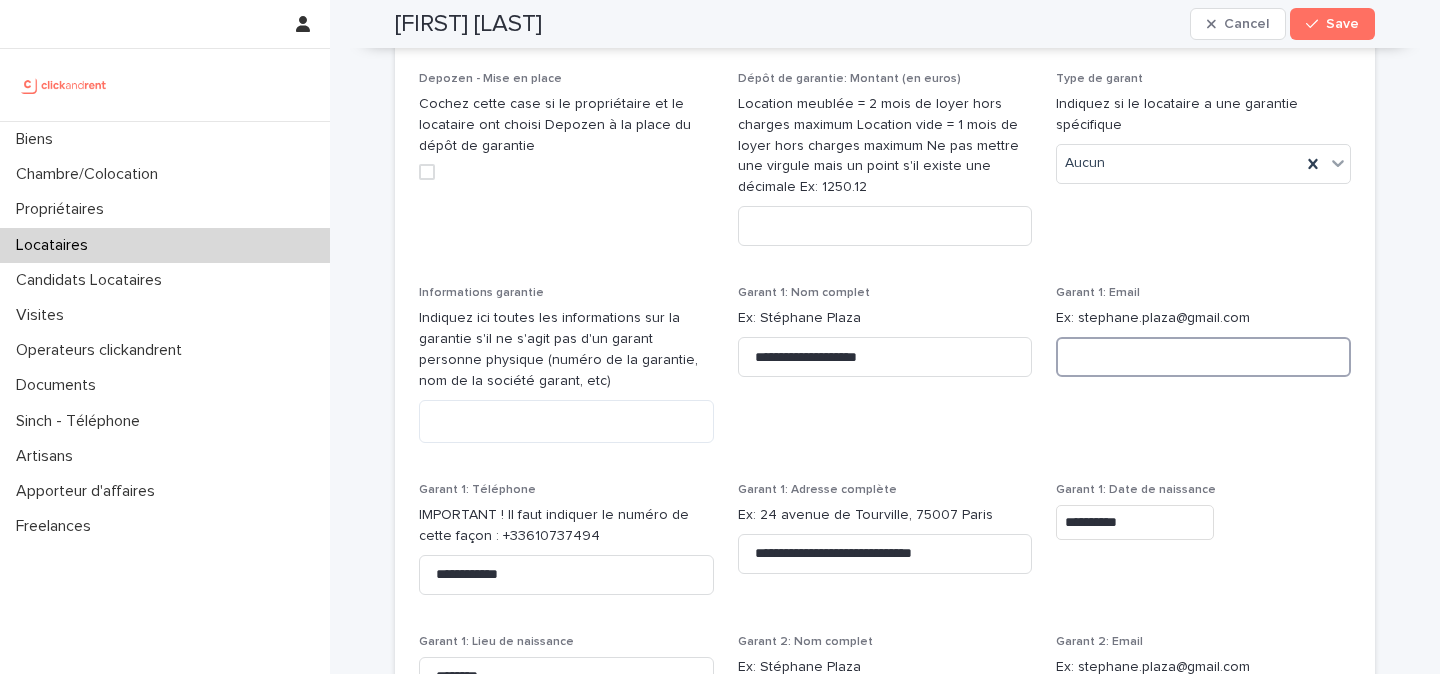 click at bounding box center (1203, 357) 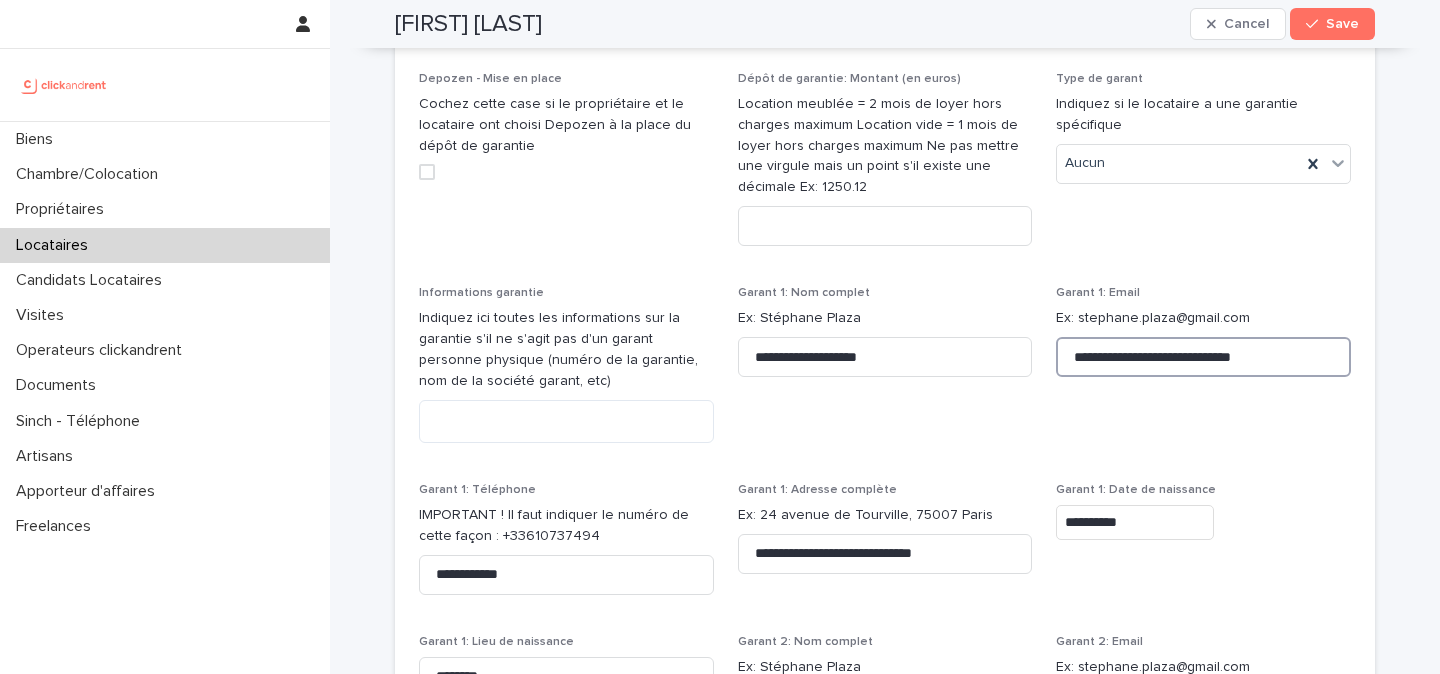 type on "**********" 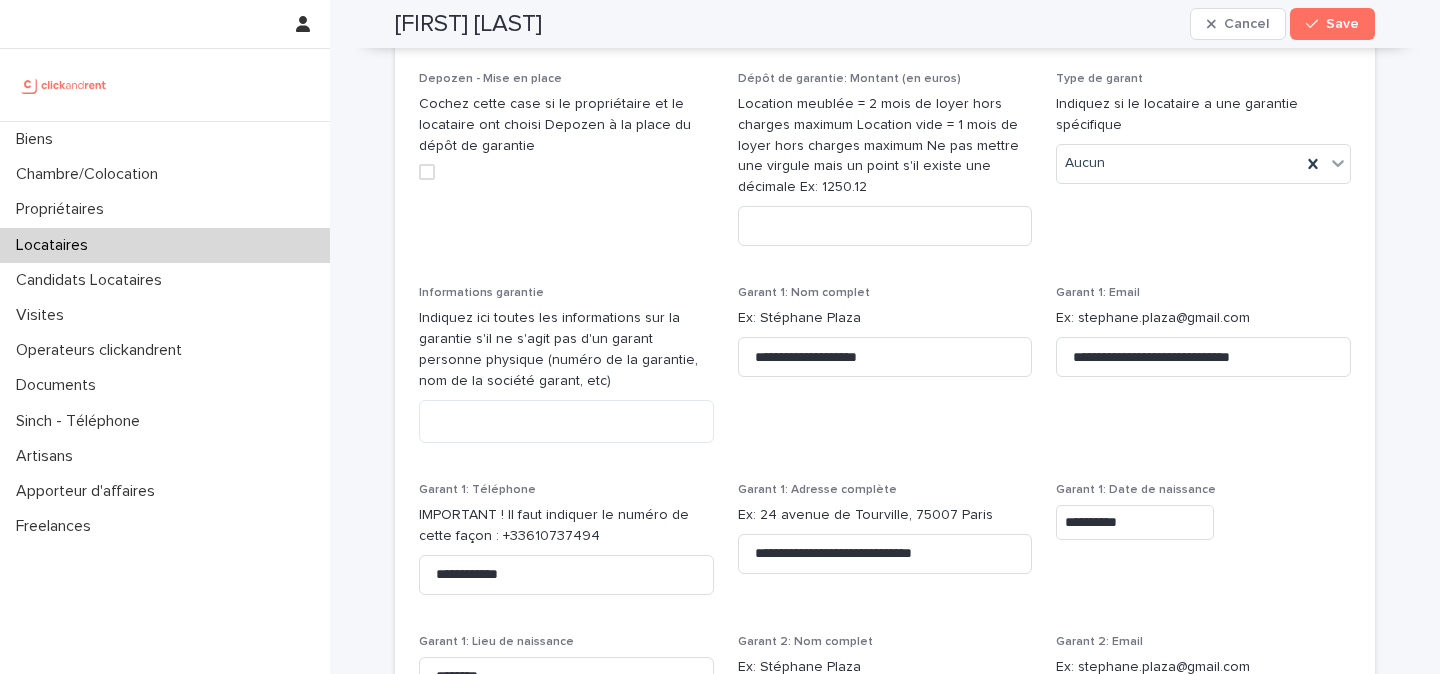 click on "**********" at bounding box center (885, 372) 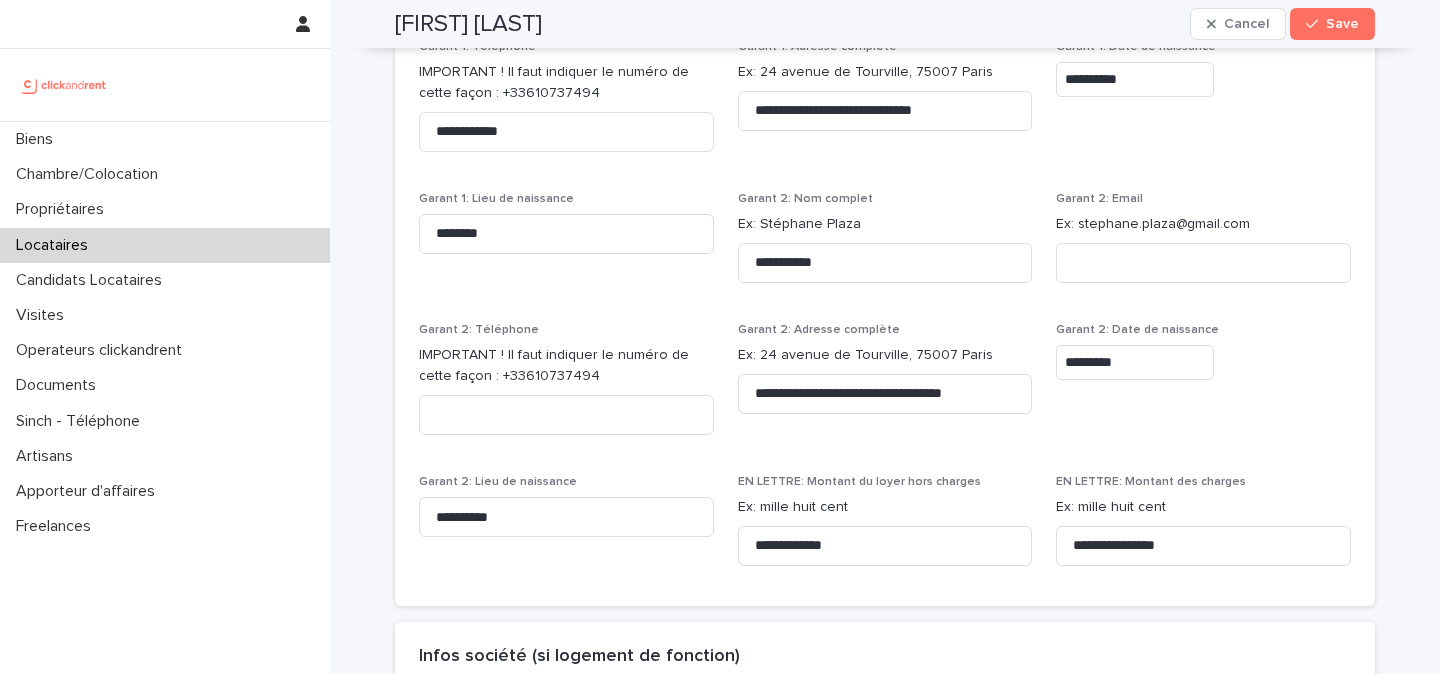 scroll, scrollTop: 2209, scrollLeft: 0, axis: vertical 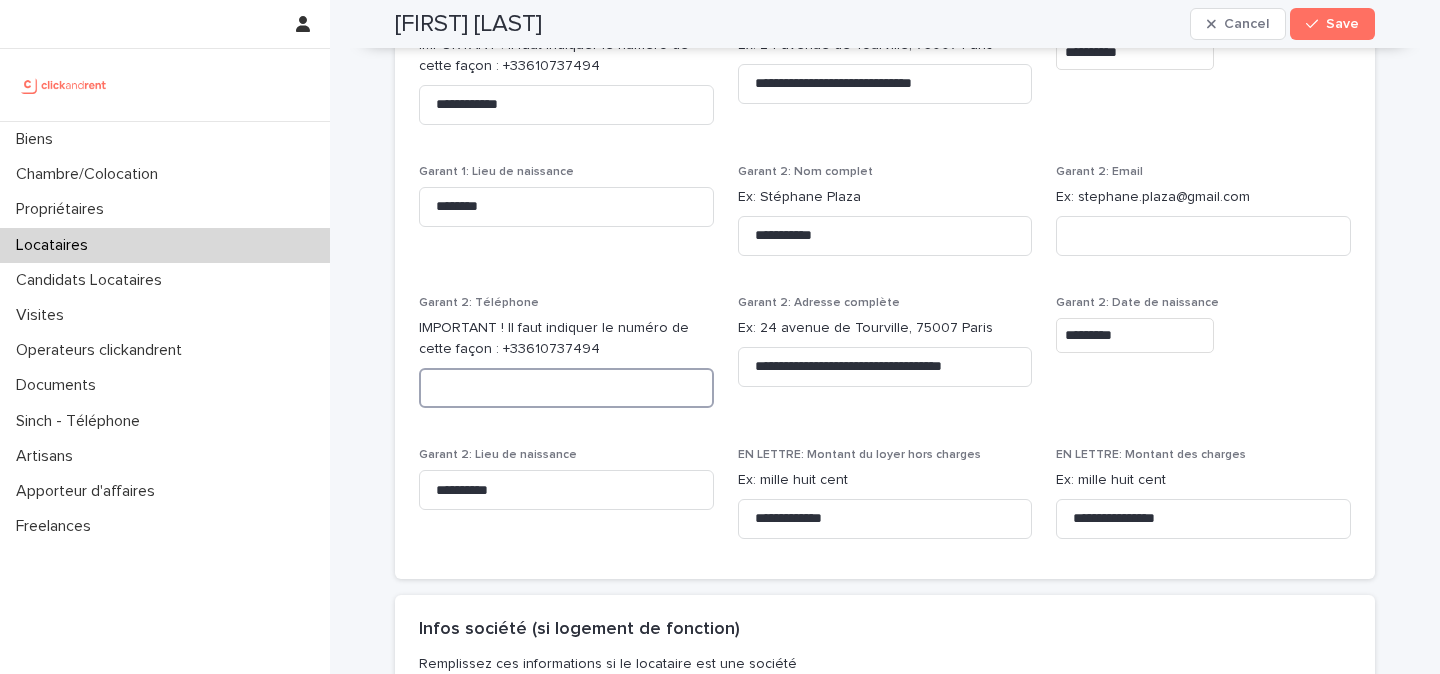 click at bounding box center (566, 388) 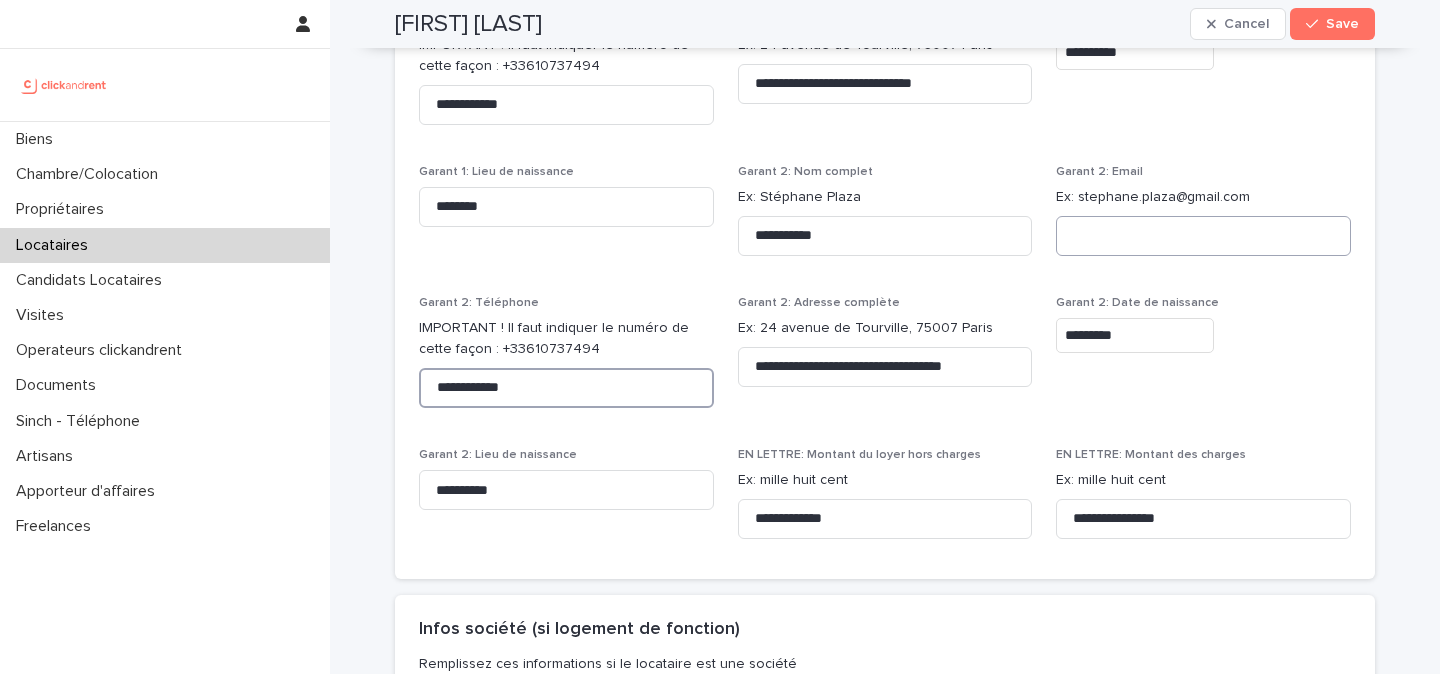 type on "**********" 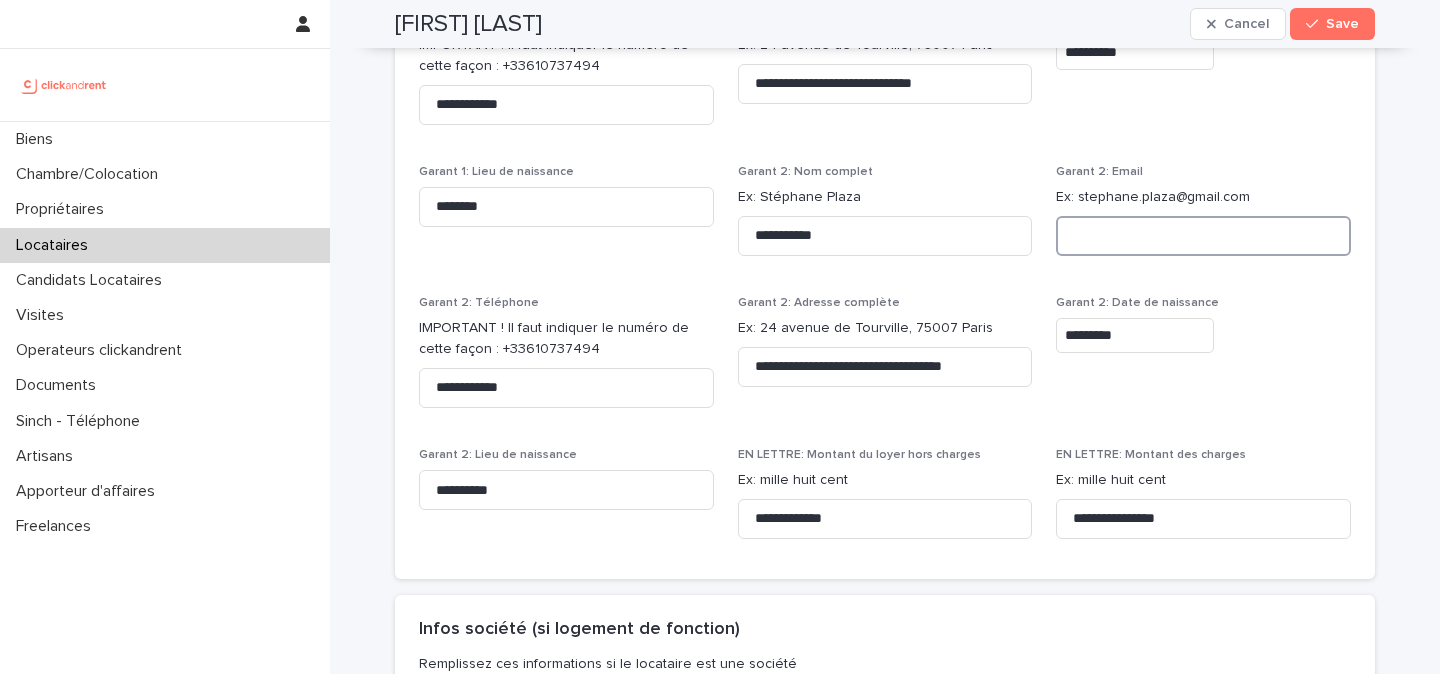 click at bounding box center [1203, 236] 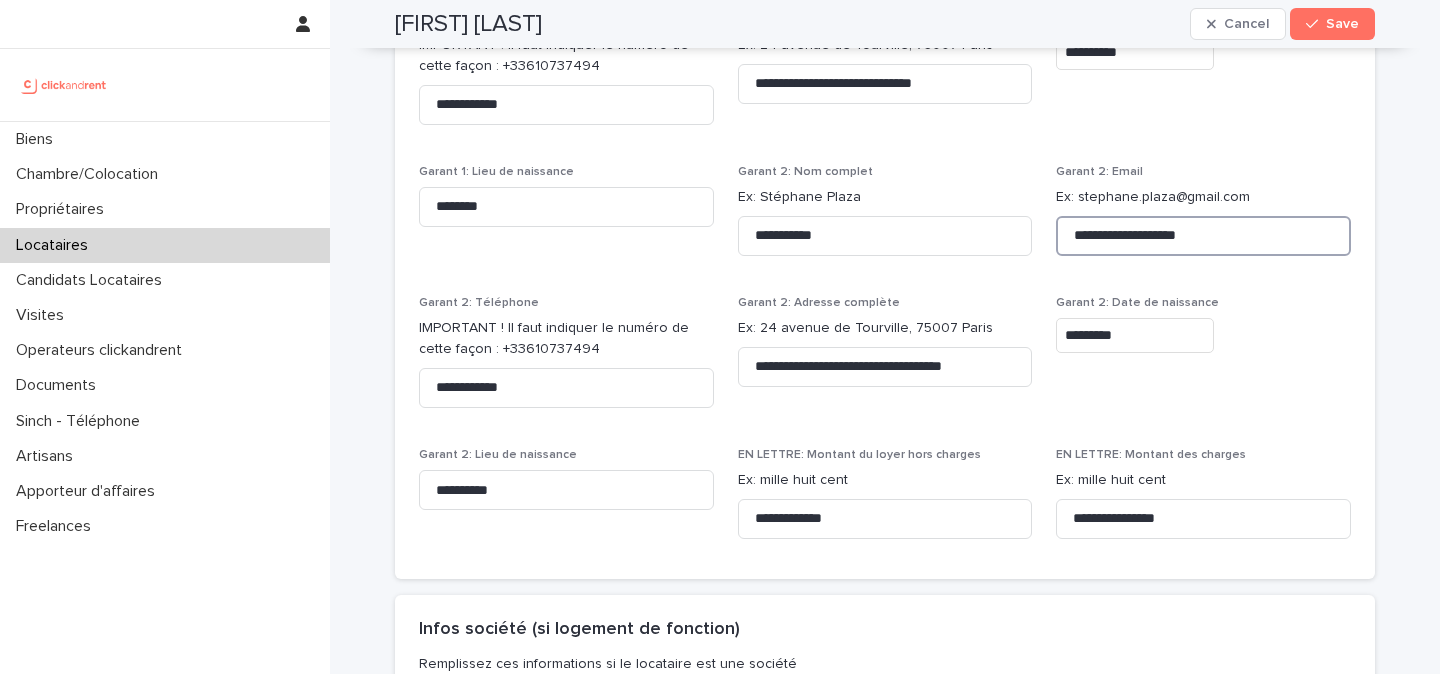 type on "**********" 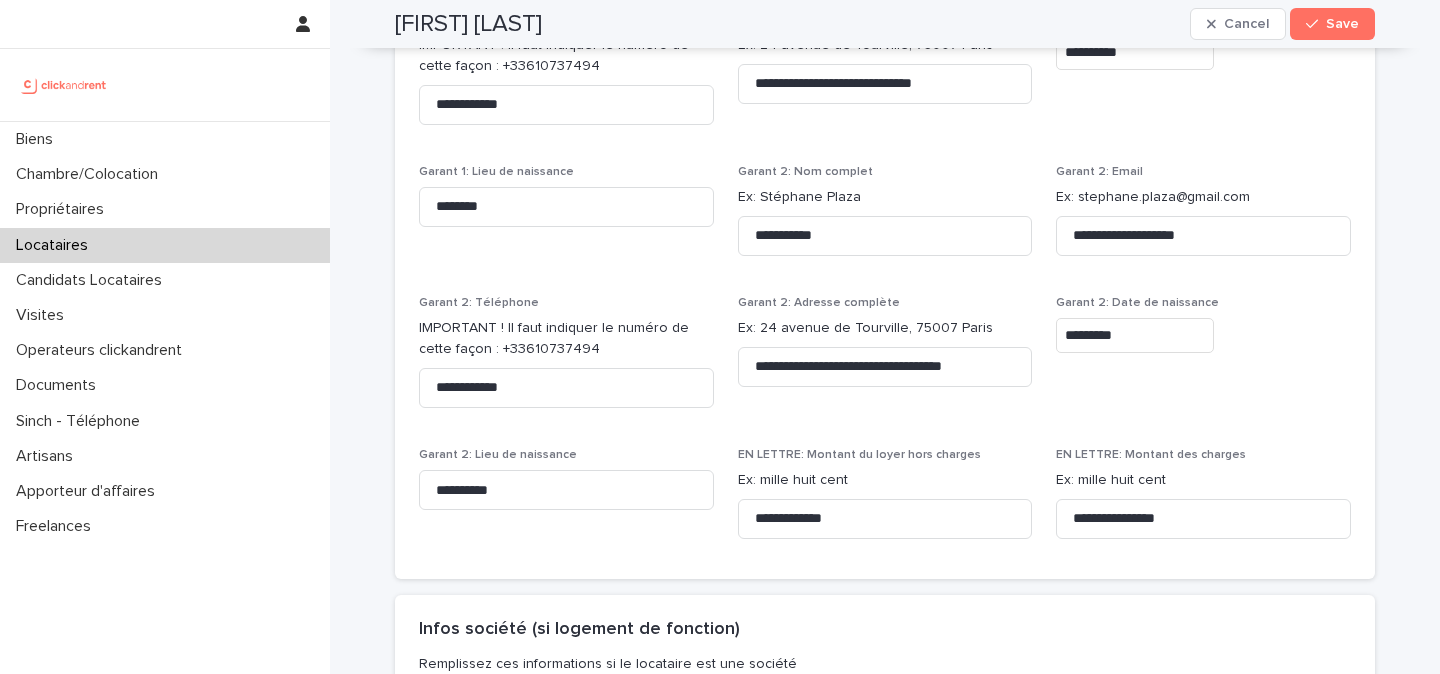 click on "**********" at bounding box center [885, 78] 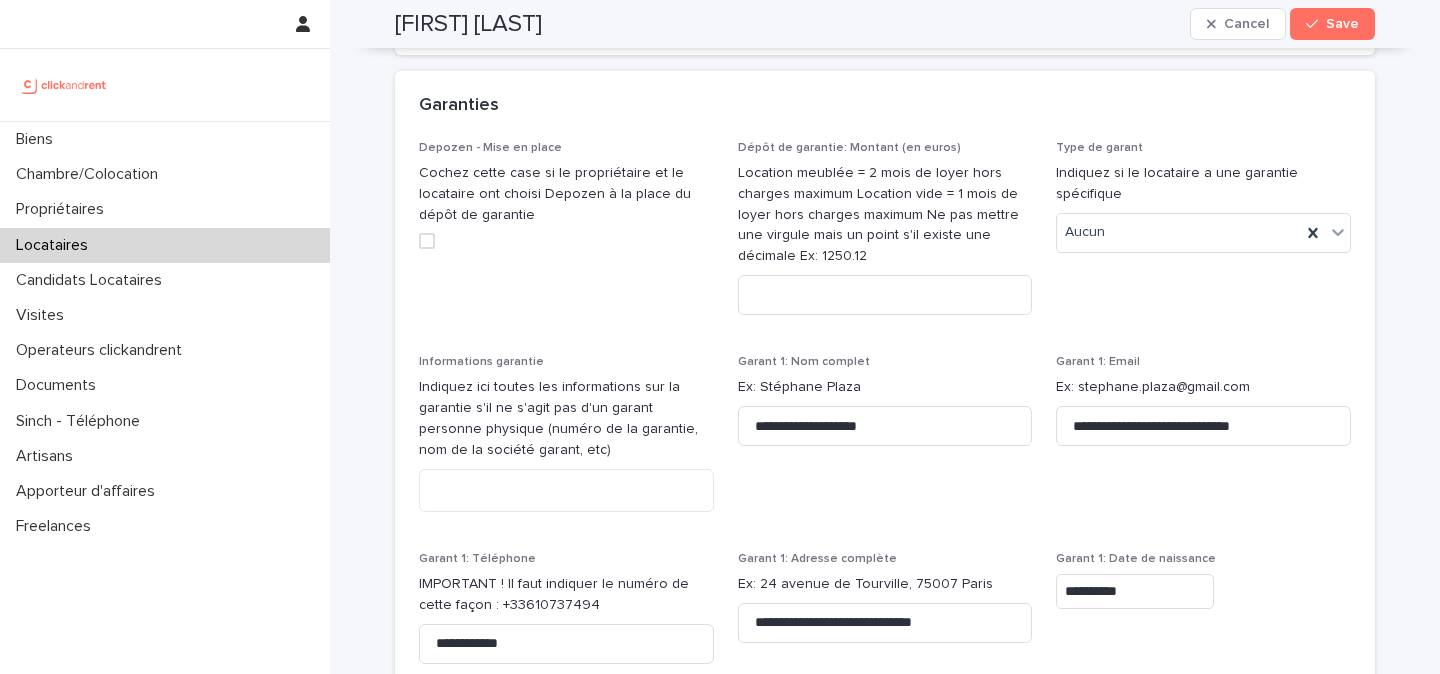 scroll, scrollTop: 1645, scrollLeft: 0, axis: vertical 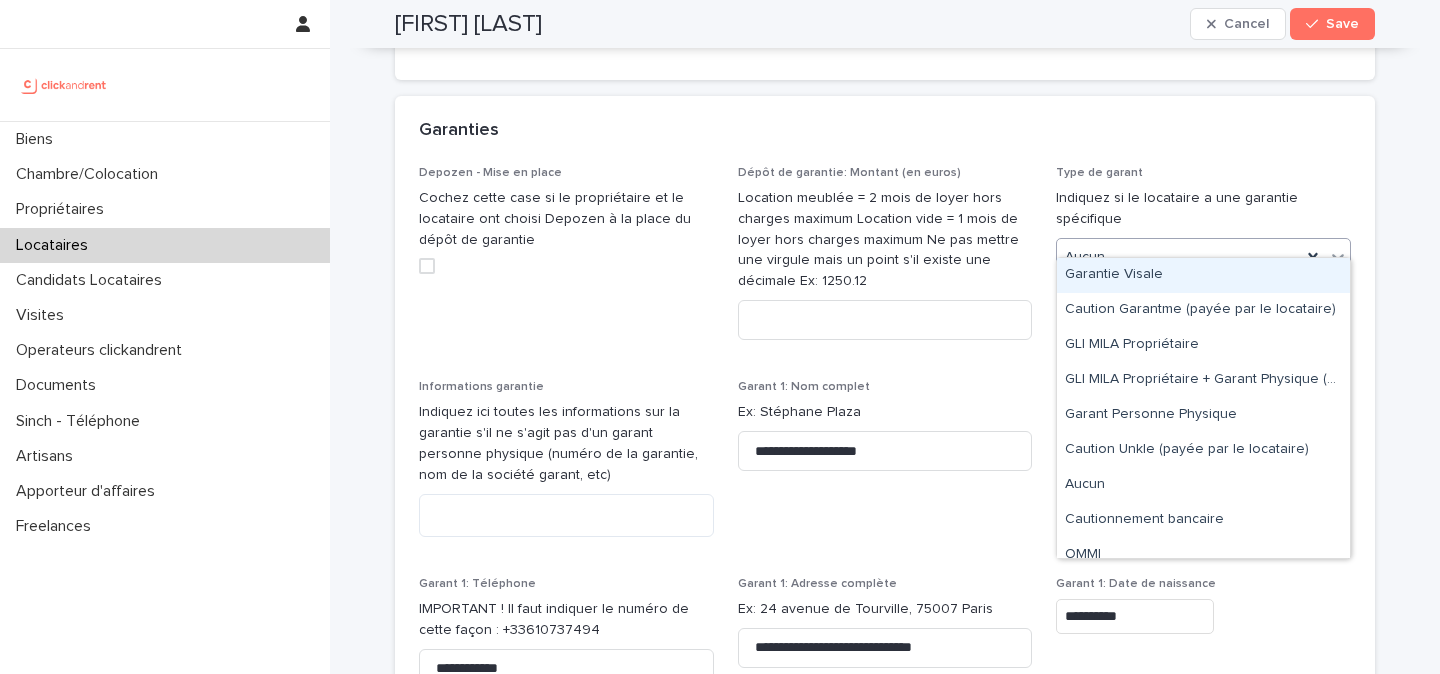 click 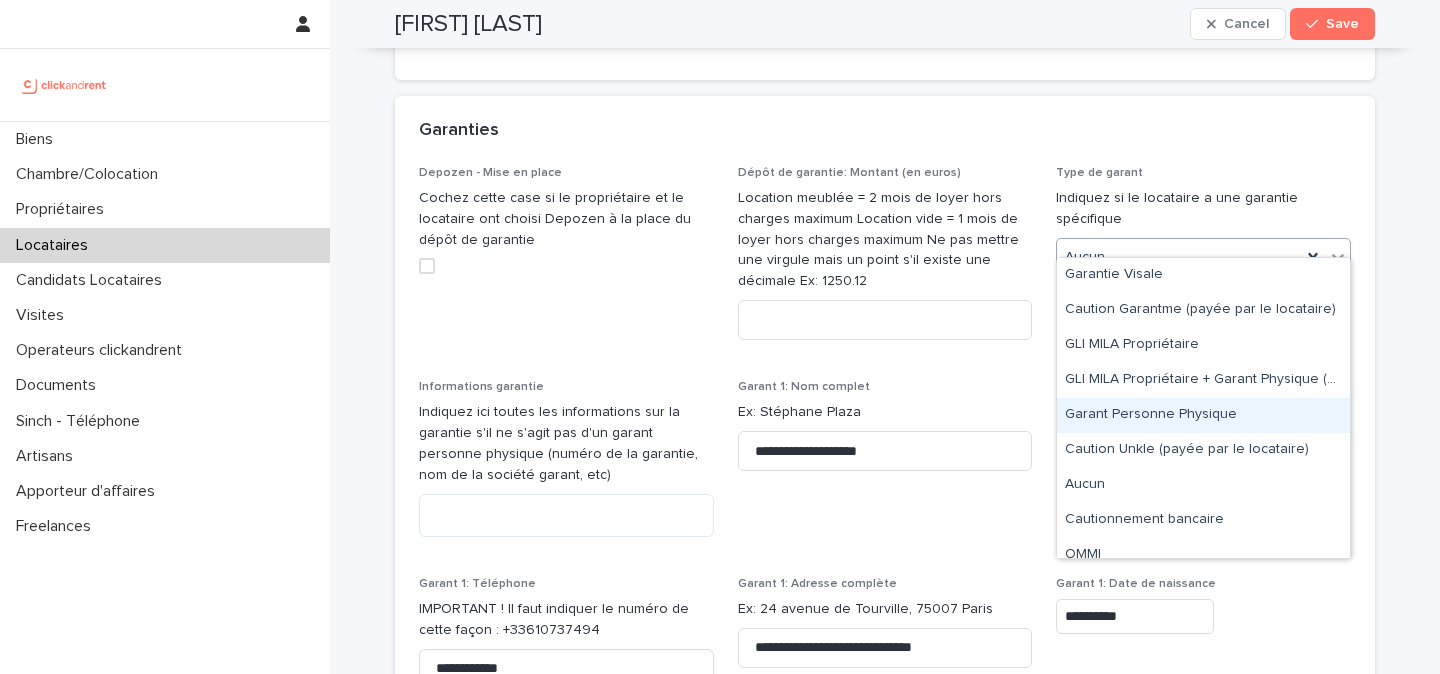 click on "Garant Personne Physique" at bounding box center [1203, 415] 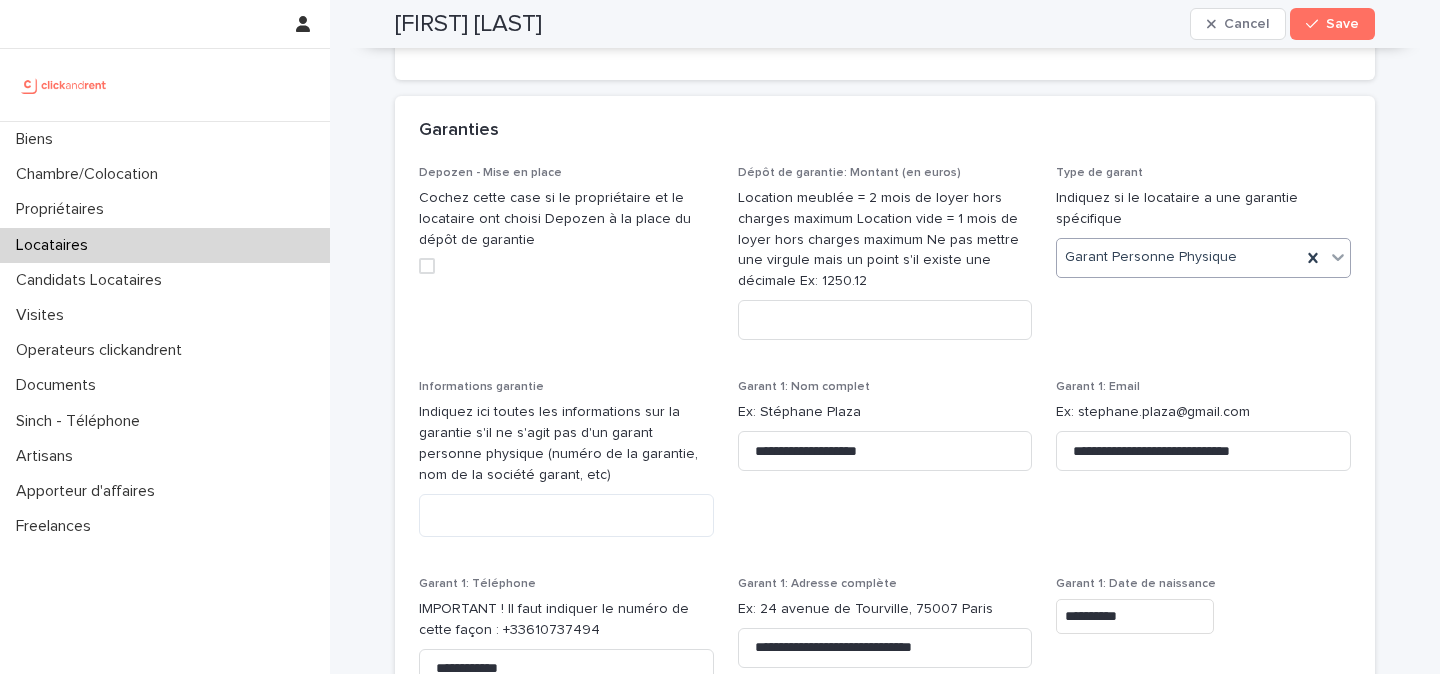click on "Garant 1: Email" at bounding box center [1098, 387] 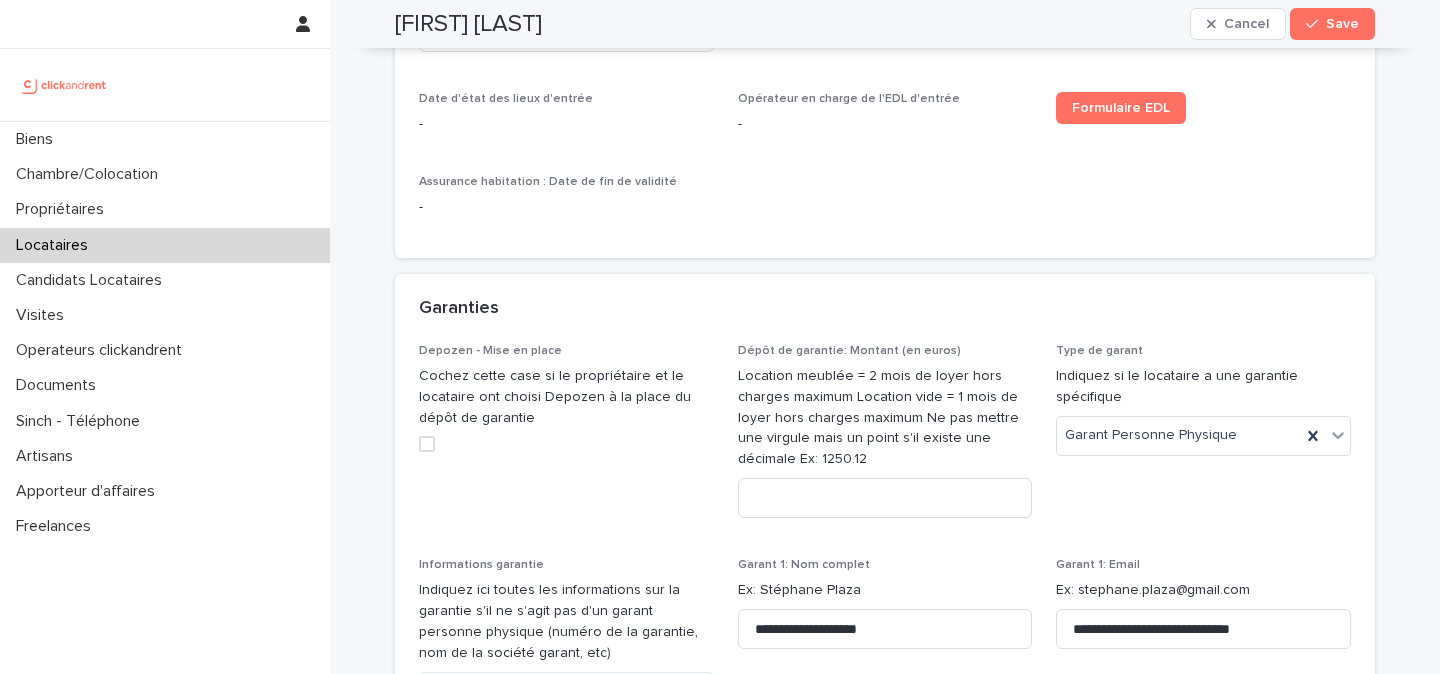 scroll, scrollTop: 1449, scrollLeft: 0, axis: vertical 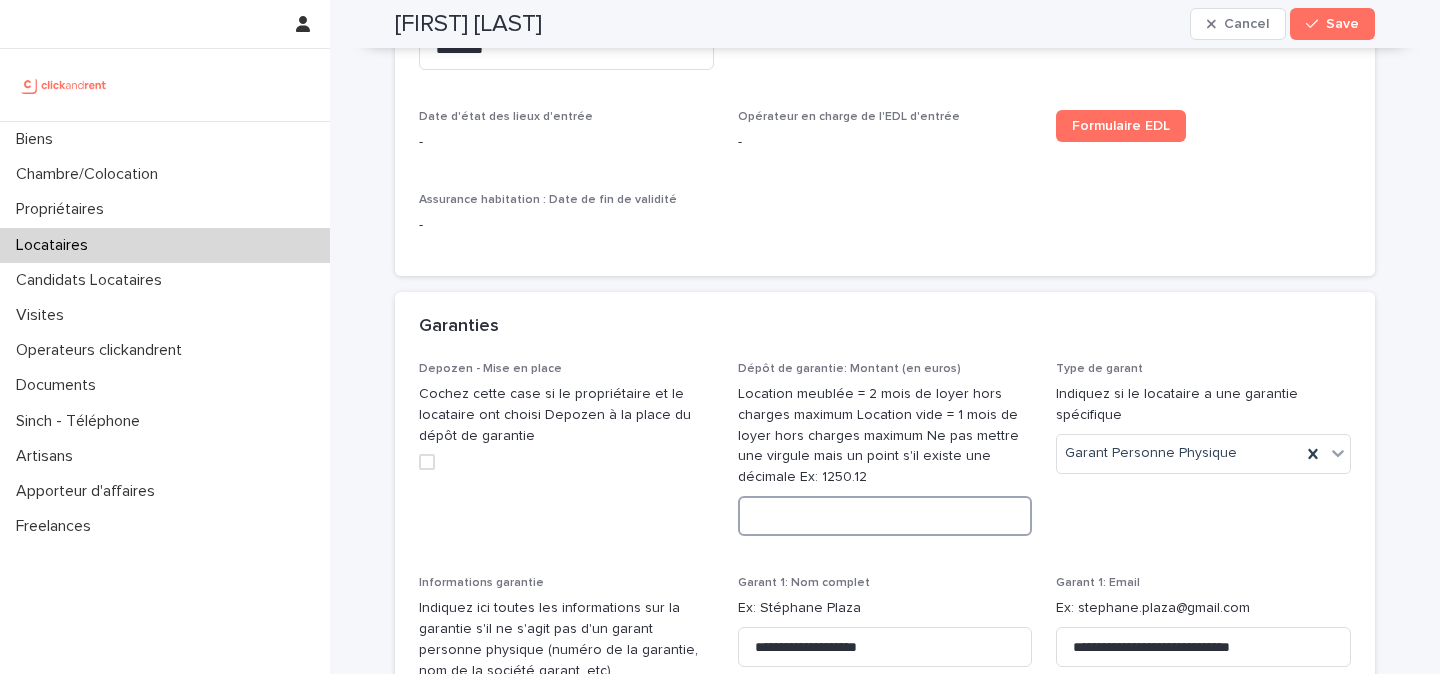 click at bounding box center (885, 516) 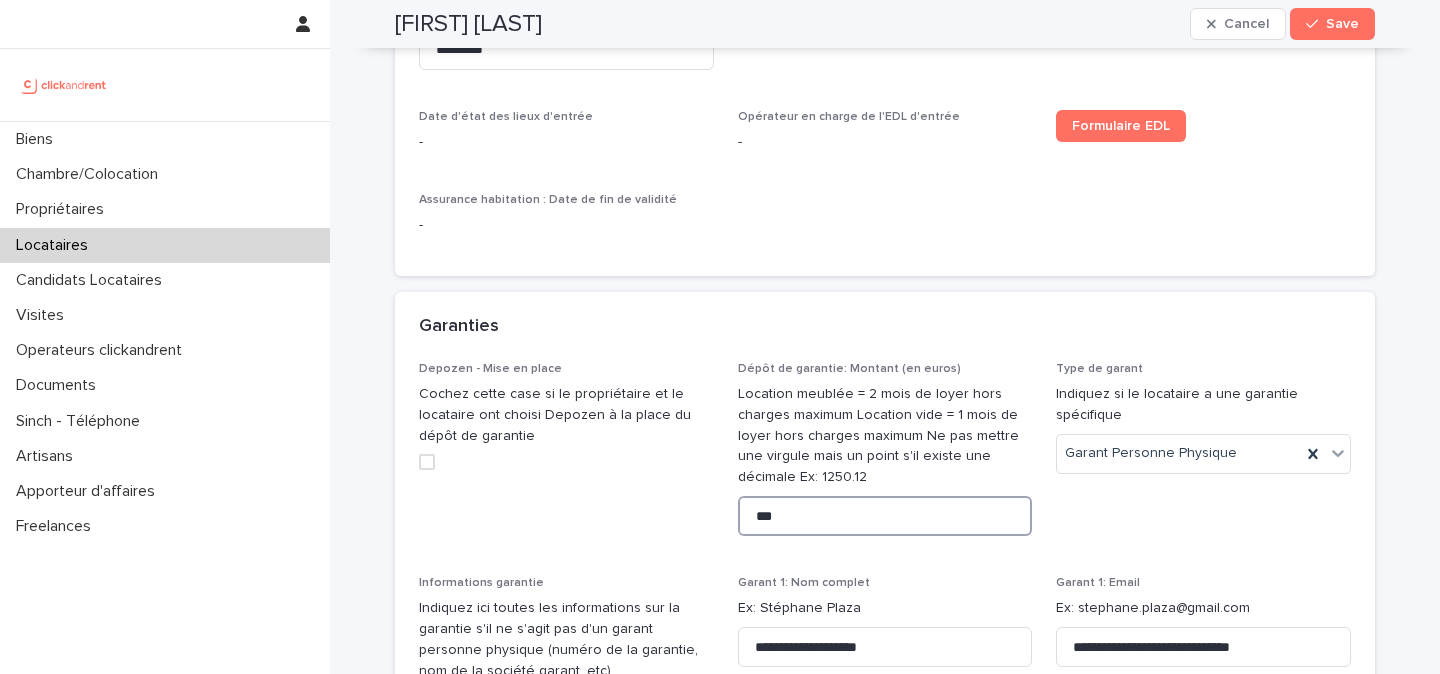 type on "***" 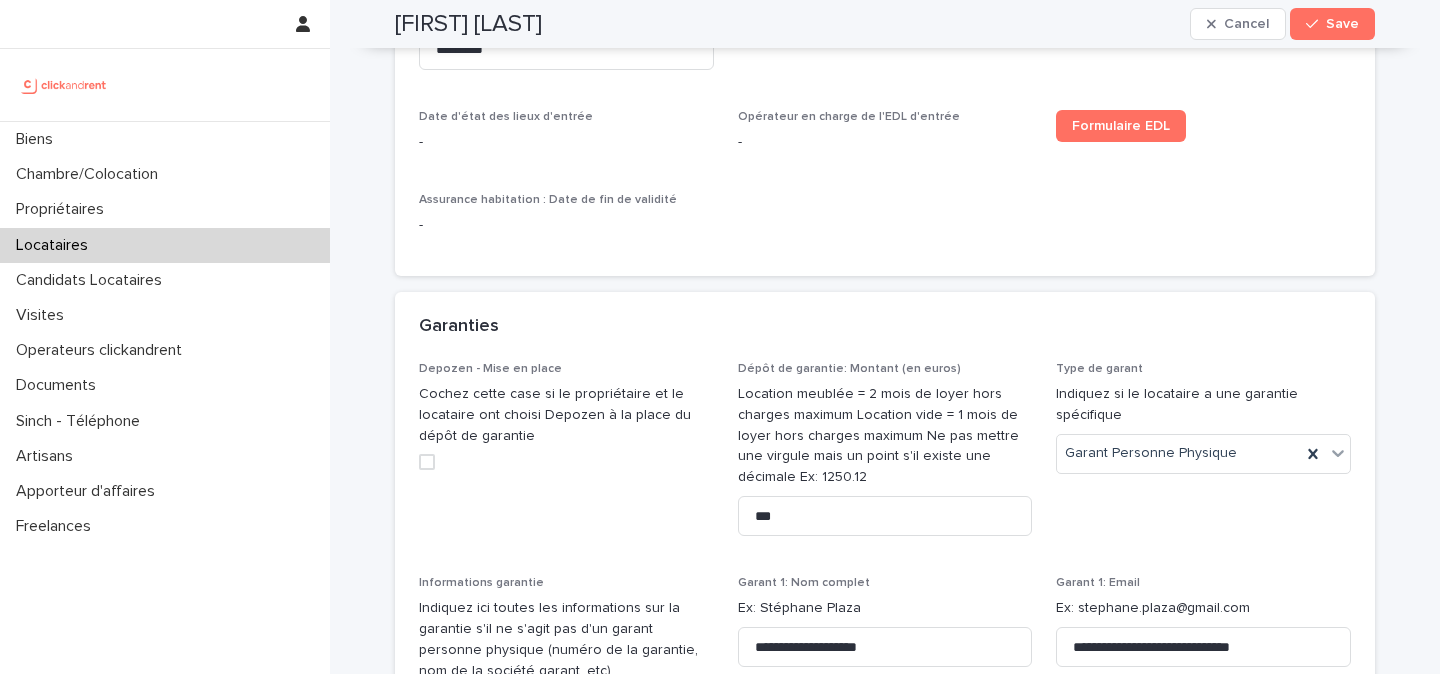 click on "Depozen - Mise en place Cochez cette case si le propriétaire et le locataire ont choisi Depozen à la place du dépôt de garantie" at bounding box center (566, 457) 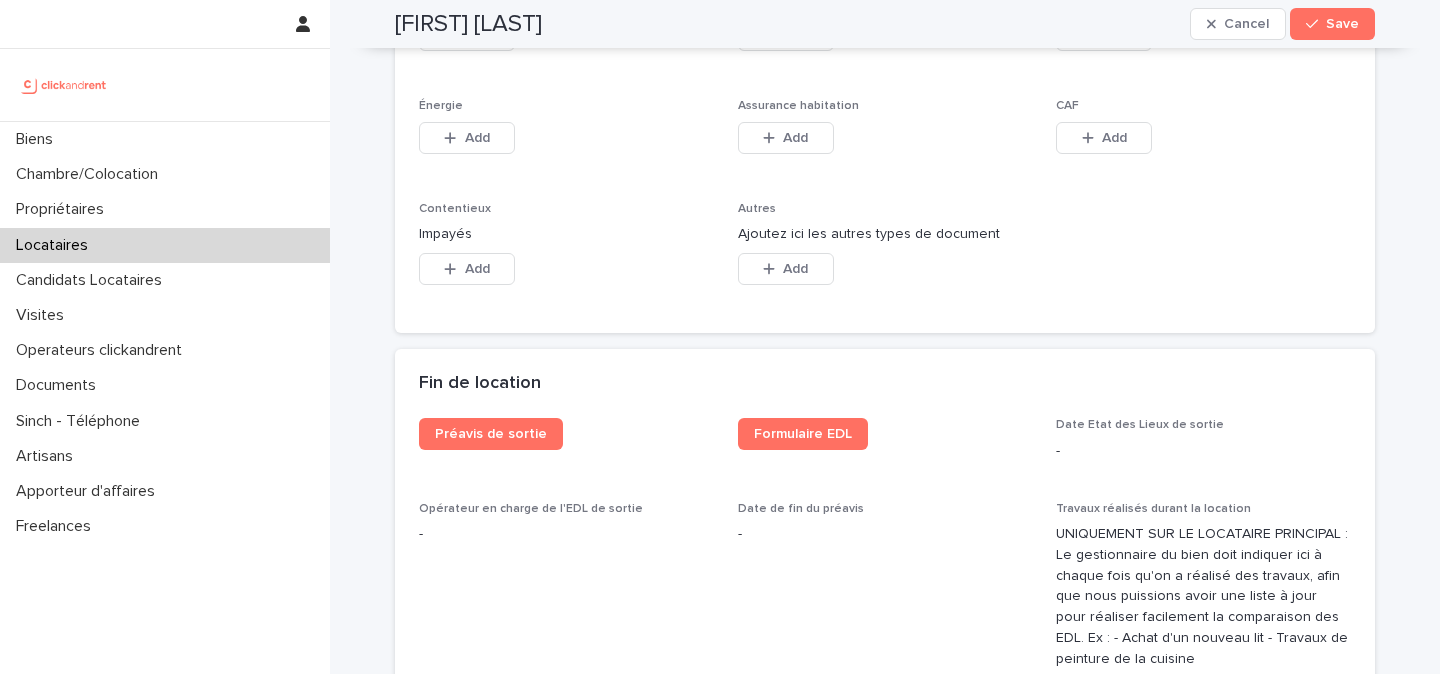 scroll, scrollTop: 3639, scrollLeft: 0, axis: vertical 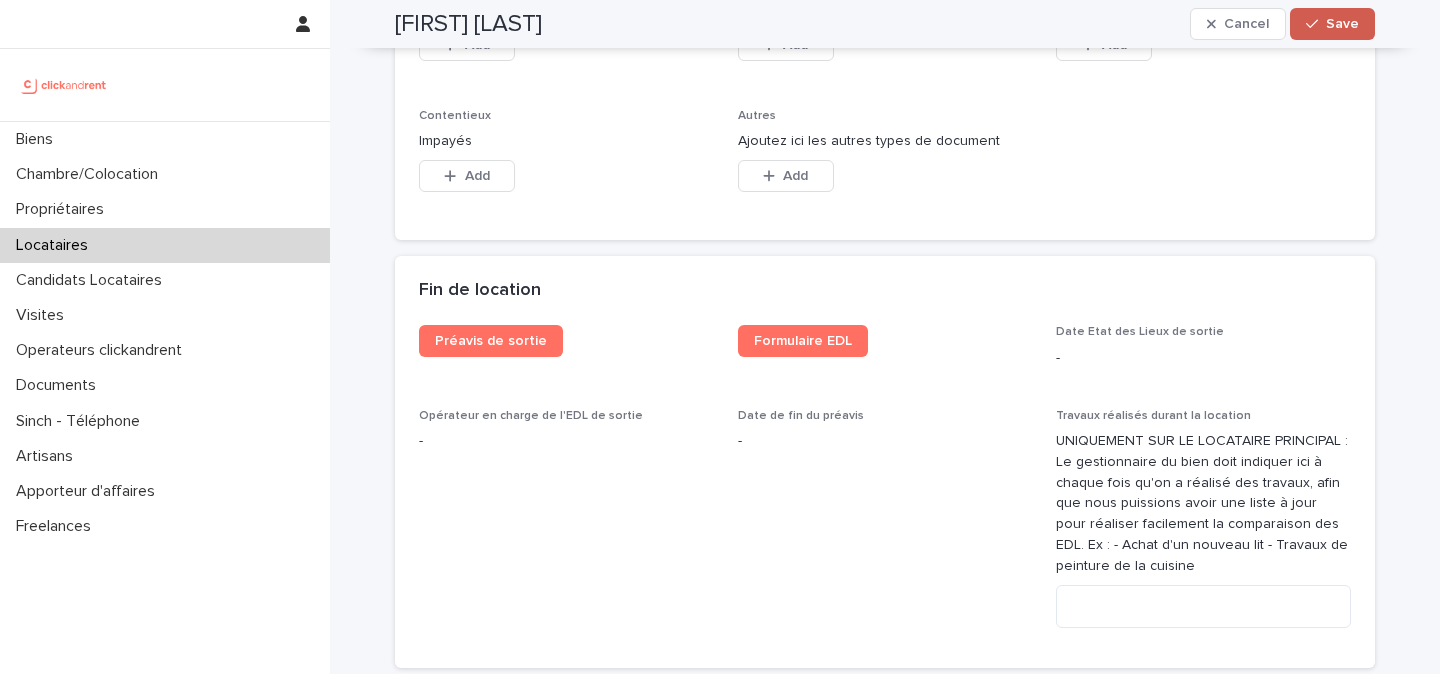 click on "Save" at bounding box center [1332, 24] 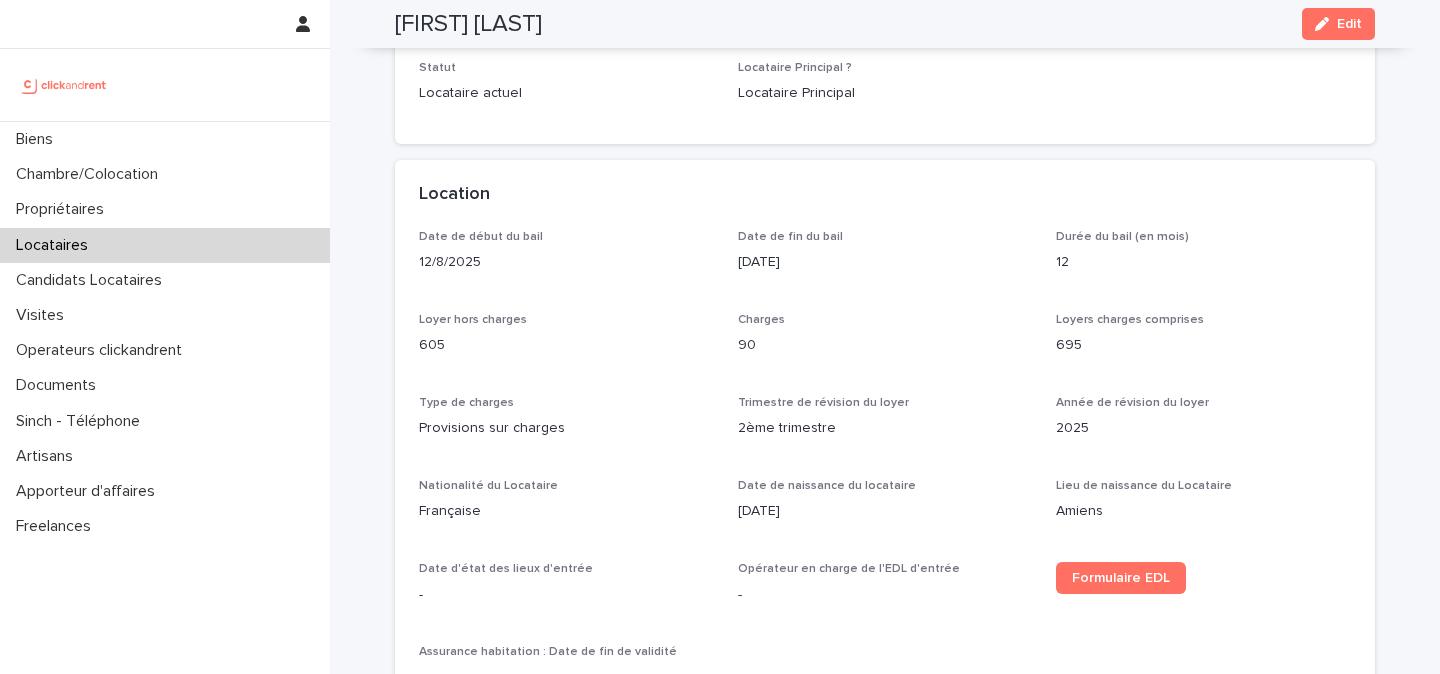 scroll, scrollTop: 459, scrollLeft: 0, axis: vertical 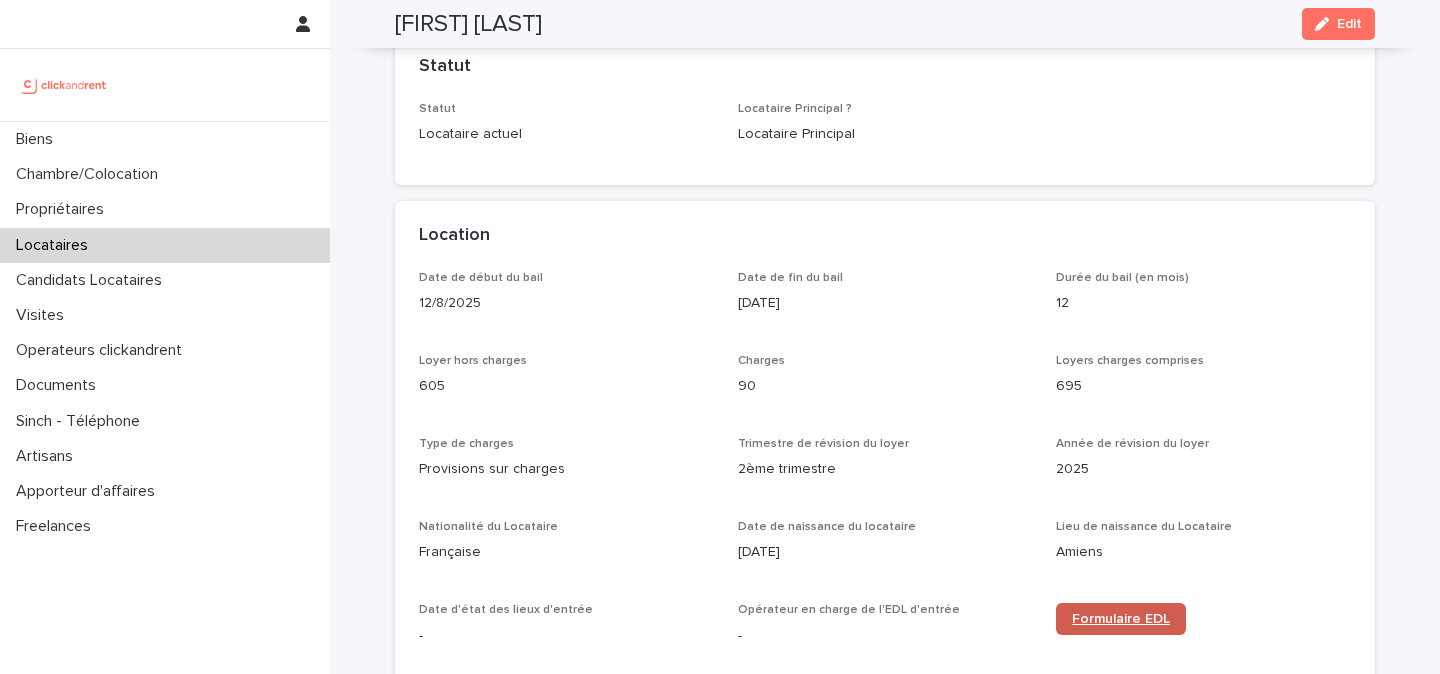 click on "Formulaire EDL" at bounding box center [1121, 619] 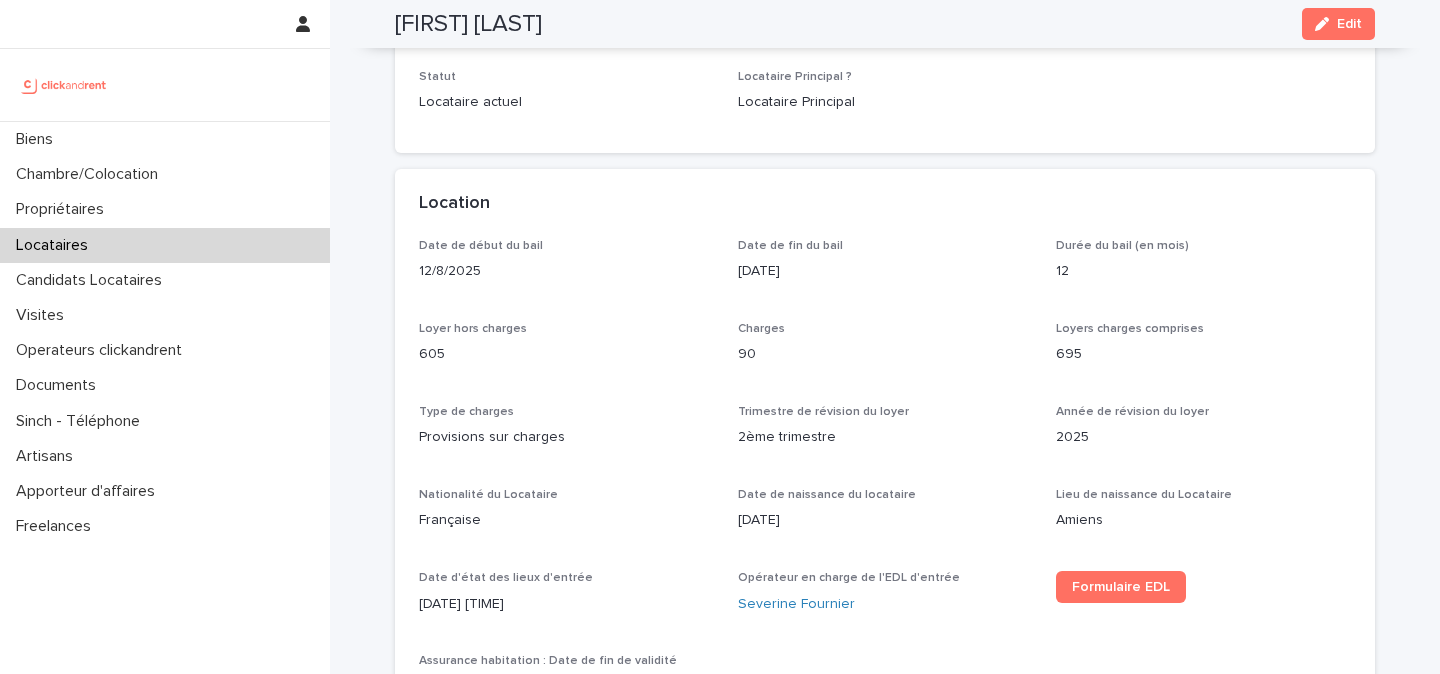 scroll, scrollTop: 526, scrollLeft: 0, axis: vertical 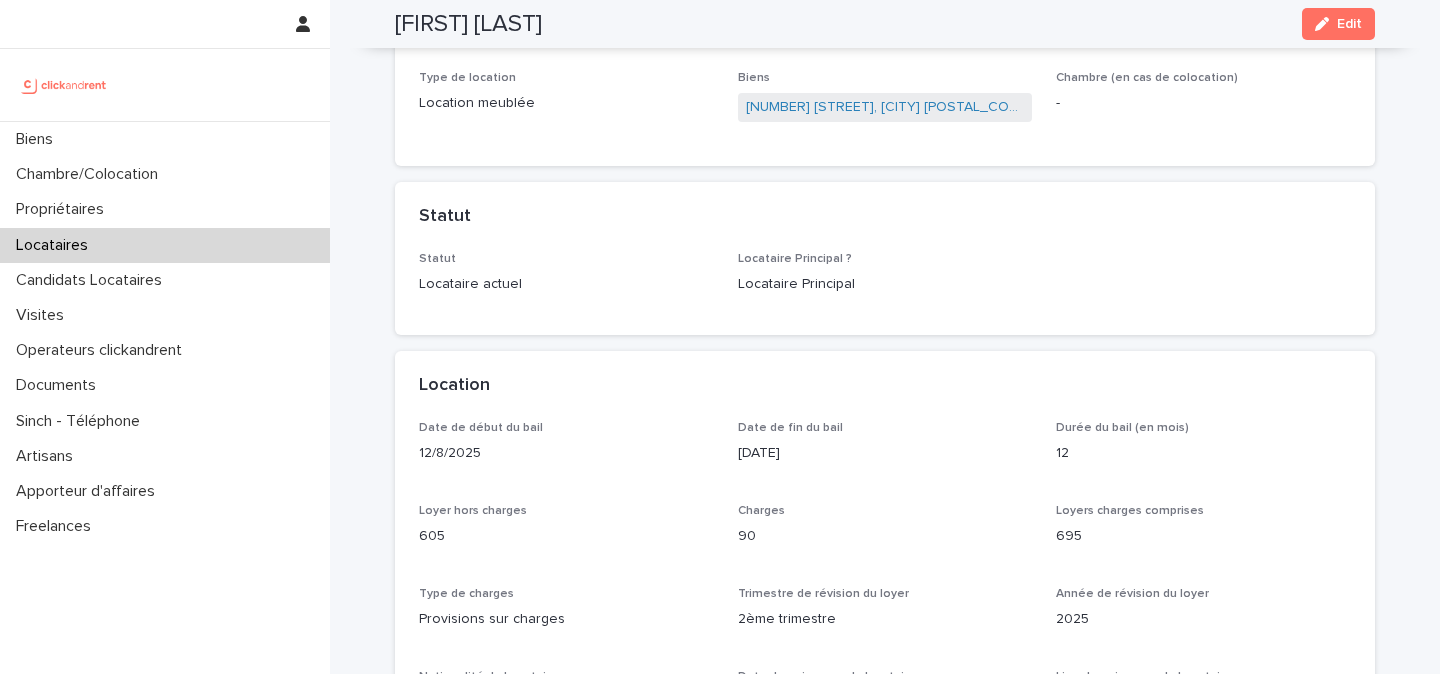 click at bounding box center (64, 85) 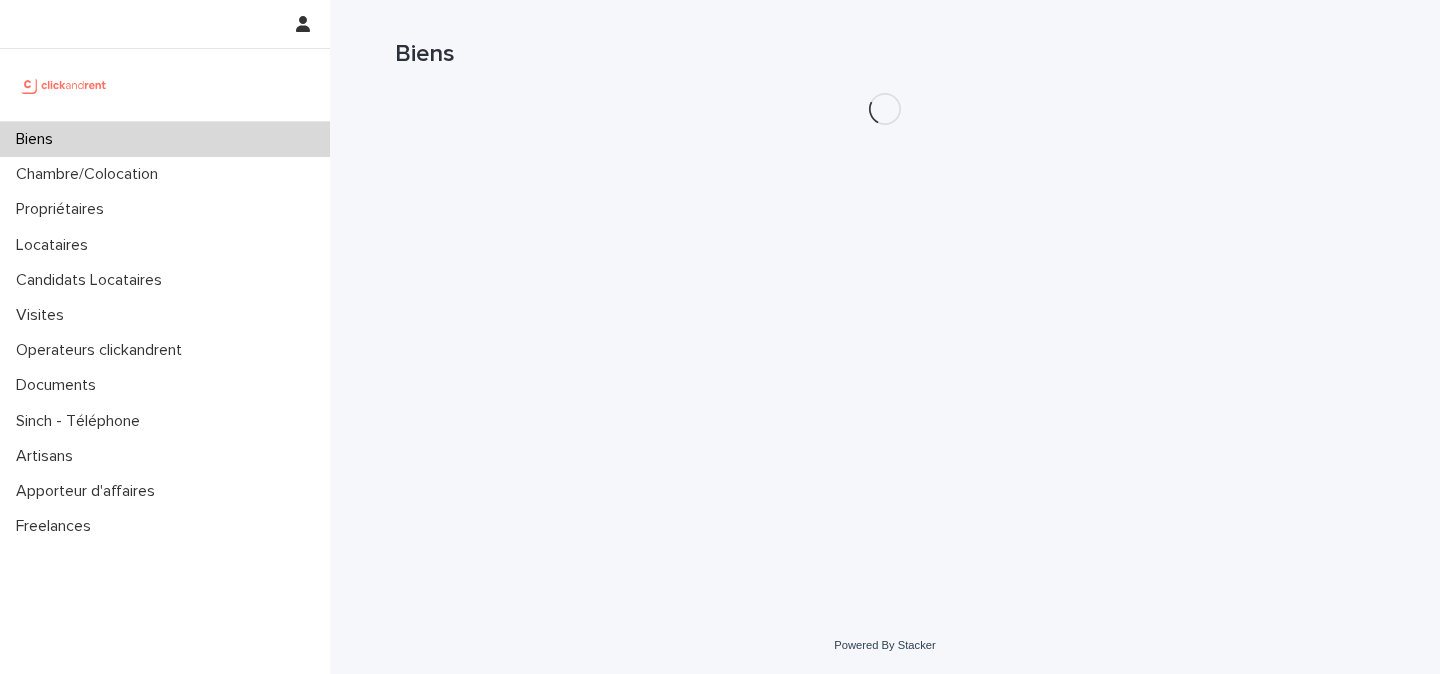 scroll, scrollTop: 0, scrollLeft: 0, axis: both 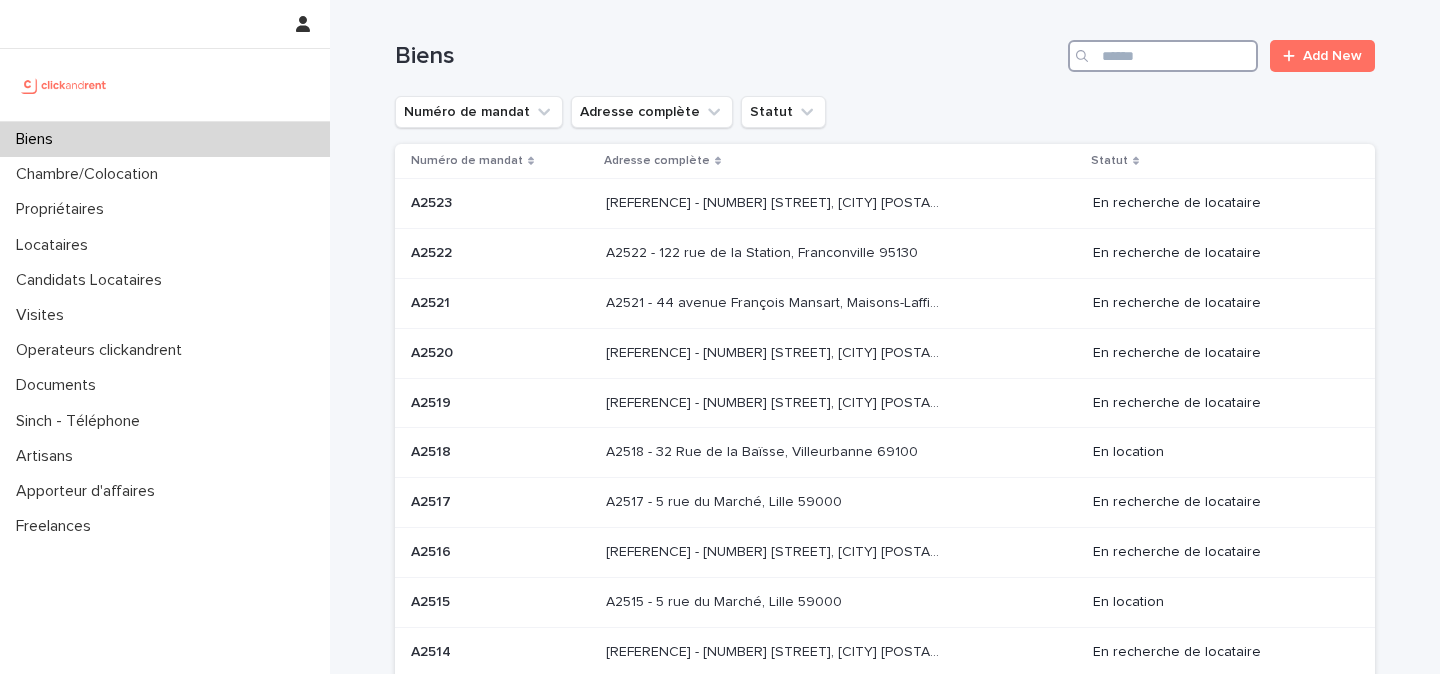 click at bounding box center (1163, 56) 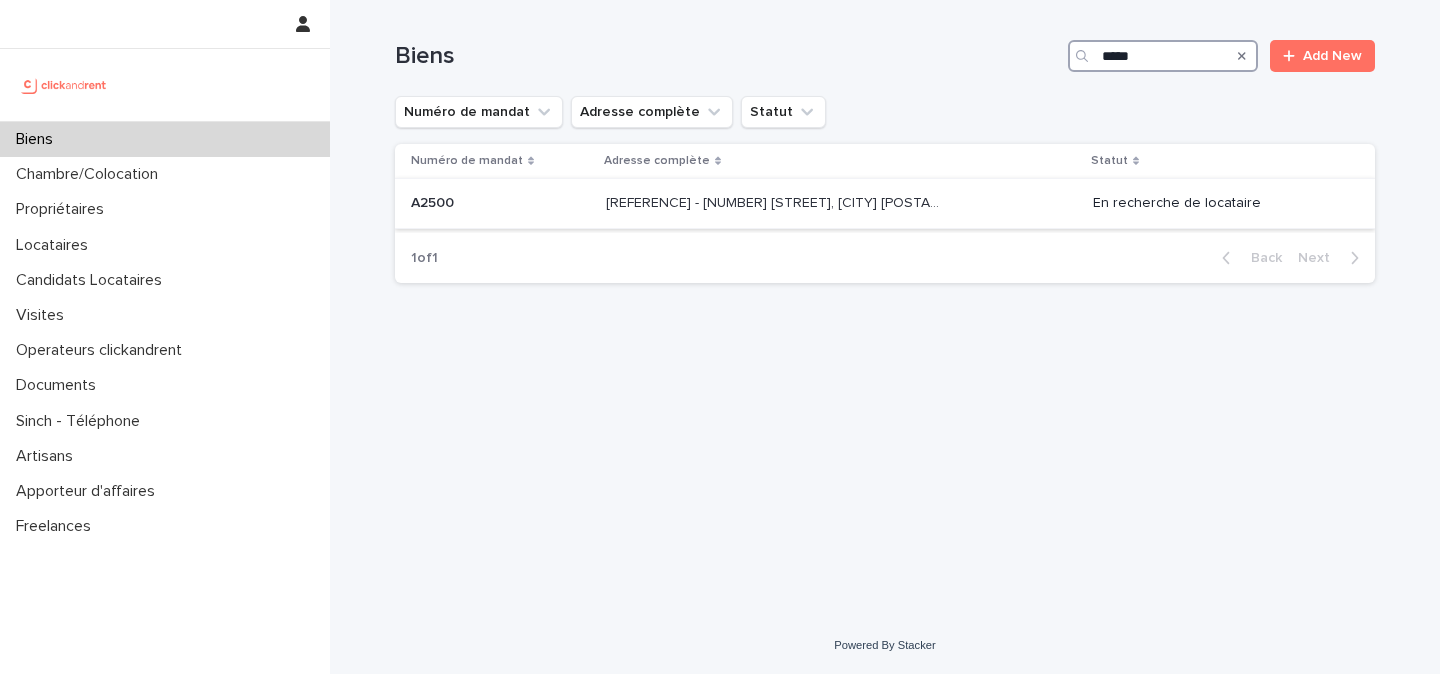 type on "*****" 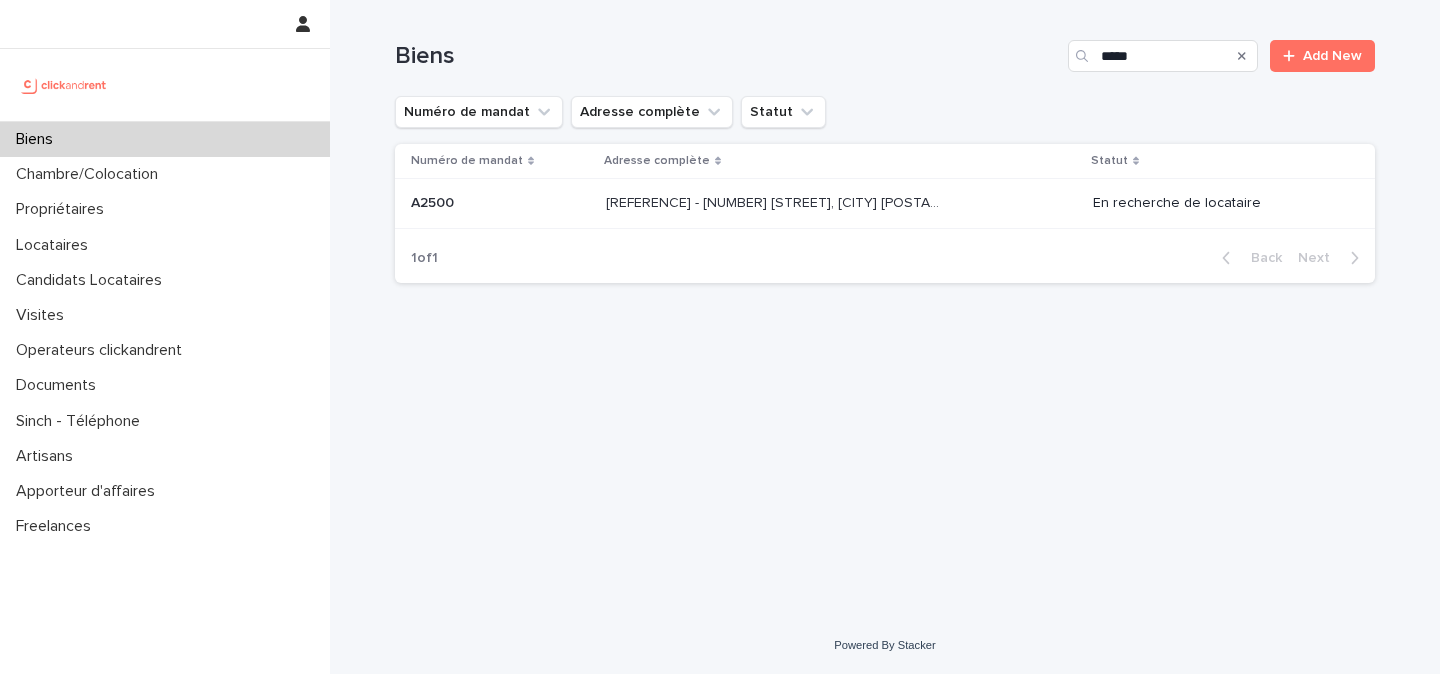 click on "A2500 - 6 rue Honoré Broutelle,  Nantes 44000" at bounding box center [774, 201] 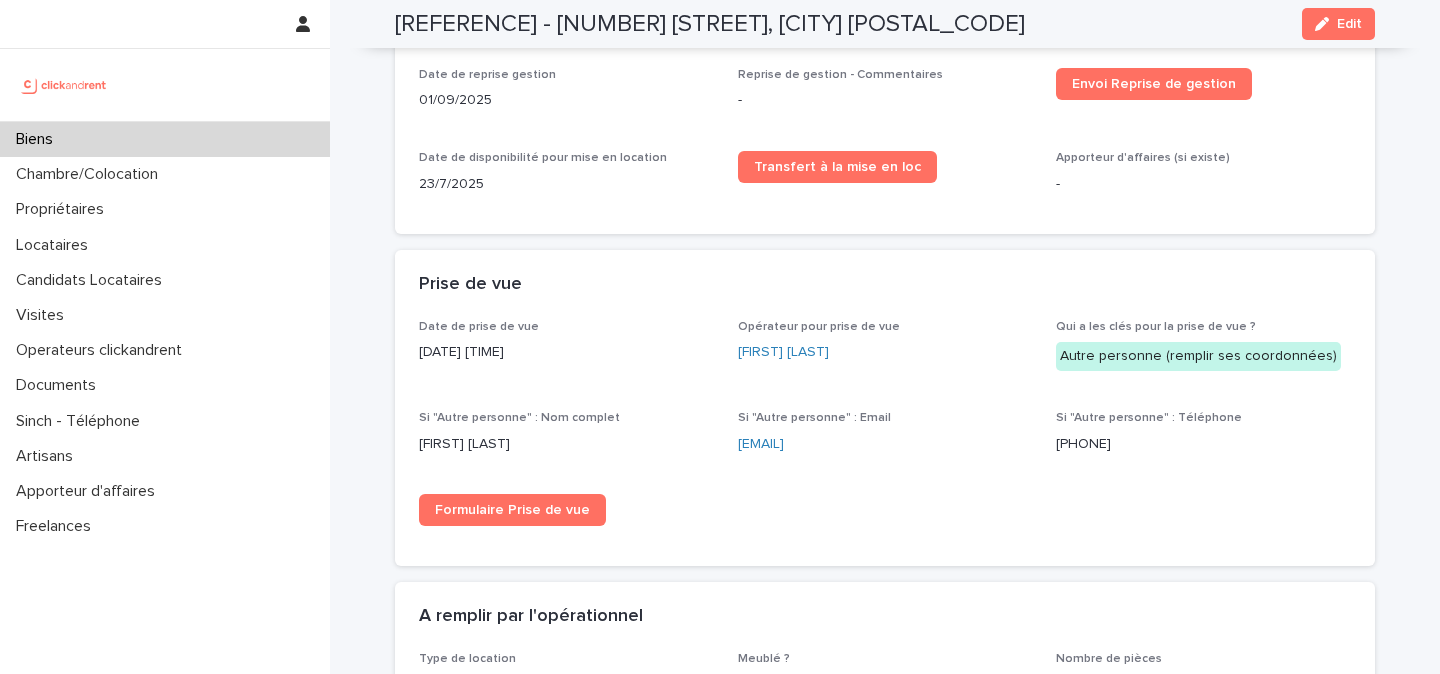 scroll, scrollTop: 2755, scrollLeft: 0, axis: vertical 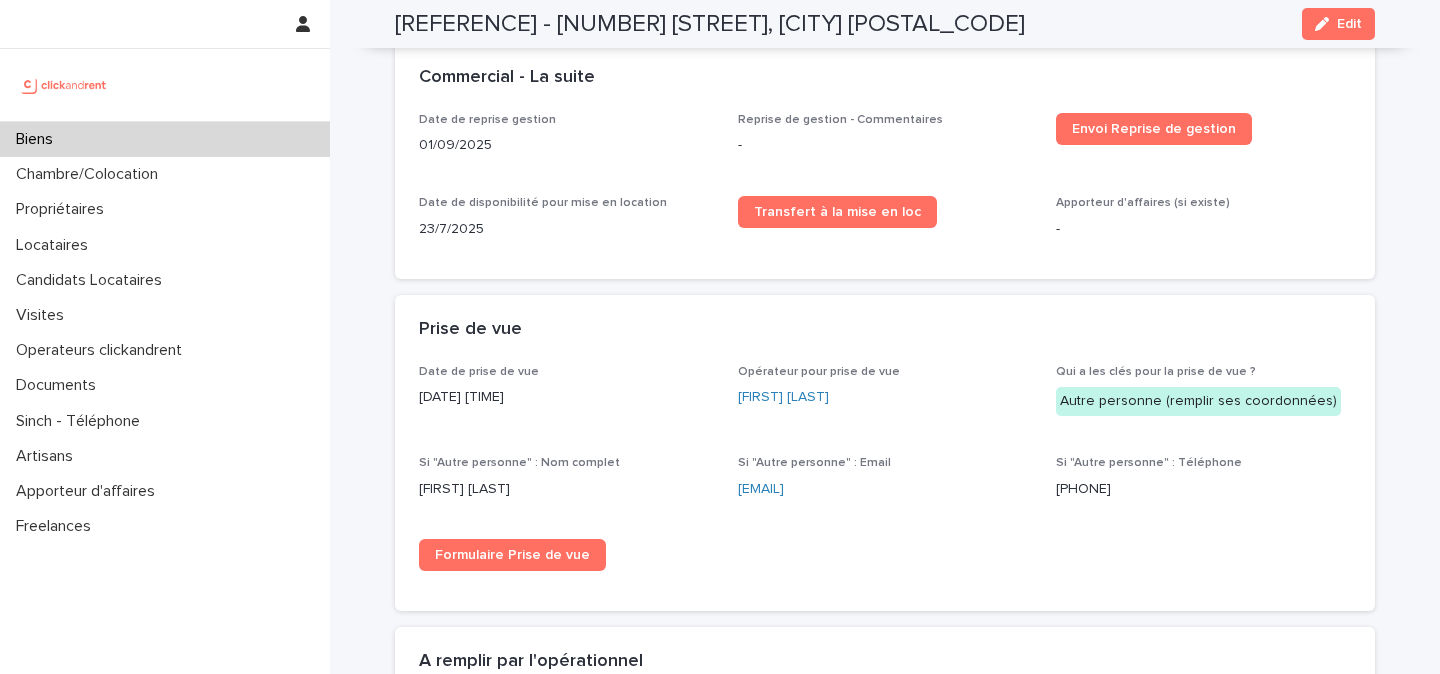 click on "Biens" at bounding box center (38, 139) 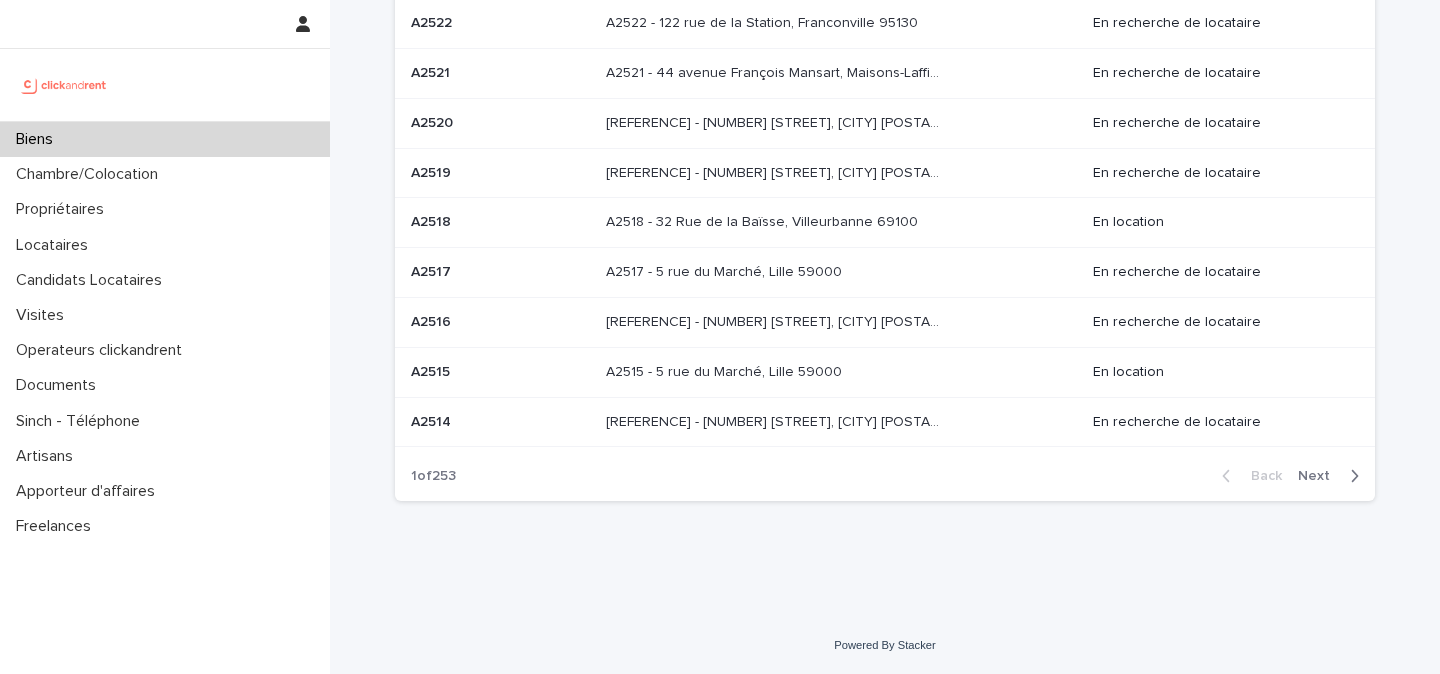 scroll, scrollTop: 0, scrollLeft: 0, axis: both 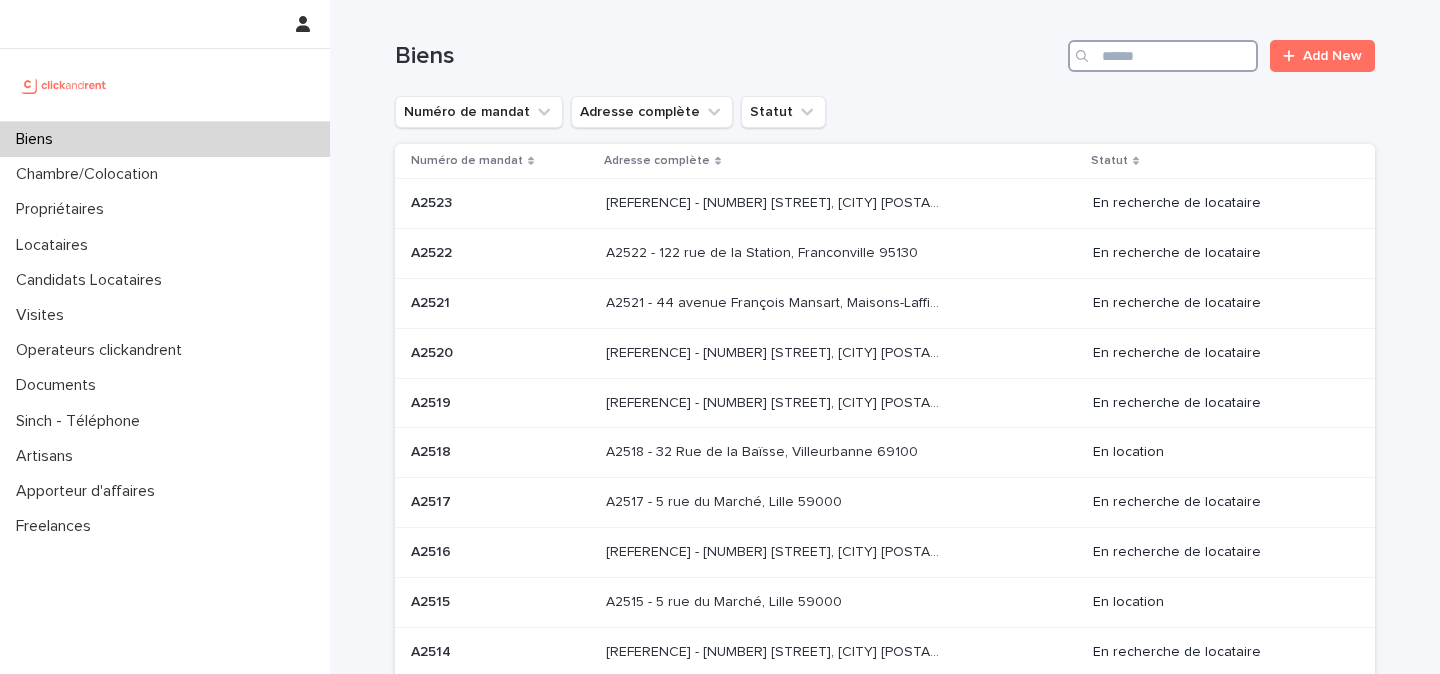 click at bounding box center [1163, 56] 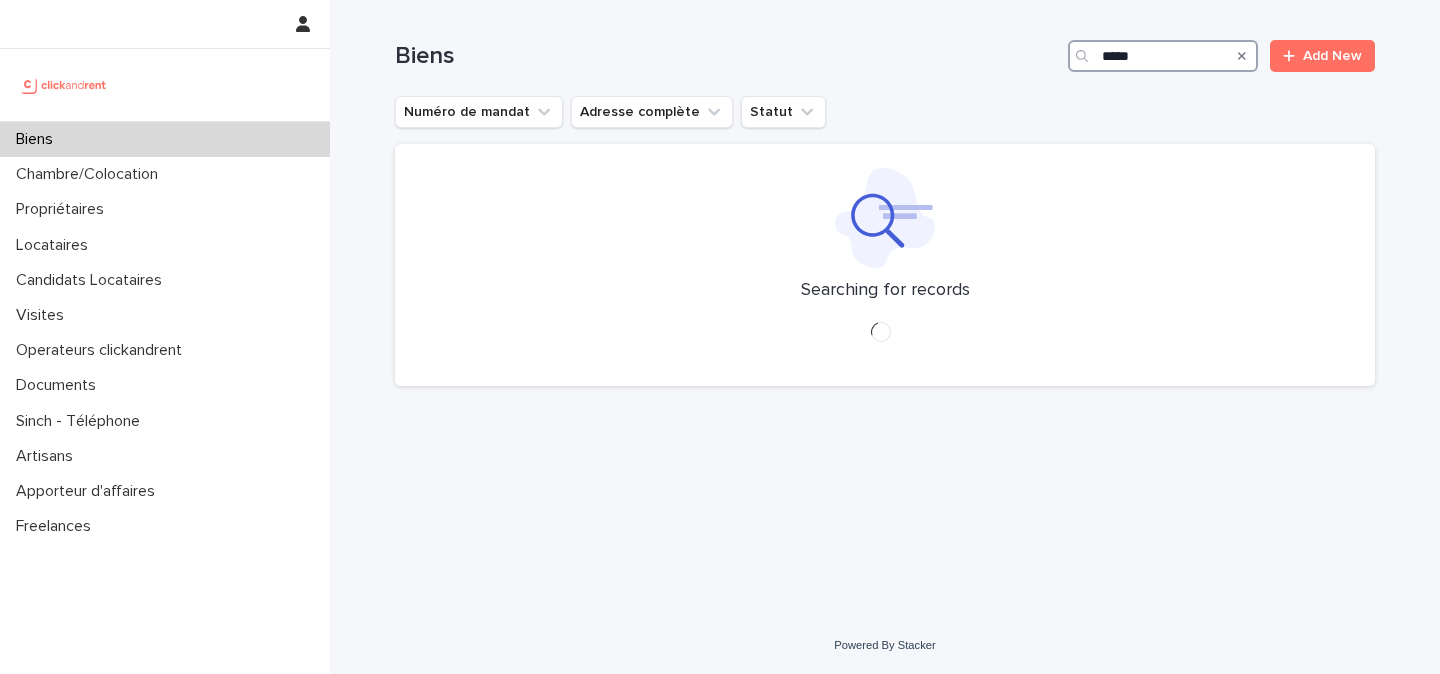 type on "*****" 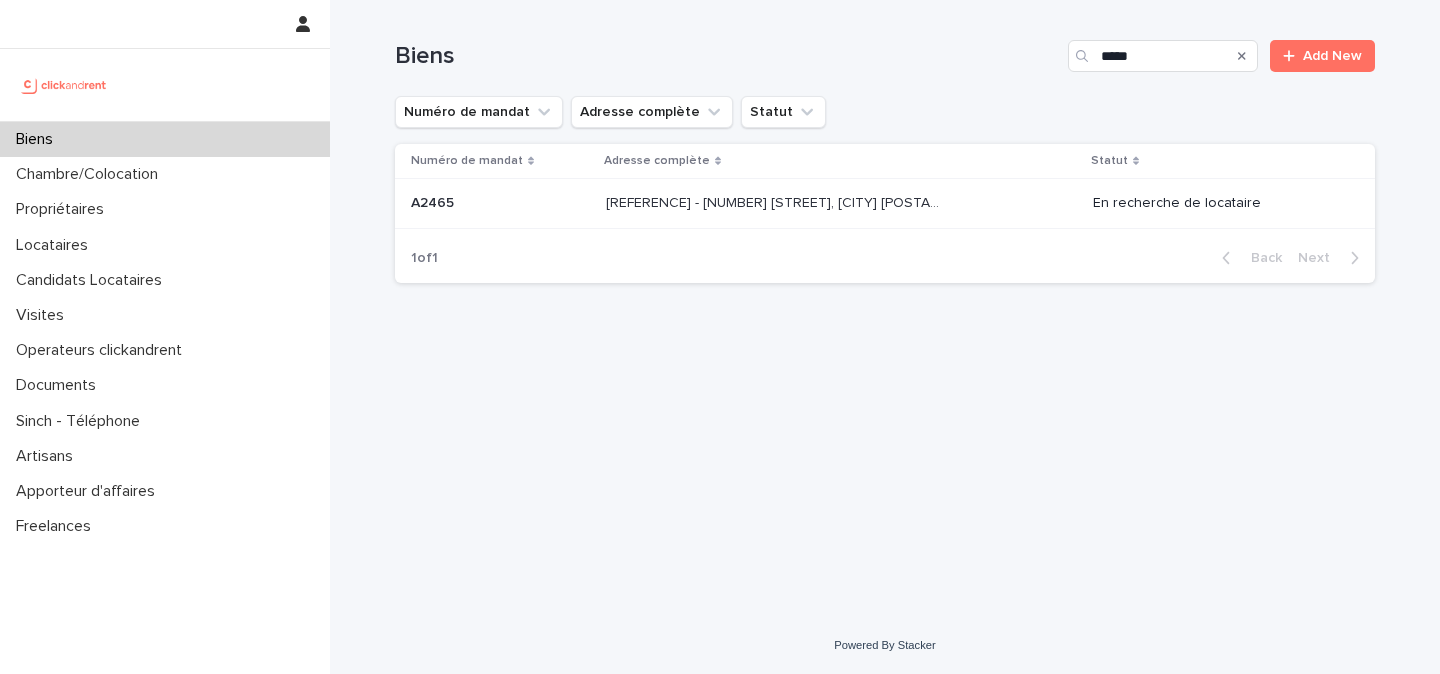 click on "A2465 - 14 rue de la Merci,  Montpellier 34000 A2465 - 14 rue de la Merci,  Montpellier 34000" at bounding box center [841, 203] 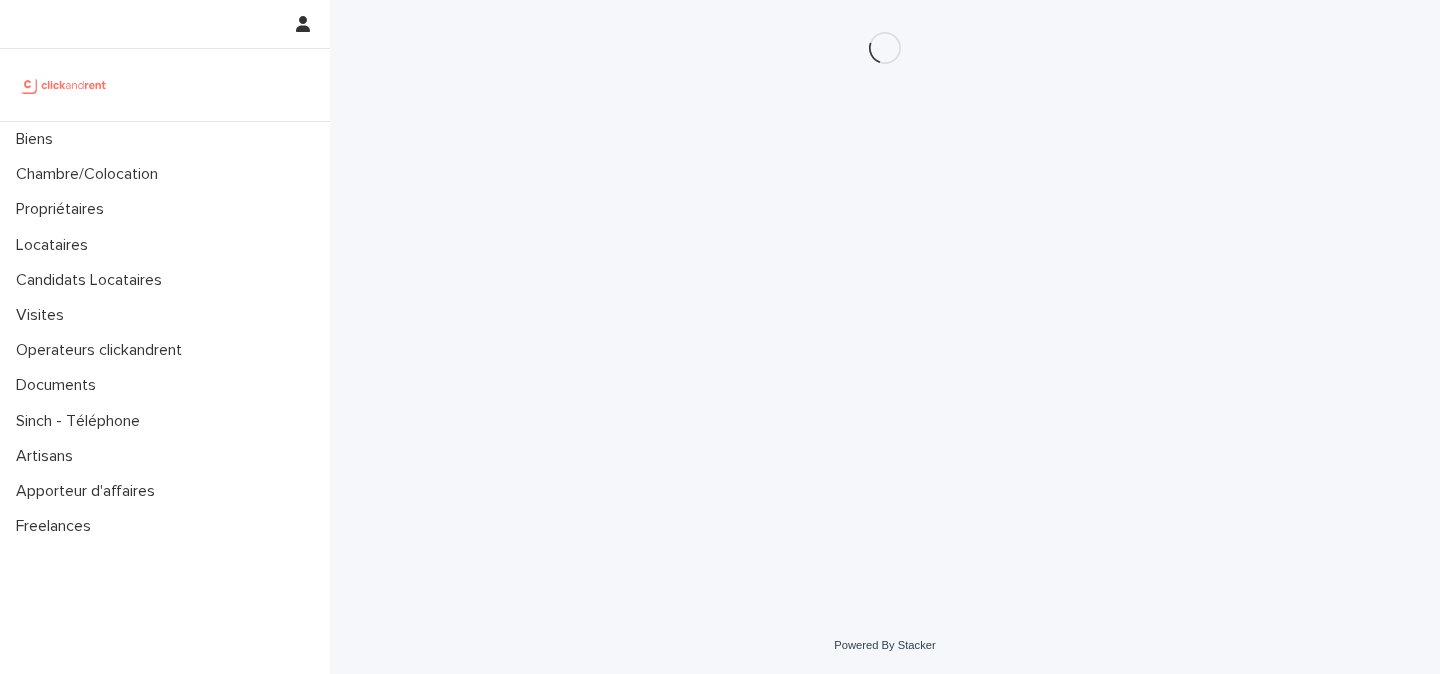 scroll, scrollTop: 0, scrollLeft: 0, axis: both 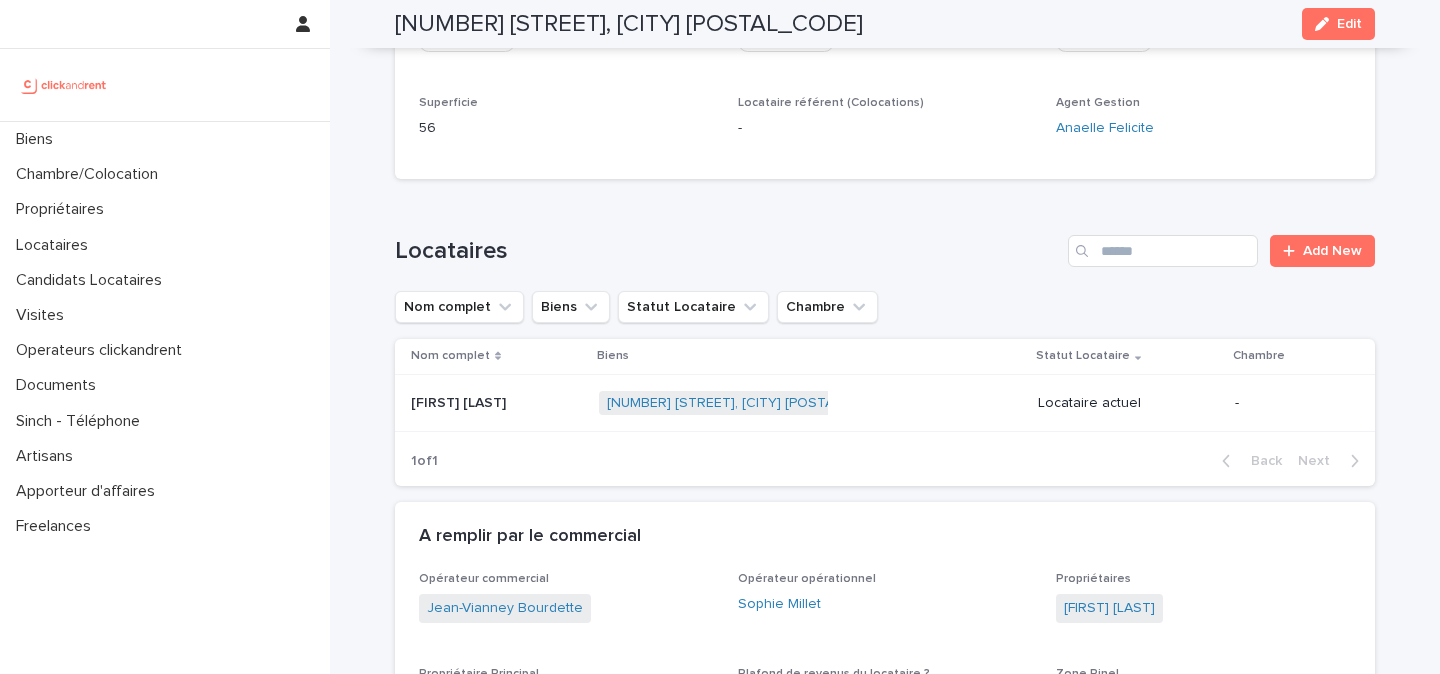 click on "[FIRST] [LAST]" at bounding box center (460, 401) 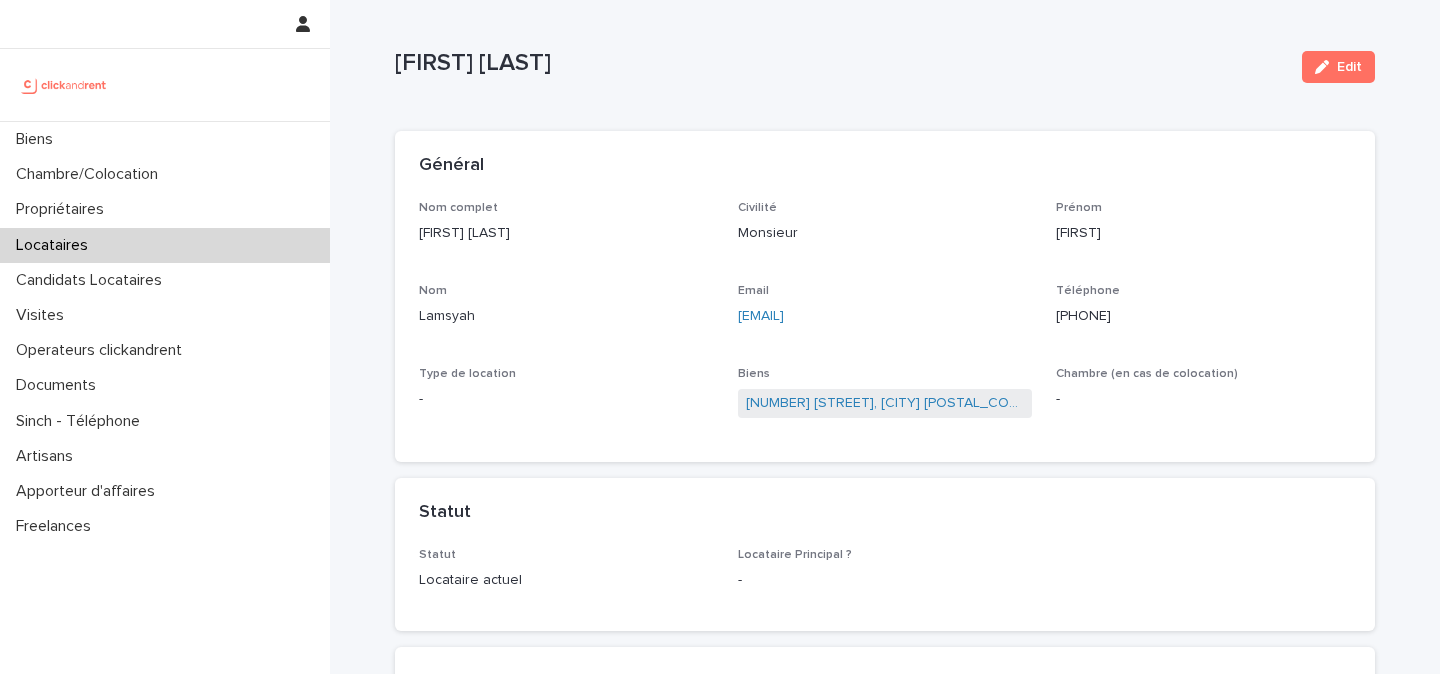 scroll, scrollTop: 20, scrollLeft: 0, axis: vertical 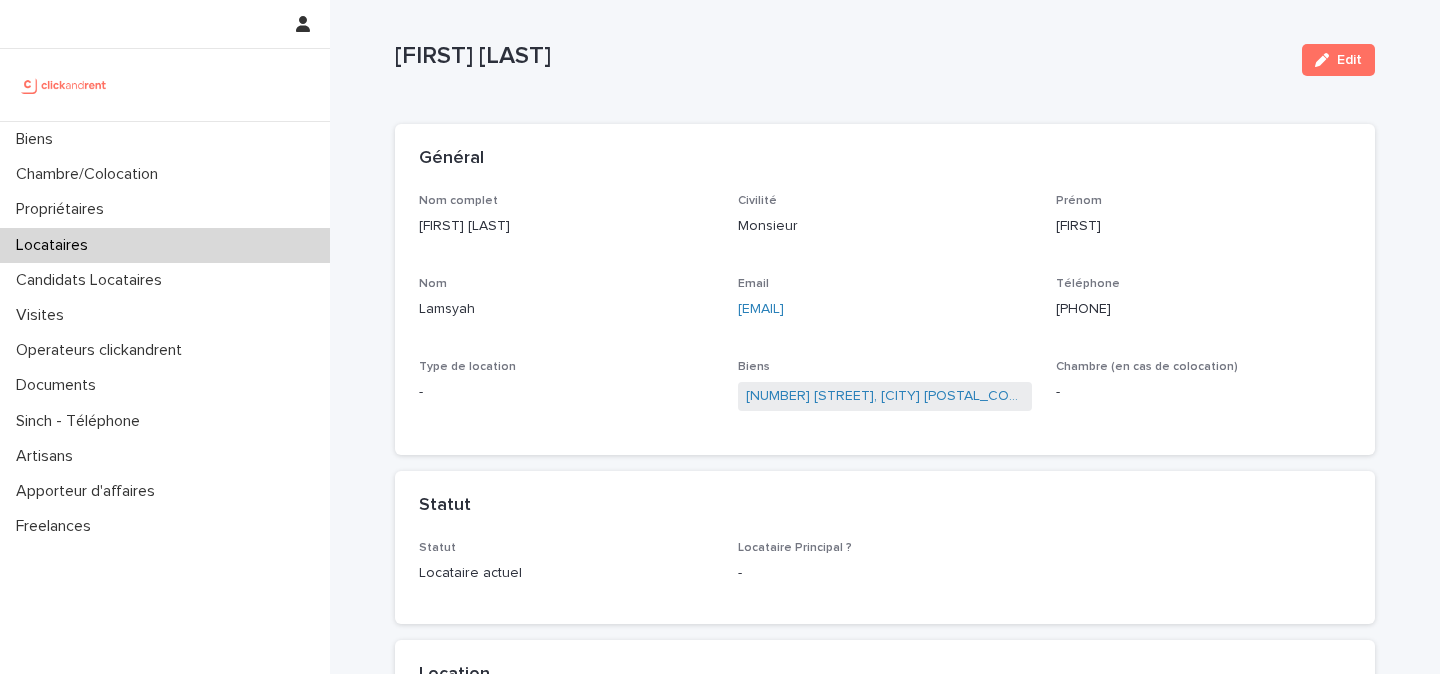 click at bounding box center (1326, 60) 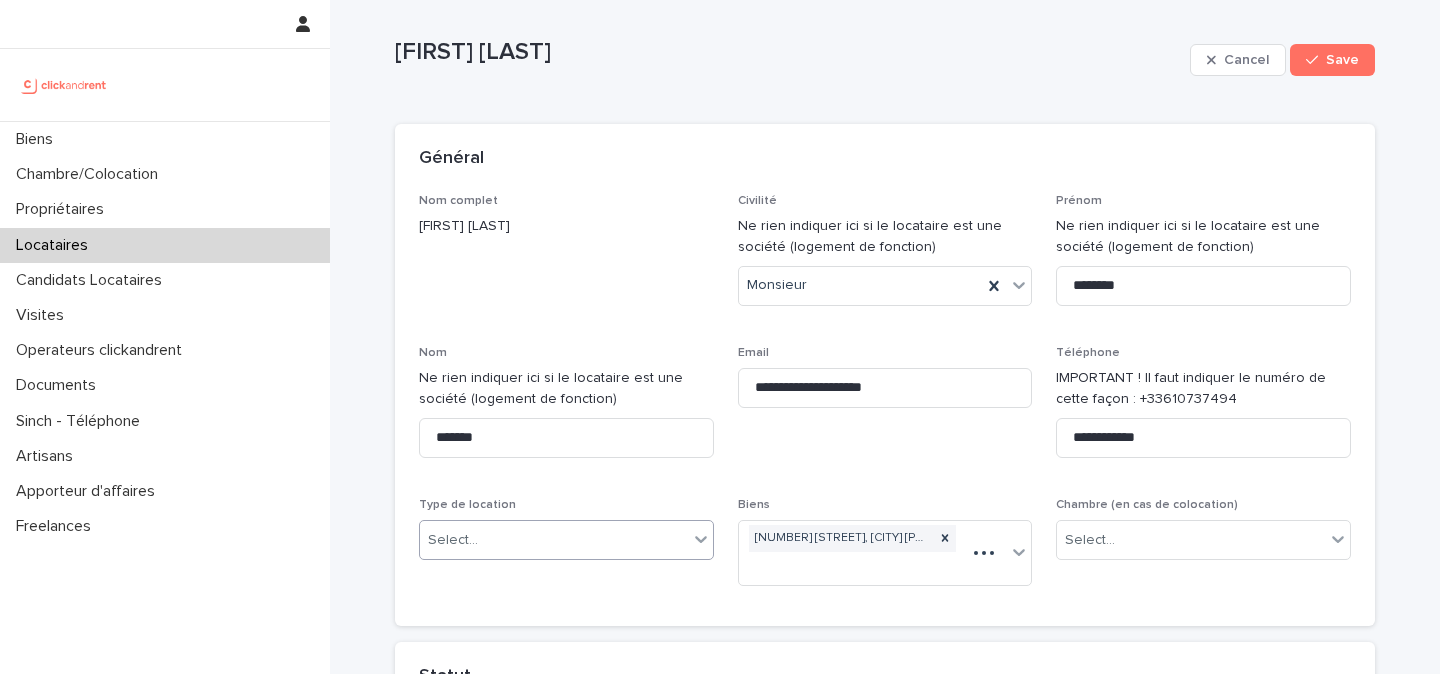 click on "Select..." at bounding box center (554, 540) 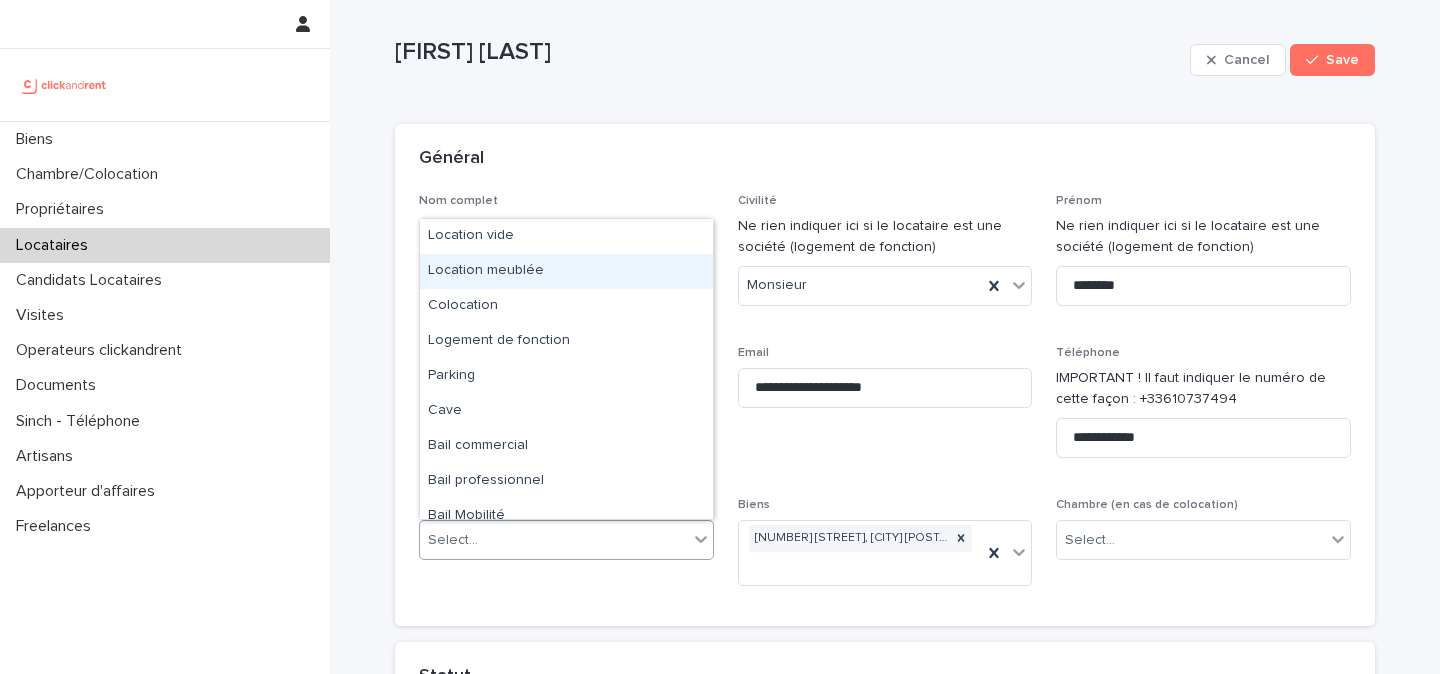drag, startPoint x: 535, startPoint y: 290, endPoint x: 535, endPoint y: 274, distance: 16 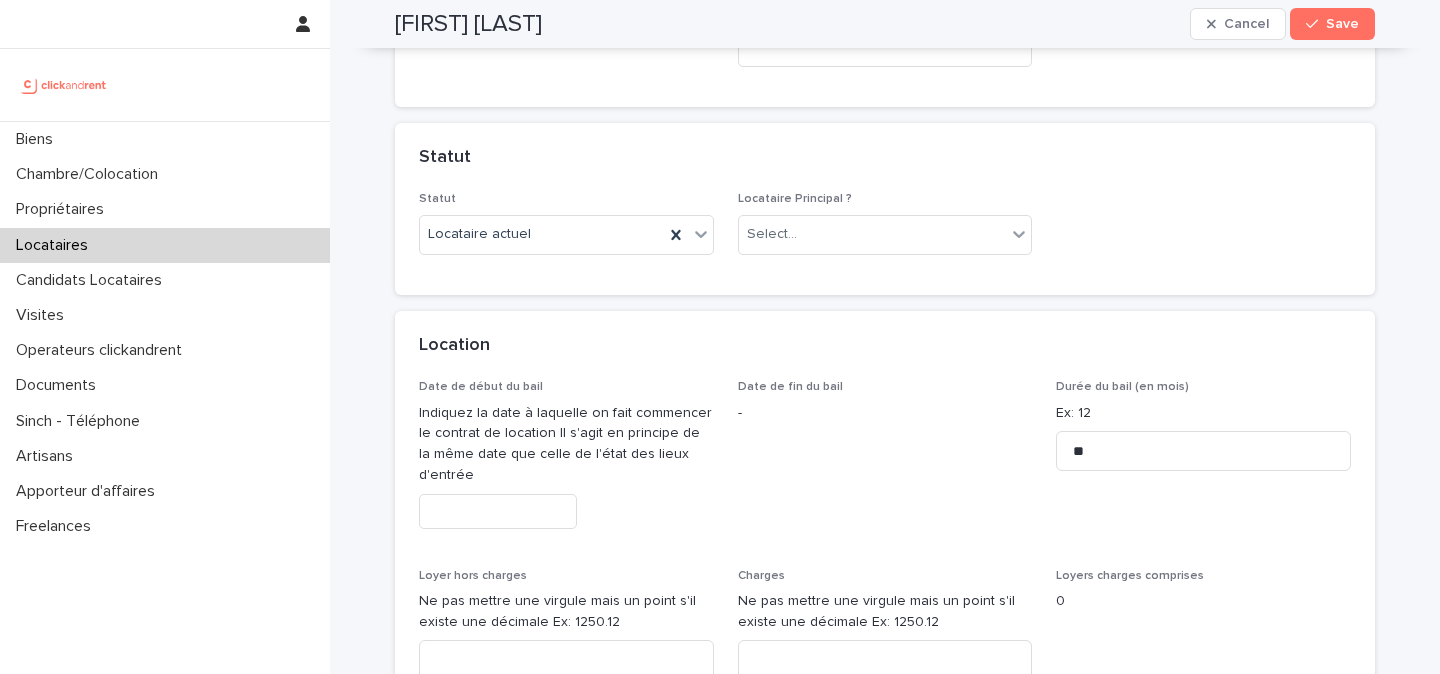scroll, scrollTop: 546, scrollLeft: 0, axis: vertical 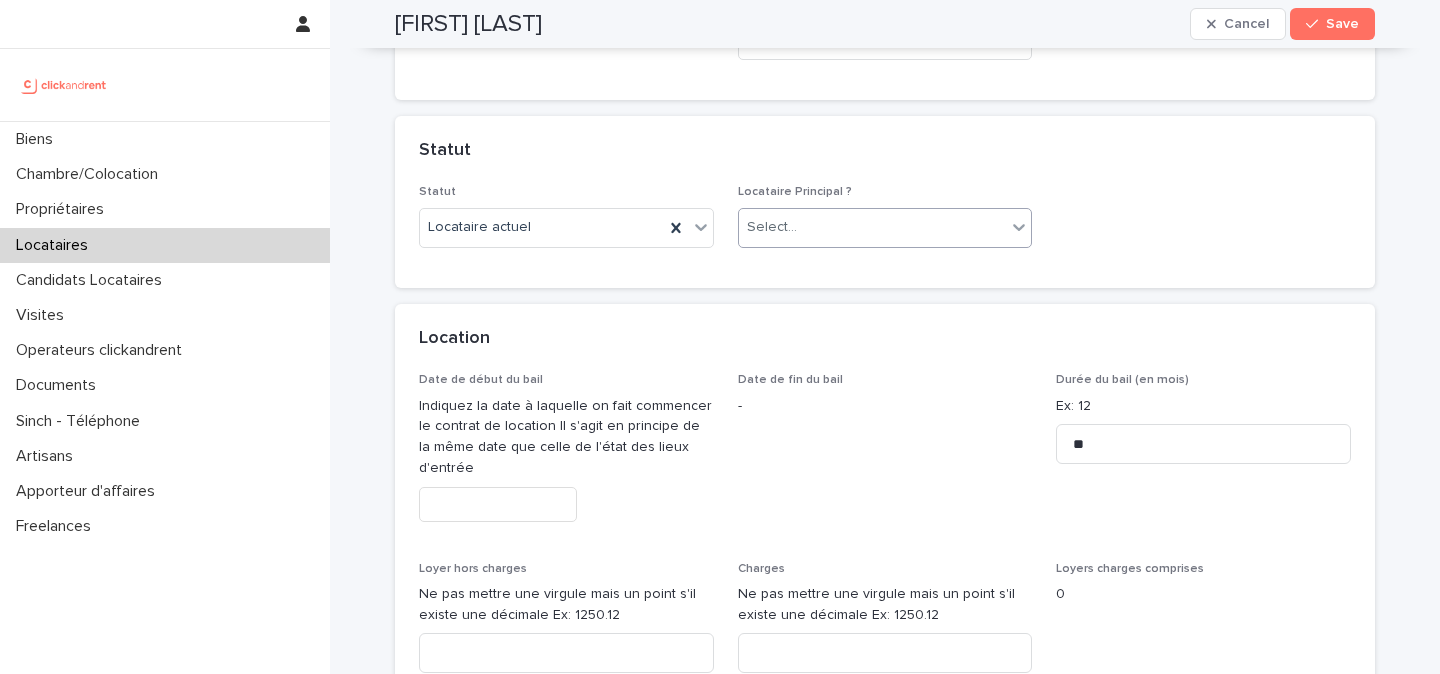 click on "Select..." at bounding box center (873, 227) 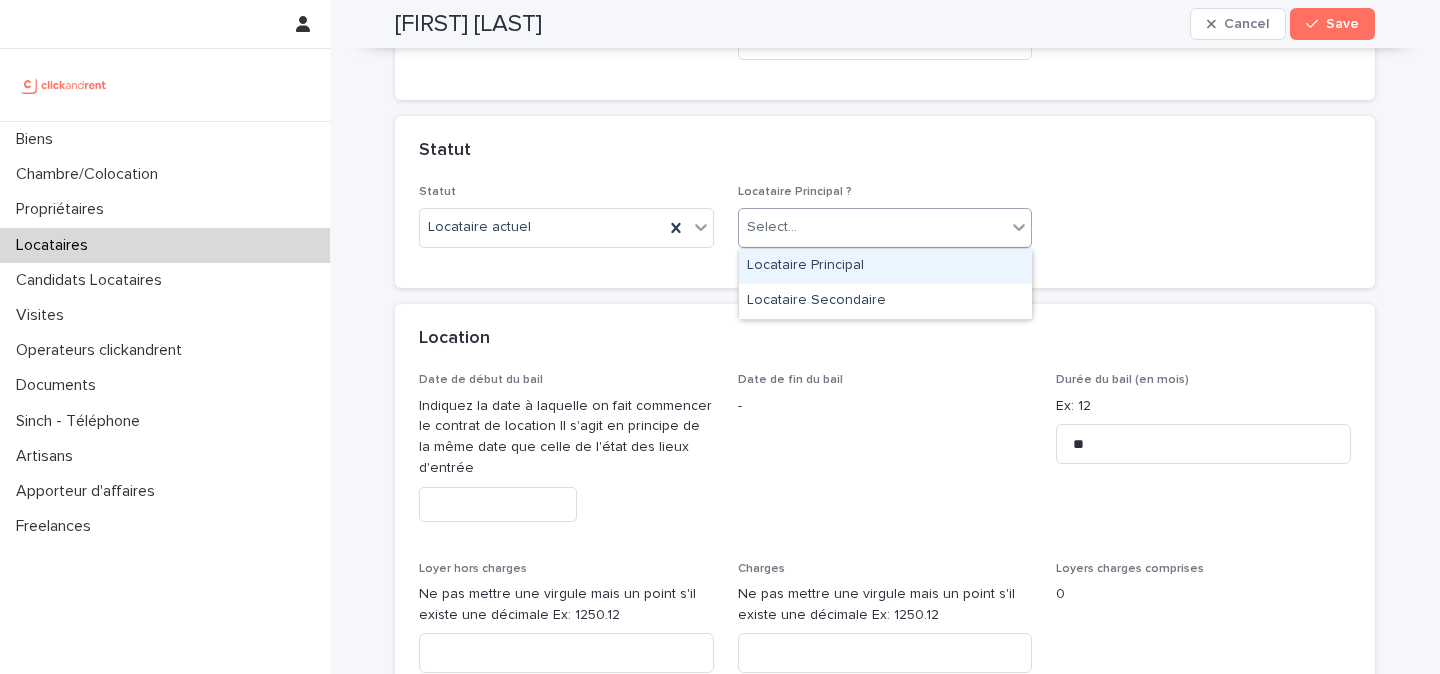 click on "Locataire Principal" at bounding box center [885, 266] 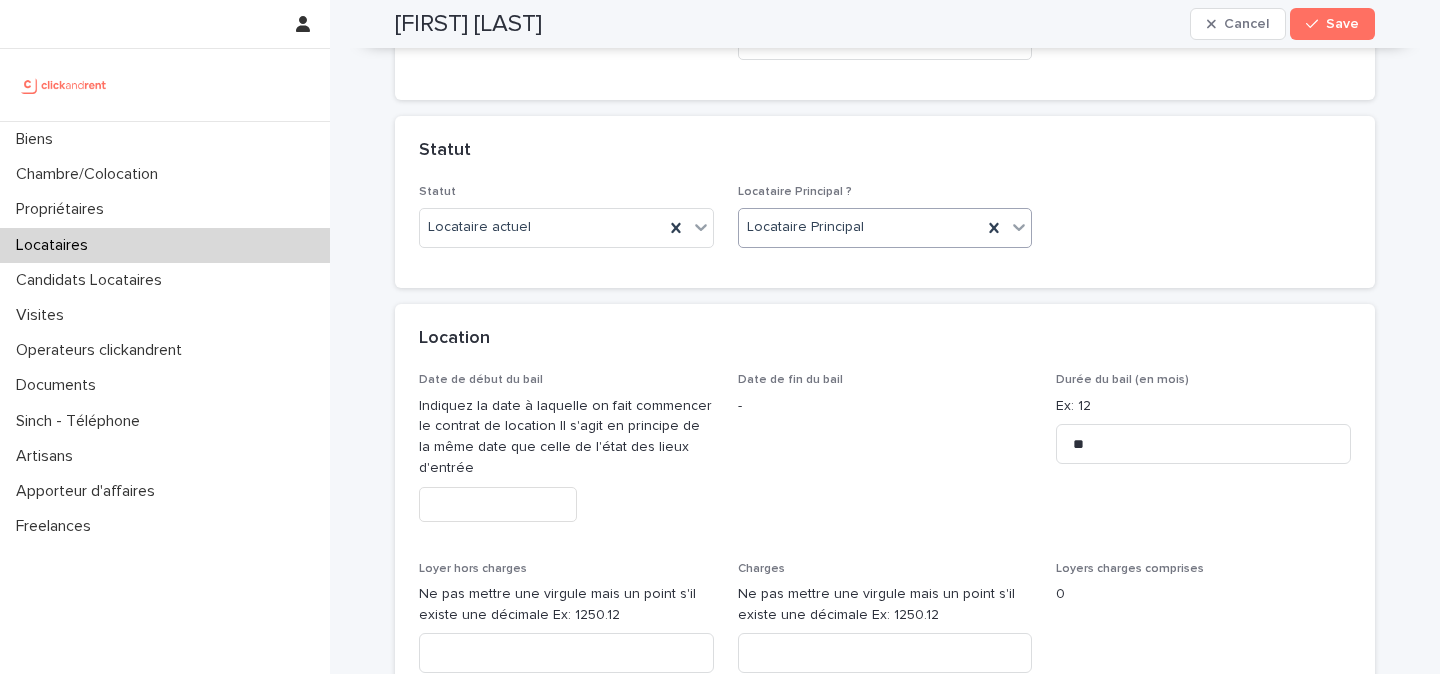 scroll, scrollTop: 817, scrollLeft: 0, axis: vertical 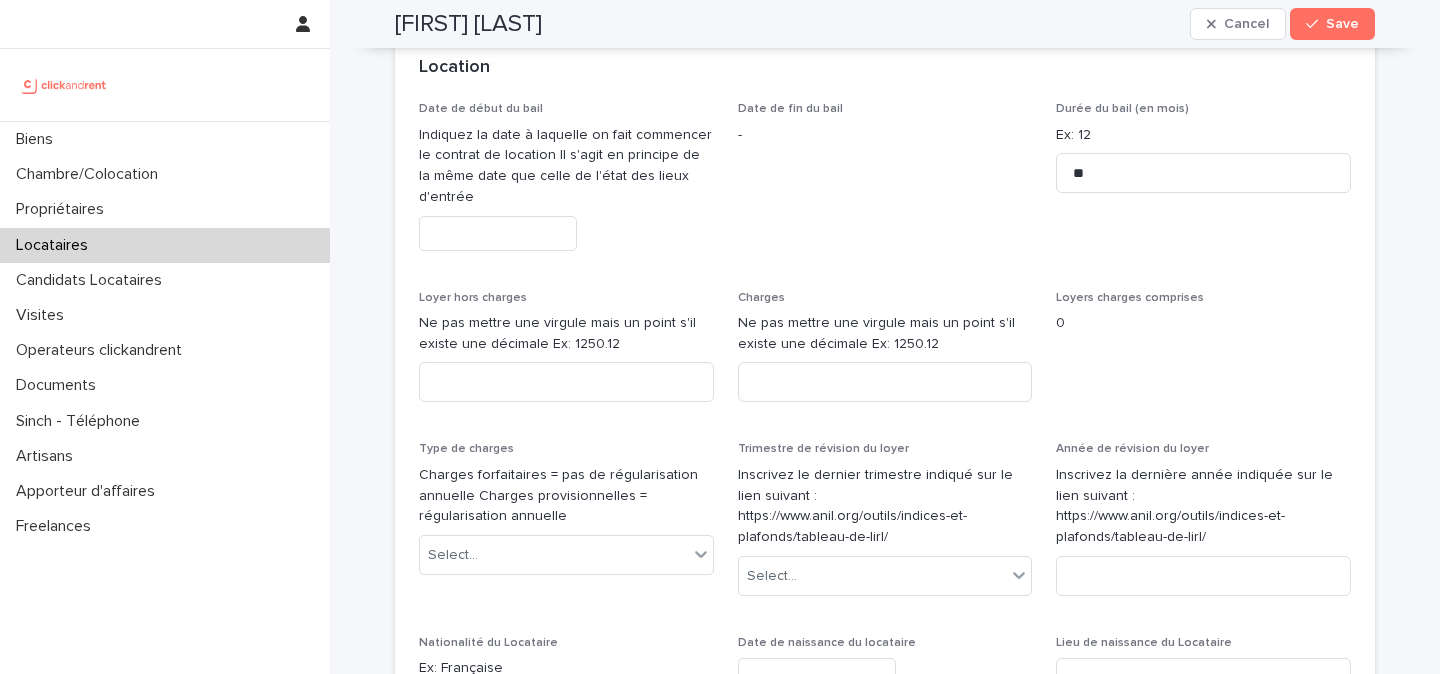 click at bounding box center (498, 233) 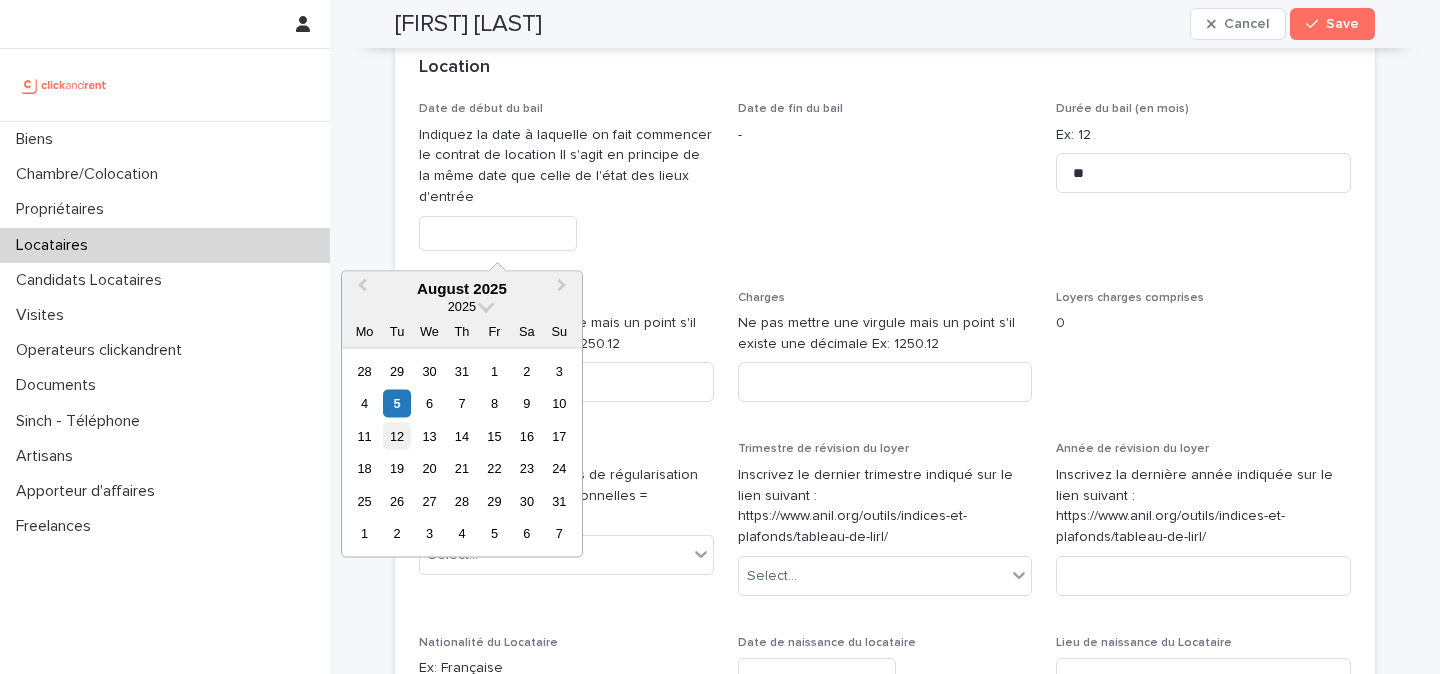click on "12" at bounding box center (396, 435) 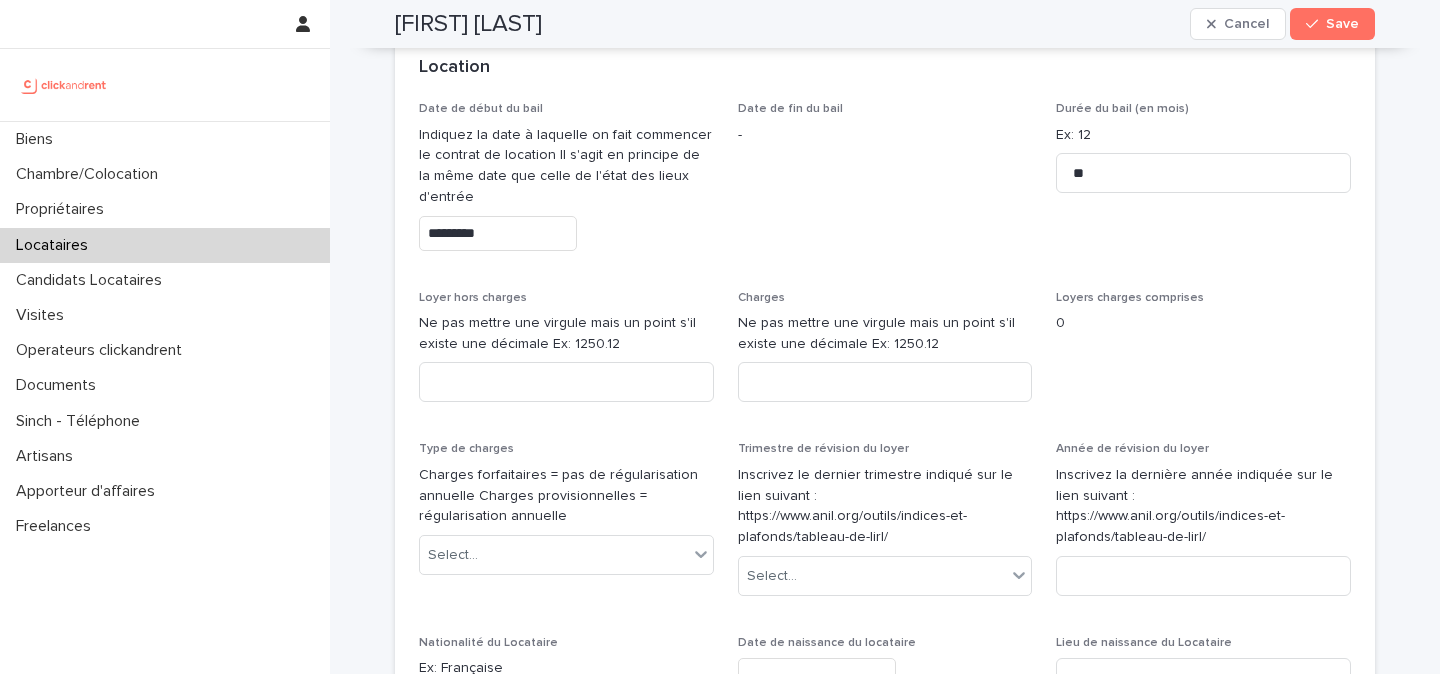 type on "*********" 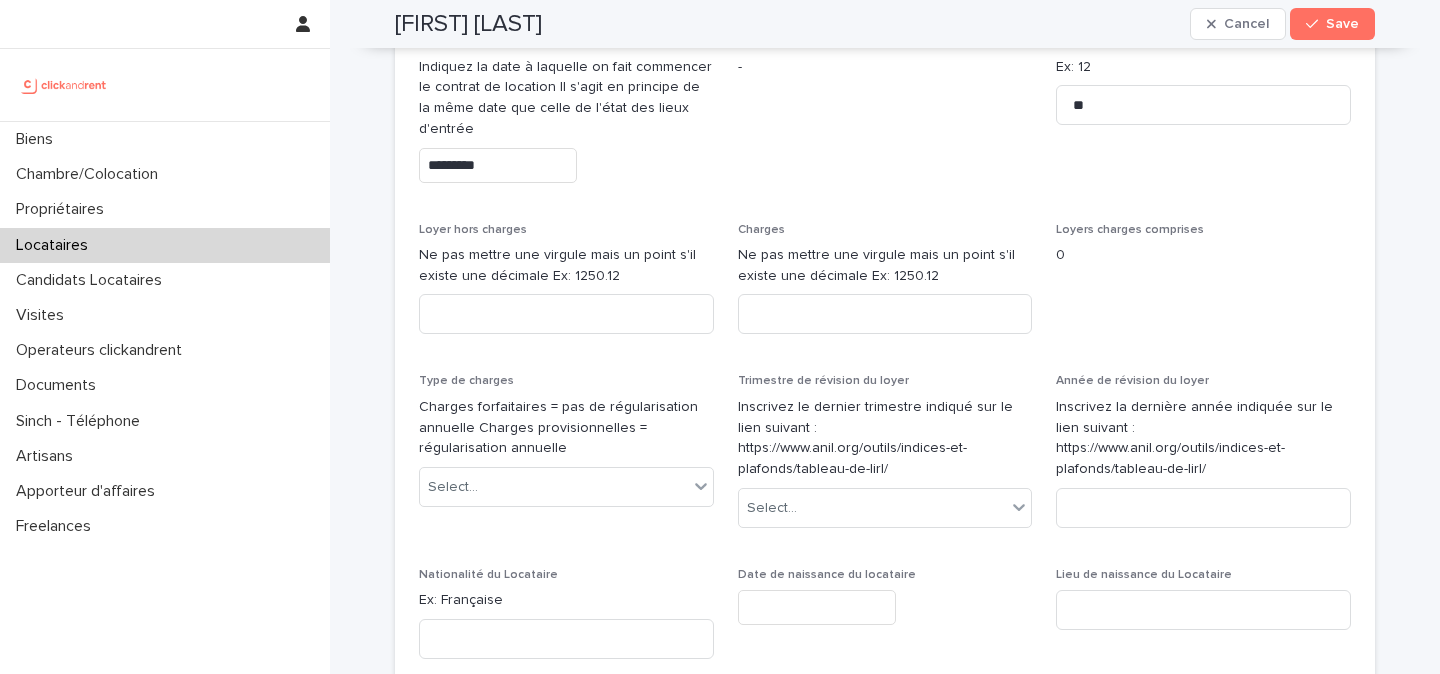 scroll, scrollTop: 940, scrollLeft: 0, axis: vertical 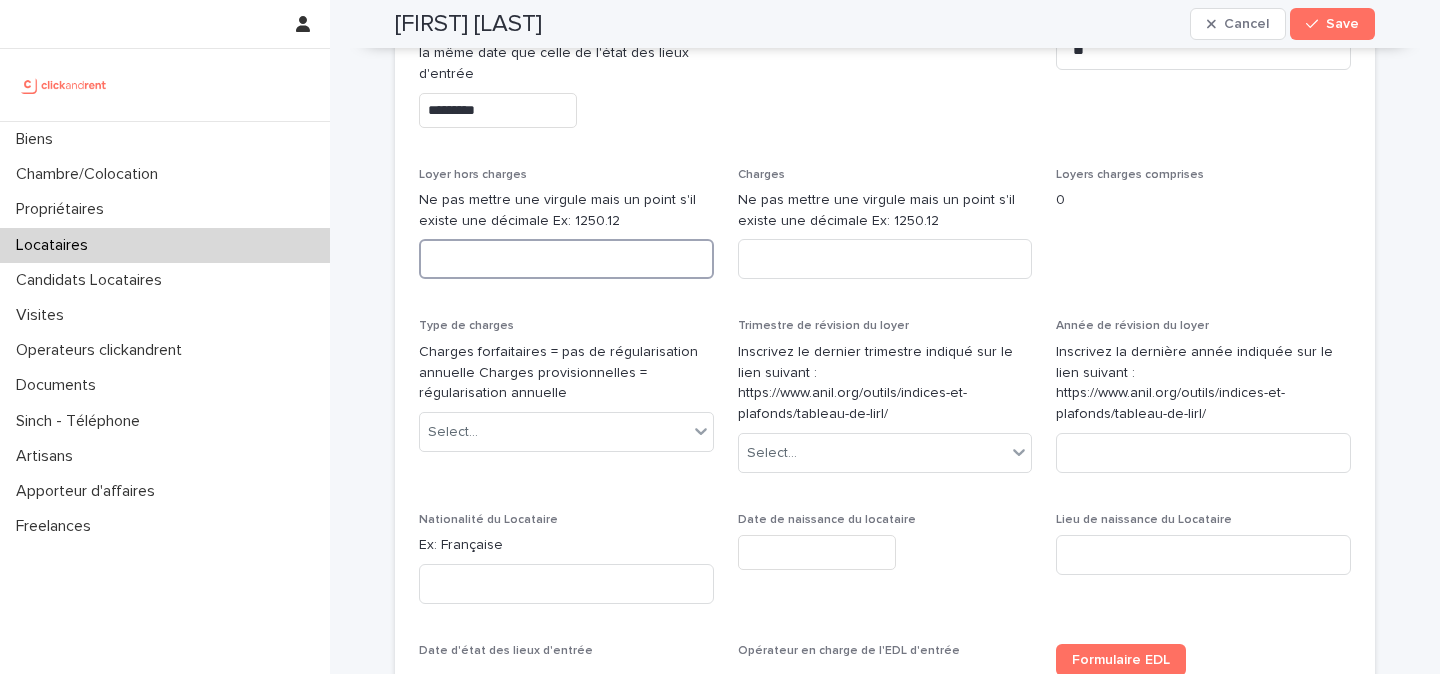 click at bounding box center (566, 259) 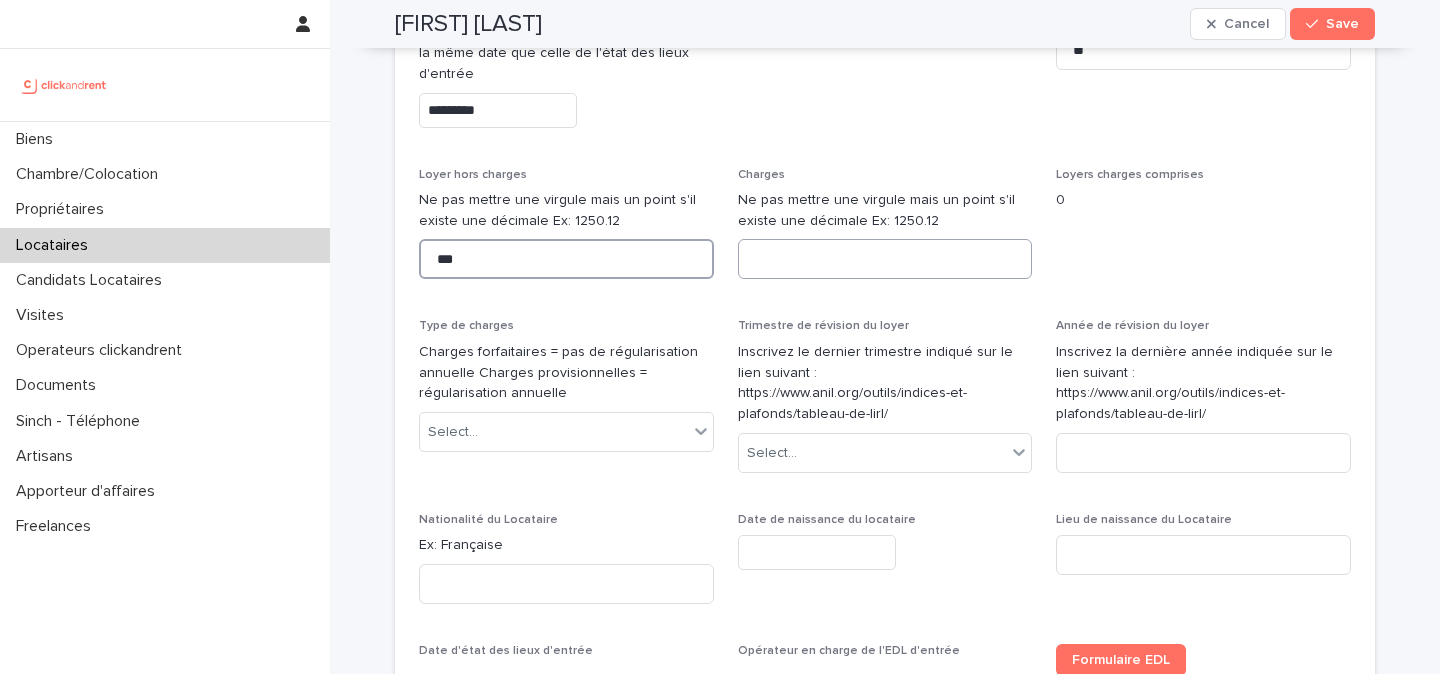 type on "***" 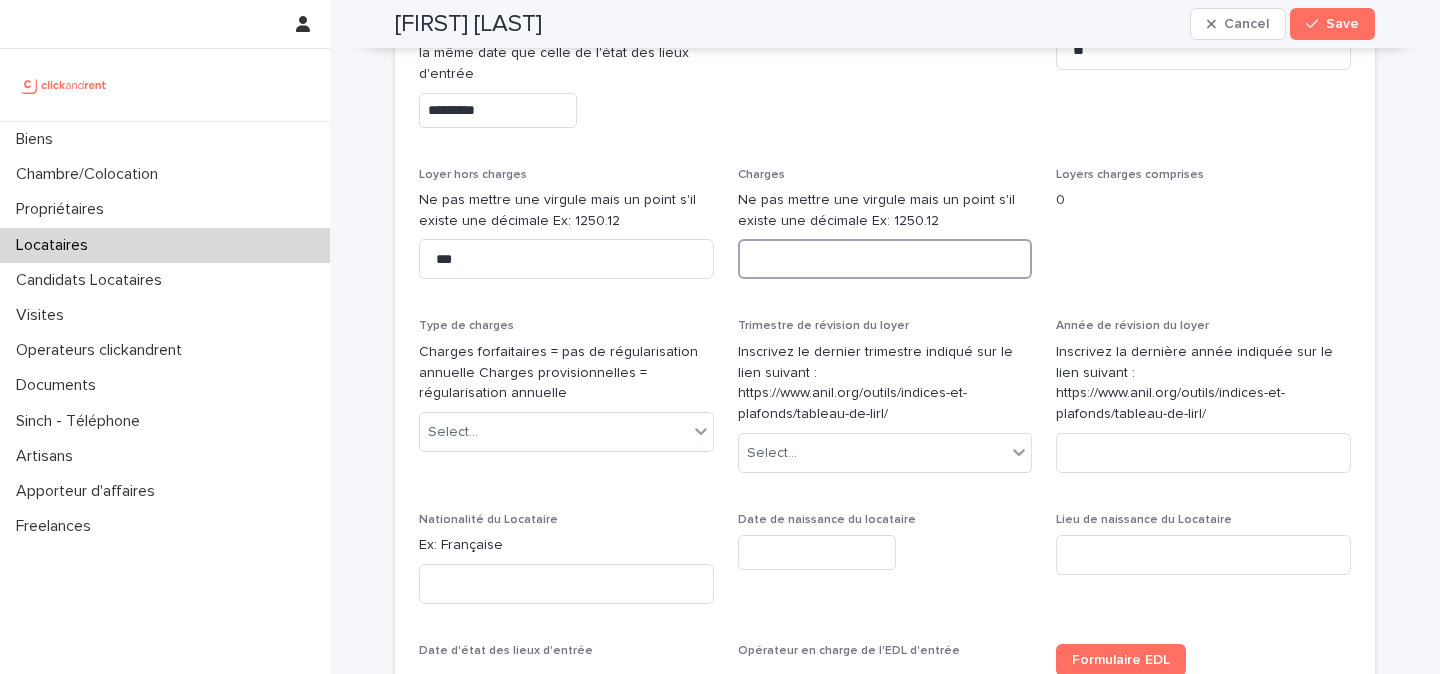 click at bounding box center [885, 259] 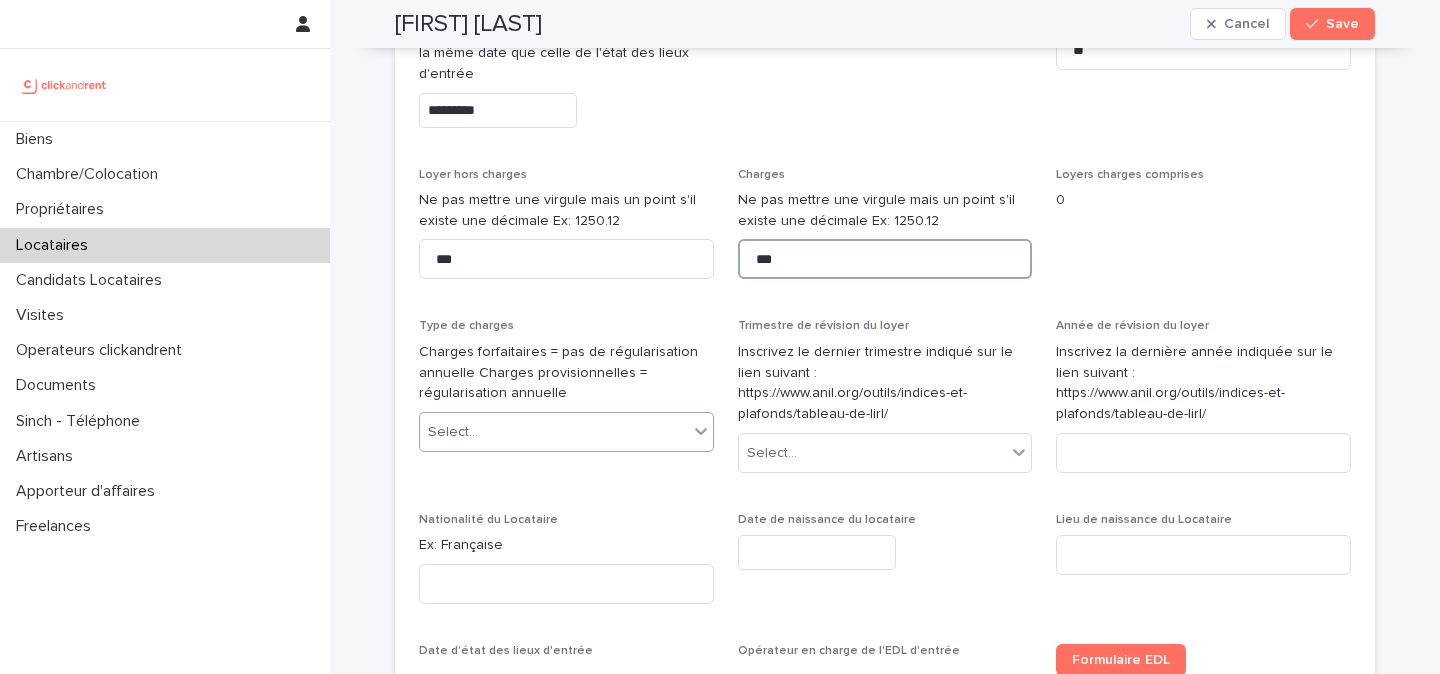 type on "***" 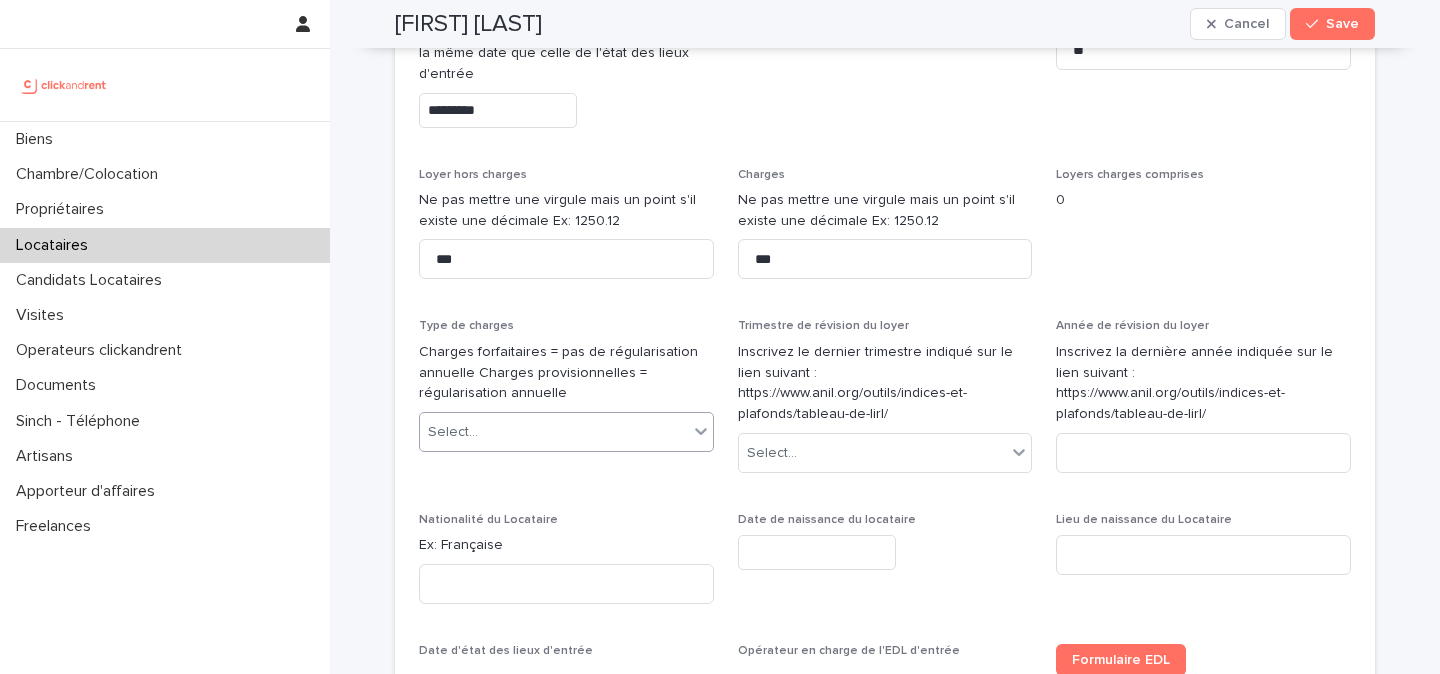 click on "Select..." at bounding box center [554, 432] 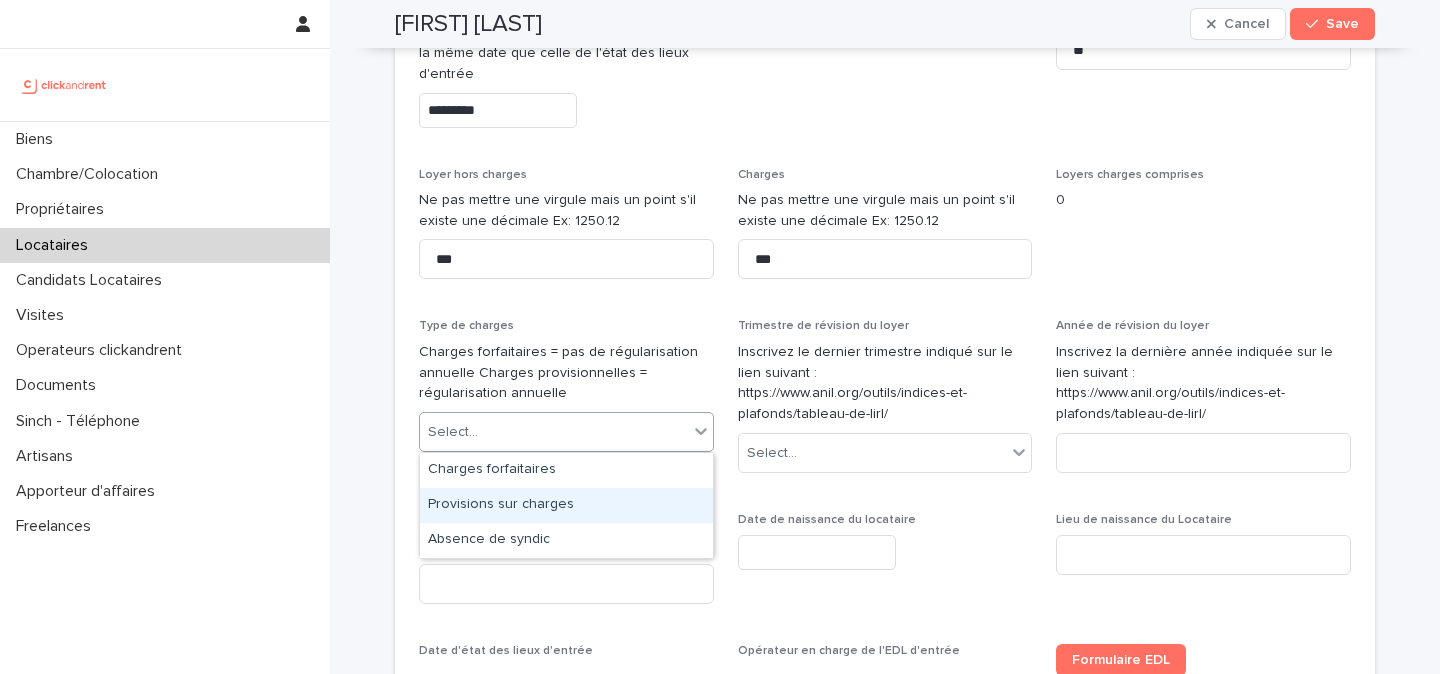 click on "Provisions sur charges" at bounding box center [566, 505] 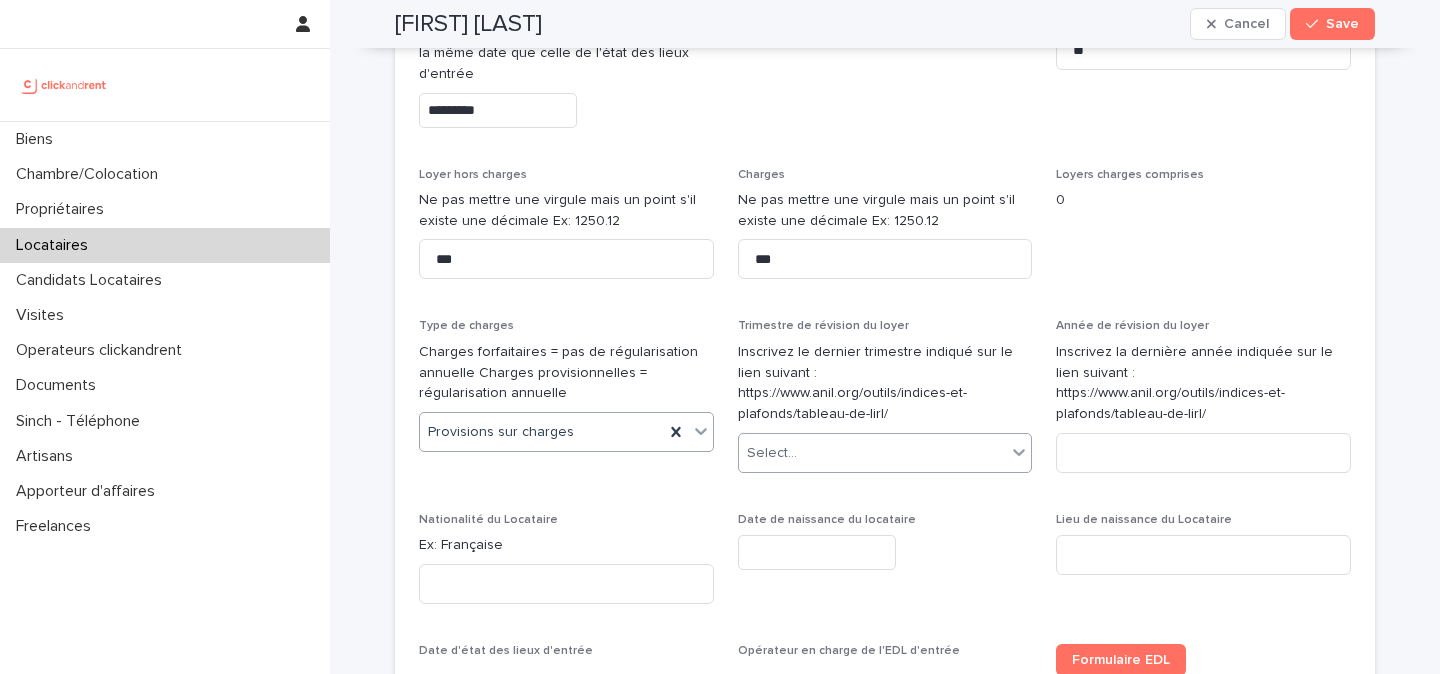 click on "Select..." at bounding box center [873, 453] 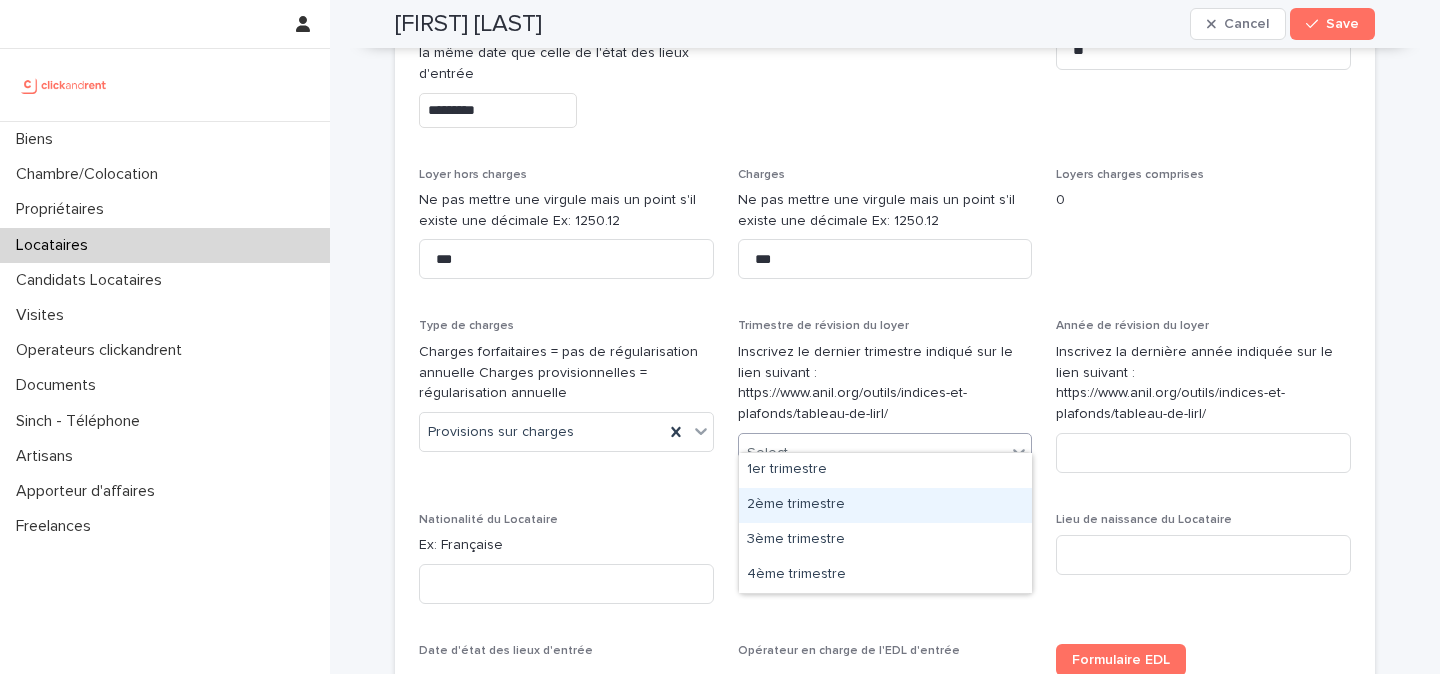 click on "2ème trimestre" at bounding box center [885, 505] 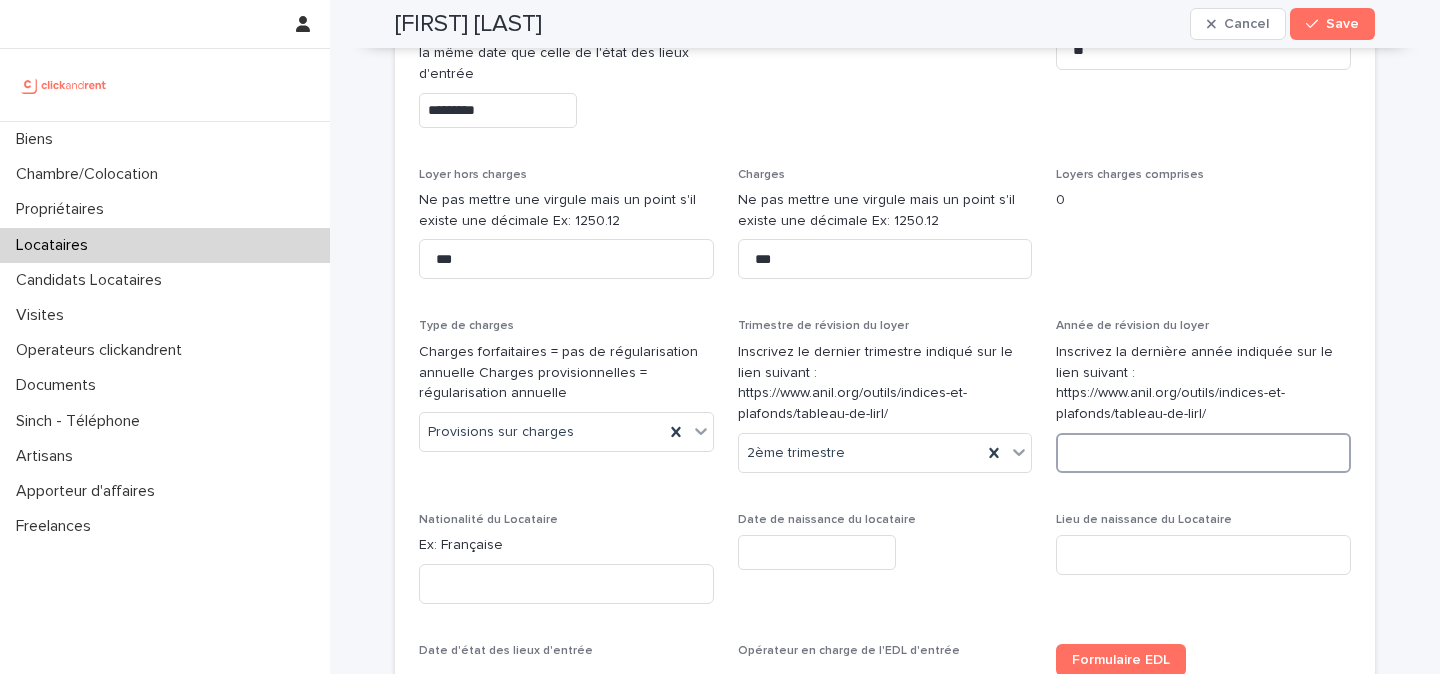 click at bounding box center (1203, 453) 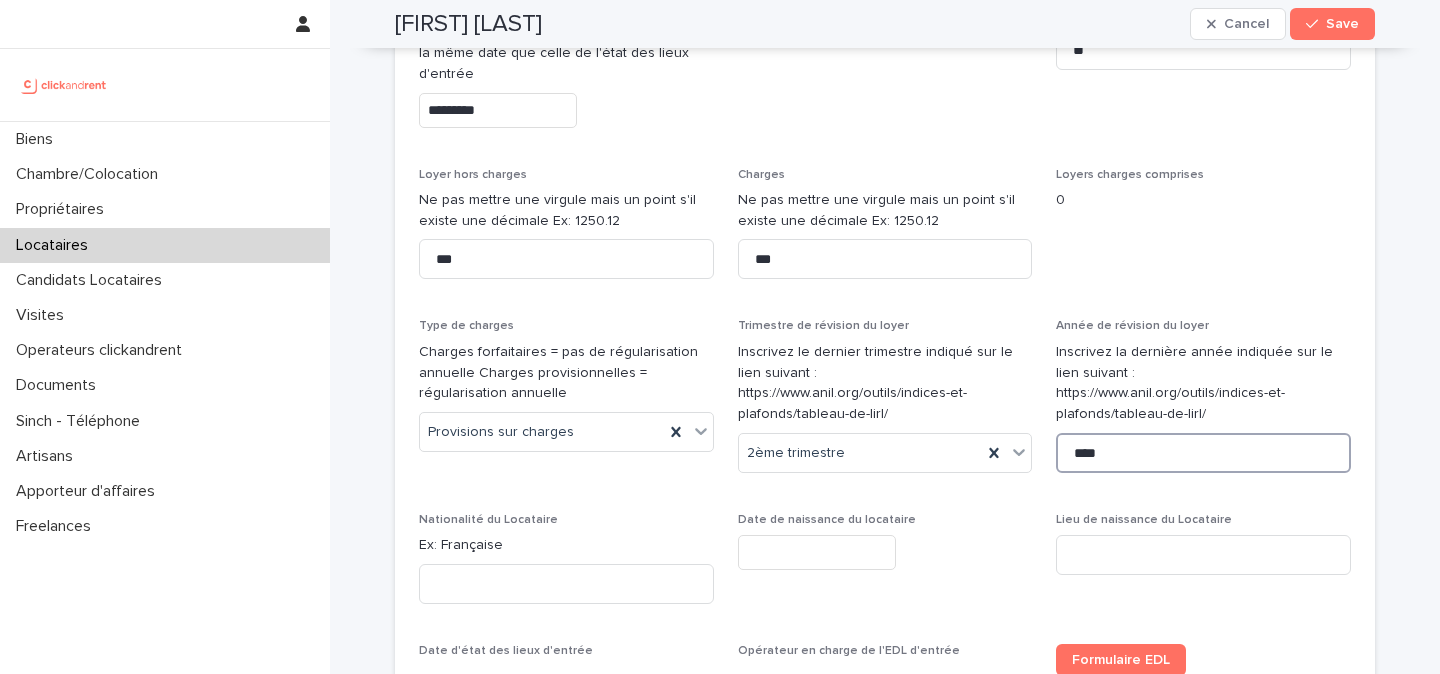 type on "****" 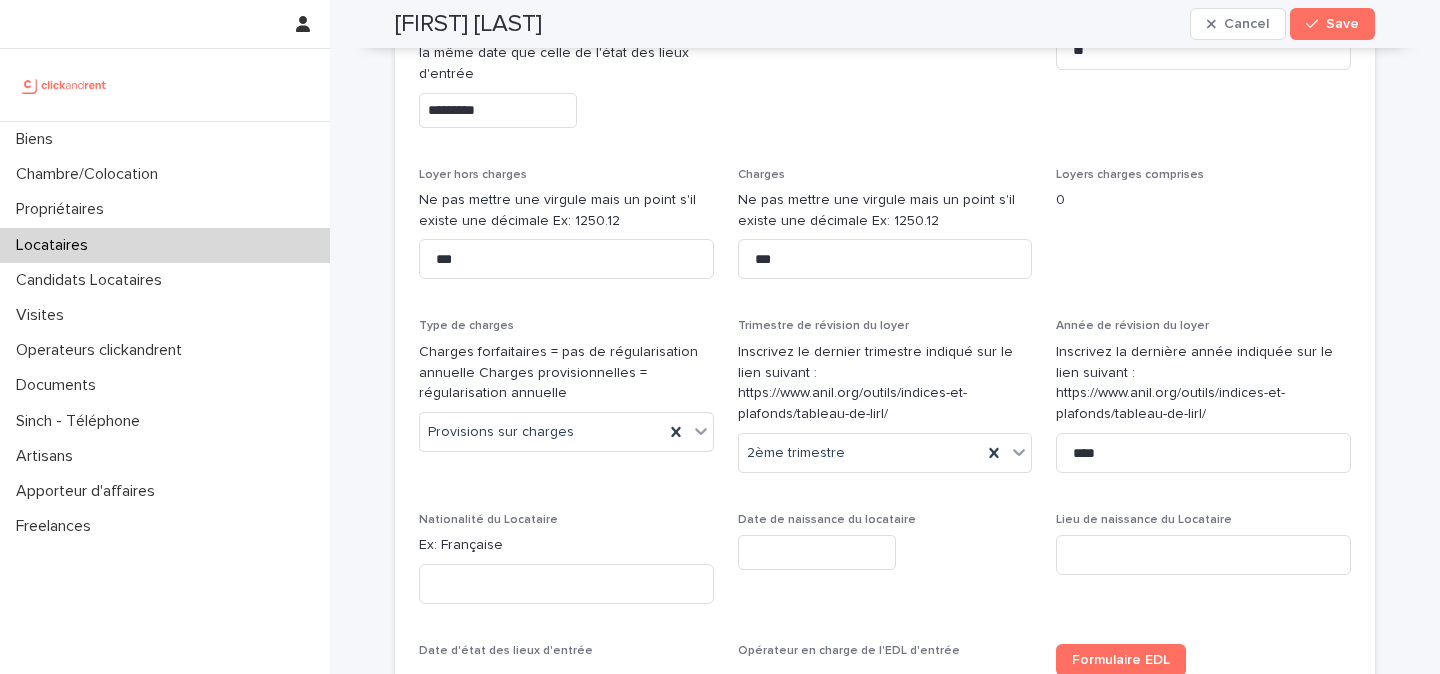 click on "Date de naissance du locataire" at bounding box center (885, 549) 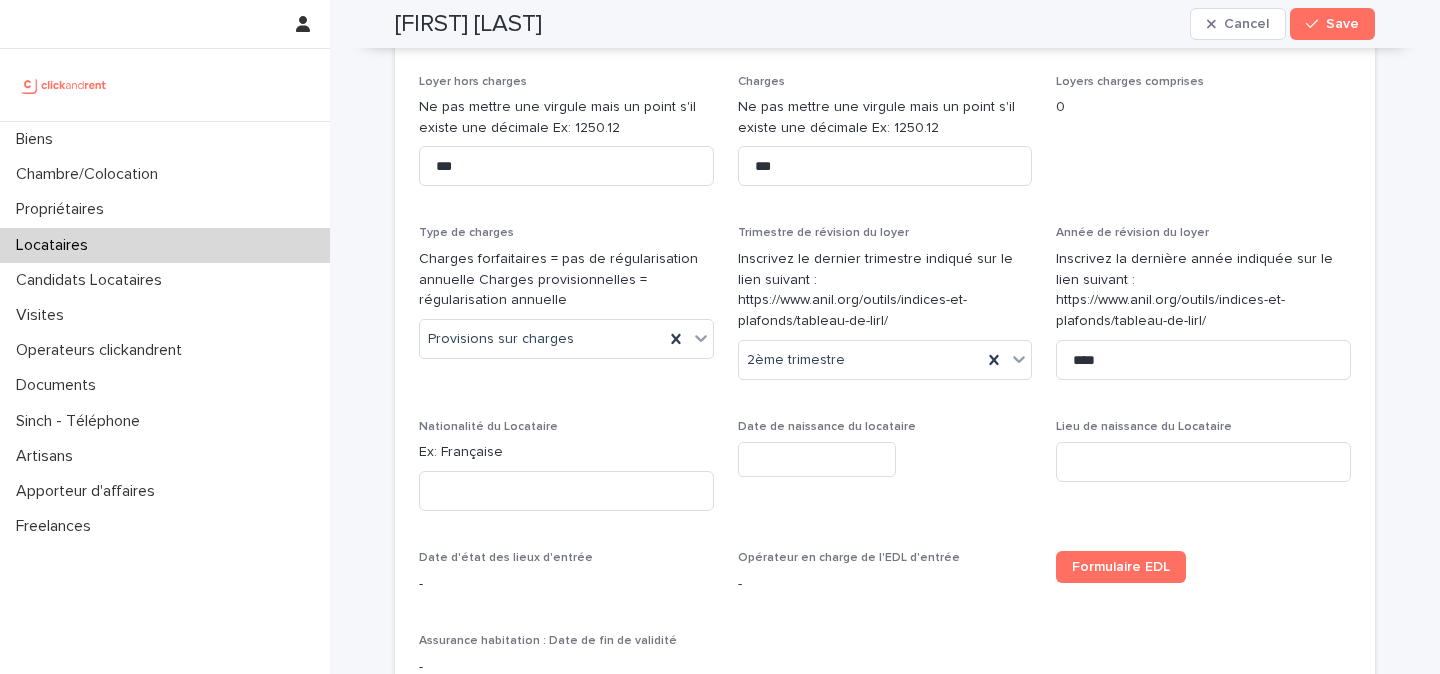 scroll, scrollTop: 1058, scrollLeft: 0, axis: vertical 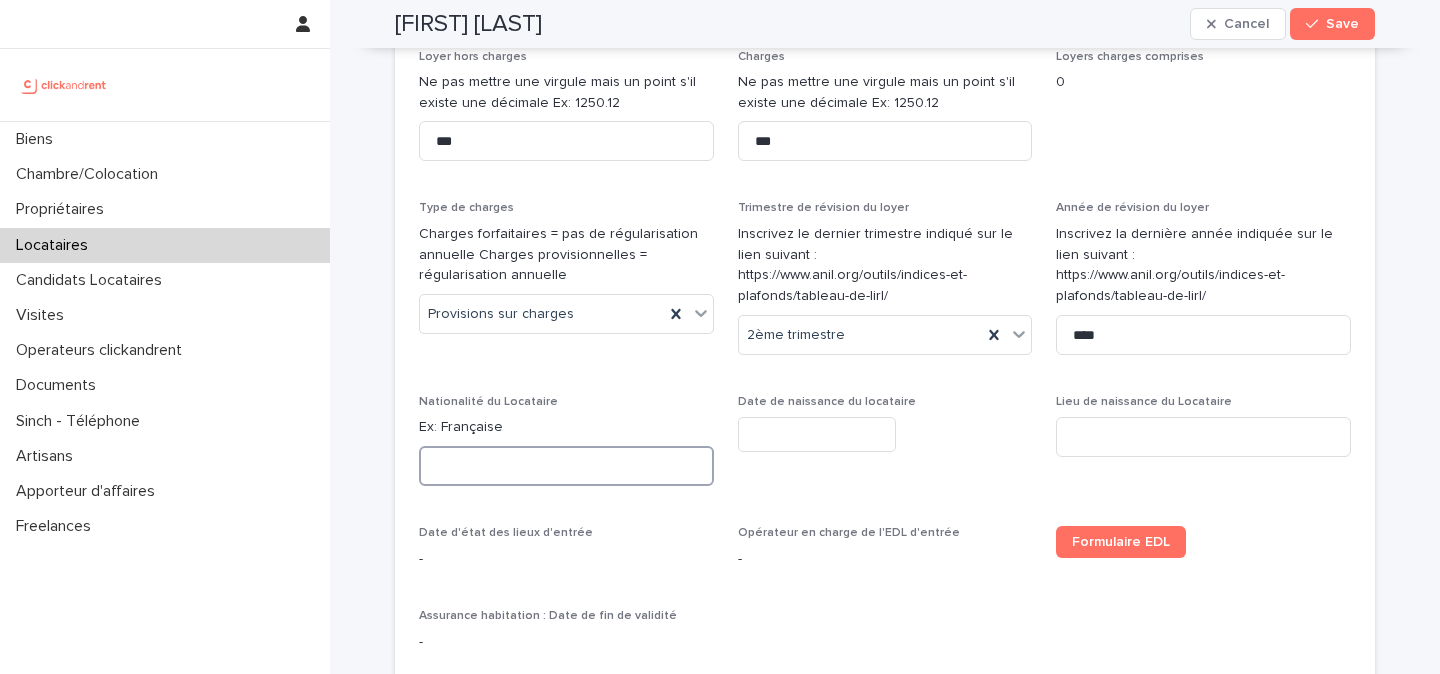 click at bounding box center [566, 466] 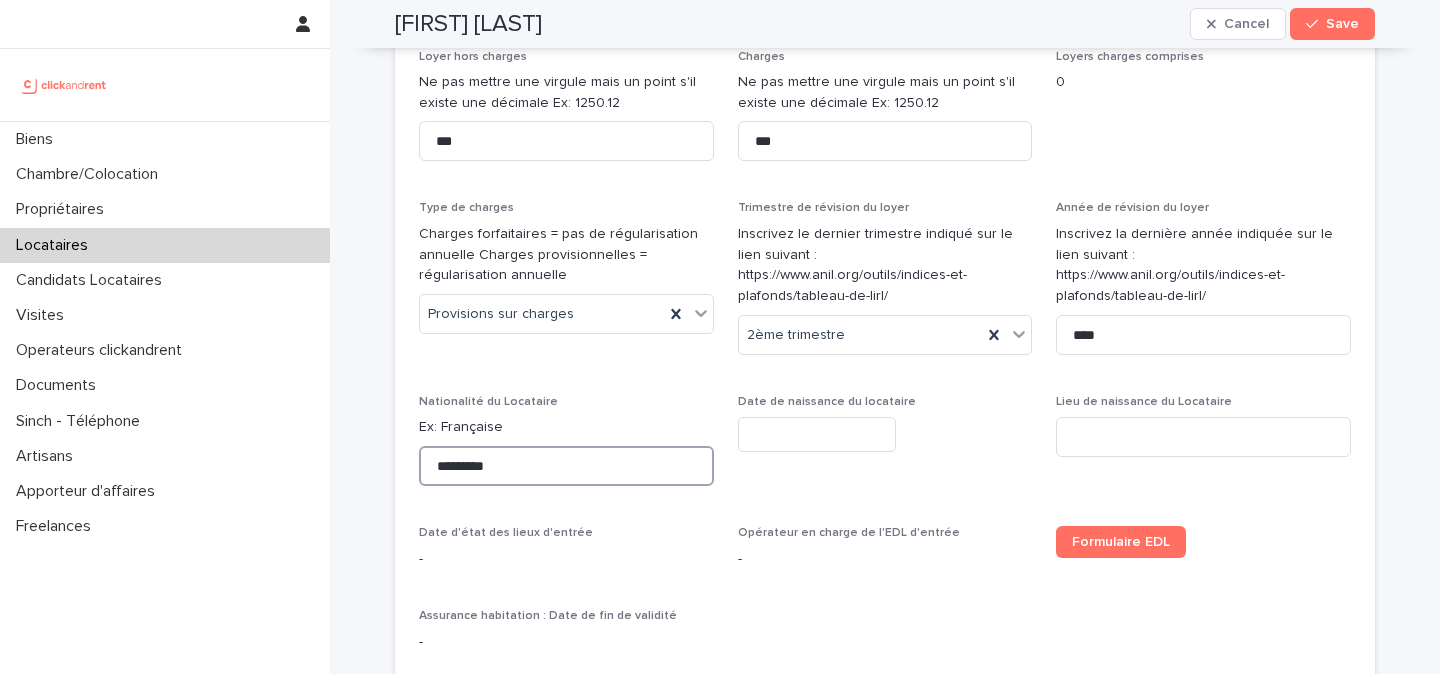 type on "*********" 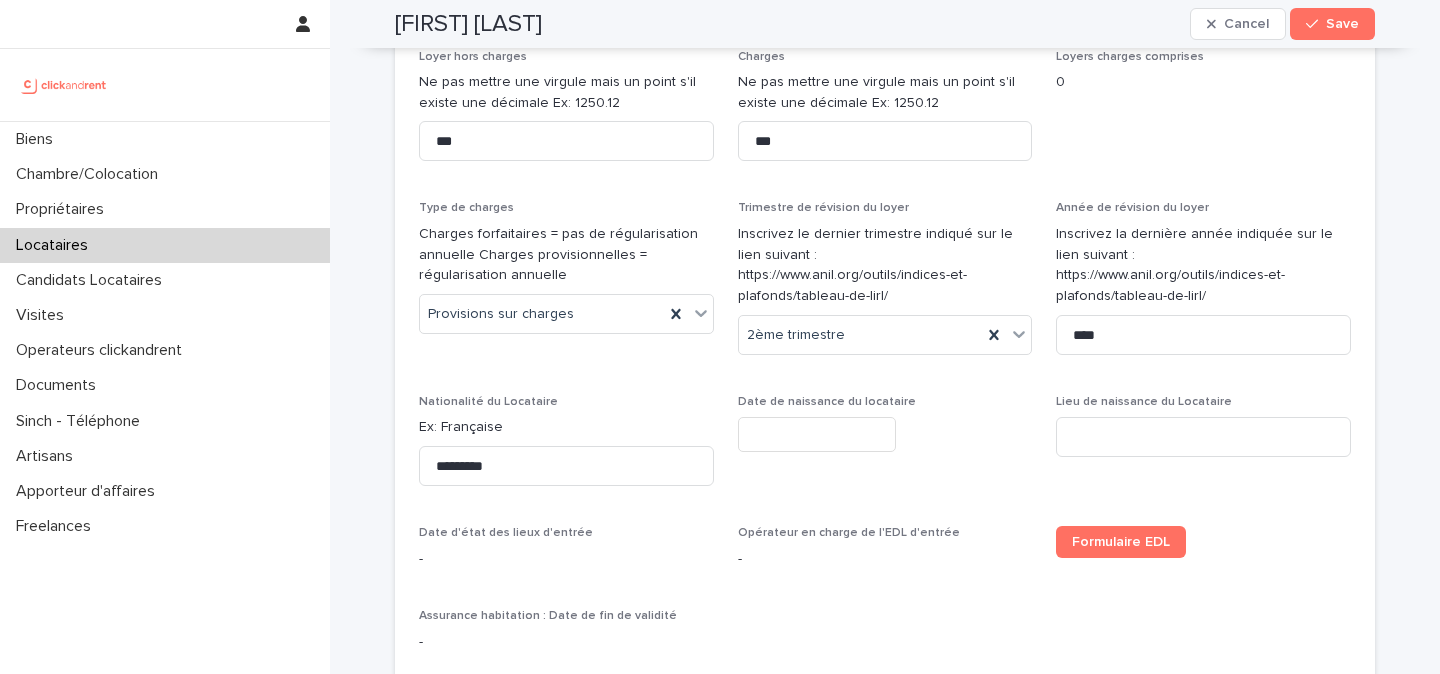 click at bounding box center (817, 434) 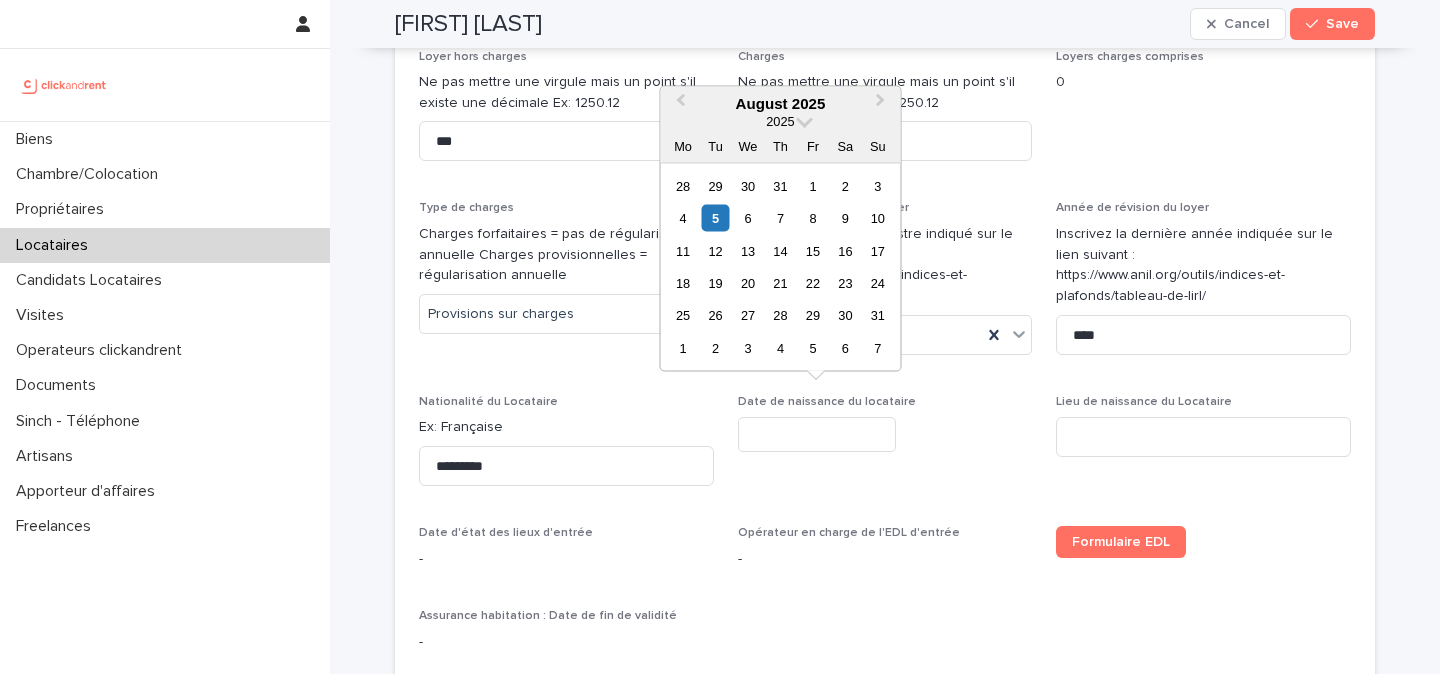paste on "**********" 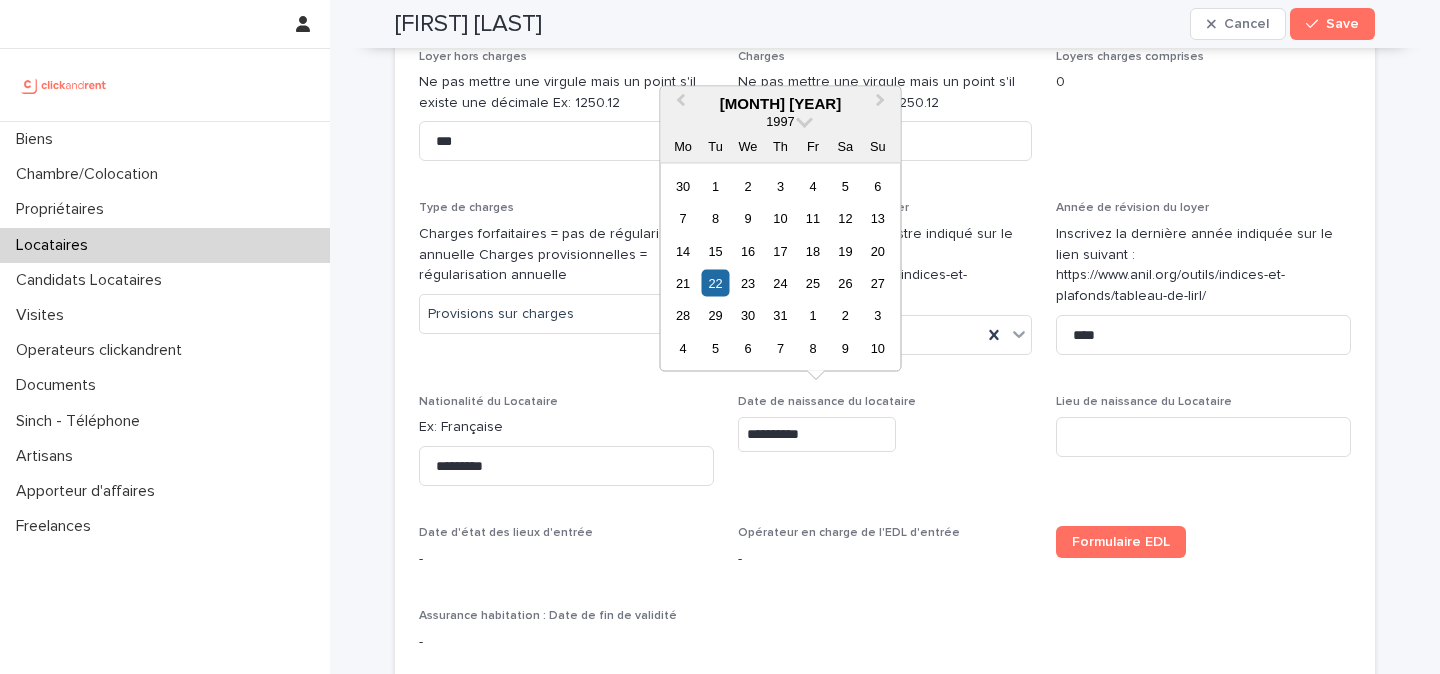 type on "*********" 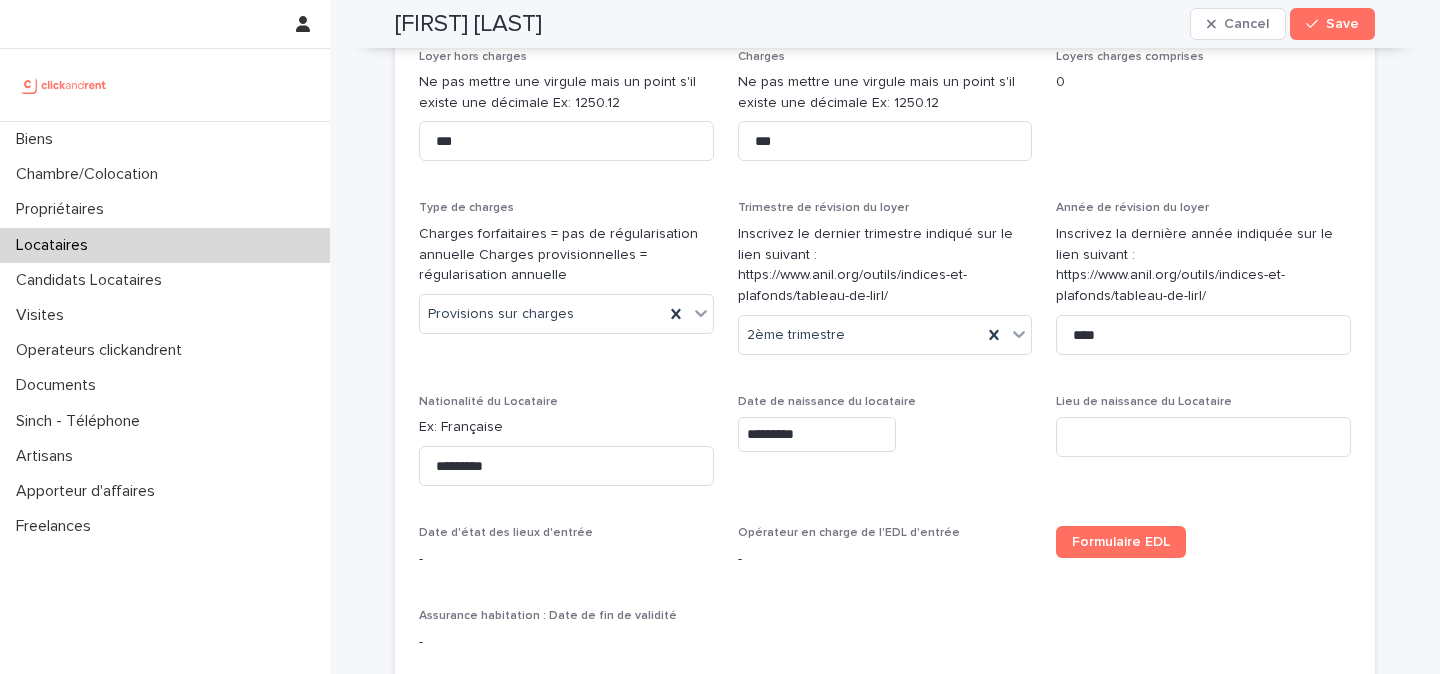click on "*********" at bounding box center (885, 434) 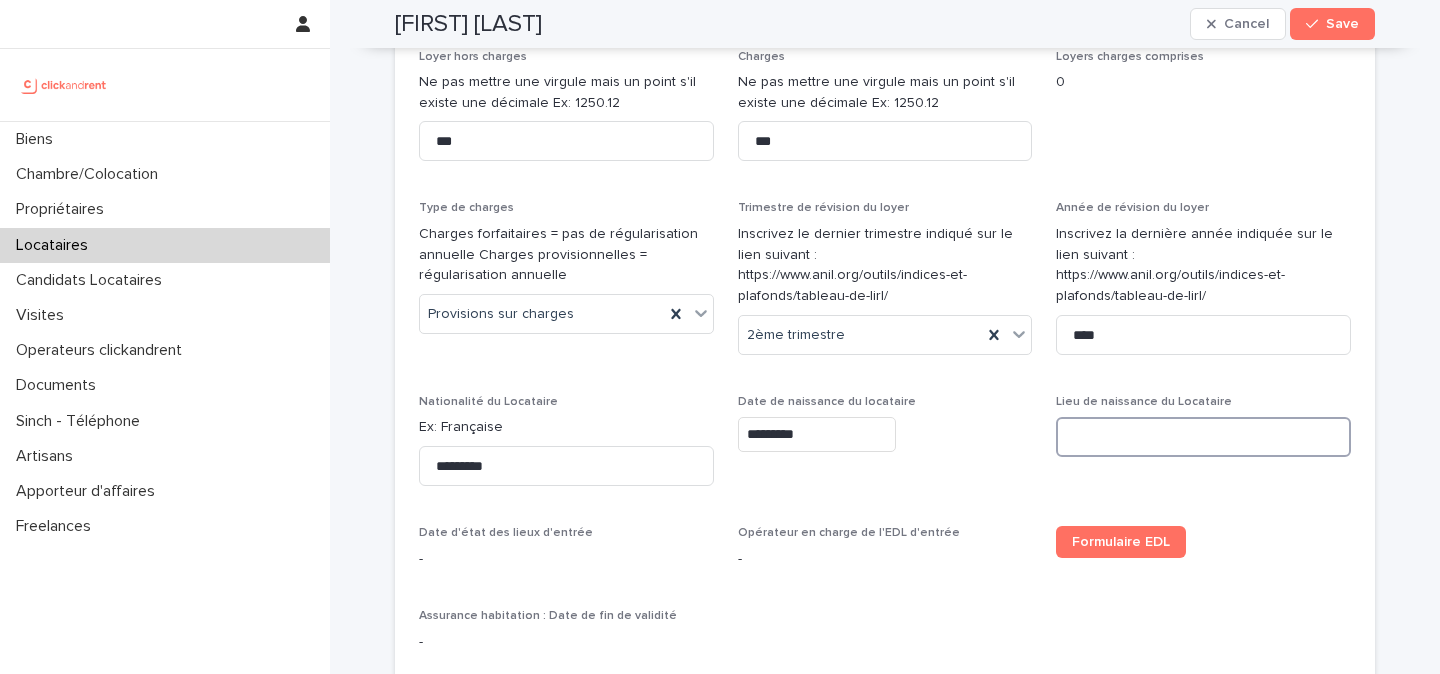 click at bounding box center [1203, 437] 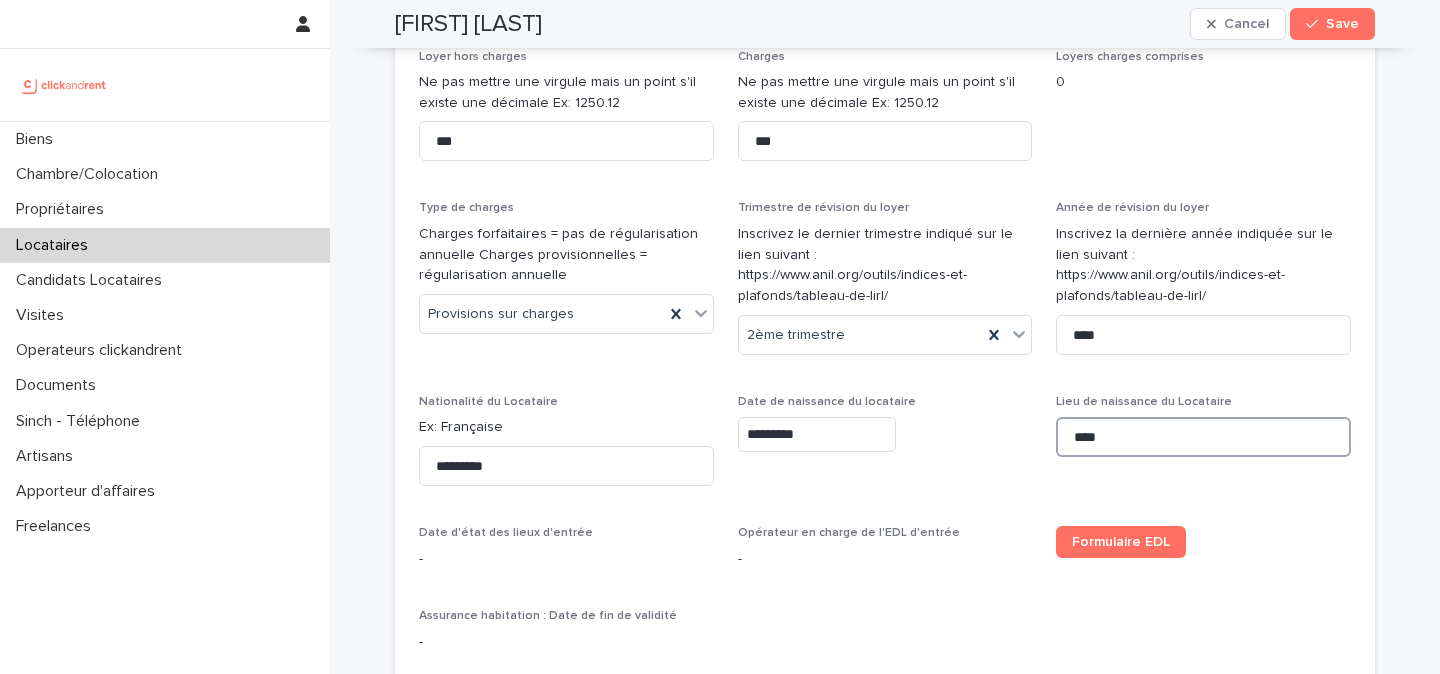 type on "****" 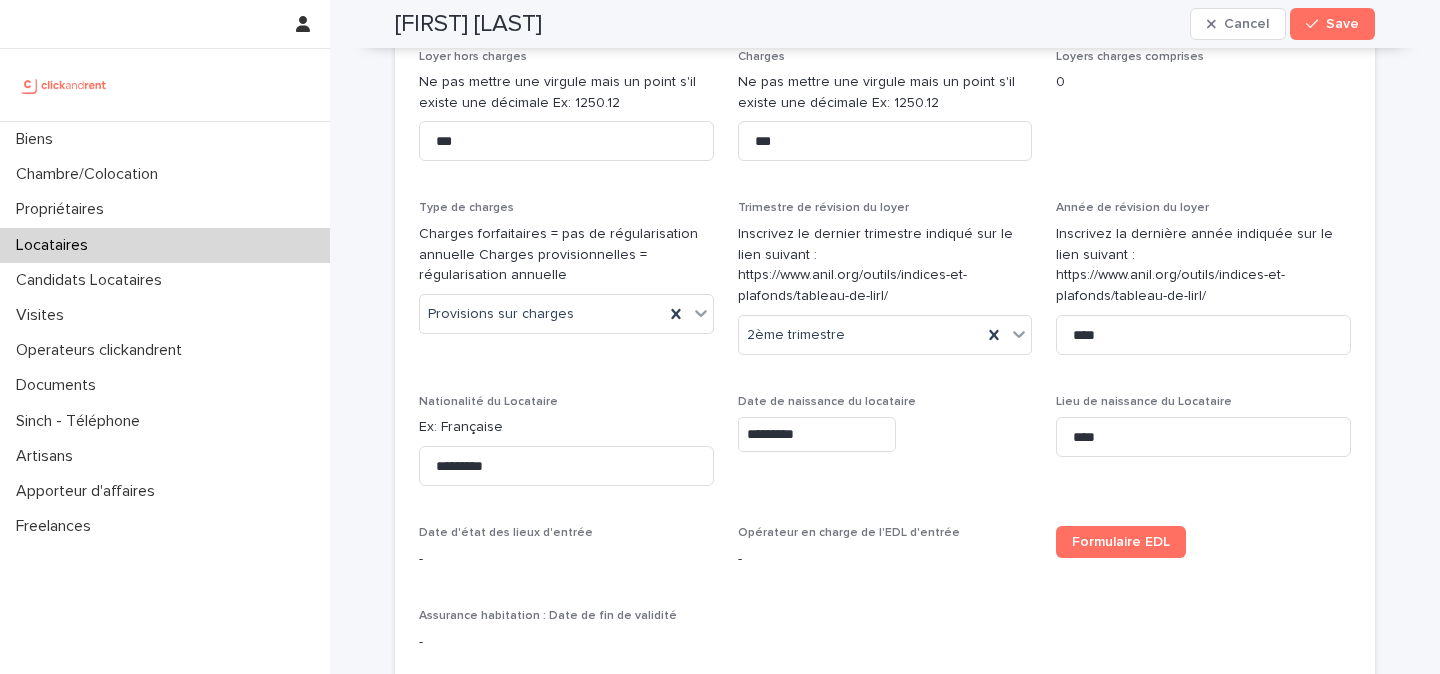 click on "Date de naissance du locataire *********" at bounding box center [885, 431] 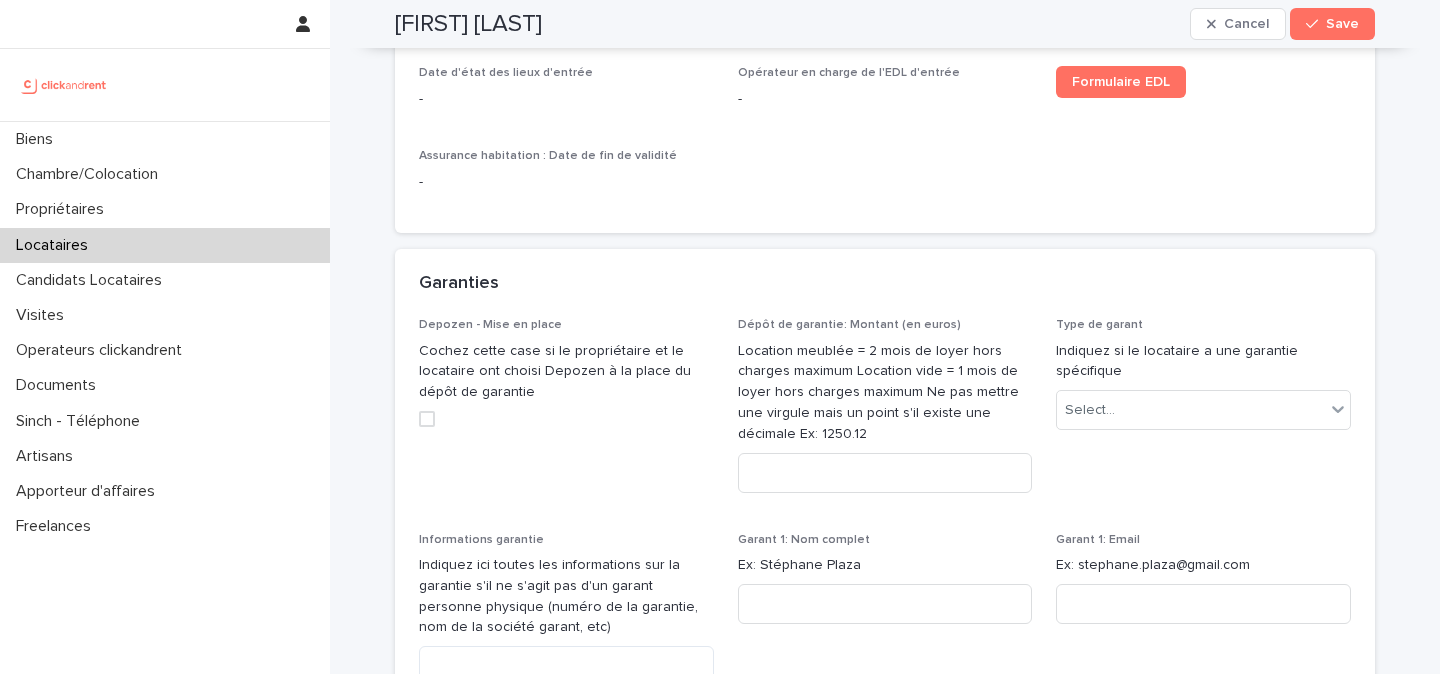 scroll, scrollTop: 1574, scrollLeft: 0, axis: vertical 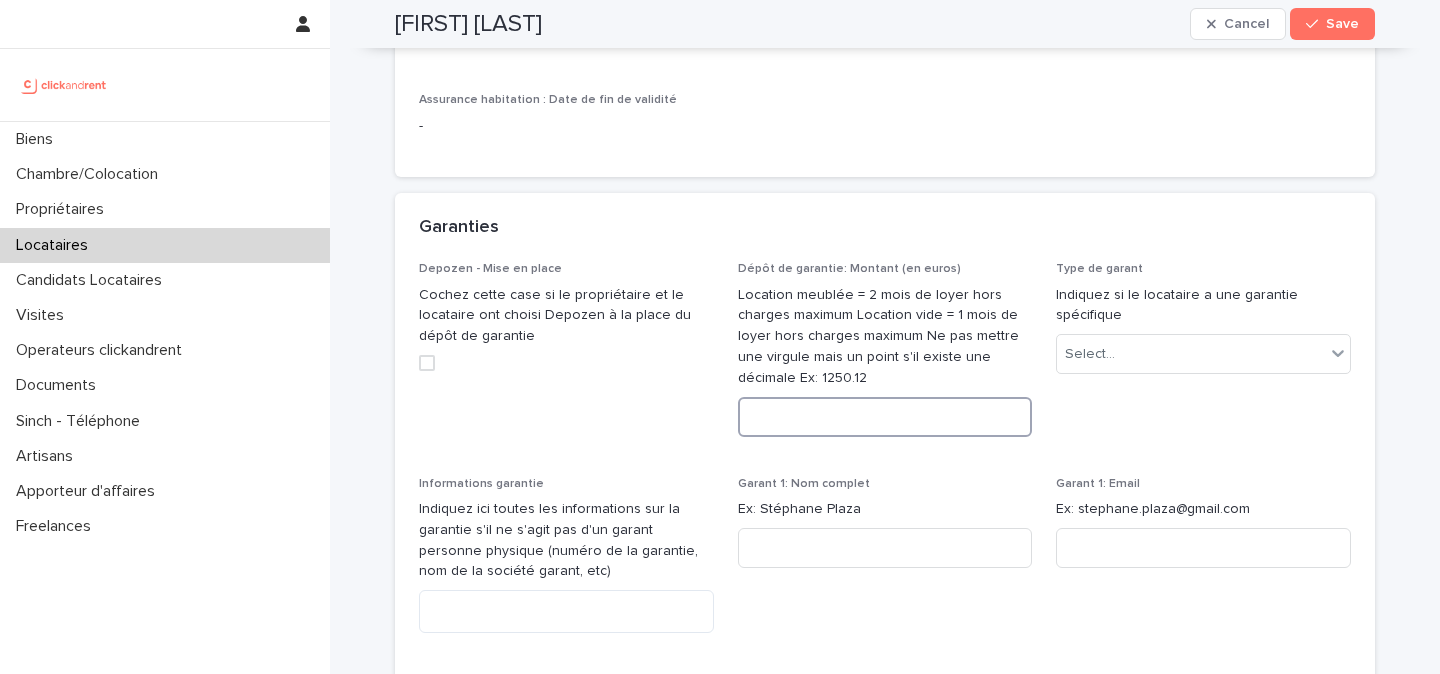 click at bounding box center (885, 417) 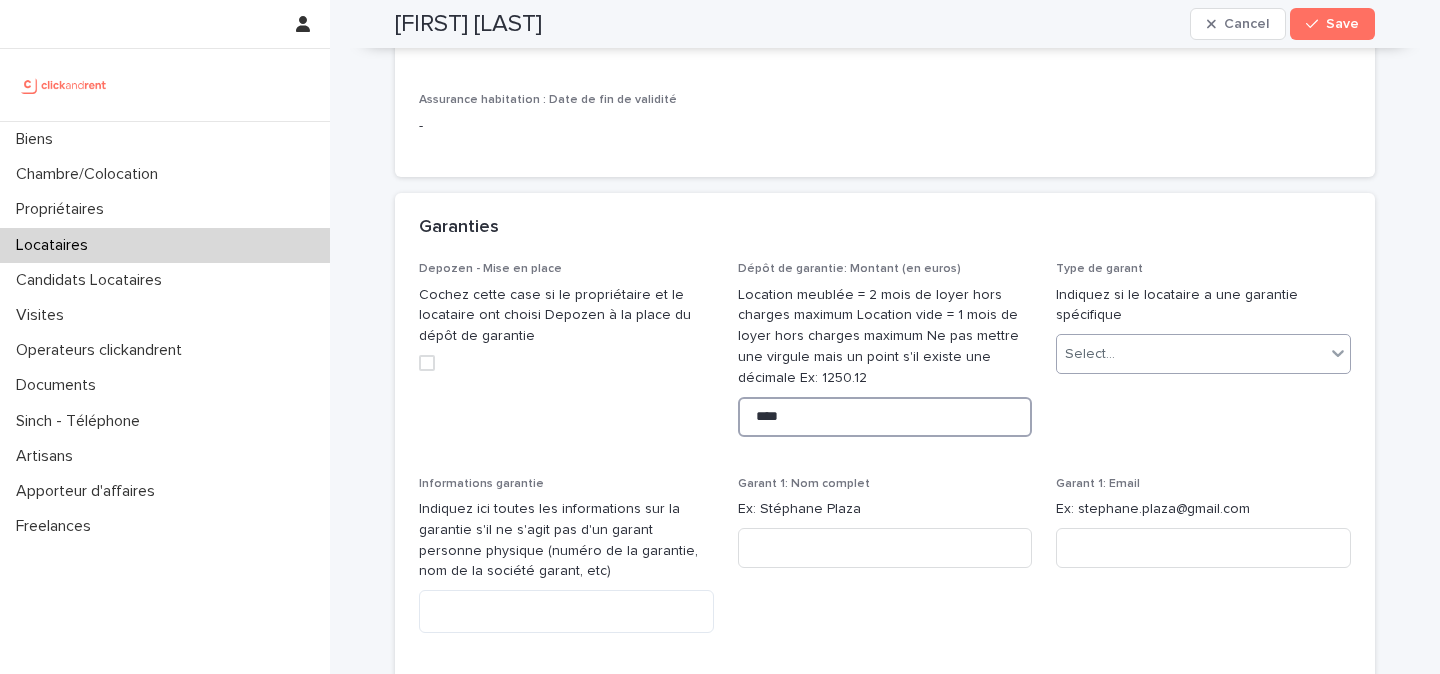 type on "****" 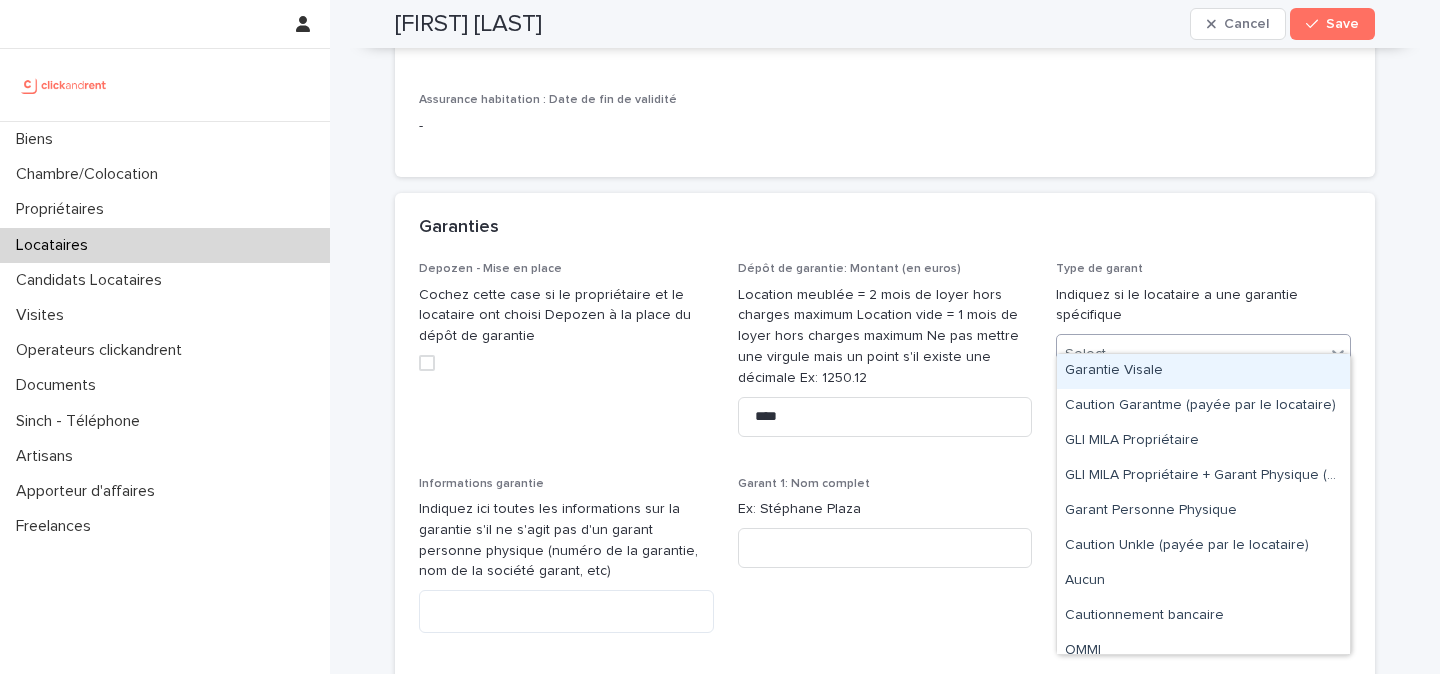 click on "Select..." at bounding box center [1191, 354] 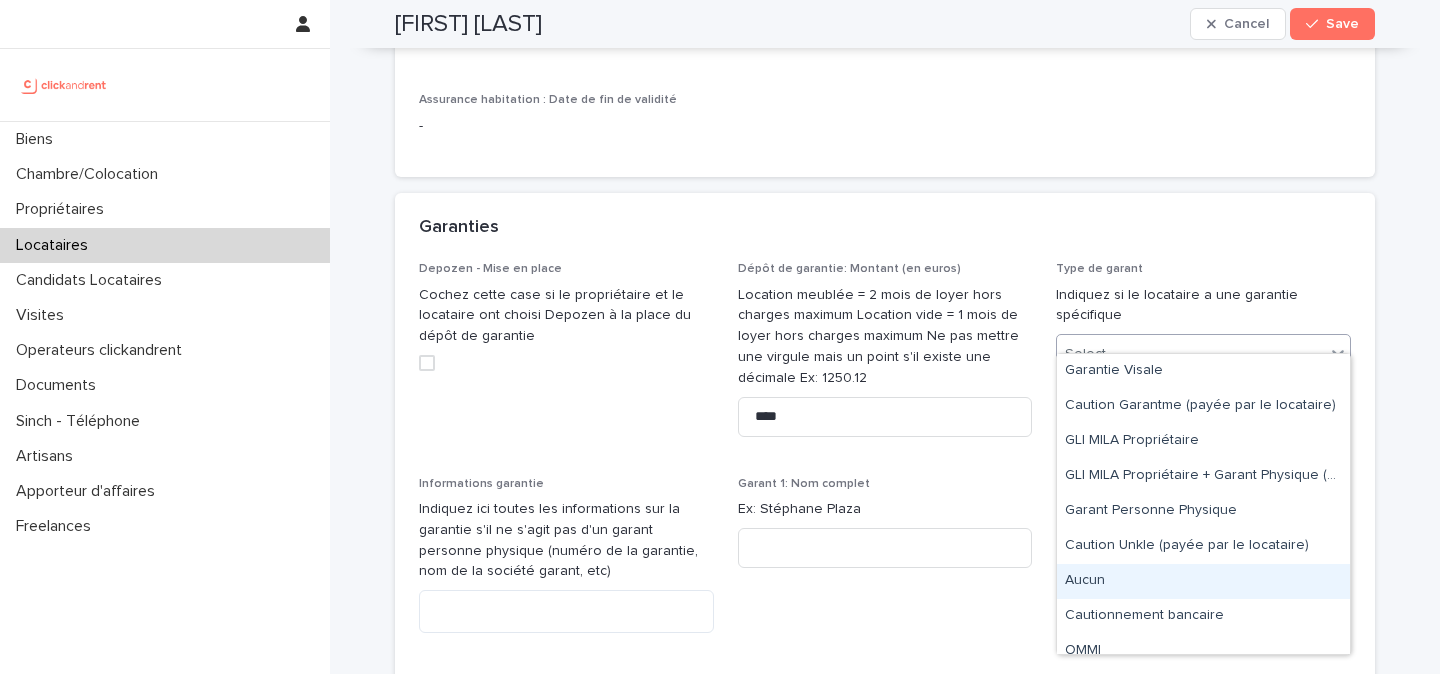 click on "Aucun" at bounding box center [1203, 581] 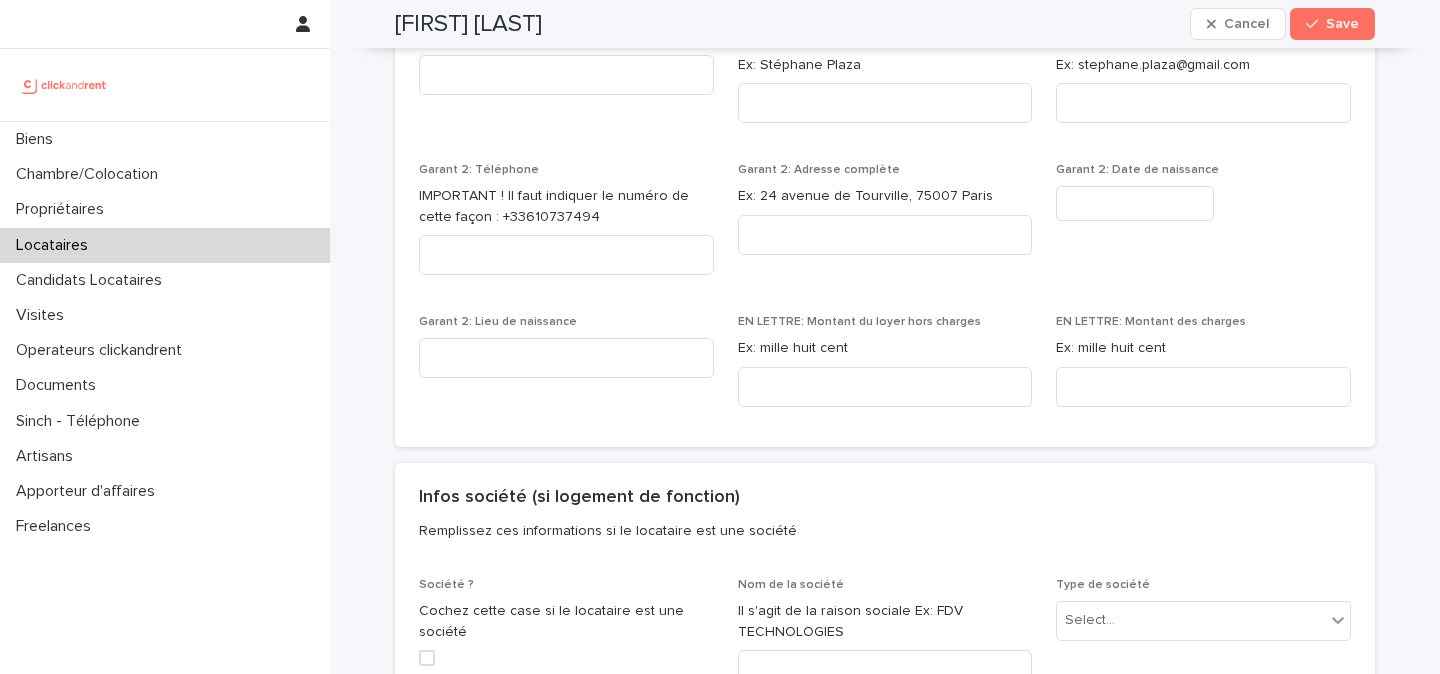 scroll, scrollTop: 2366, scrollLeft: 0, axis: vertical 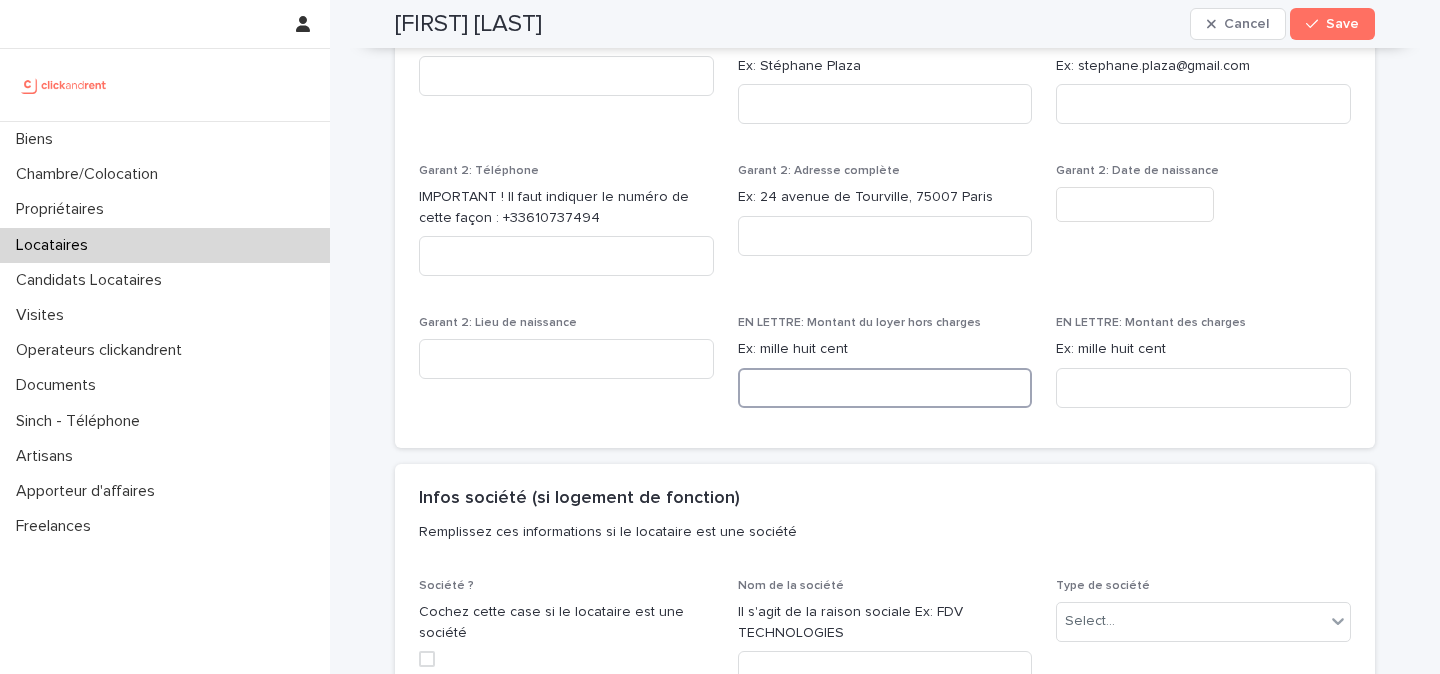 click at bounding box center (885, 388) 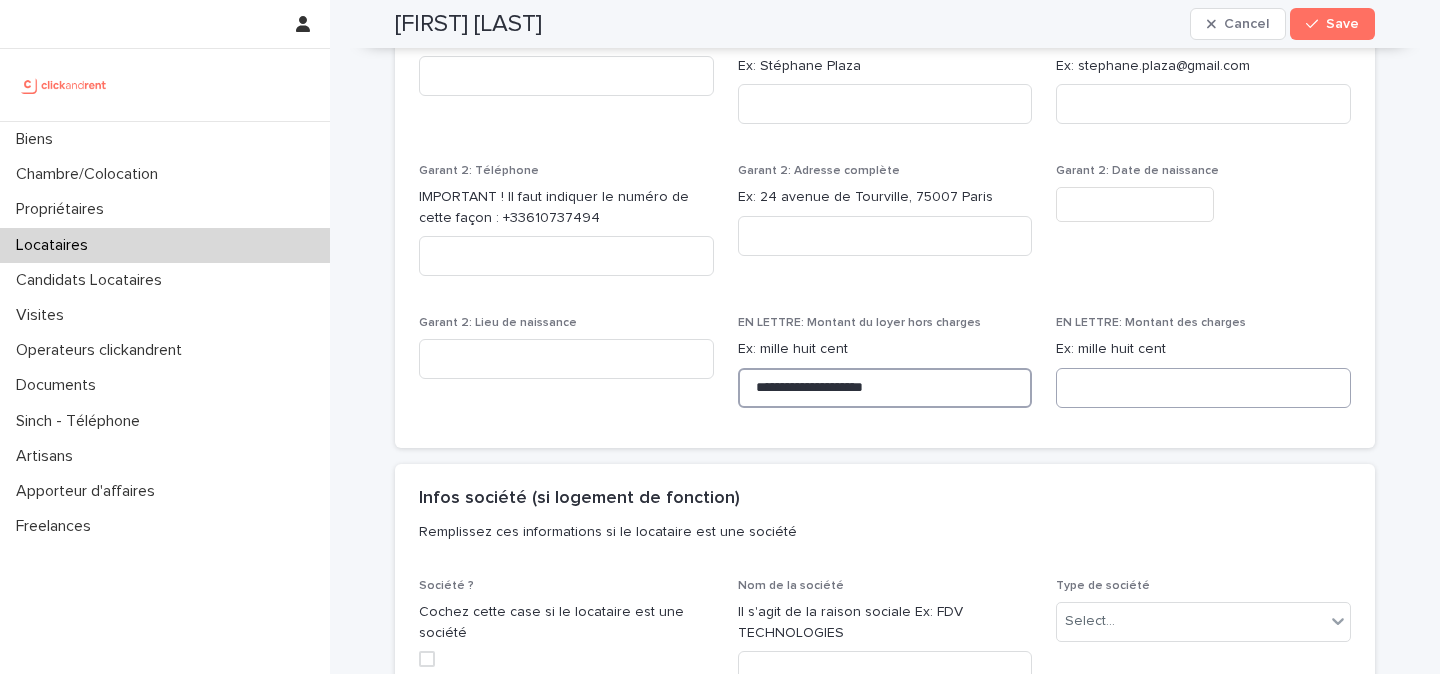 type on "**********" 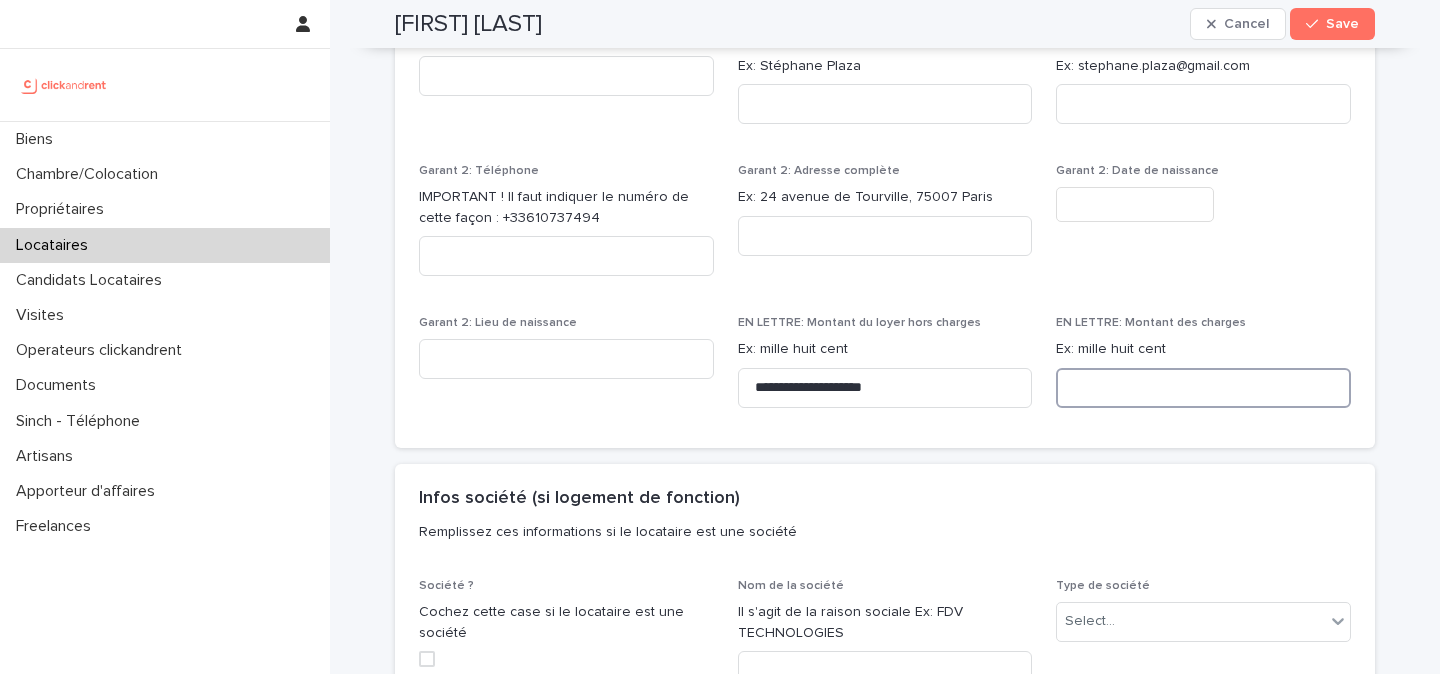 click at bounding box center [1203, 388] 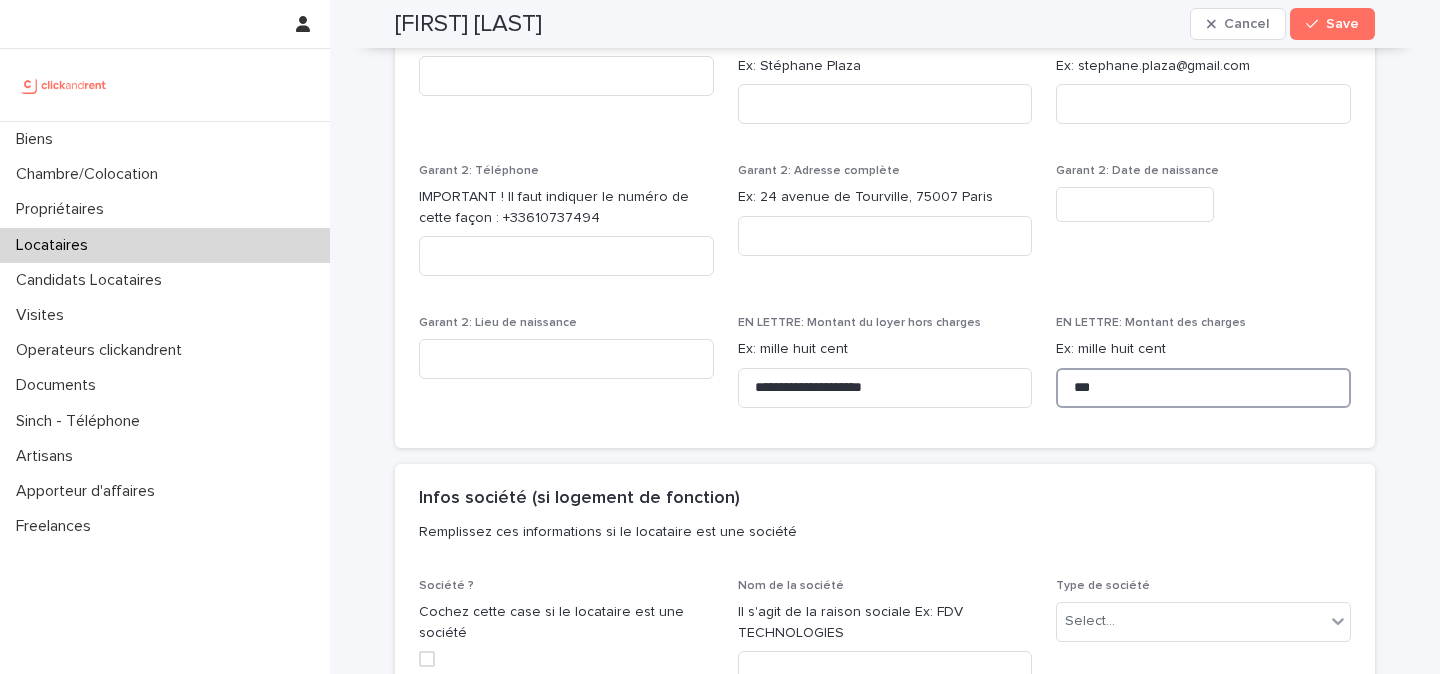 click on "***" at bounding box center [1203, 388] 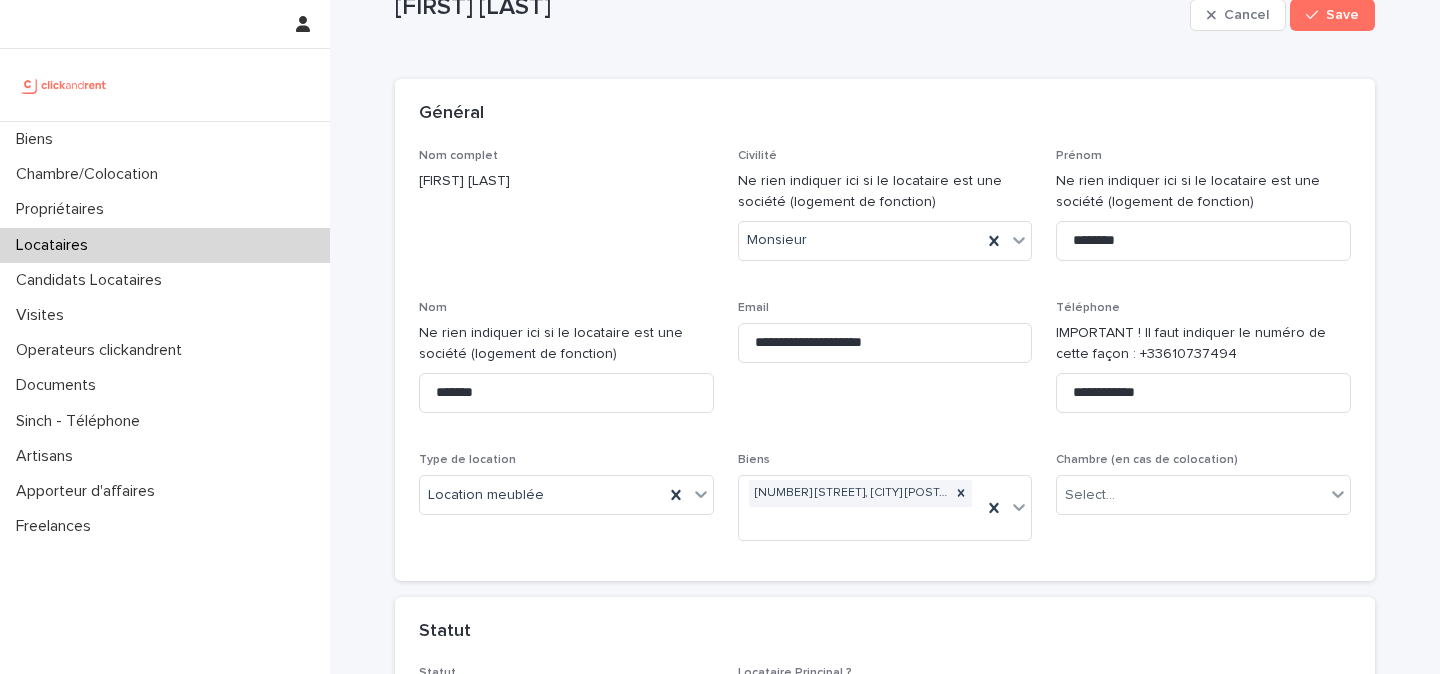 scroll, scrollTop: 53, scrollLeft: 0, axis: vertical 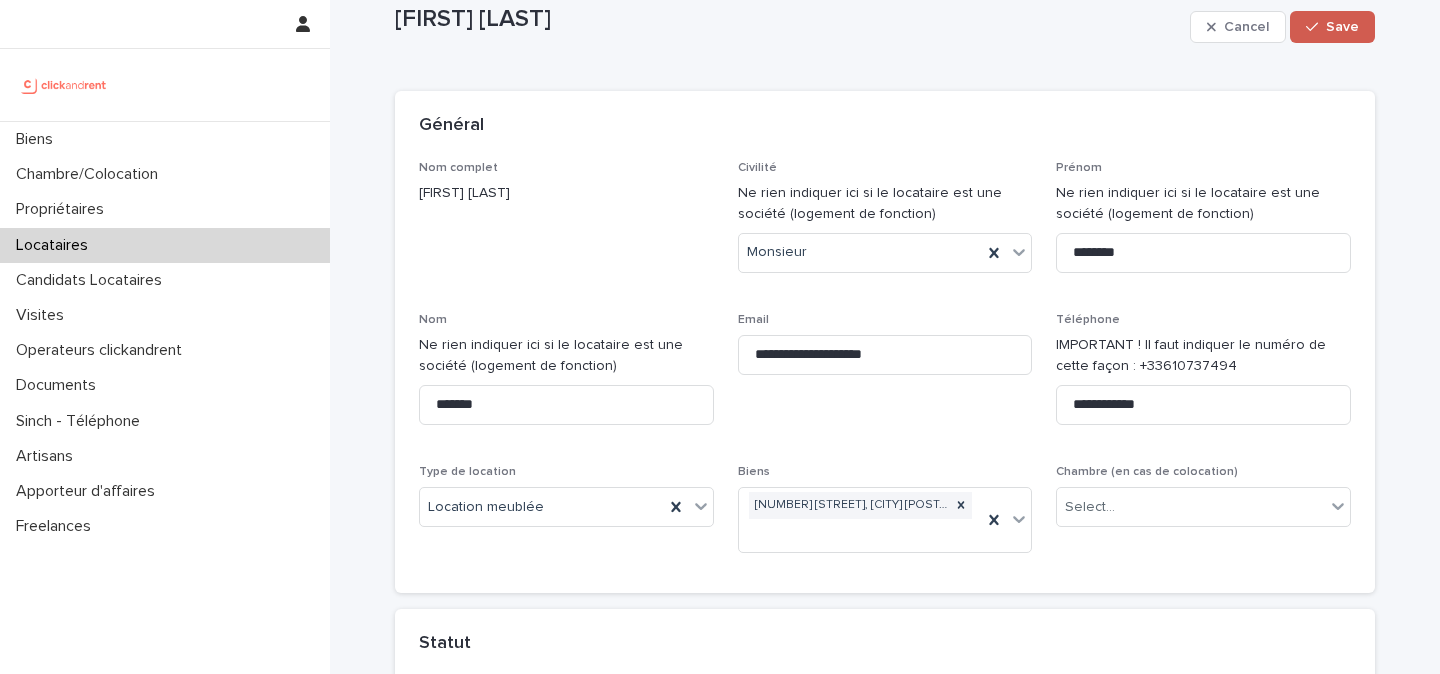 type on "**********" 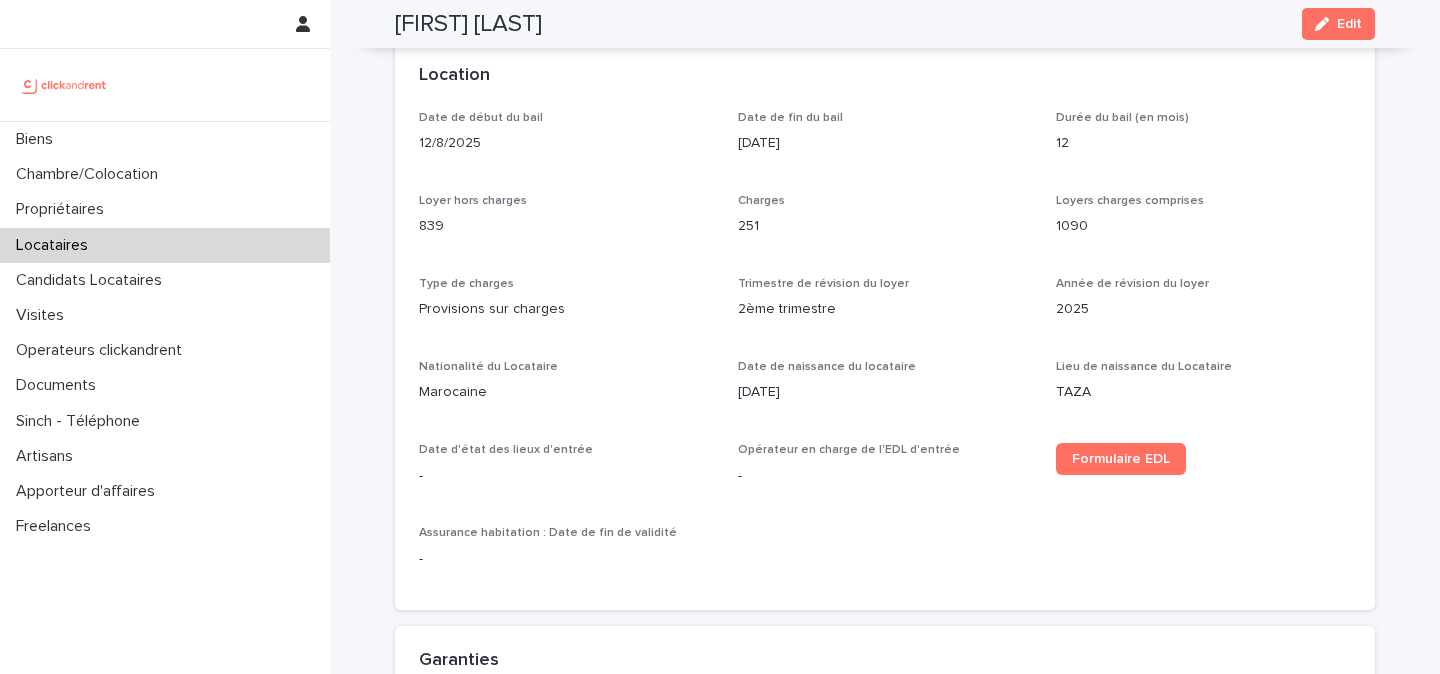 scroll, scrollTop: 553, scrollLeft: 0, axis: vertical 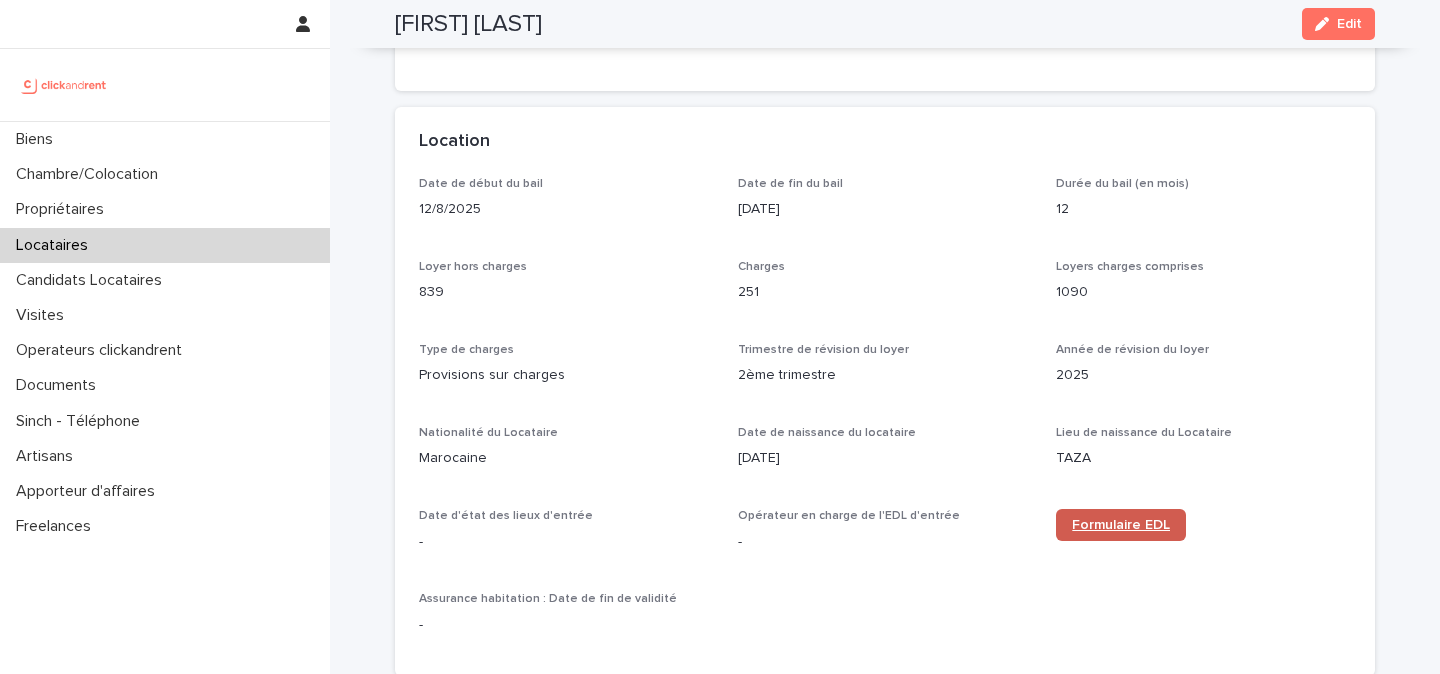 click on "Formulaire EDL" at bounding box center (1121, 525) 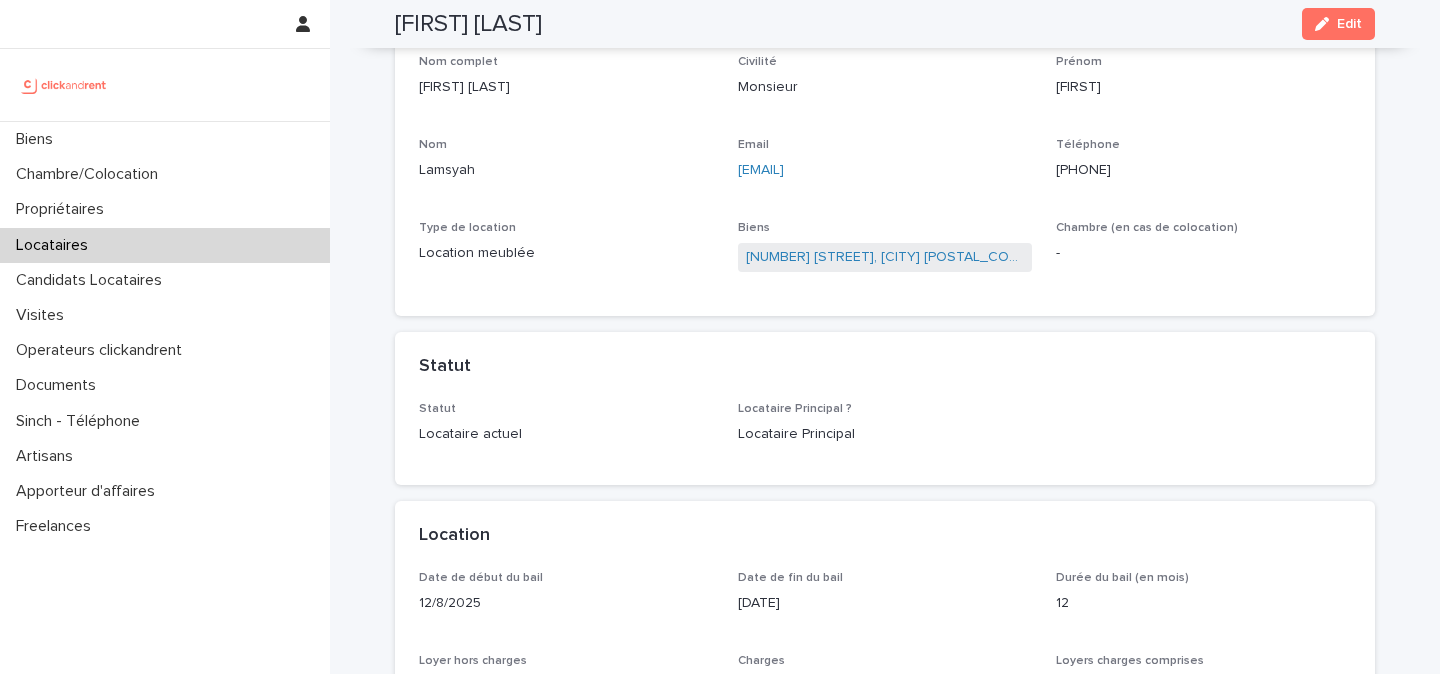 scroll, scrollTop: 0, scrollLeft: 0, axis: both 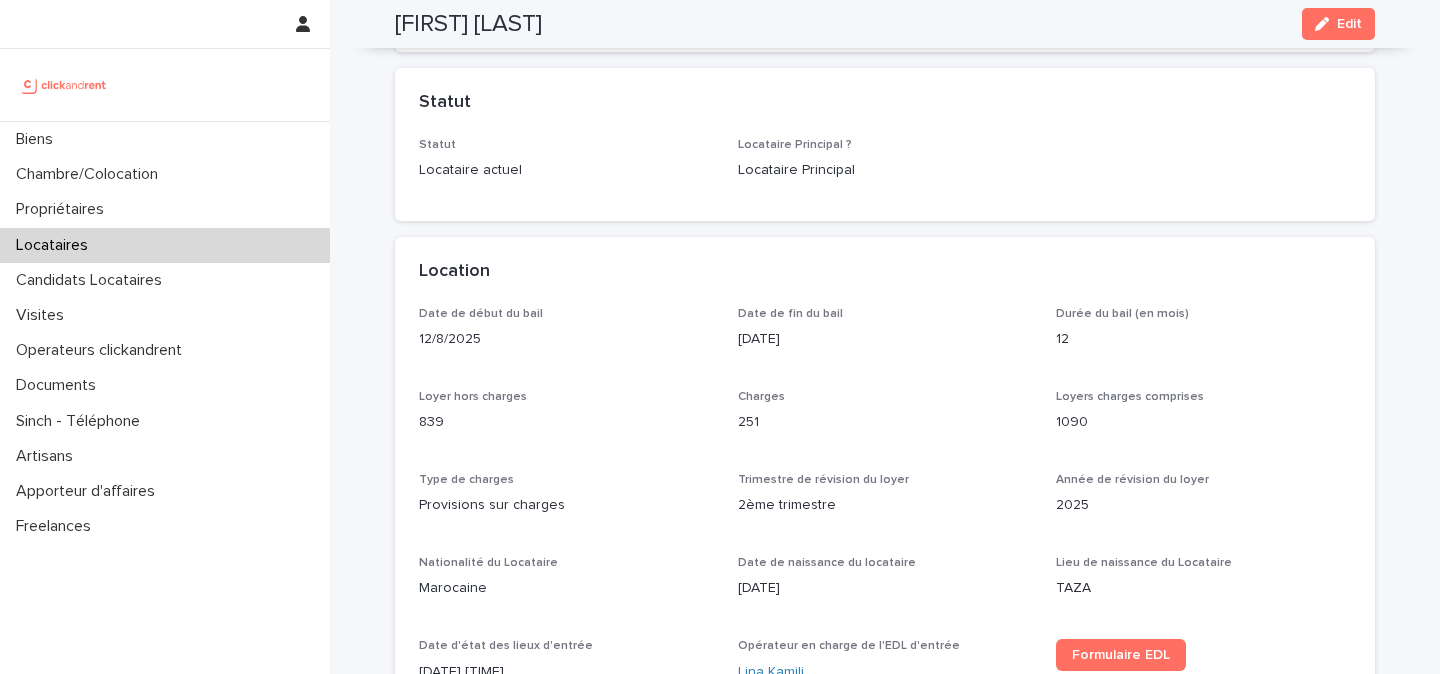 click at bounding box center [64, 85] 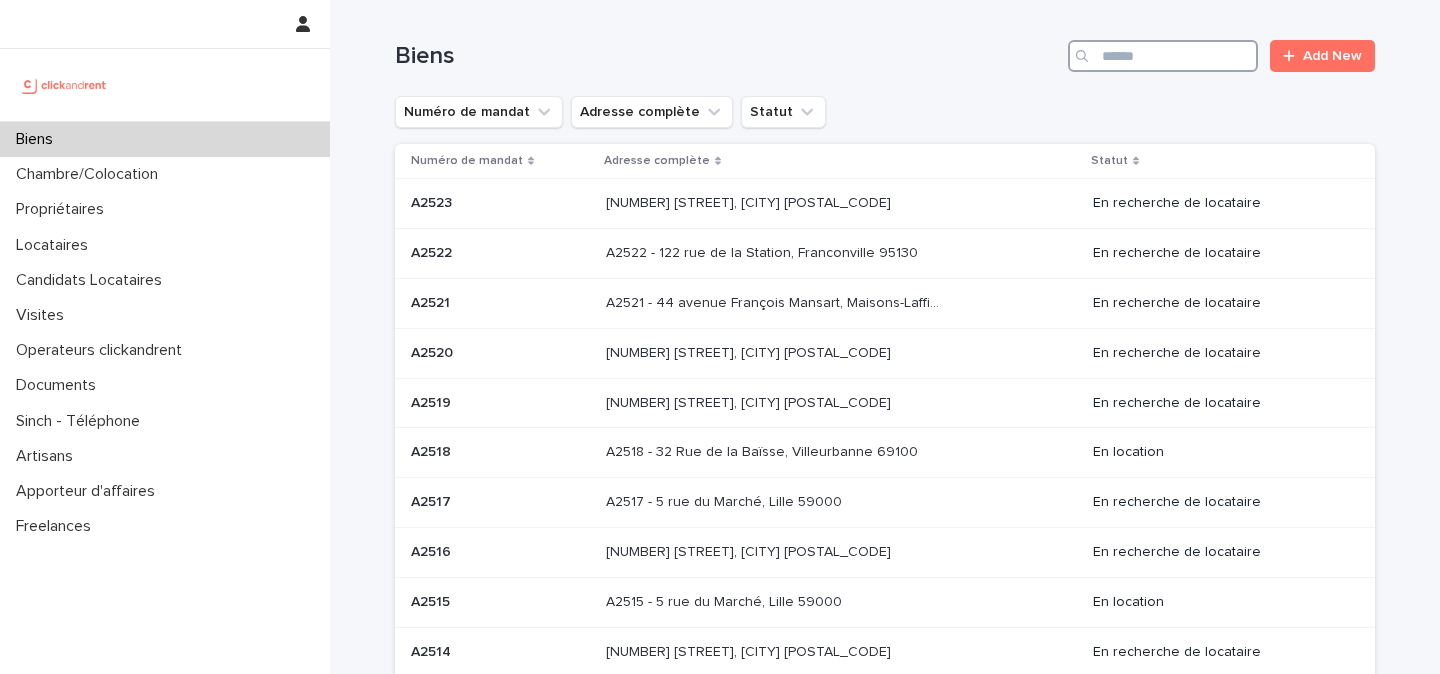 click at bounding box center (1163, 56) 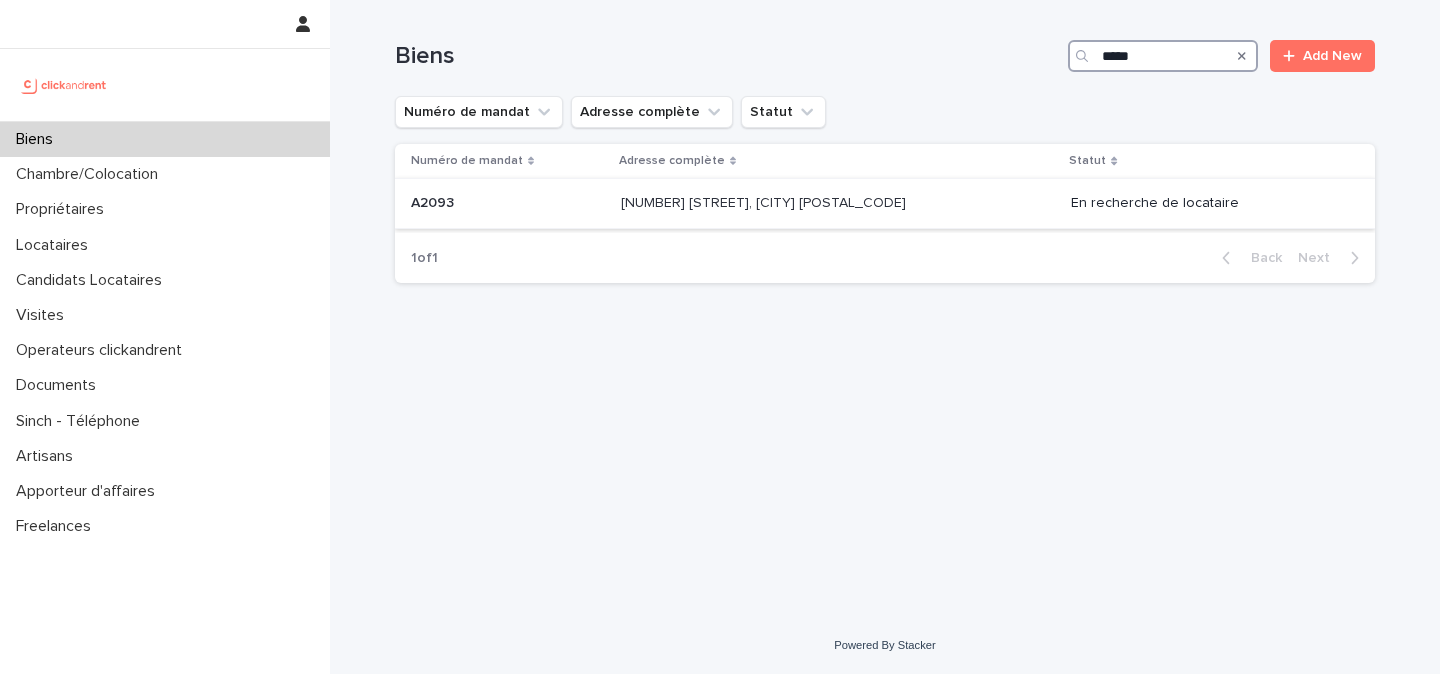 type on "*****" 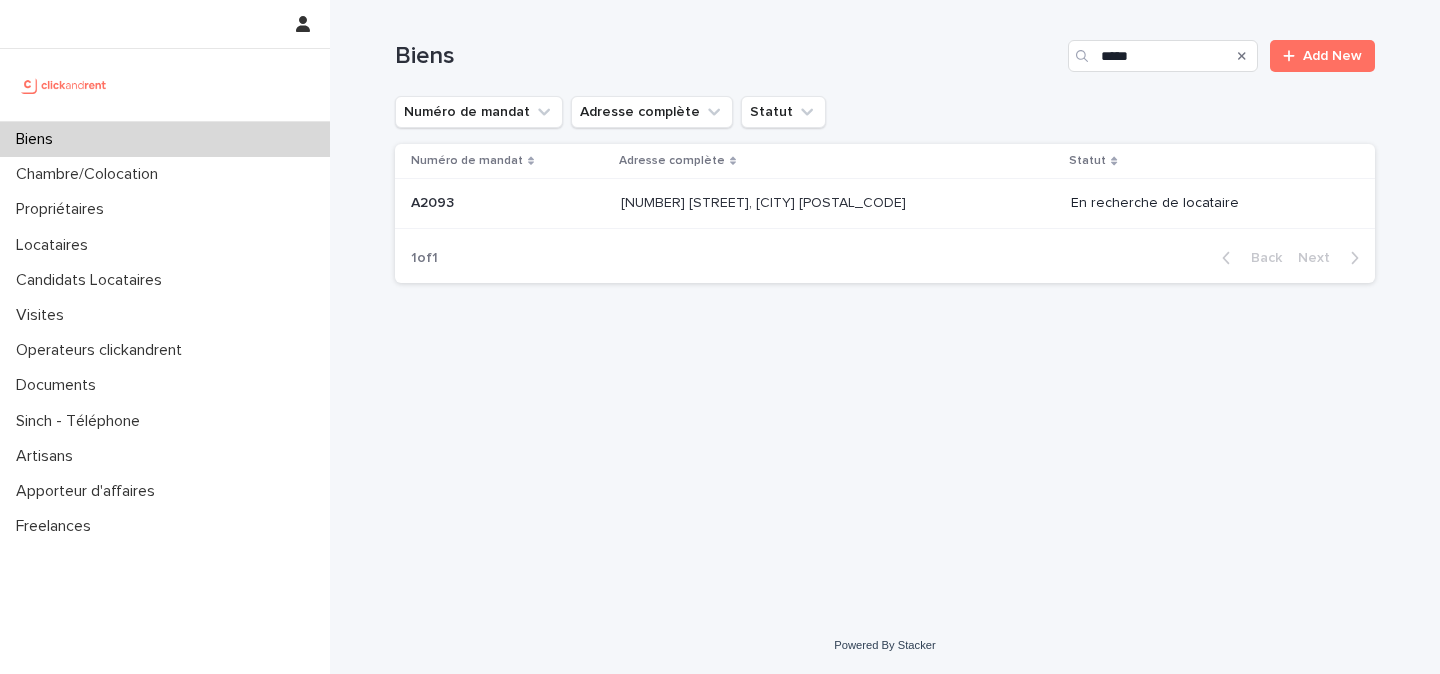 click on "[NUMBER] [STREET], [CITY] [POSTAL_CODE] [NUMBER] [STREET], [CITY] [POSTAL_CODE]" at bounding box center [838, 203] 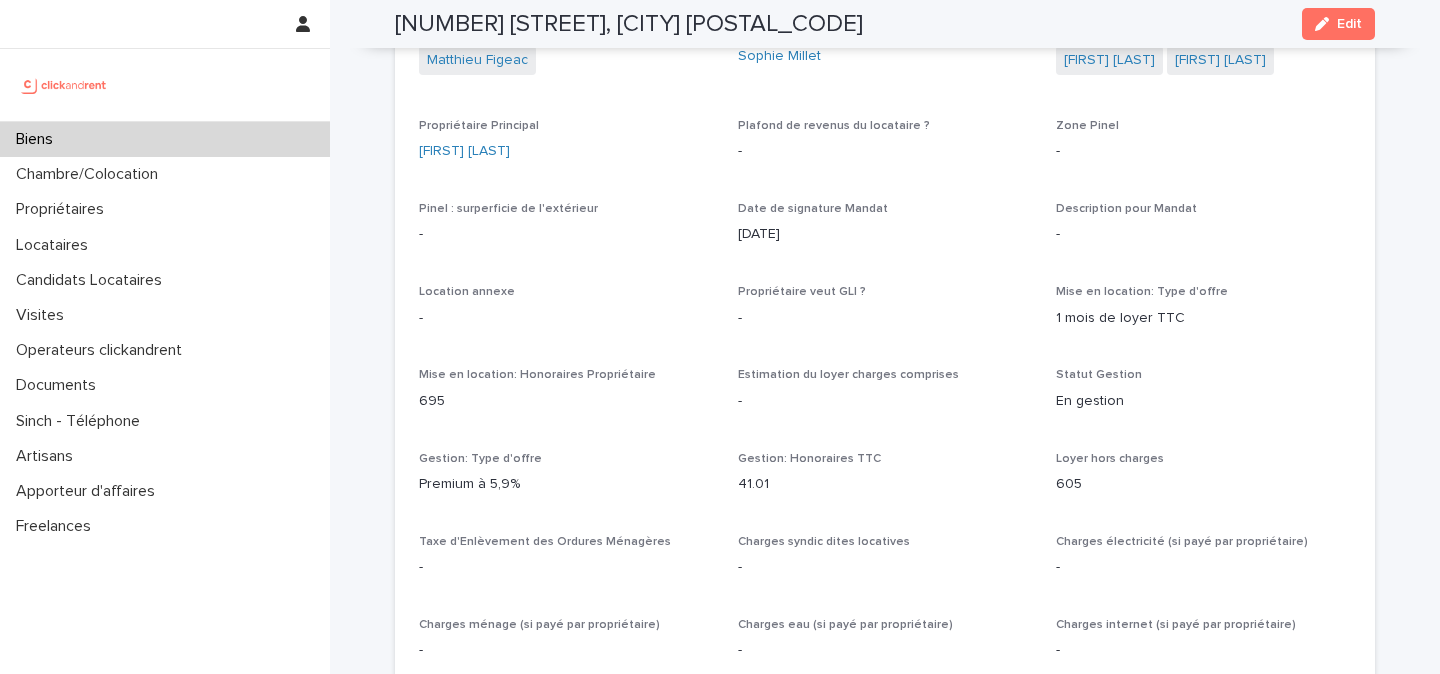scroll, scrollTop: 1303, scrollLeft: 0, axis: vertical 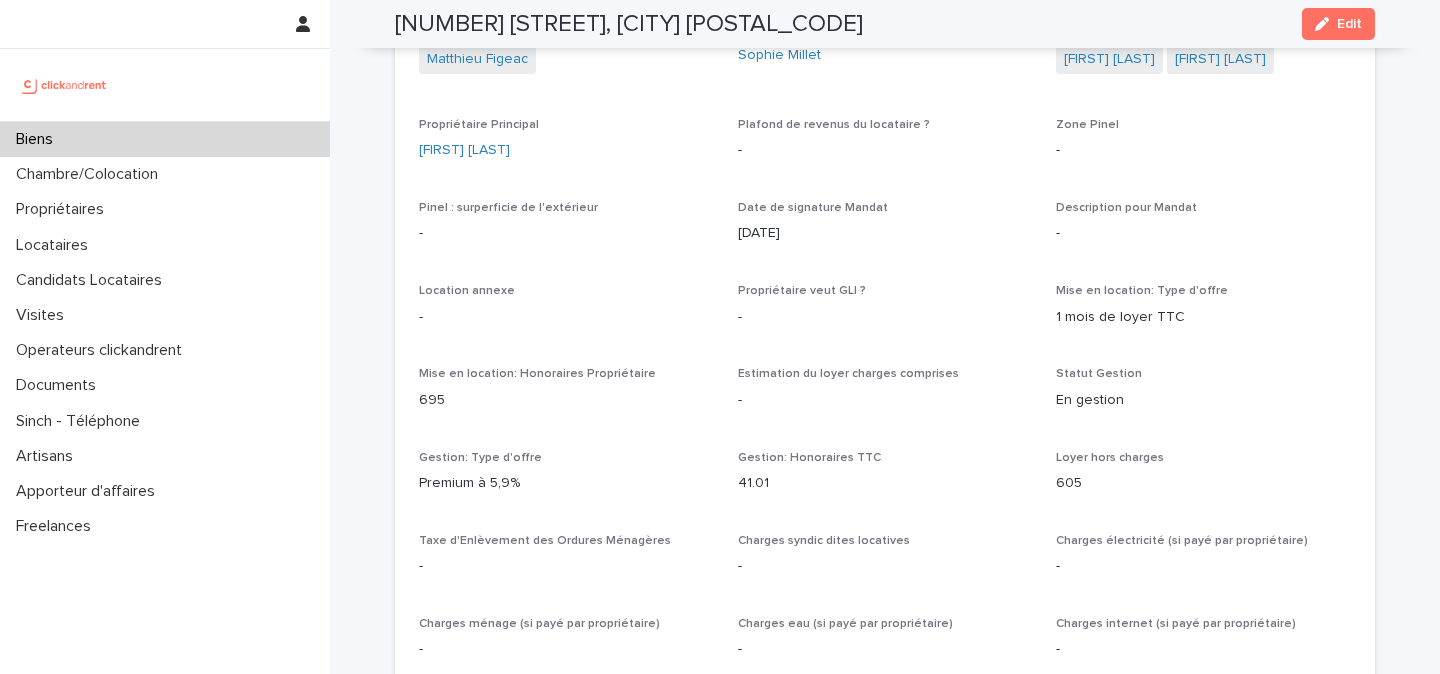 click on "605" at bounding box center (1203, 483) 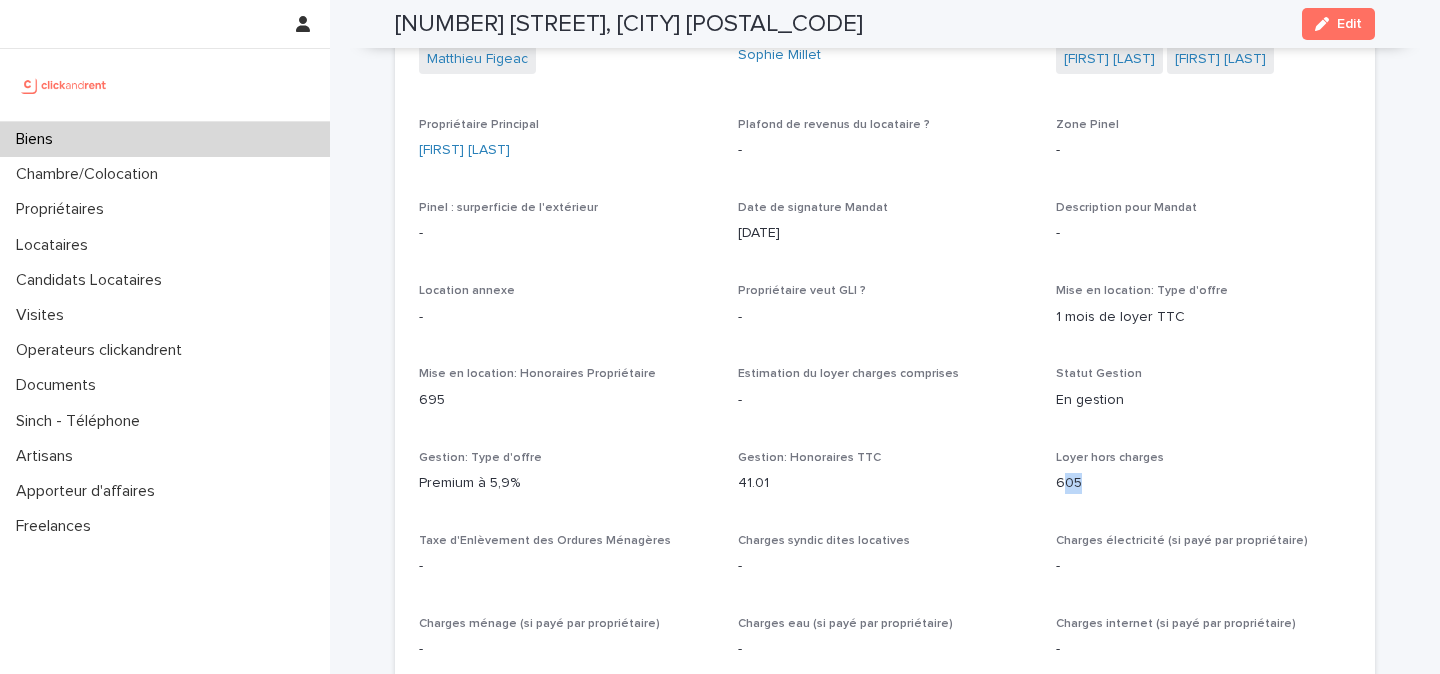 drag, startPoint x: 1062, startPoint y: 484, endPoint x: 1096, endPoint y: 483, distance: 34.0147 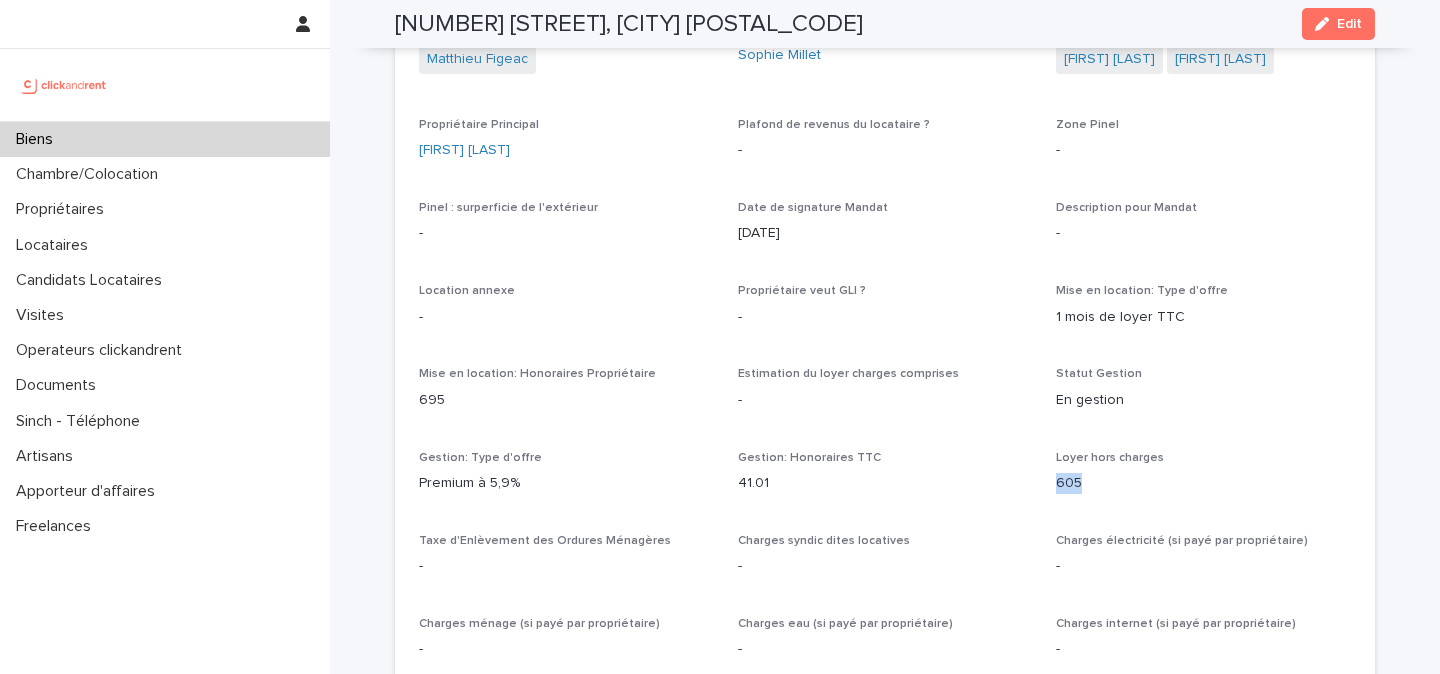 drag, startPoint x: 1096, startPoint y: 483, endPoint x: 1048, endPoint y: 483, distance: 48 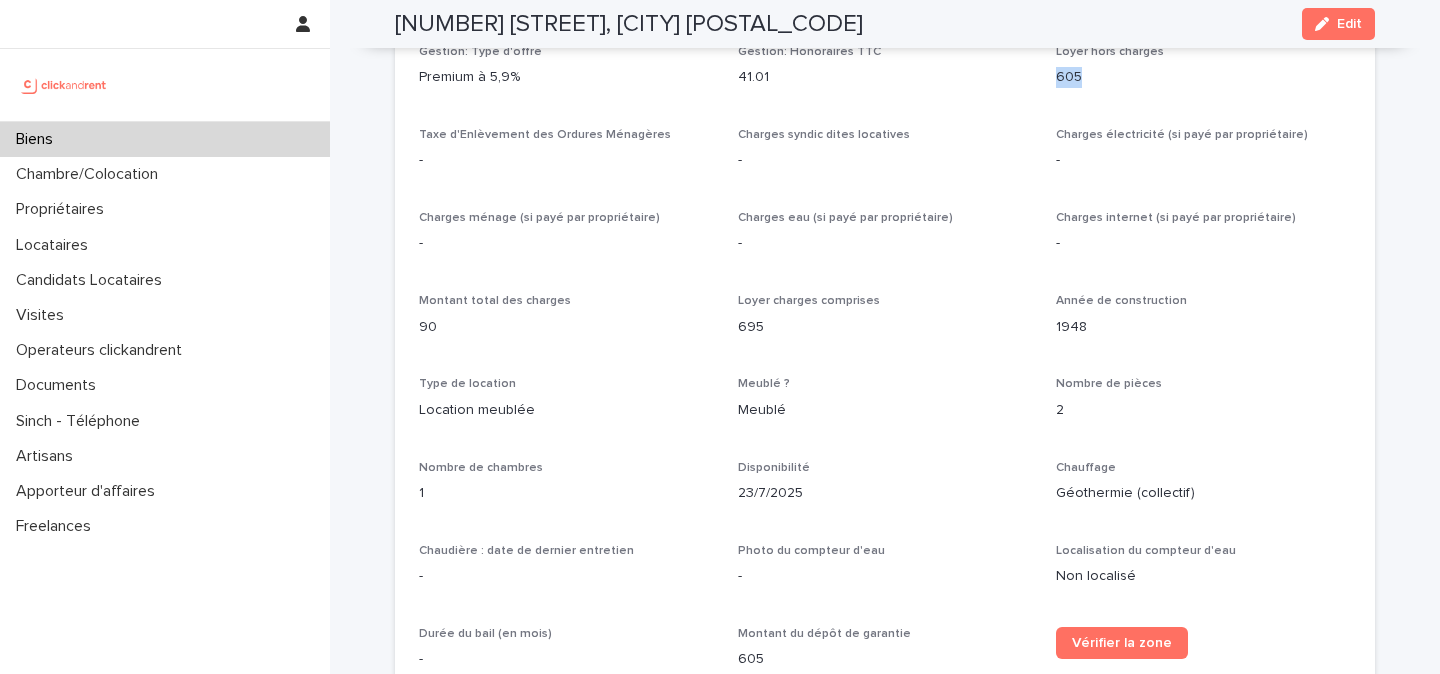 scroll, scrollTop: 1713, scrollLeft: 0, axis: vertical 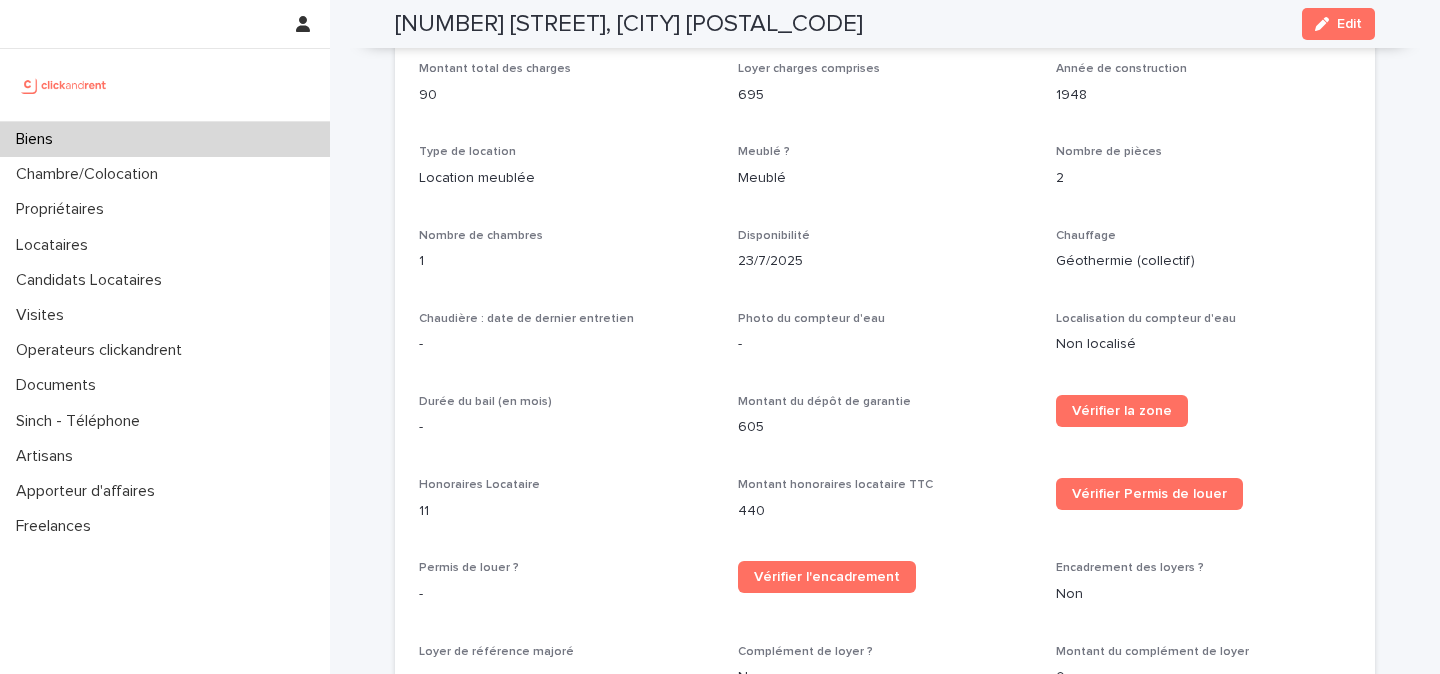 click on "605" at bounding box center (885, 427) 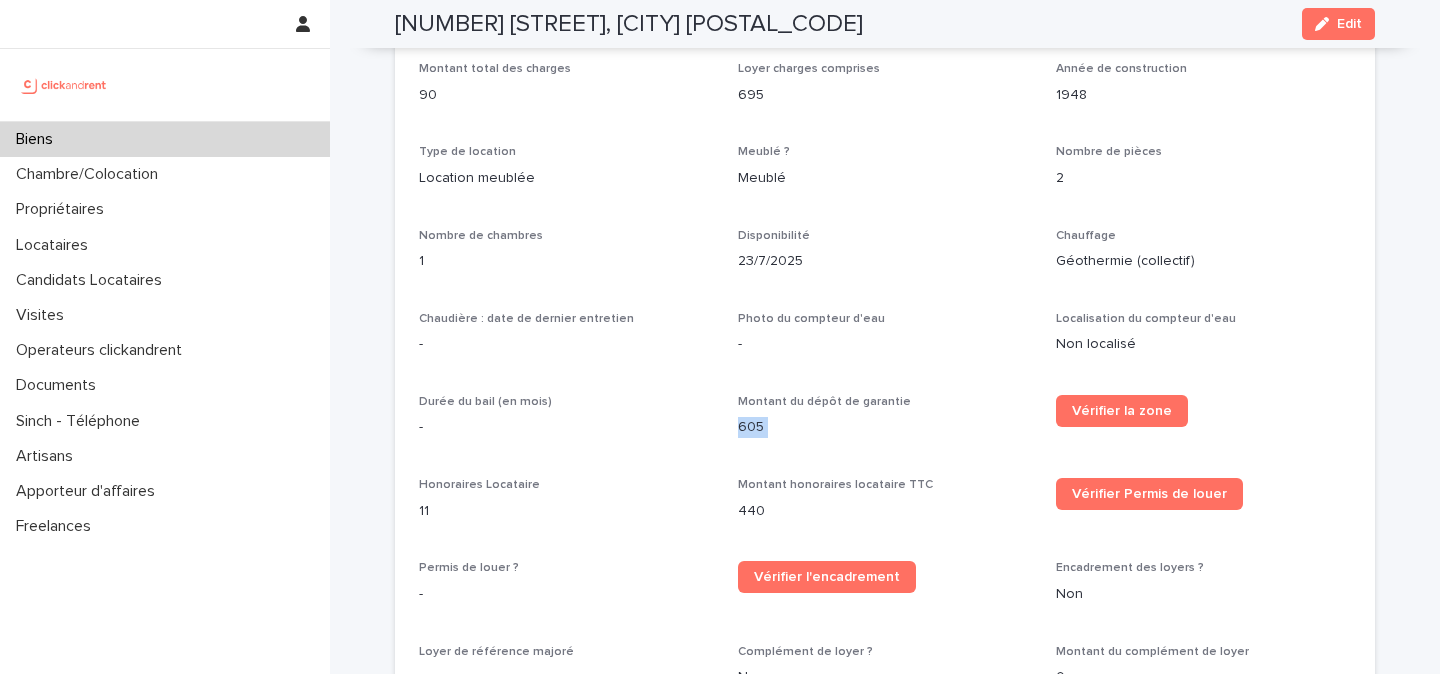 click on "605" at bounding box center [885, 427] 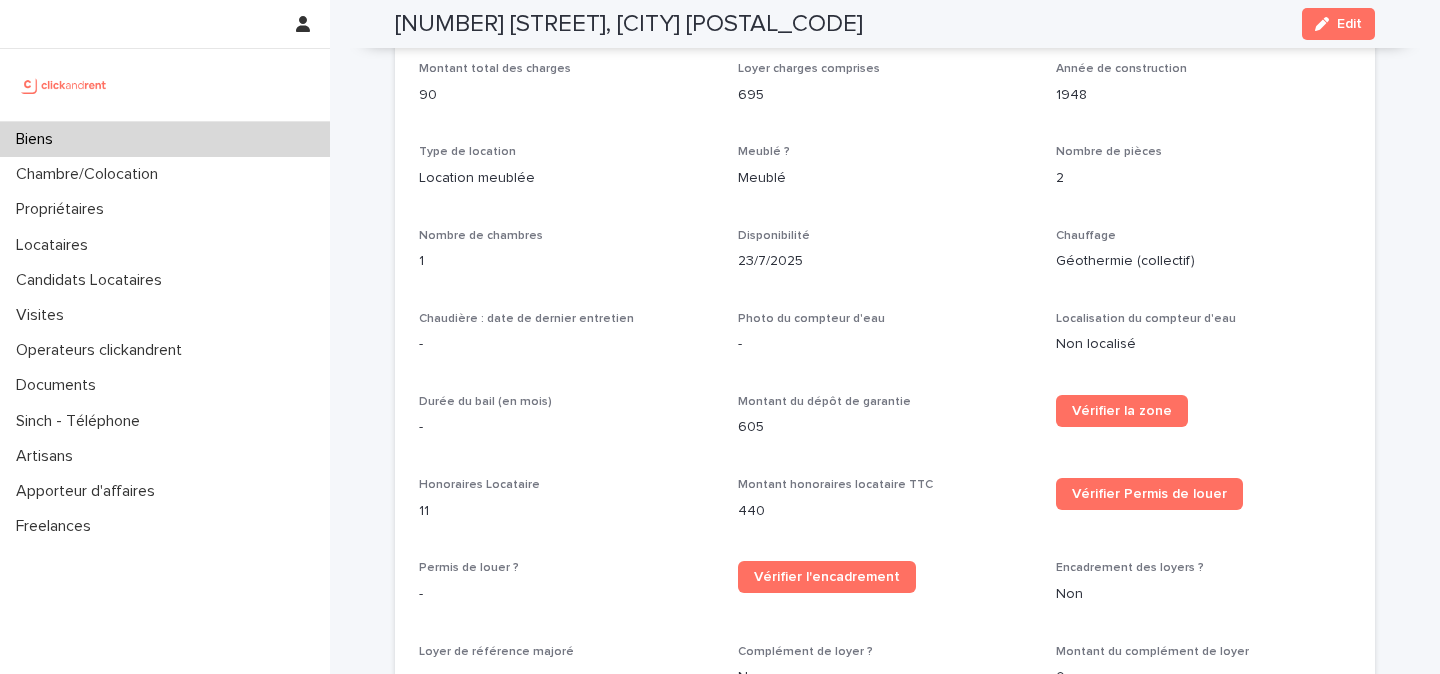 click on "[NUMBER] [STREET], [CITY] [POSTAL_CODE]" at bounding box center (629, 24) 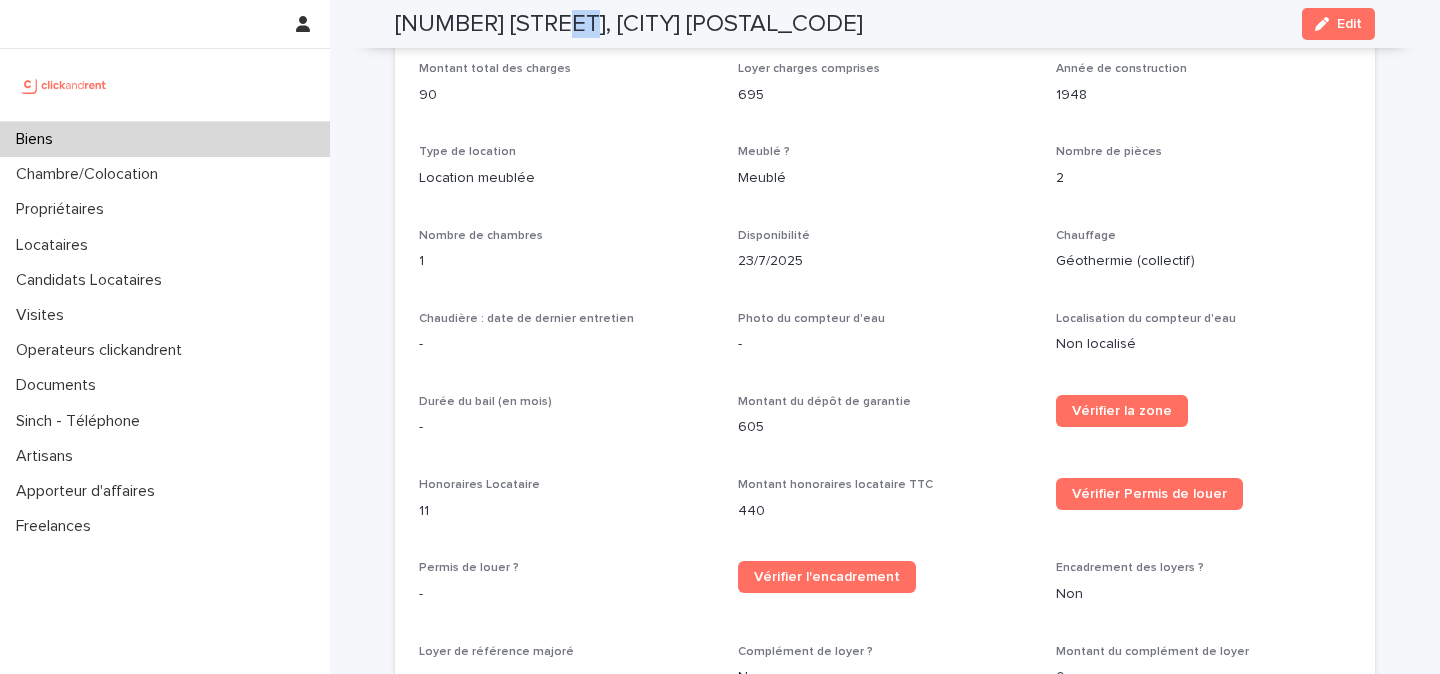 click on "[NUMBER] [STREET], [CITY] [POSTAL_CODE]" at bounding box center (629, 24) 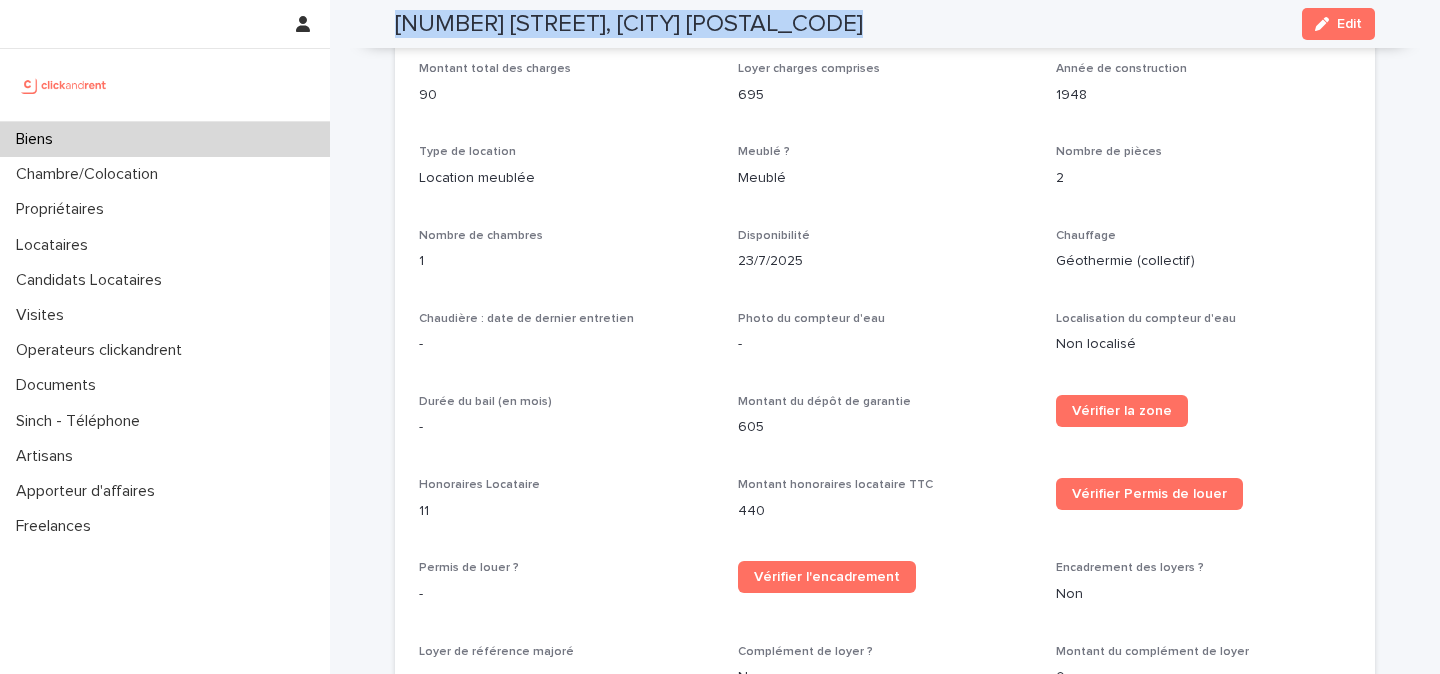click on "[NUMBER] [STREET], [CITY] [POSTAL_CODE]" at bounding box center [629, 24] 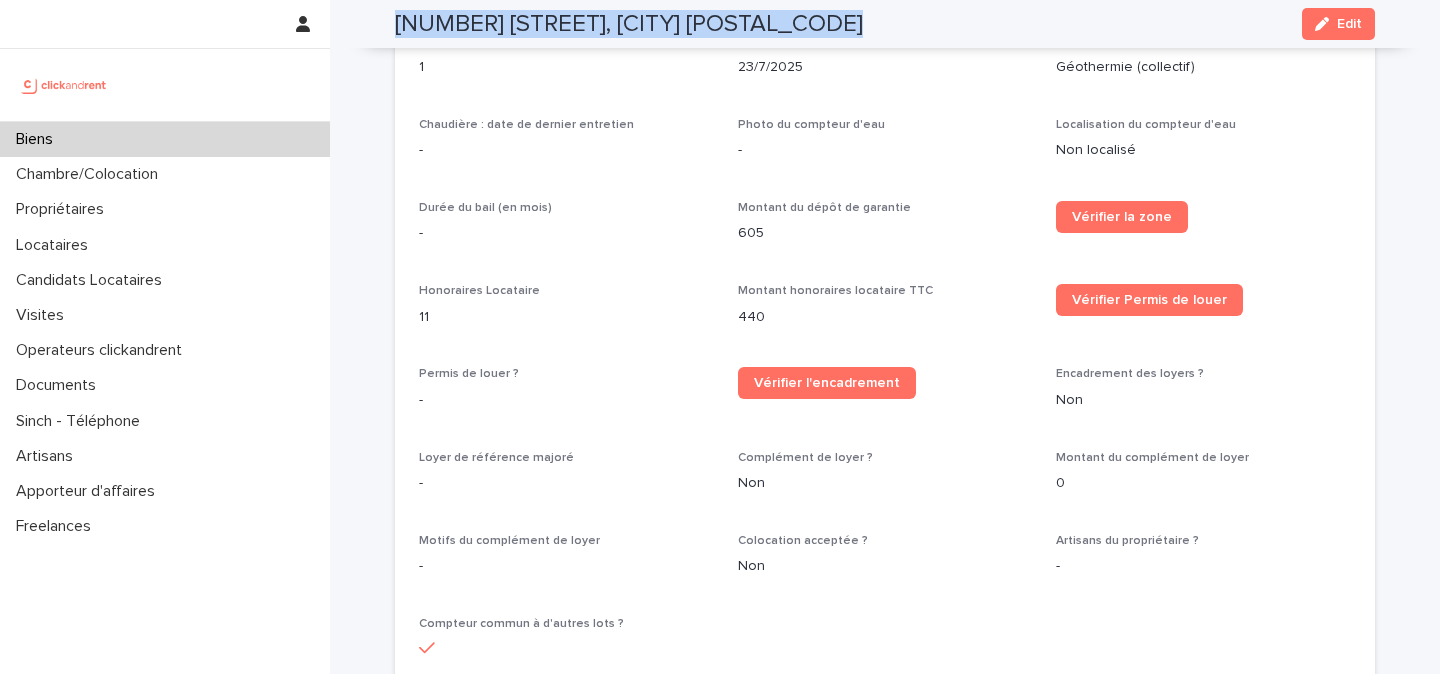 scroll, scrollTop: 2077, scrollLeft: 0, axis: vertical 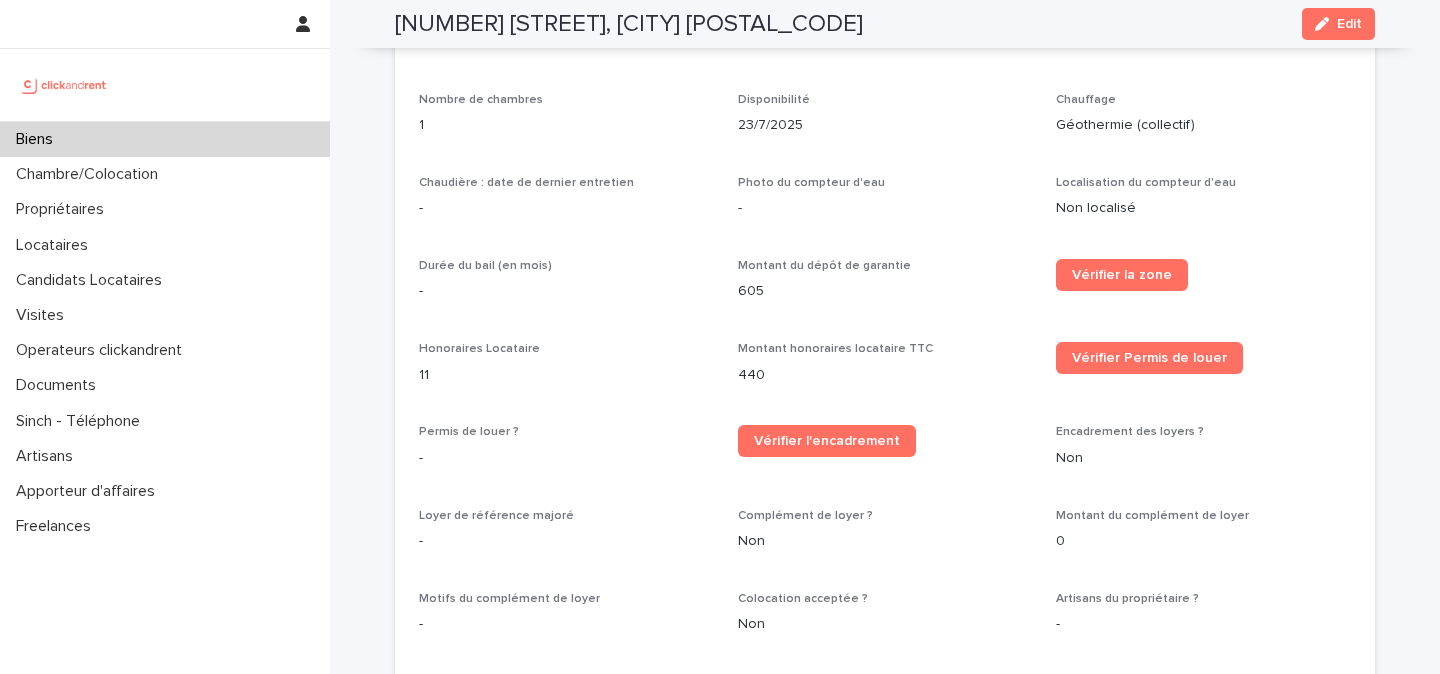 click on "605" at bounding box center (885, 291) 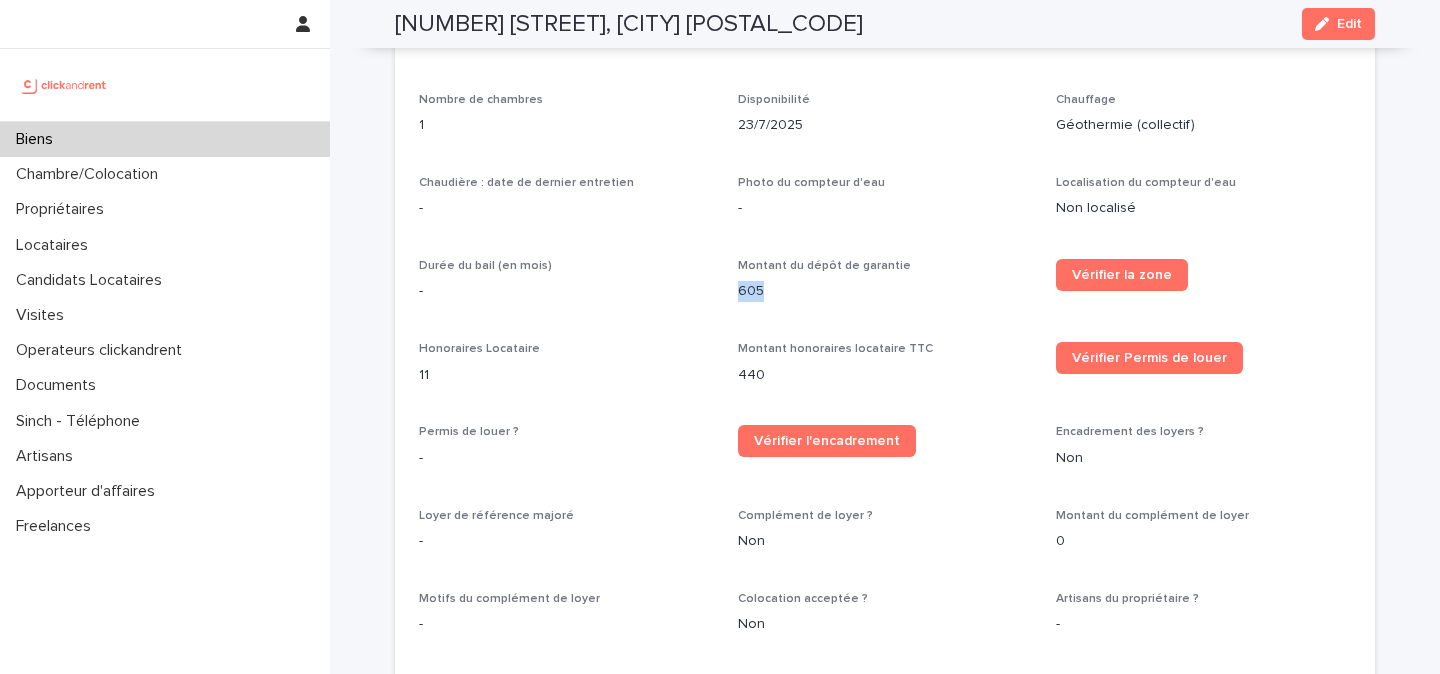 click on "605" at bounding box center (885, 291) 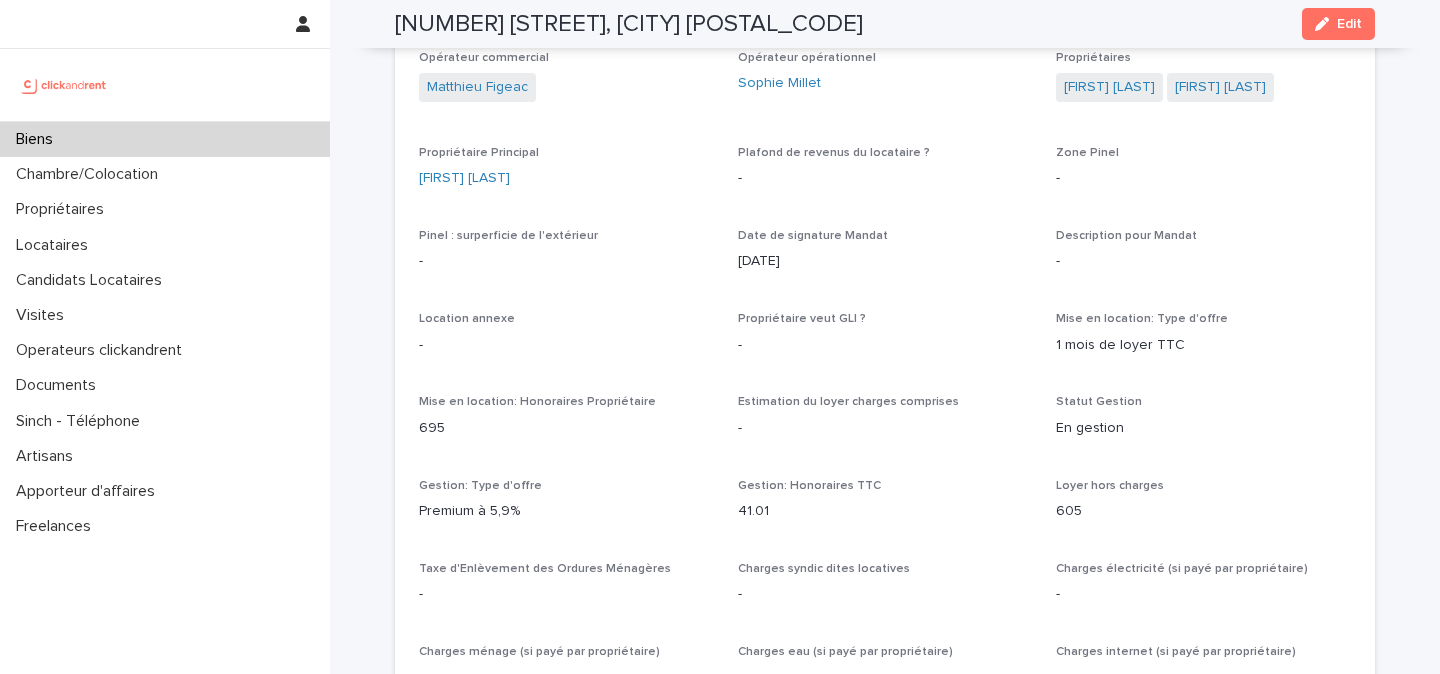 scroll, scrollTop: 1284, scrollLeft: 0, axis: vertical 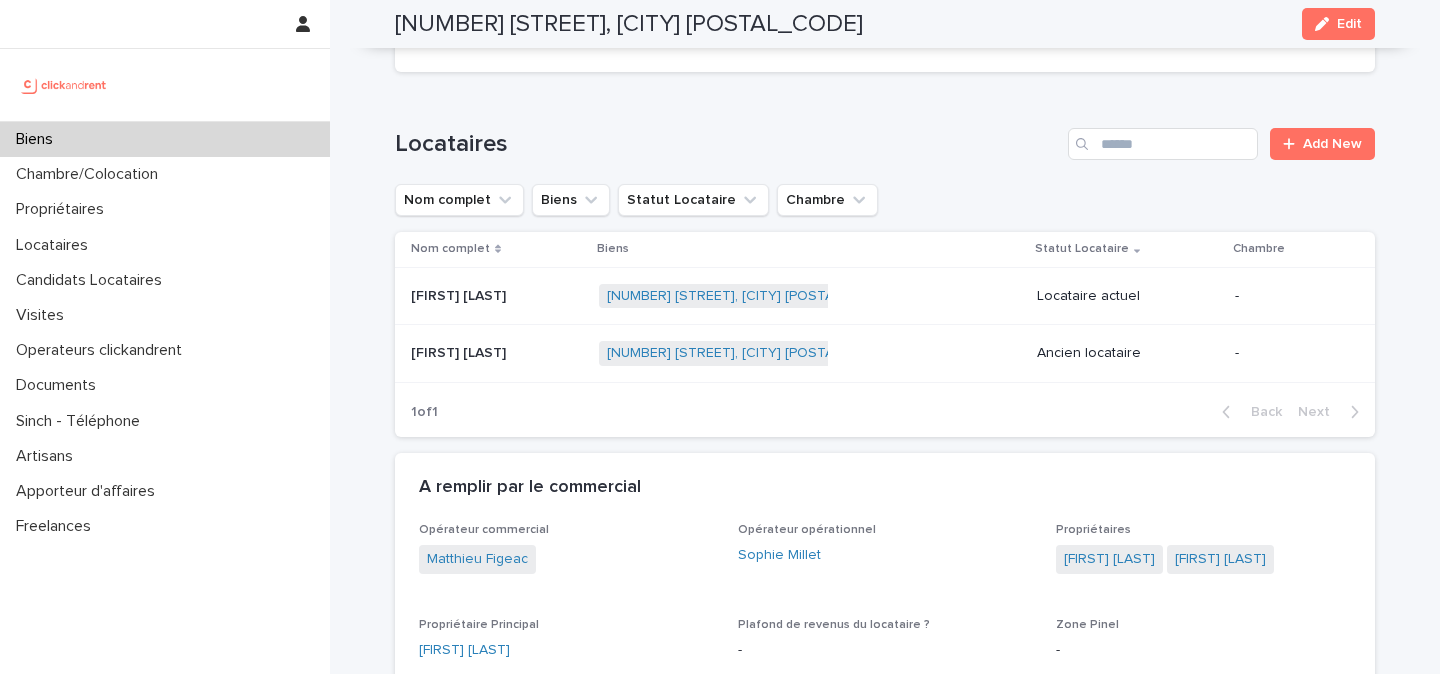 click on "[FIRST] [LAST] [FIRST] [LAST]" at bounding box center [497, 353] 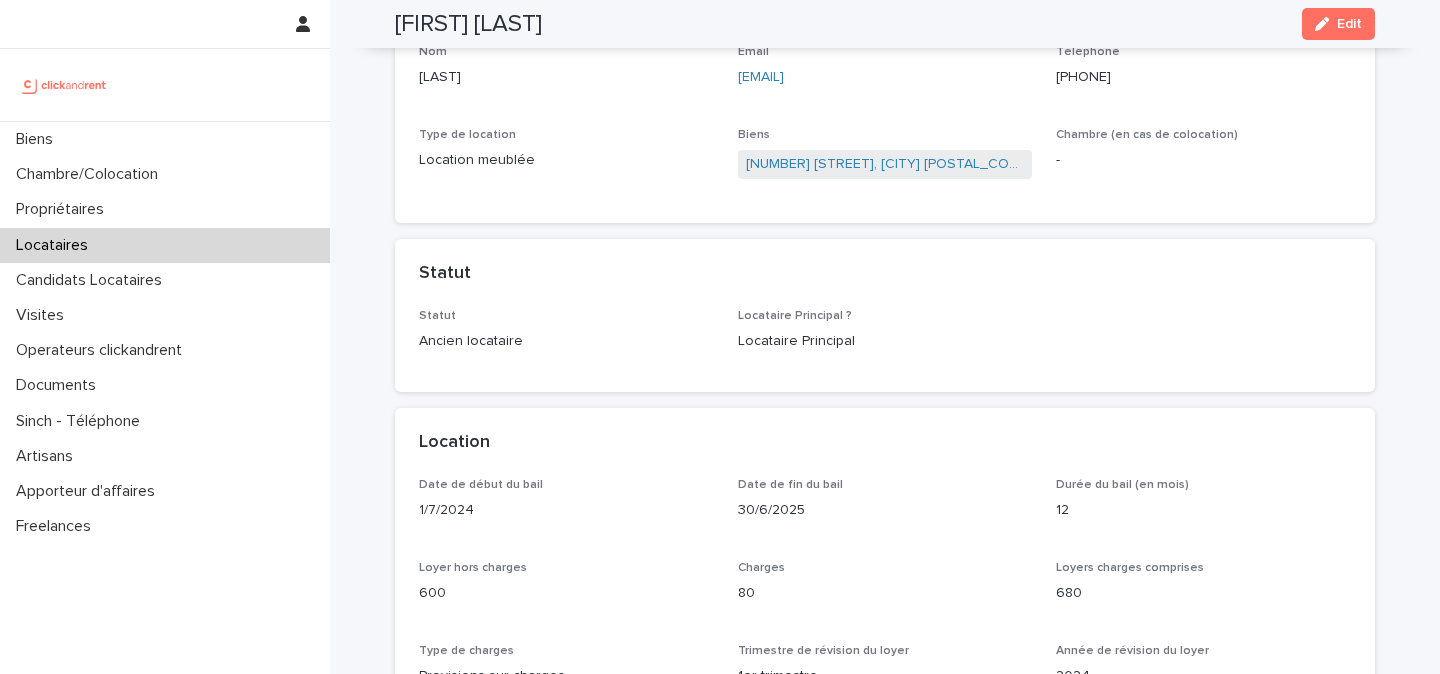 scroll, scrollTop: 13, scrollLeft: 0, axis: vertical 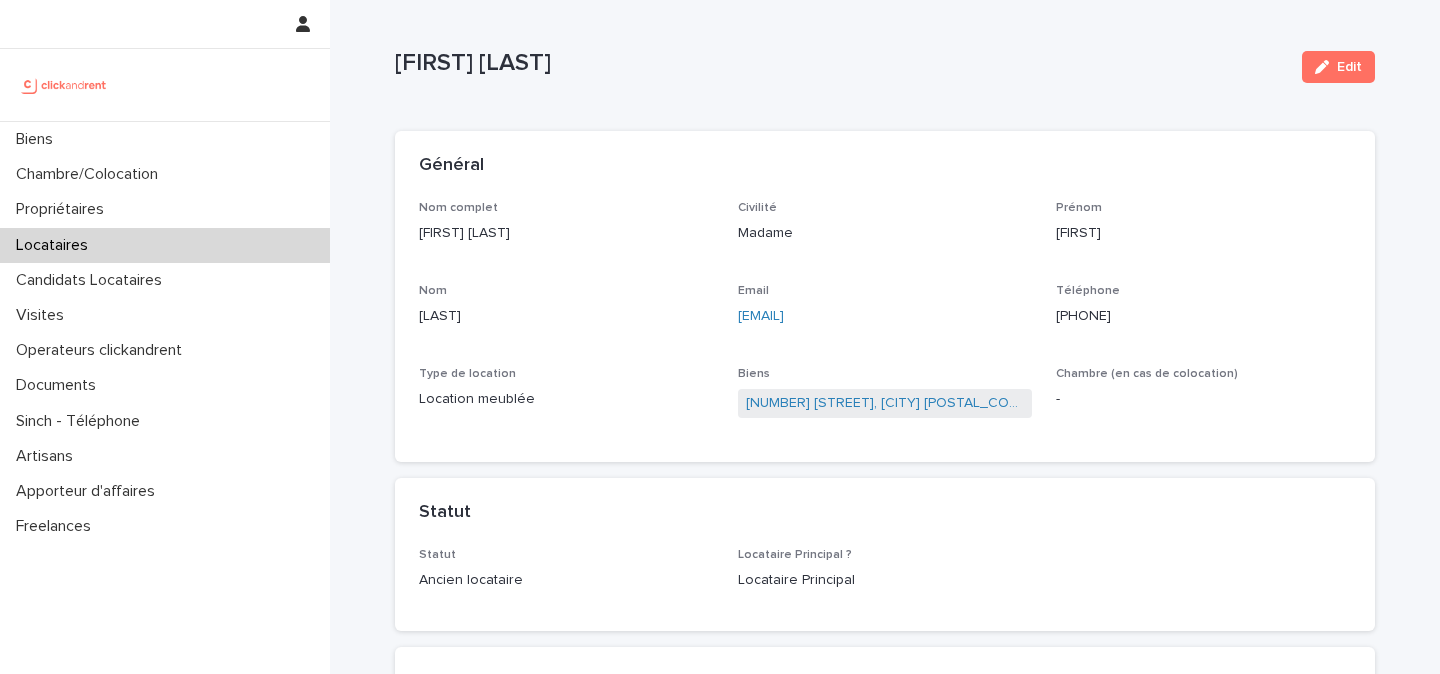 click at bounding box center (165, 85) 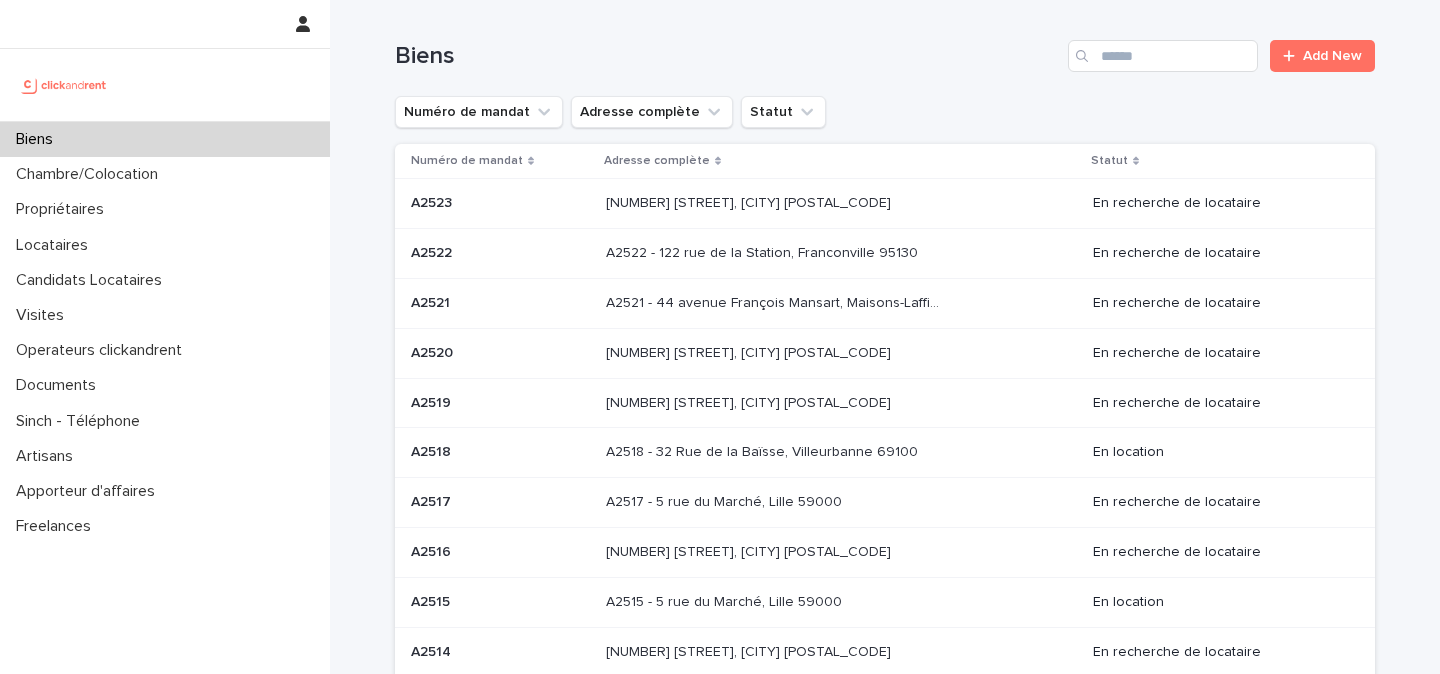 click at bounding box center [165, 85] 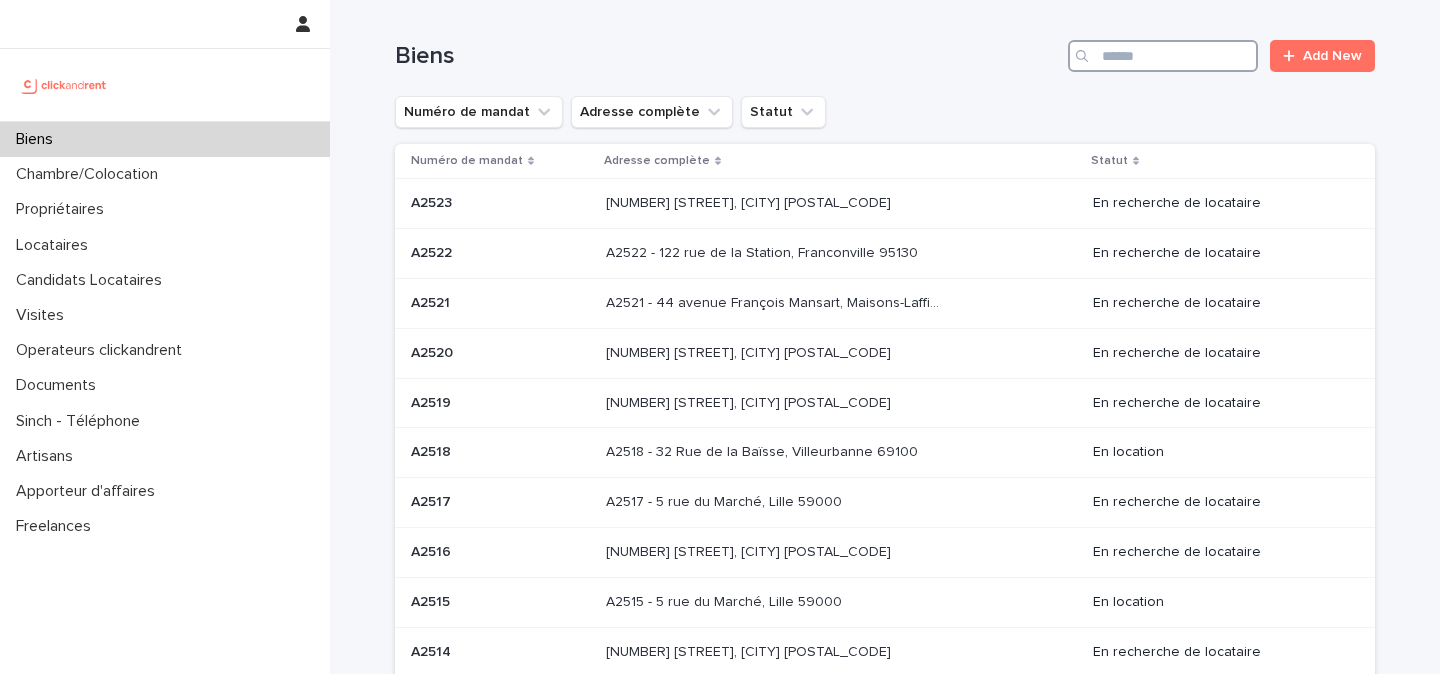 click at bounding box center (1163, 56) 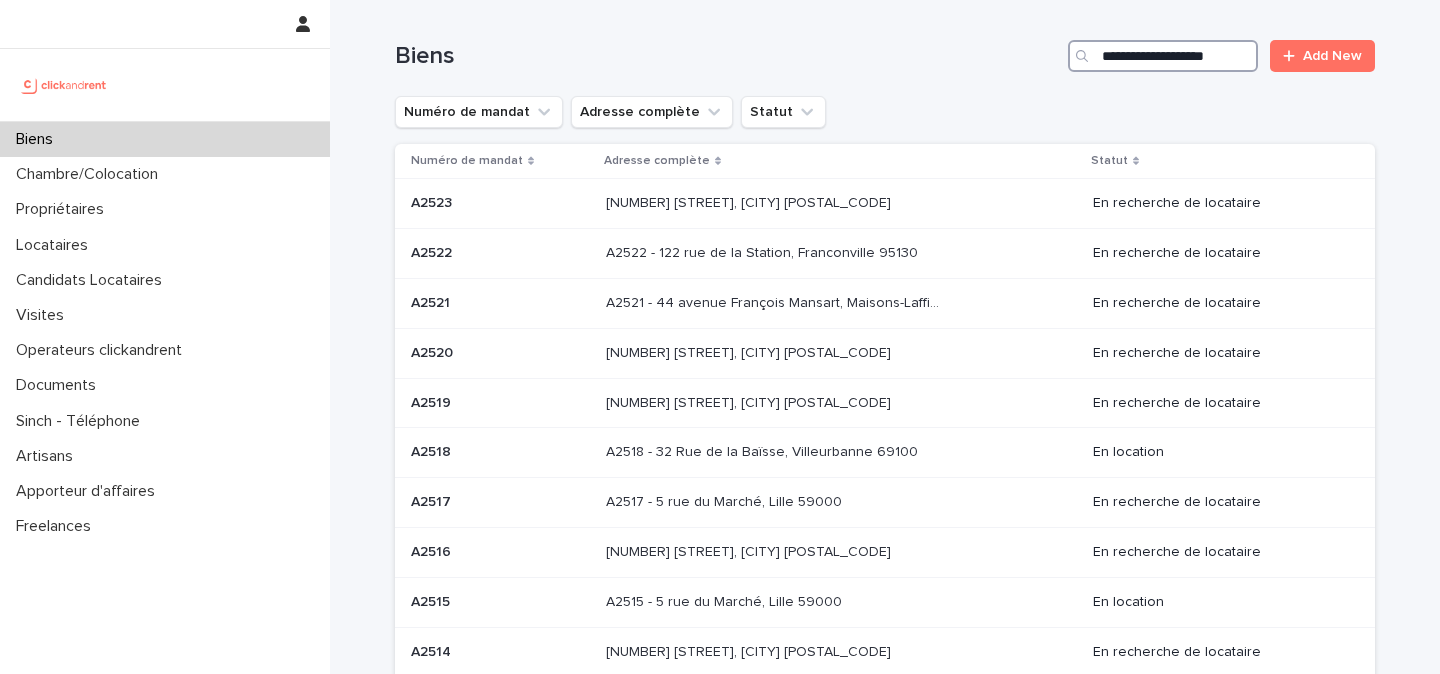 scroll, scrollTop: 0, scrollLeft: 9, axis: horizontal 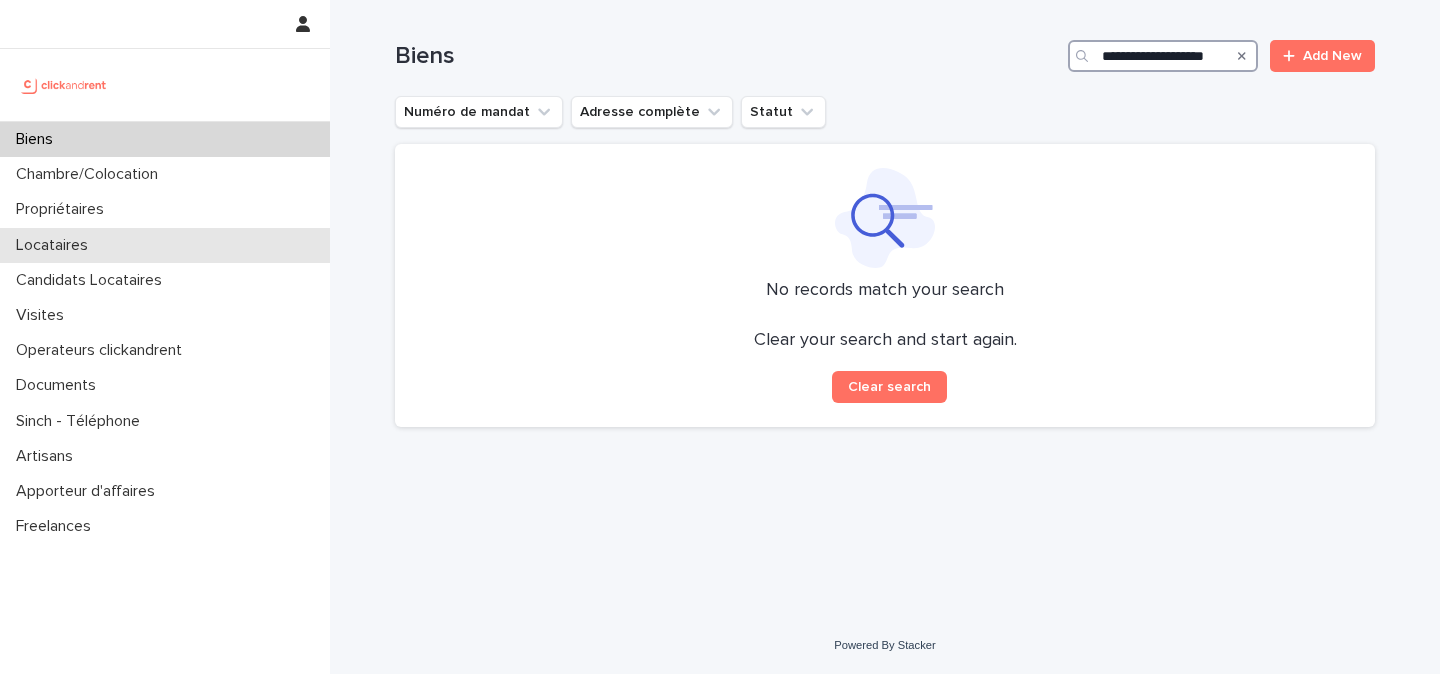 type on "**********" 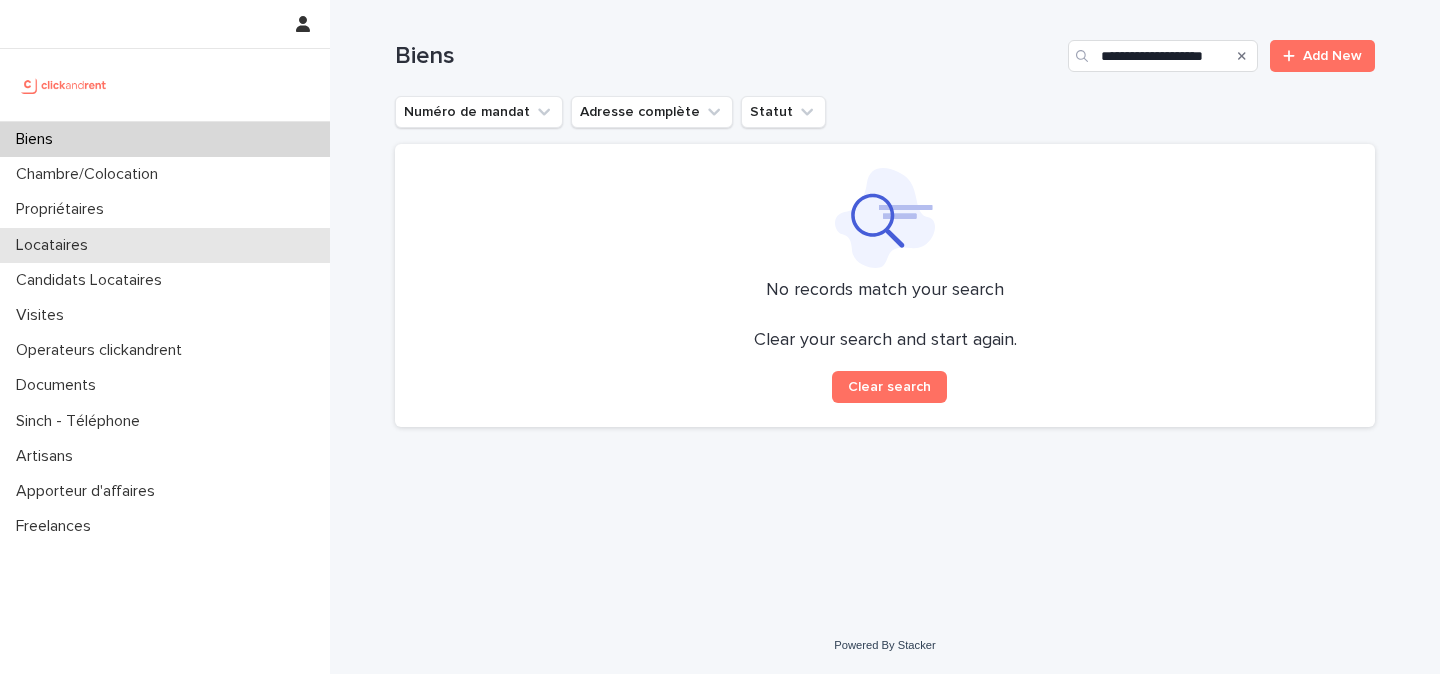 scroll, scrollTop: 0, scrollLeft: 0, axis: both 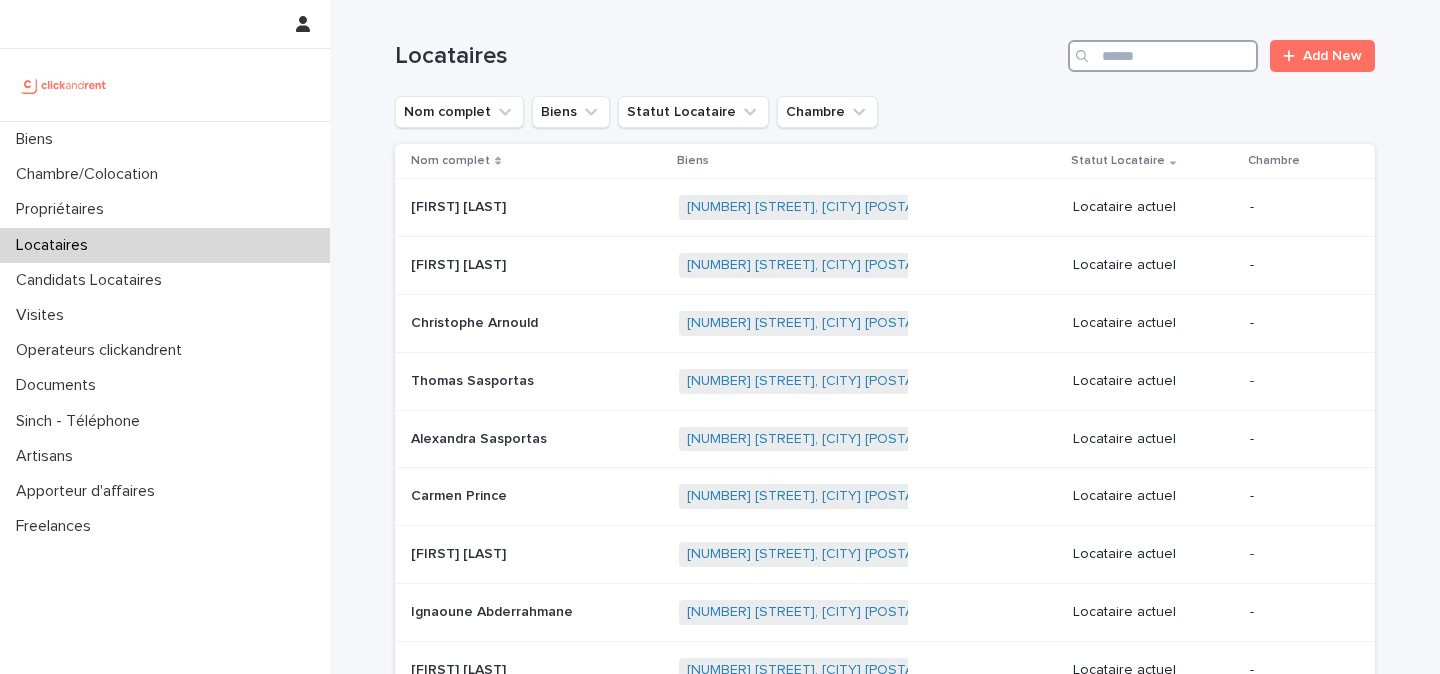 click at bounding box center (1163, 56) 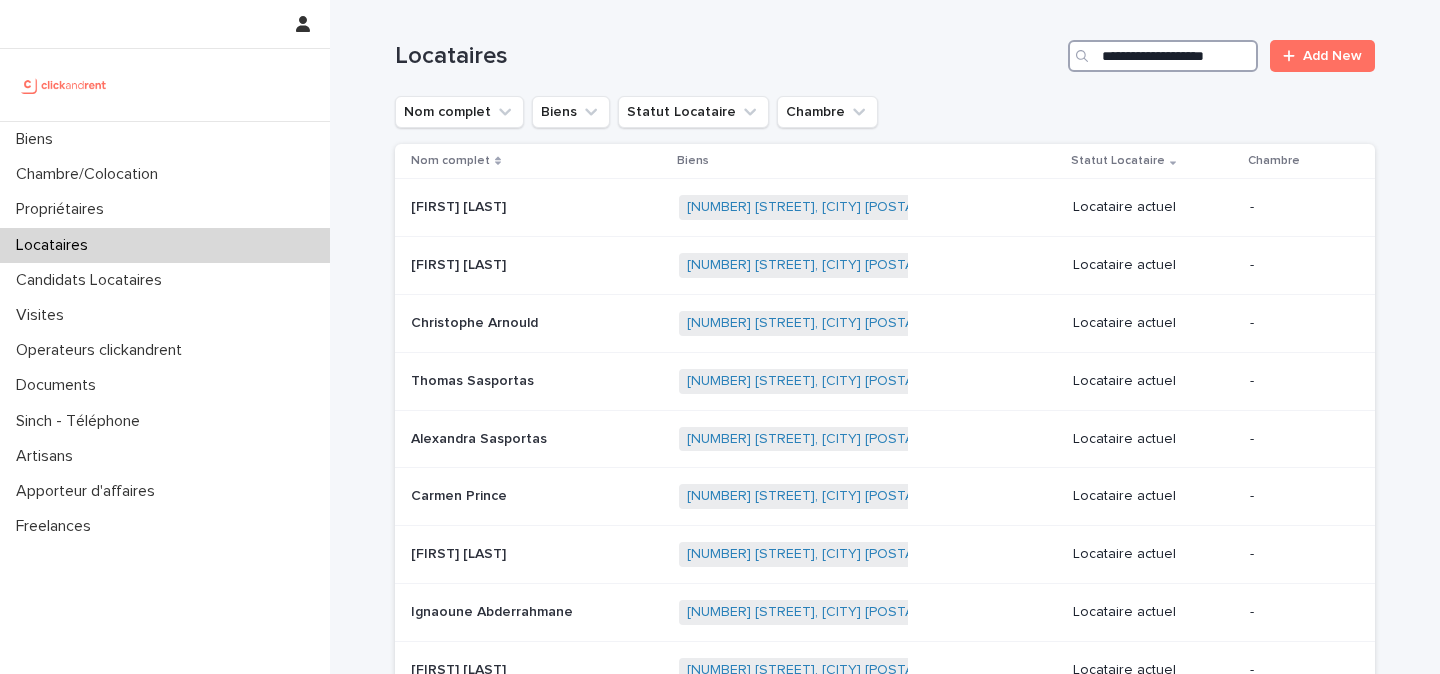 scroll, scrollTop: 0, scrollLeft: 9, axis: horizontal 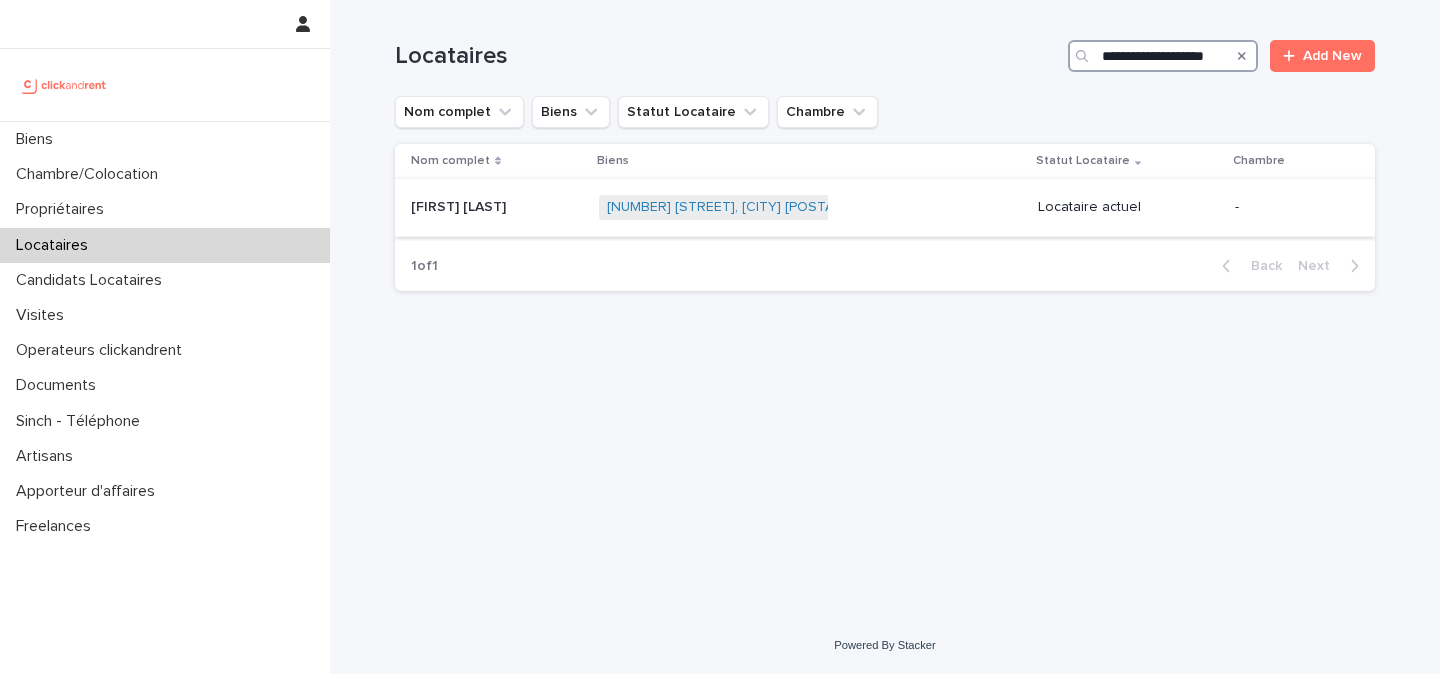 type on "**********" 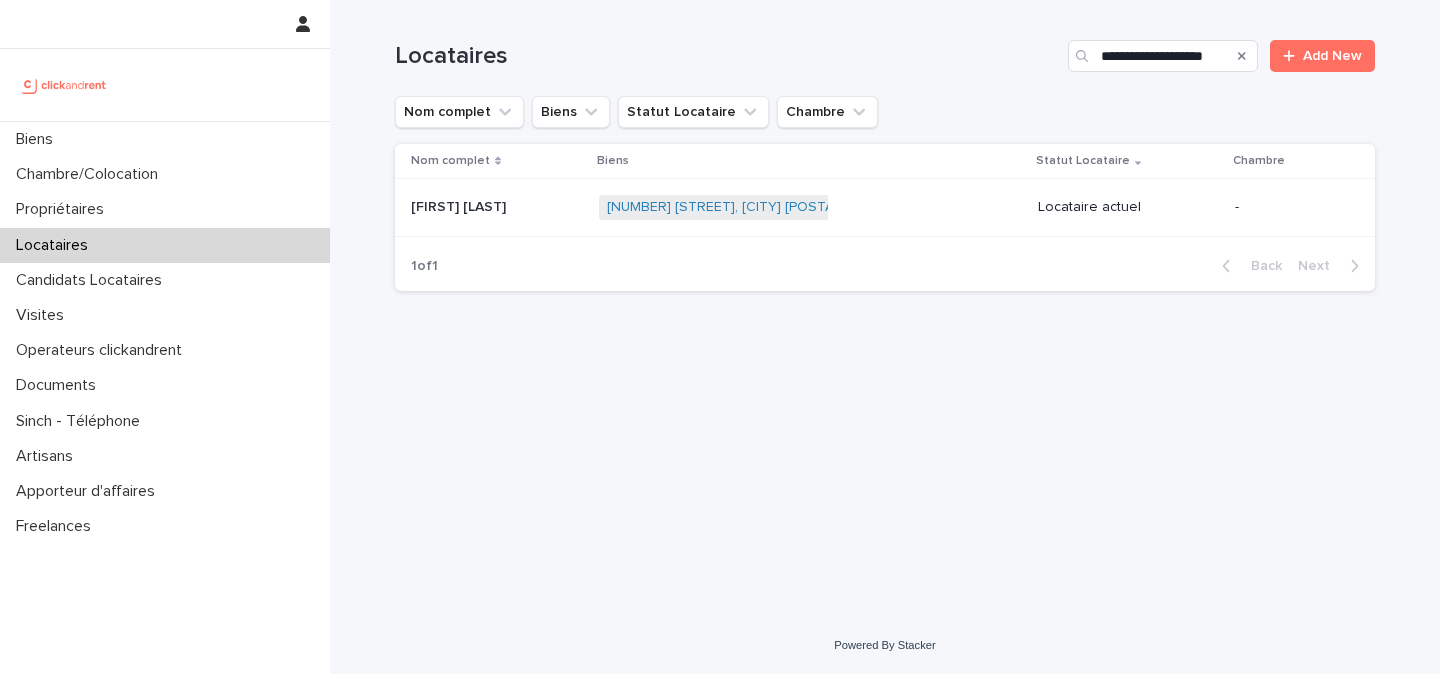 scroll, scrollTop: 0, scrollLeft: 0, axis: both 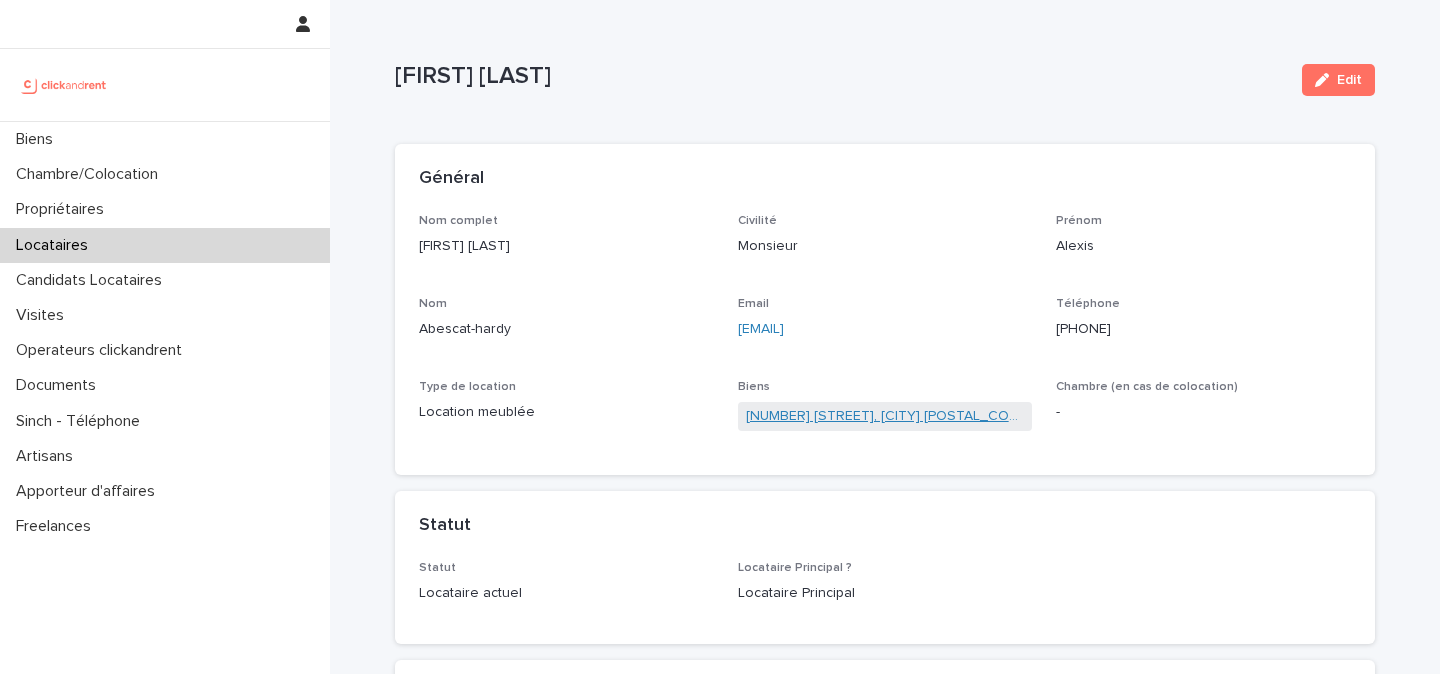 click on "[NUMBER] [STREET], [CITY] [POSTAL_CODE]" at bounding box center (885, 416) 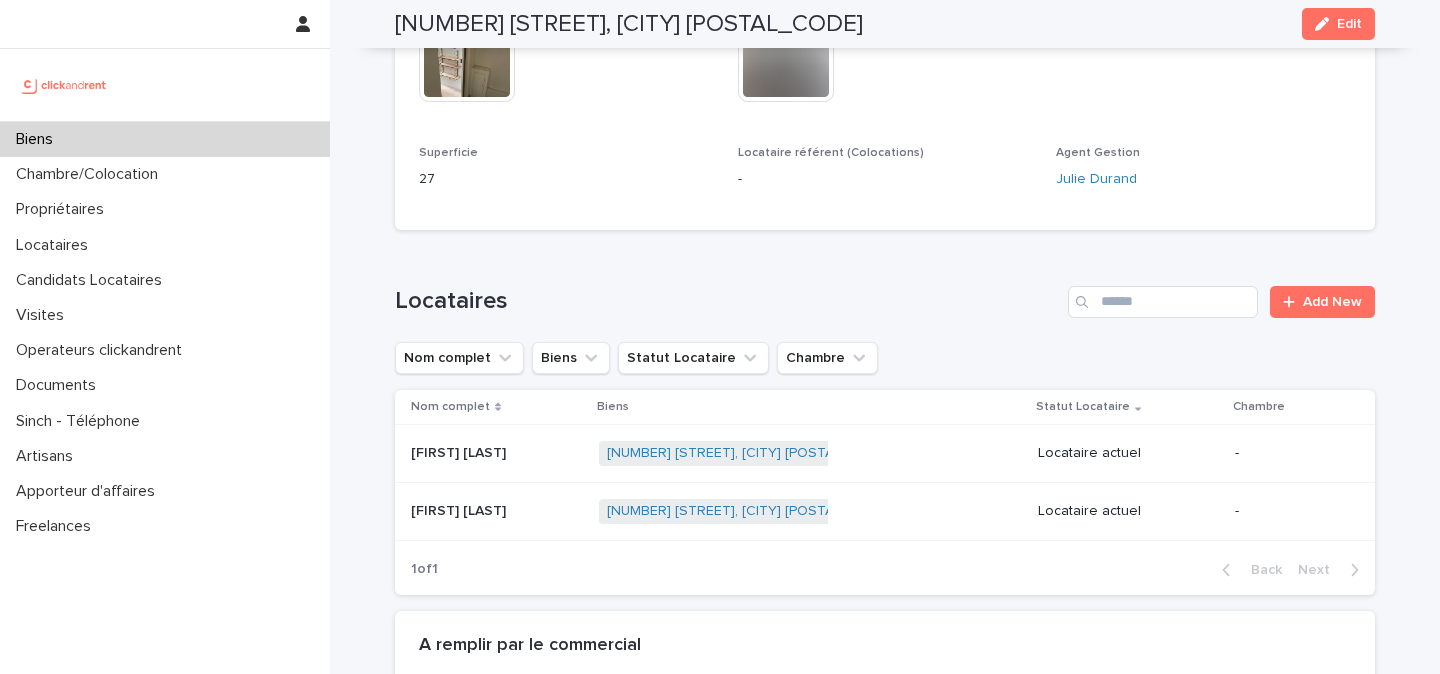 scroll, scrollTop: 1044, scrollLeft: 0, axis: vertical 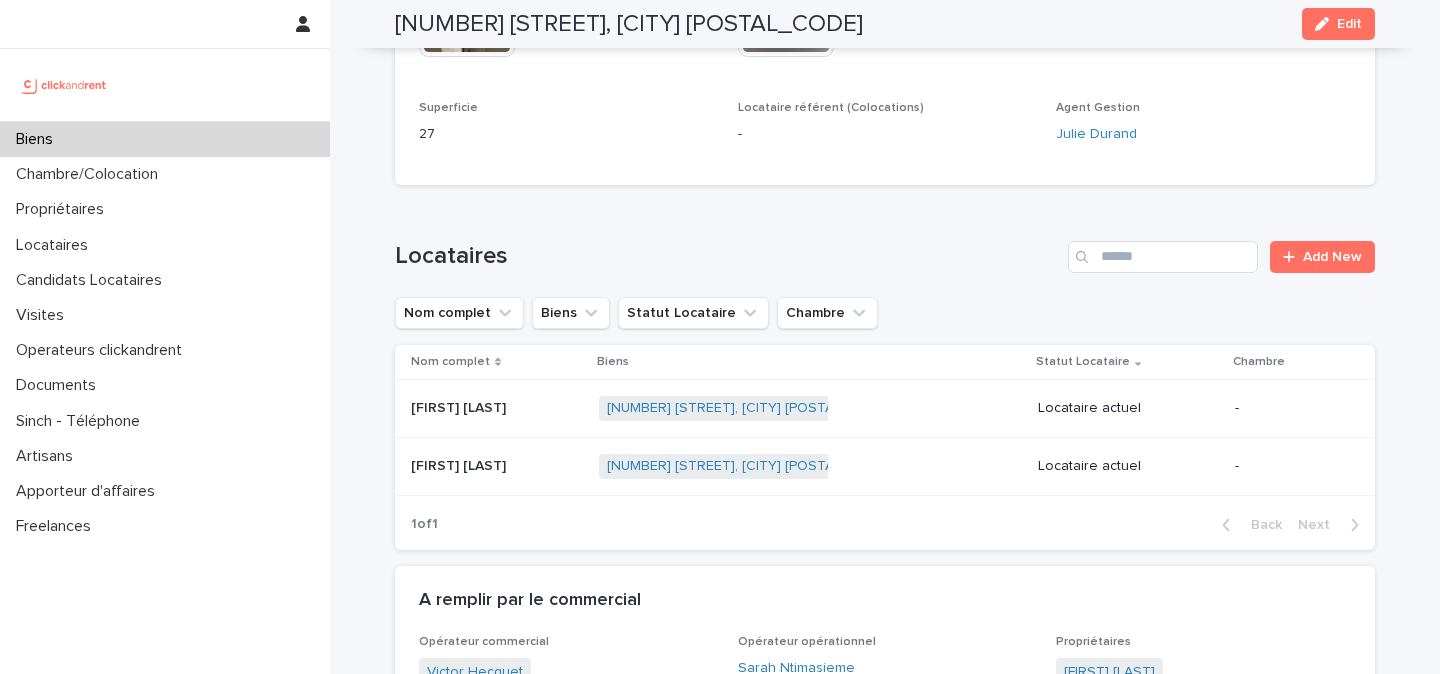 click at bounding box center (497, 466) 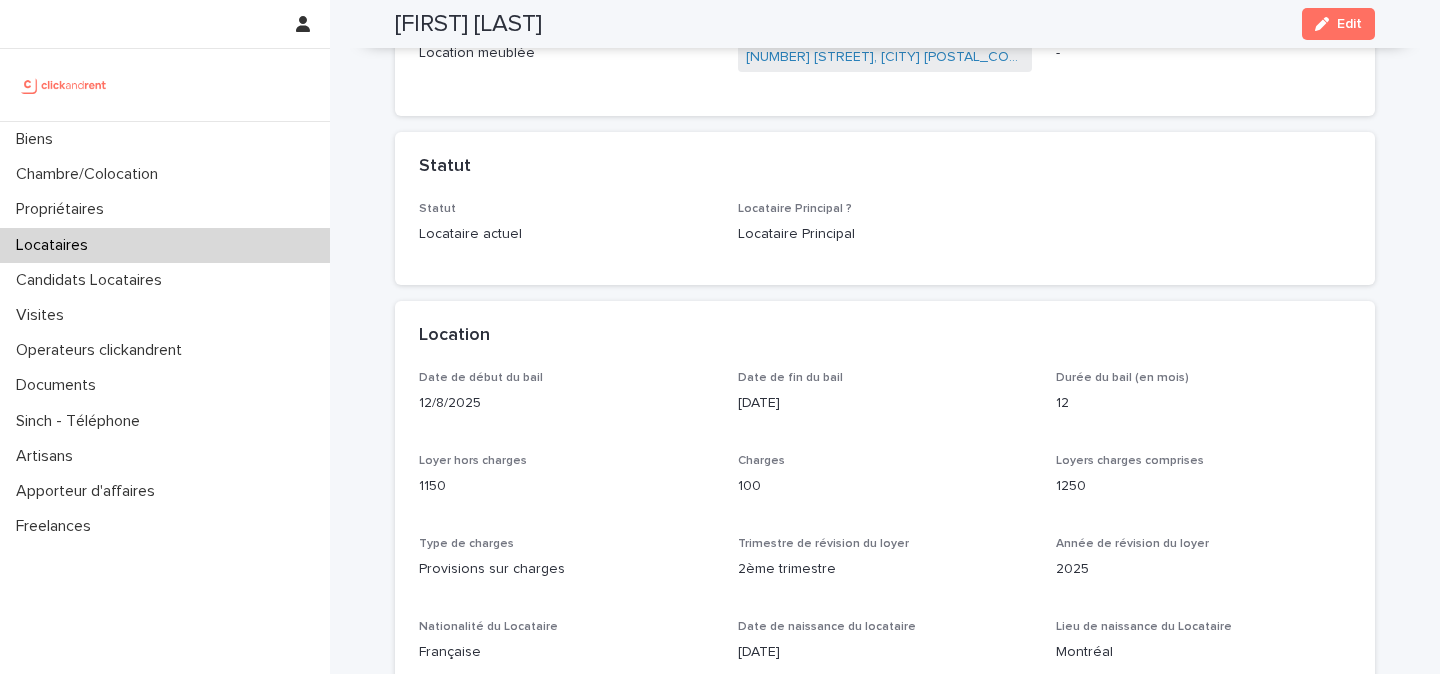 scroll, scrollTop: 0, scrollLeft: 0, axis: both 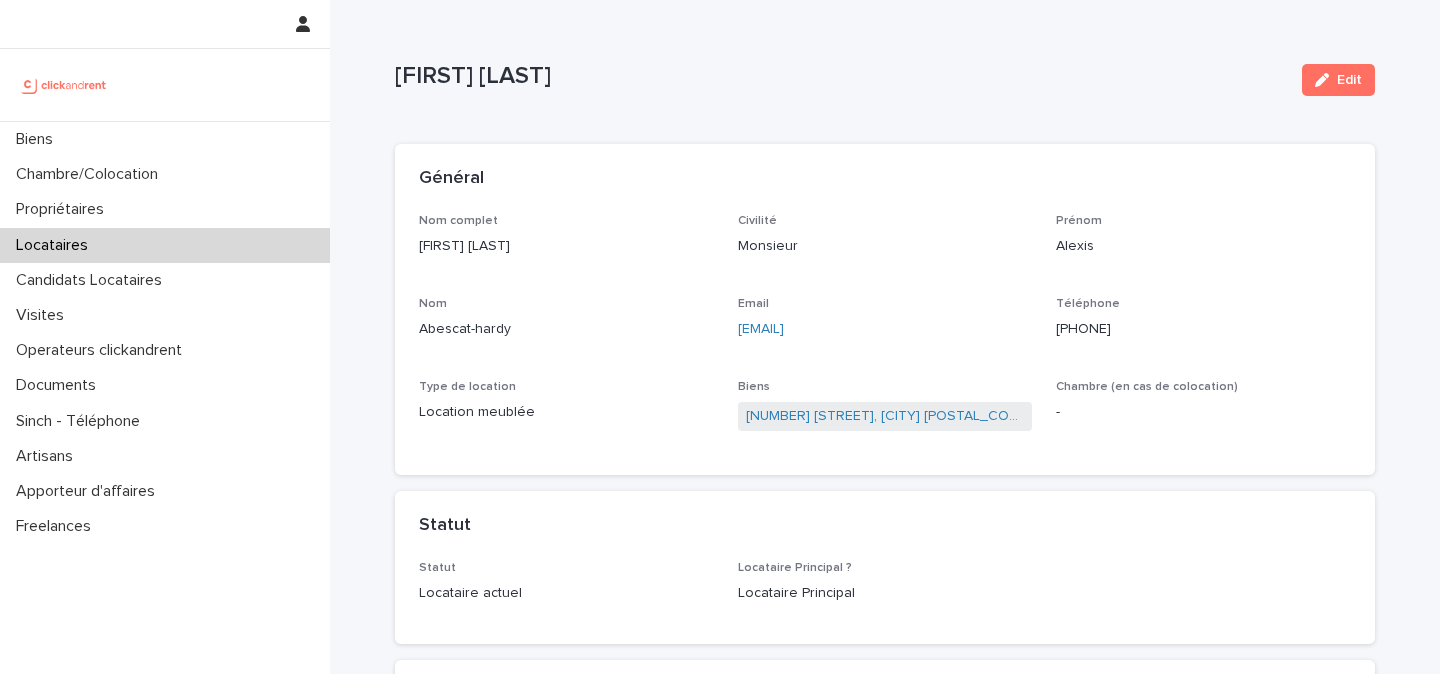drag, startPoint x: 990, startPoint y: 420, endPoint x: 745, endPoint y: 422, distance: 245.00816 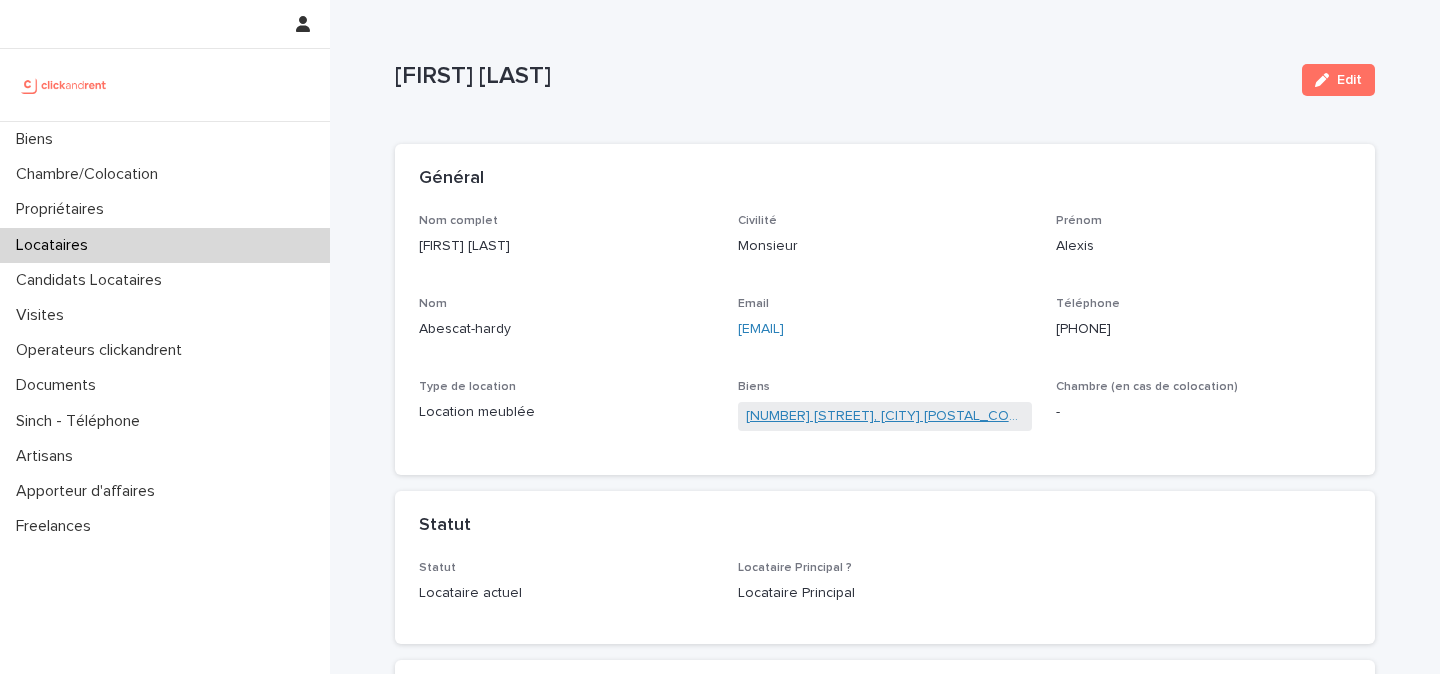 copy on "[NUMBER] [STREET], [CITY] [POSTAL_CODE]" 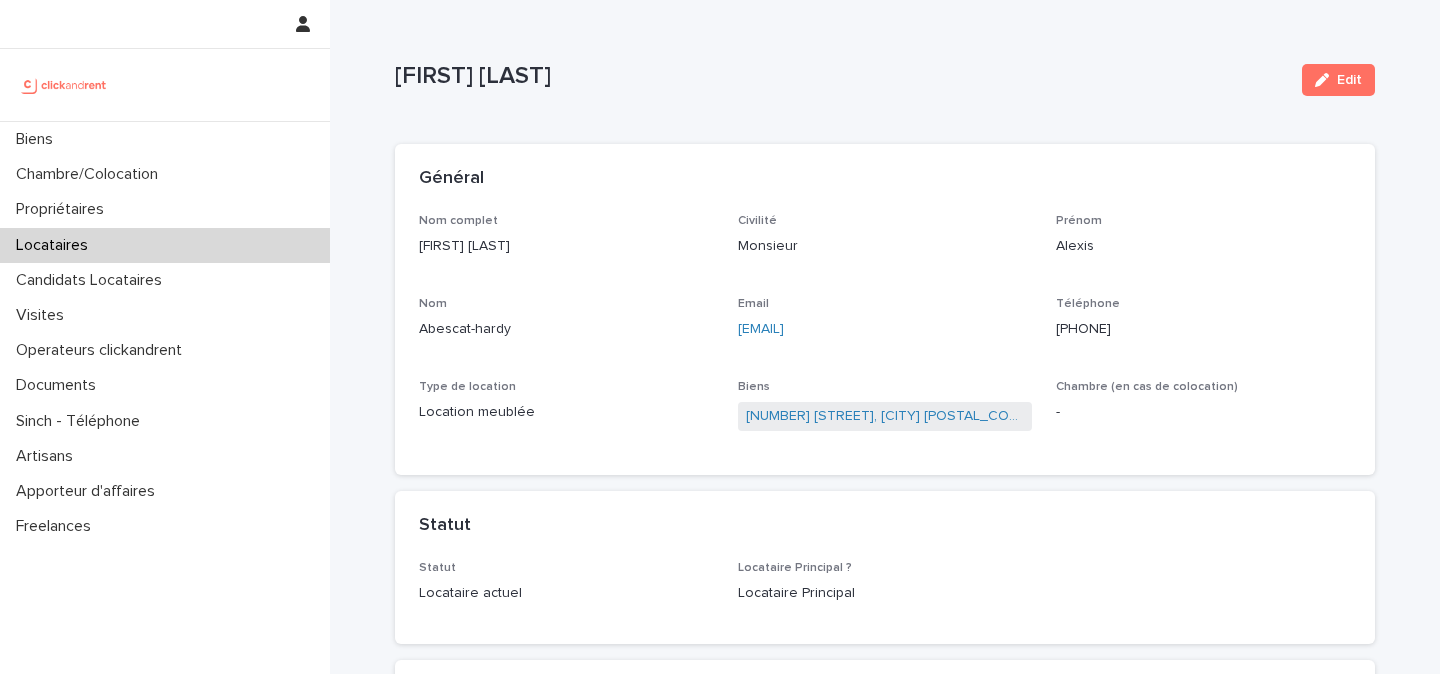 click at bounding box center [64, 85] 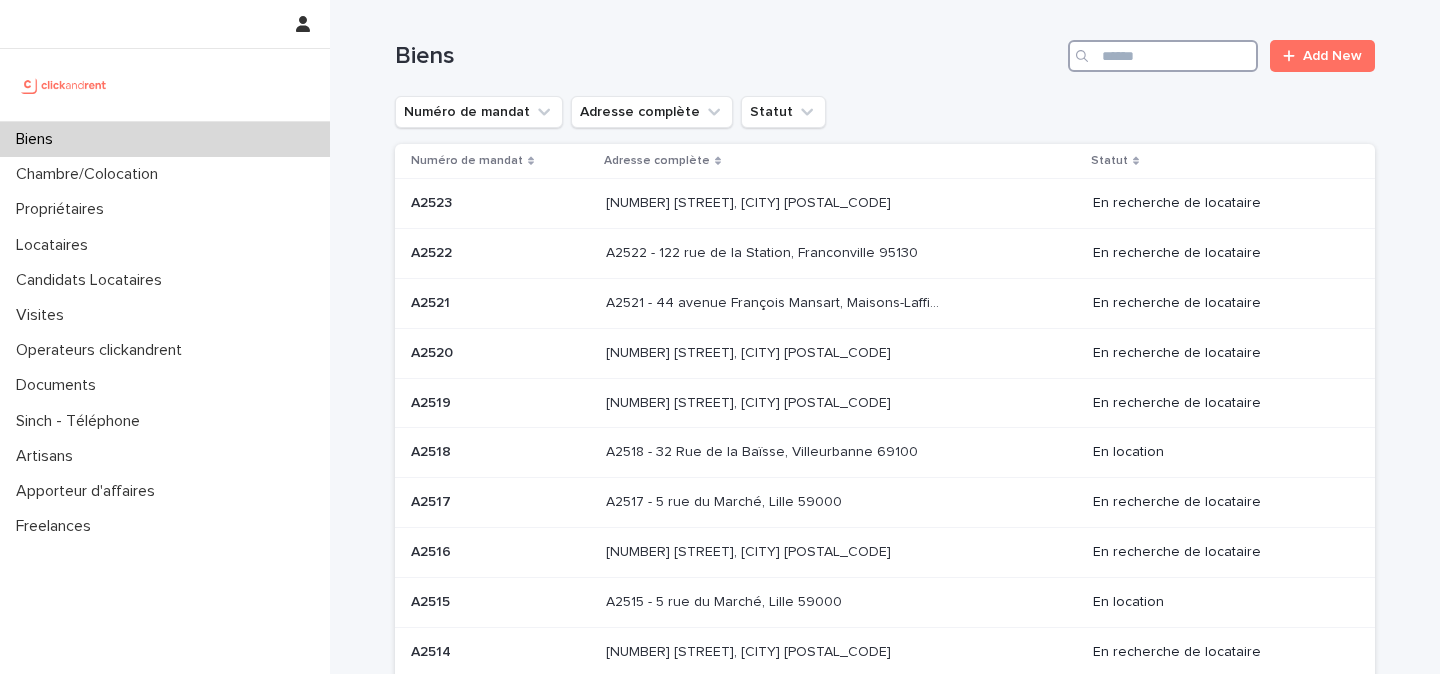 click at bounding box center [1163, 56] 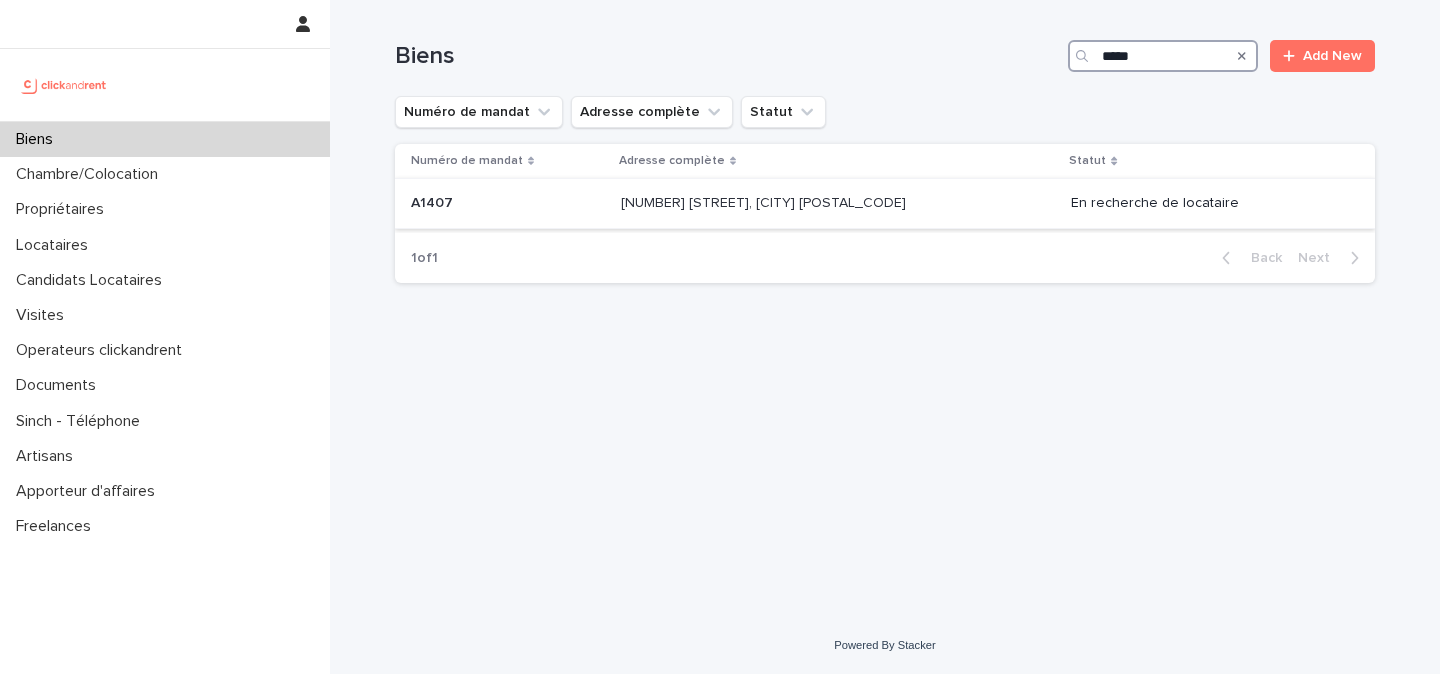 type on "*****" 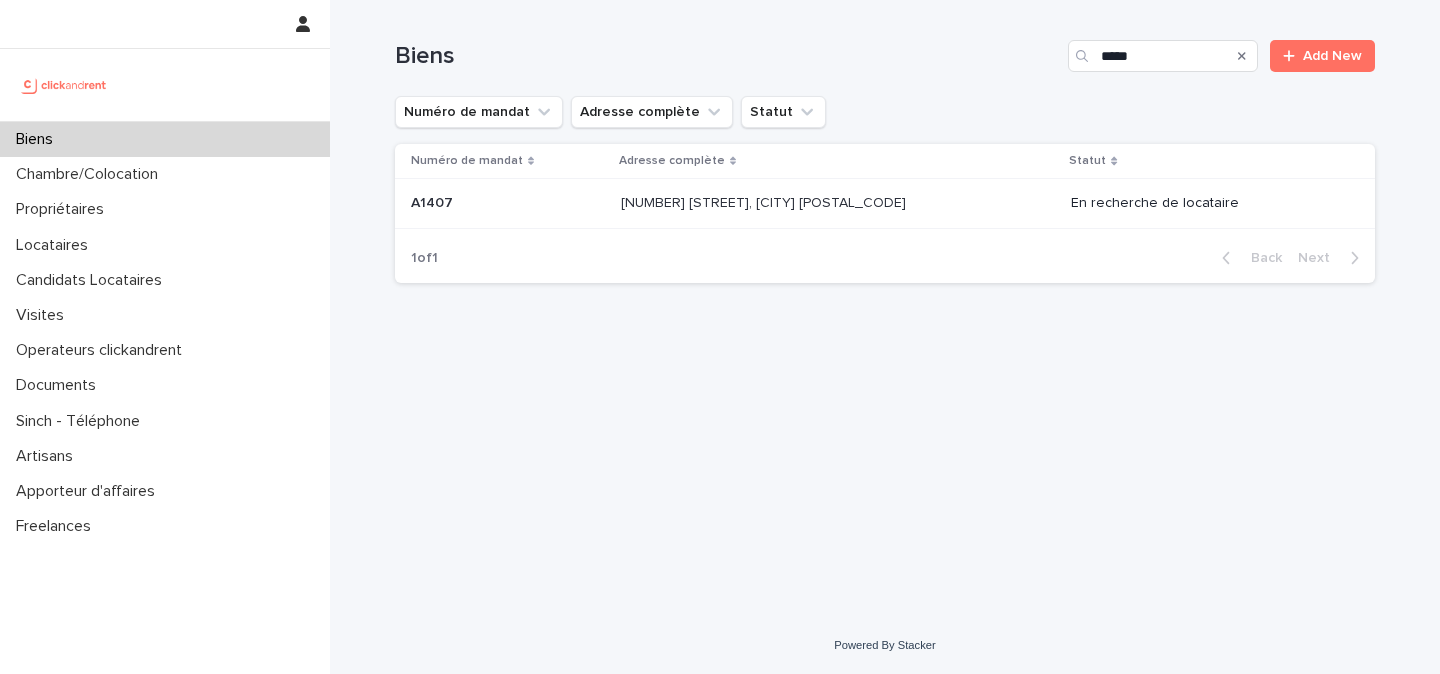 click on "[NUMBER] [STREET], [CITY] [POSTAL_CODE]" at bounding box center [765, 201] 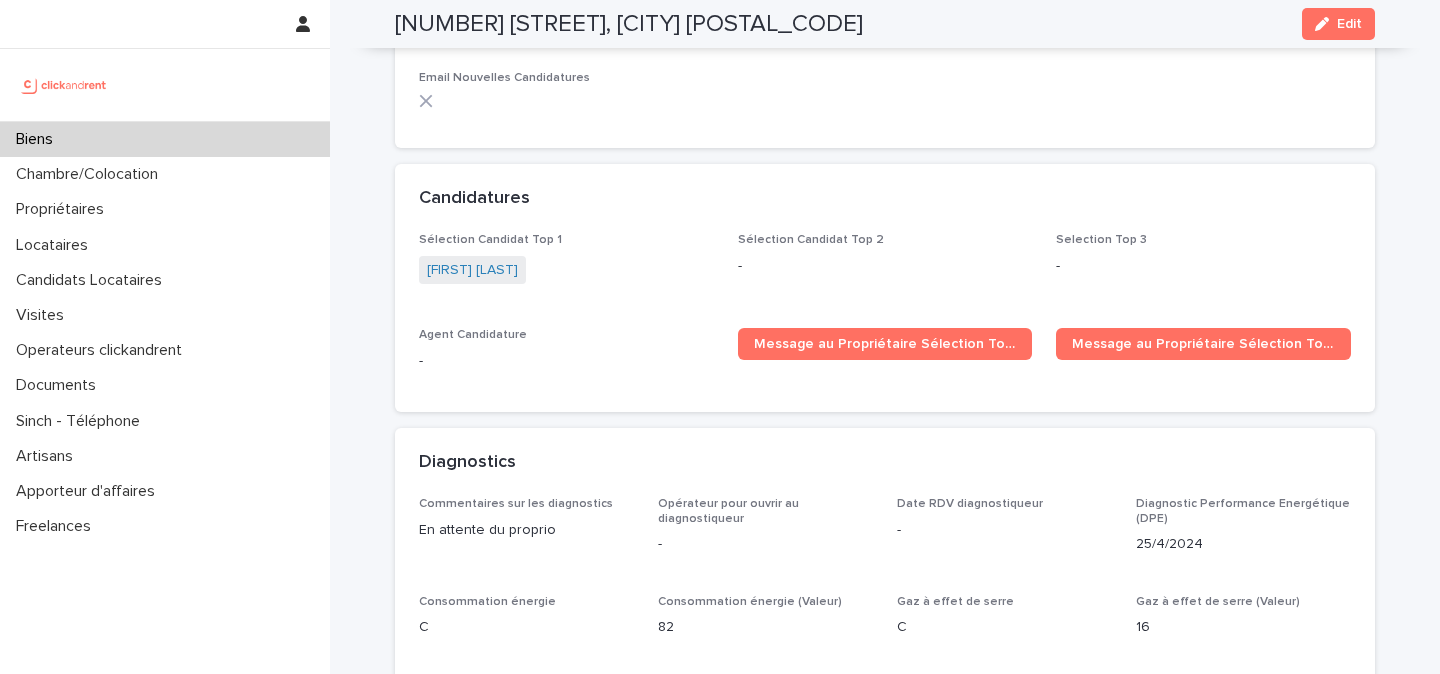 scroll, scrollTop: 6464, scrollLeft: 0, axis: vertical 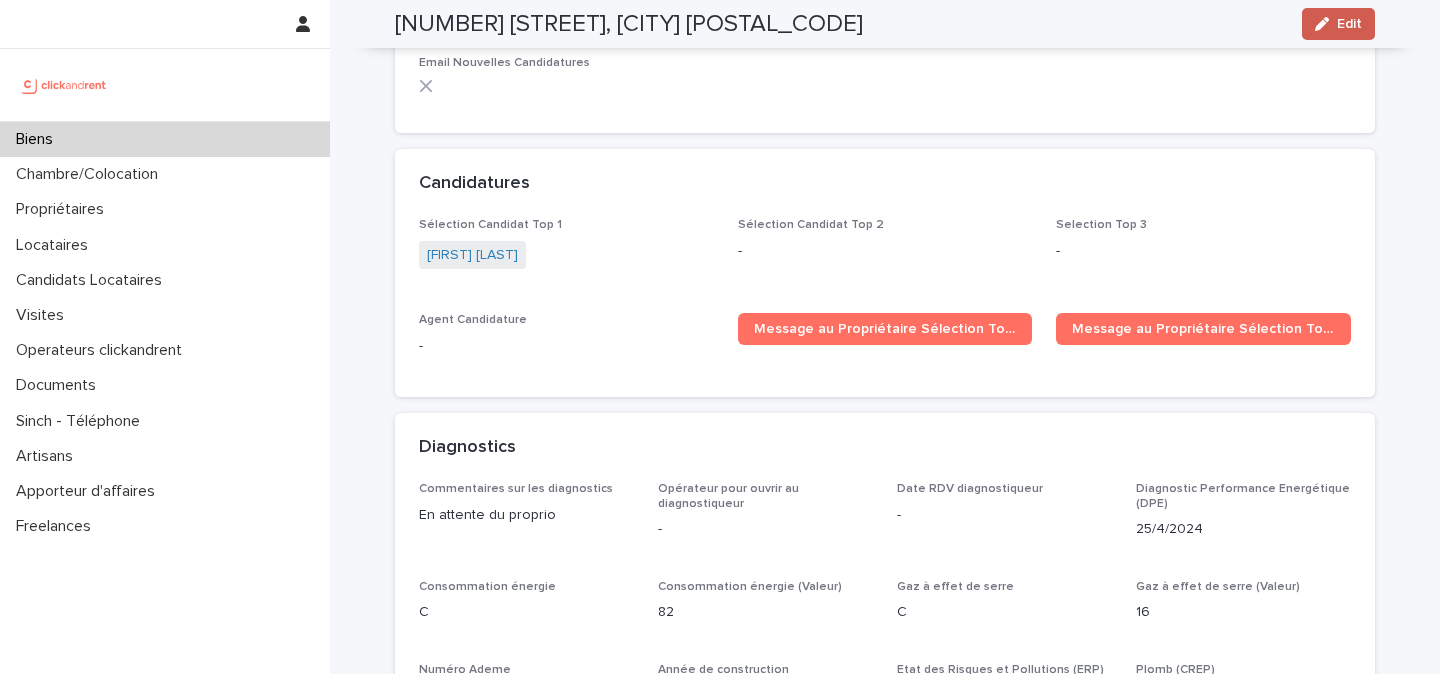 click on "Edit" at bounding box center [1338, 24] 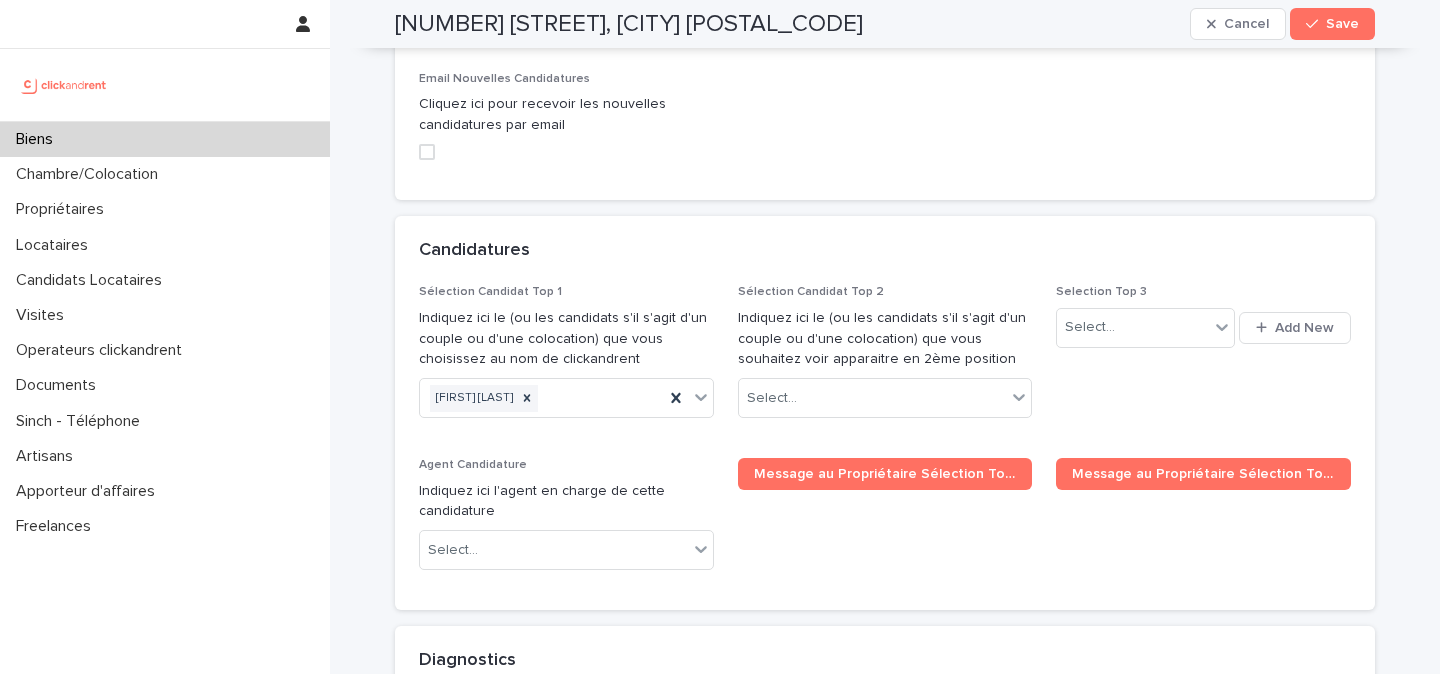 scroll, scrollTop: 9763, scrollLeft: 0, axis: vertical 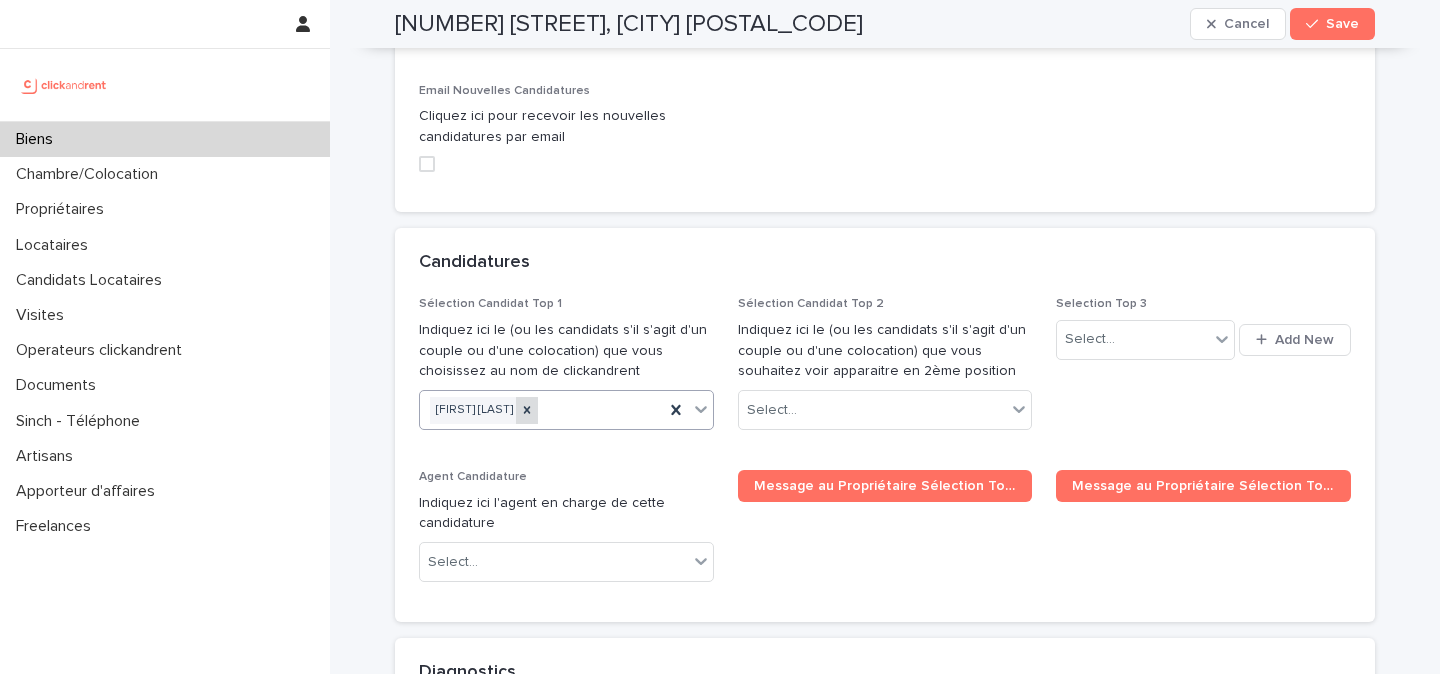 click 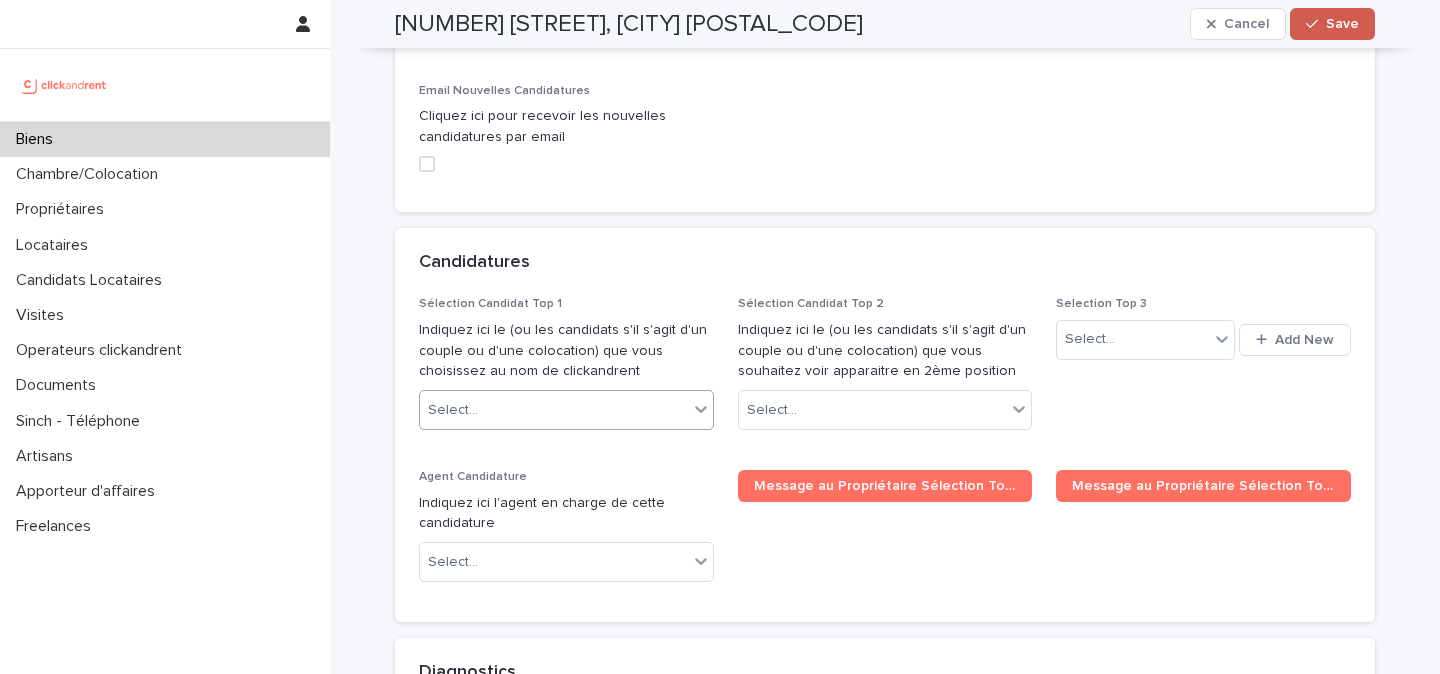 click on "Save" at bounding box center [1342, 24] 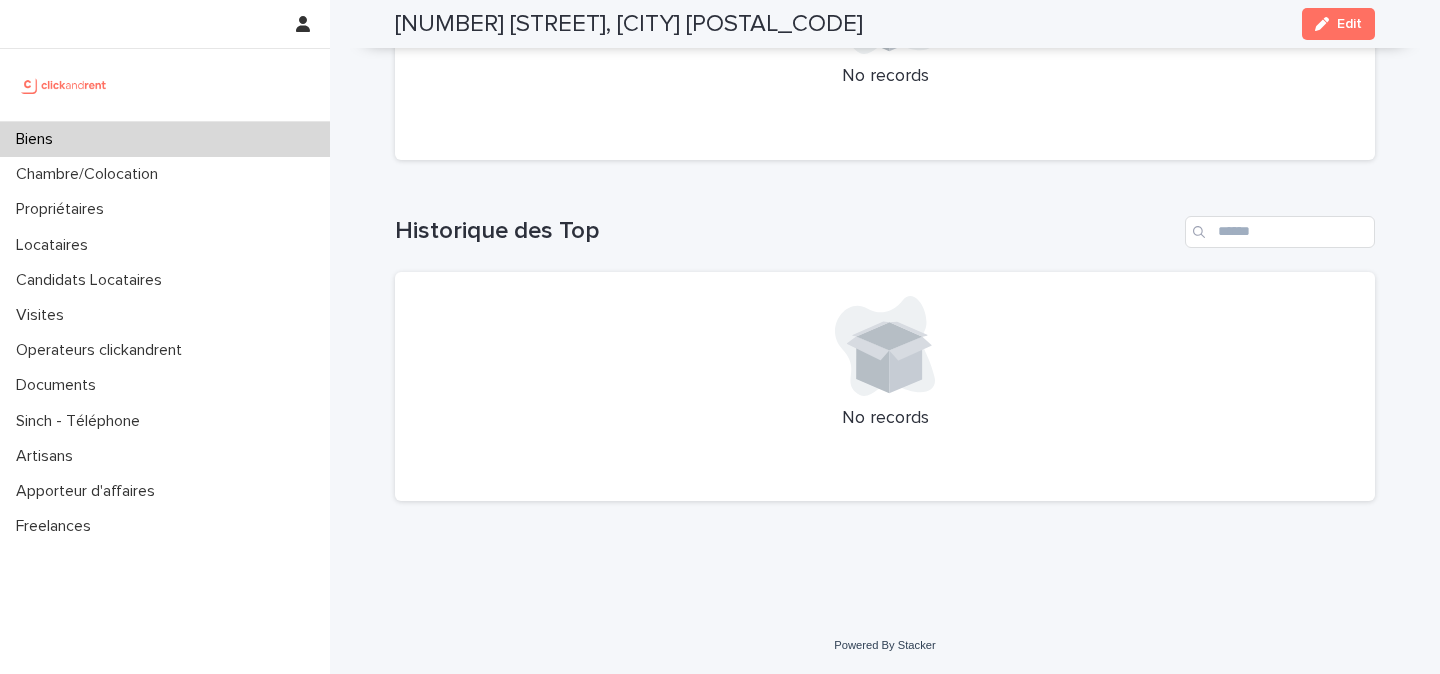 scroll, scrollTop: 8315, scrollLeft: 0, axis: vertical 